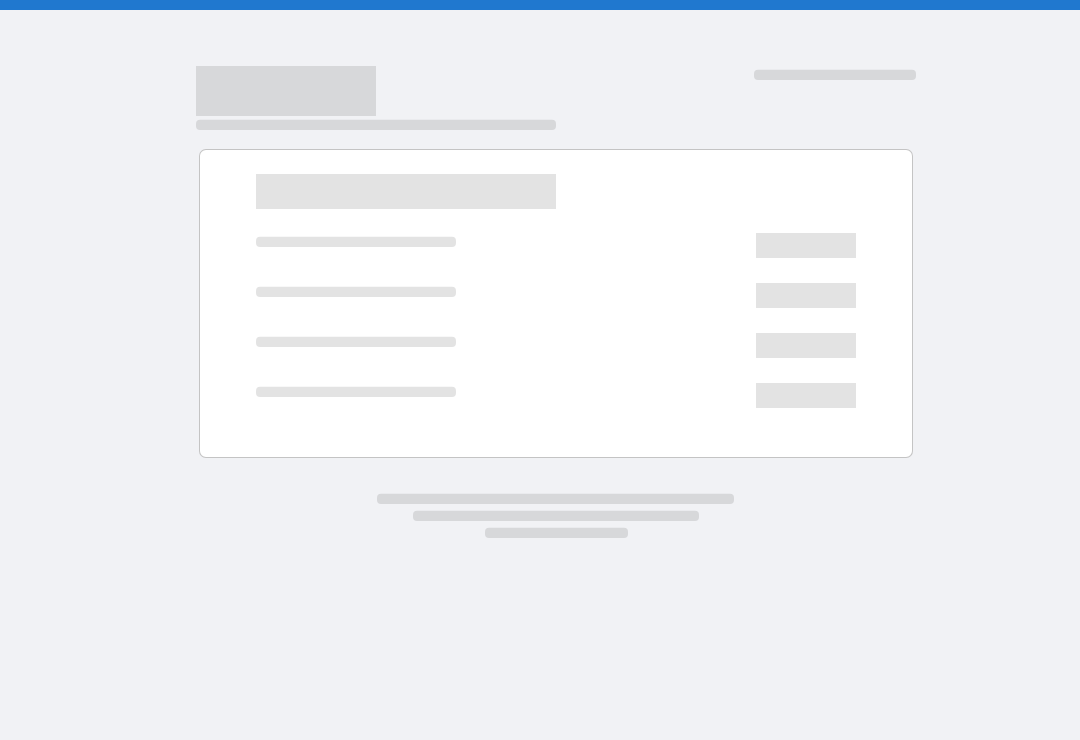 scroll, scrollTop: 0, scrollLeft: 0, axis: both 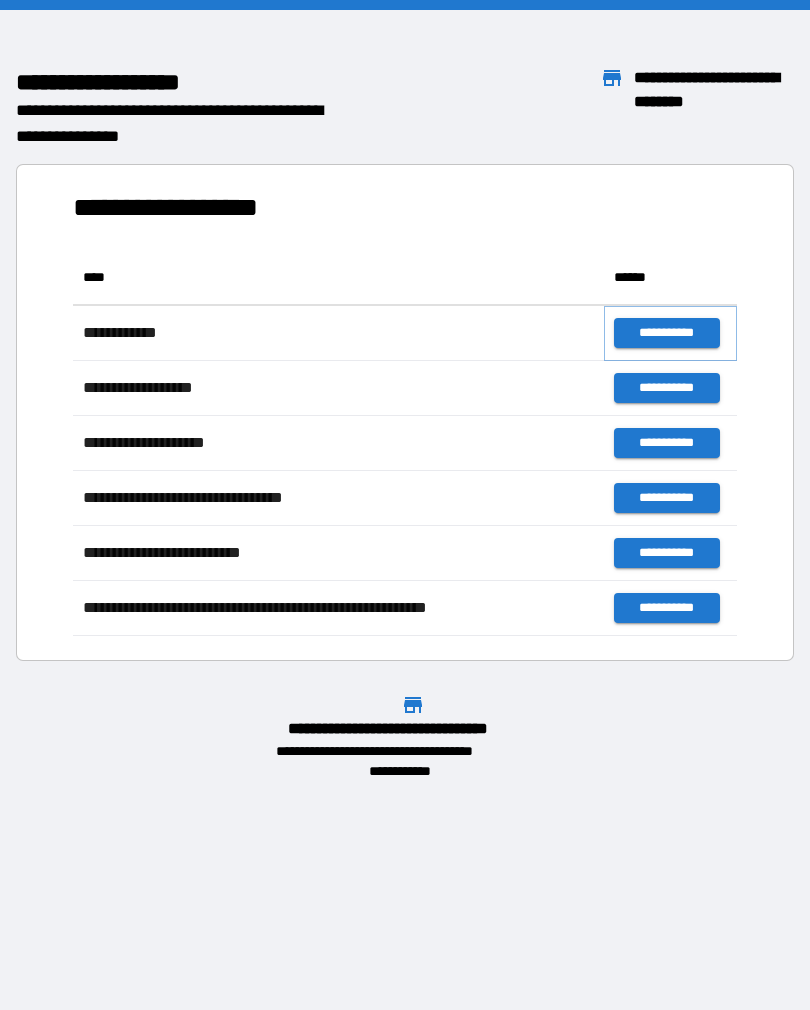 click on "**********" at bounding box center (666, 333) 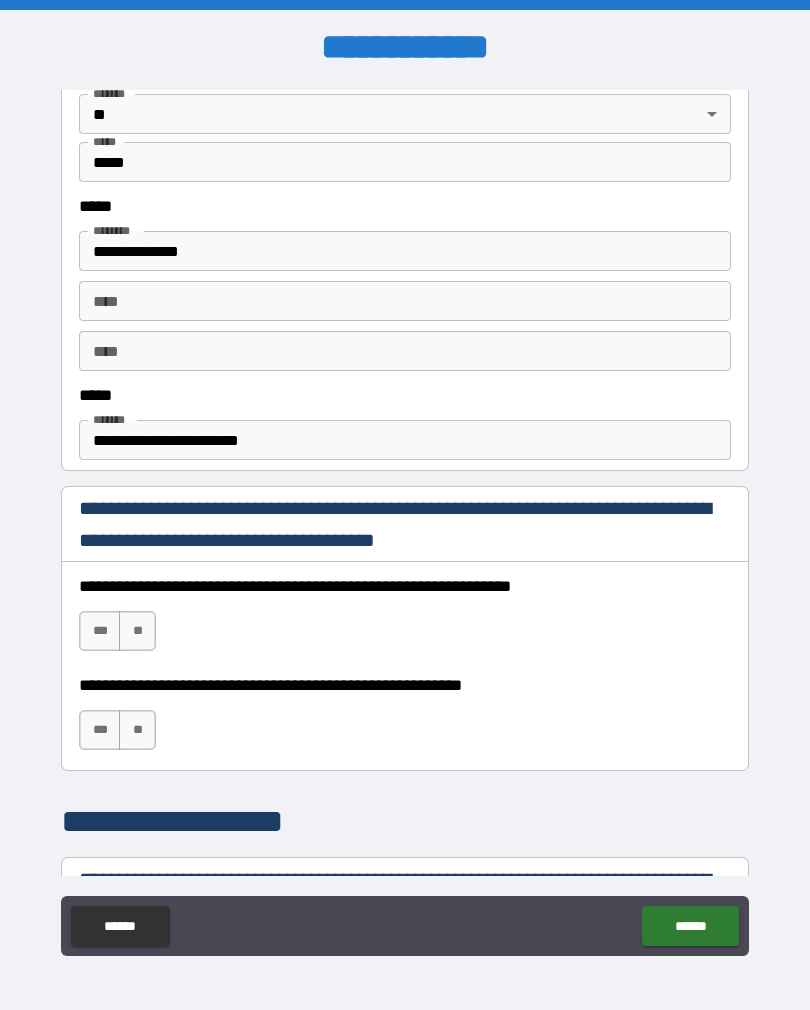 scroll, scrollTop: 962, scrollLeft: 0, axis: vertical 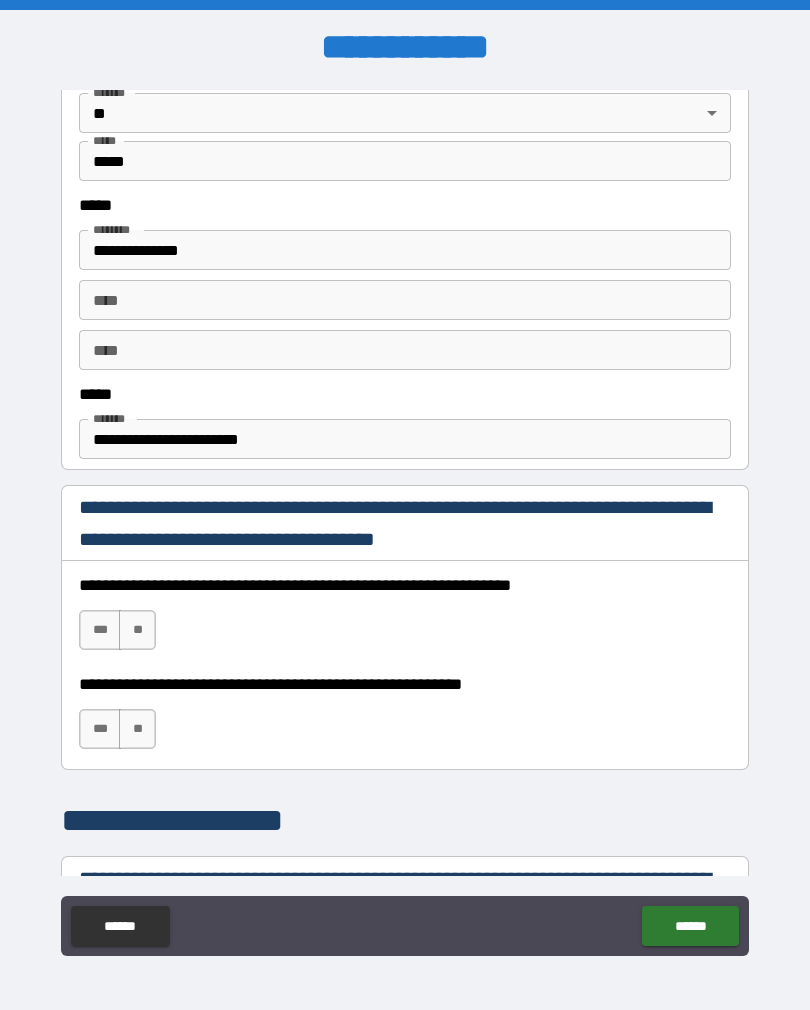click on "**" at bounding box center [137, 729] 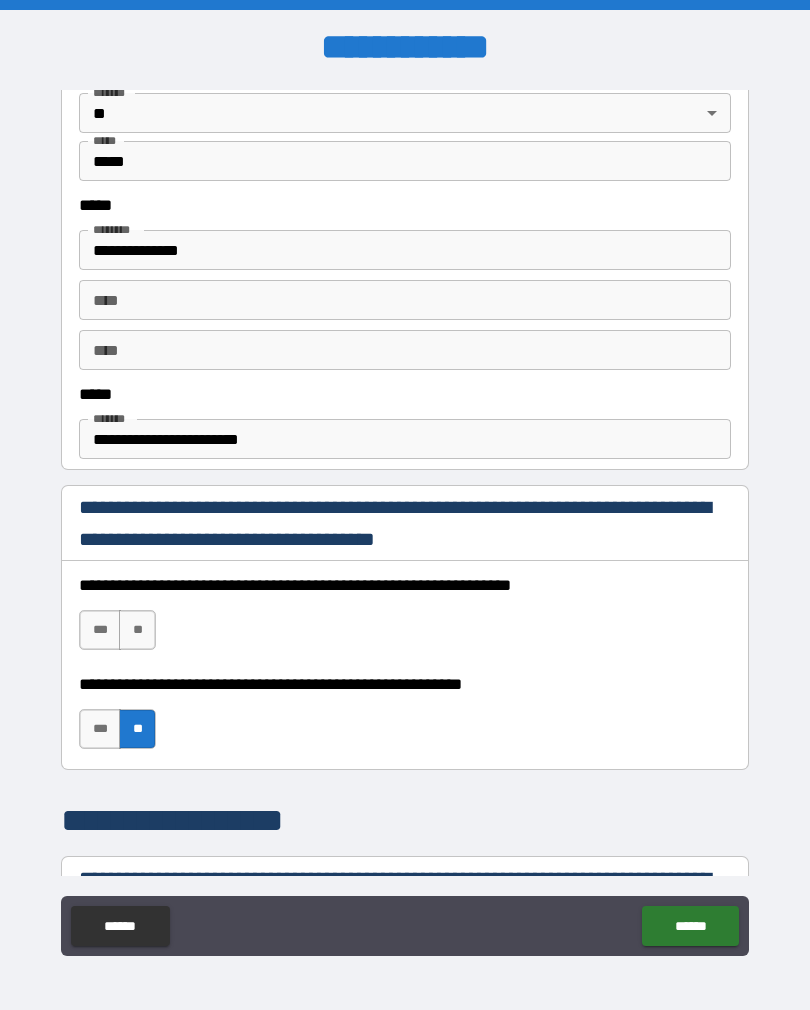 click on "**" at bounding box center [137, 630] 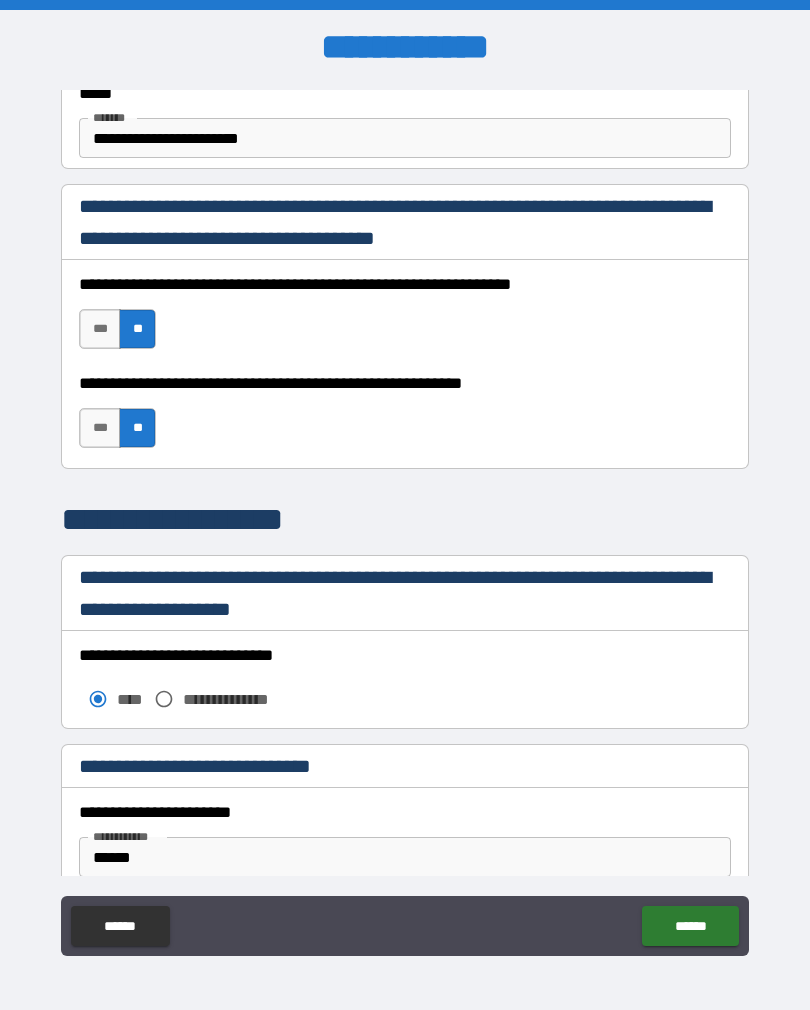 scroll, scrollTop: 1264, scrollLeft: 0, axis: vertical 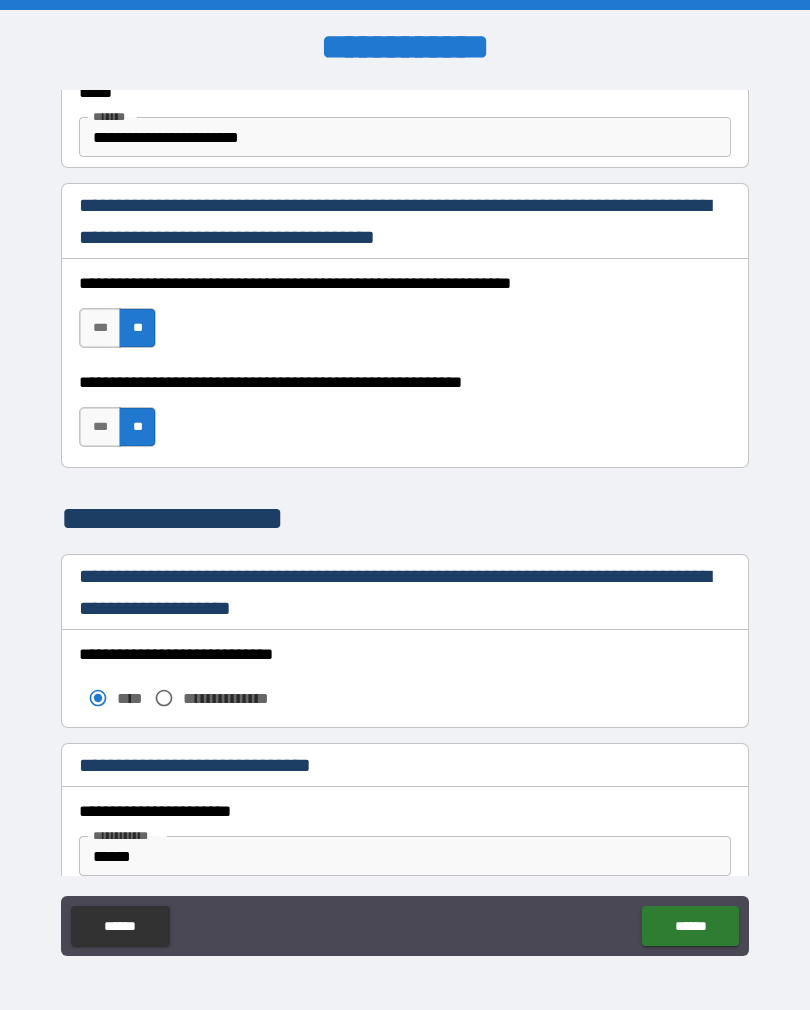 click on "***" at bounding box center [100, 328] 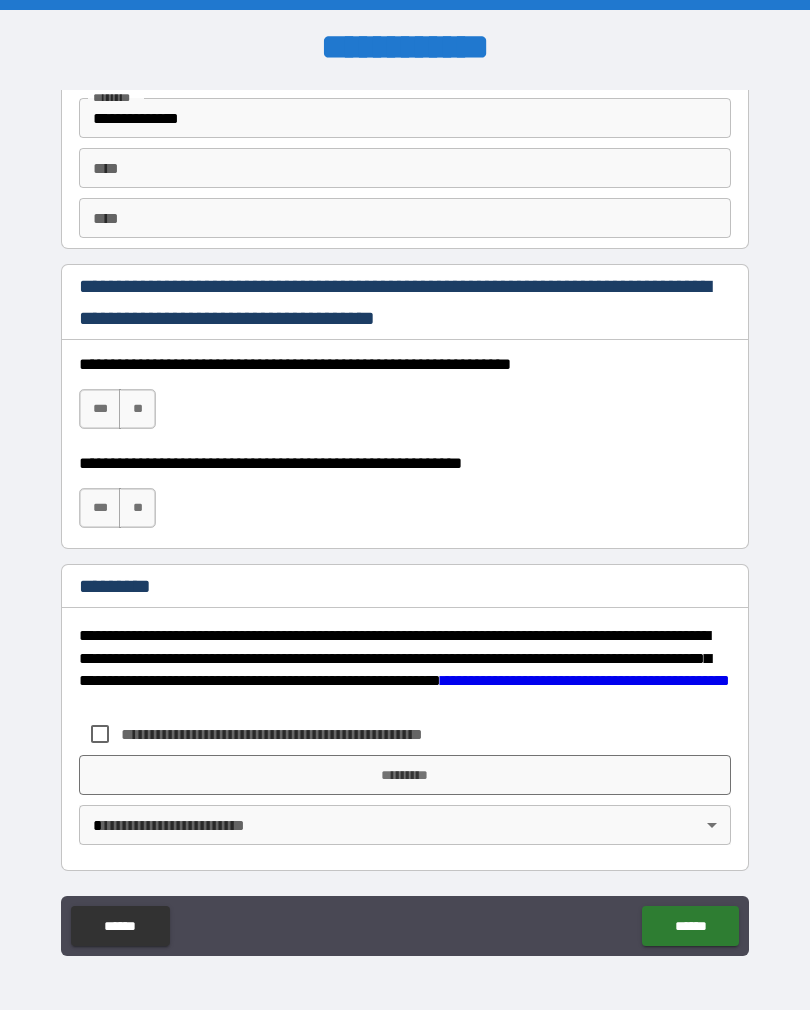 scroll, scrollTop: 2820, scrollLeft: 0, axis: vertical 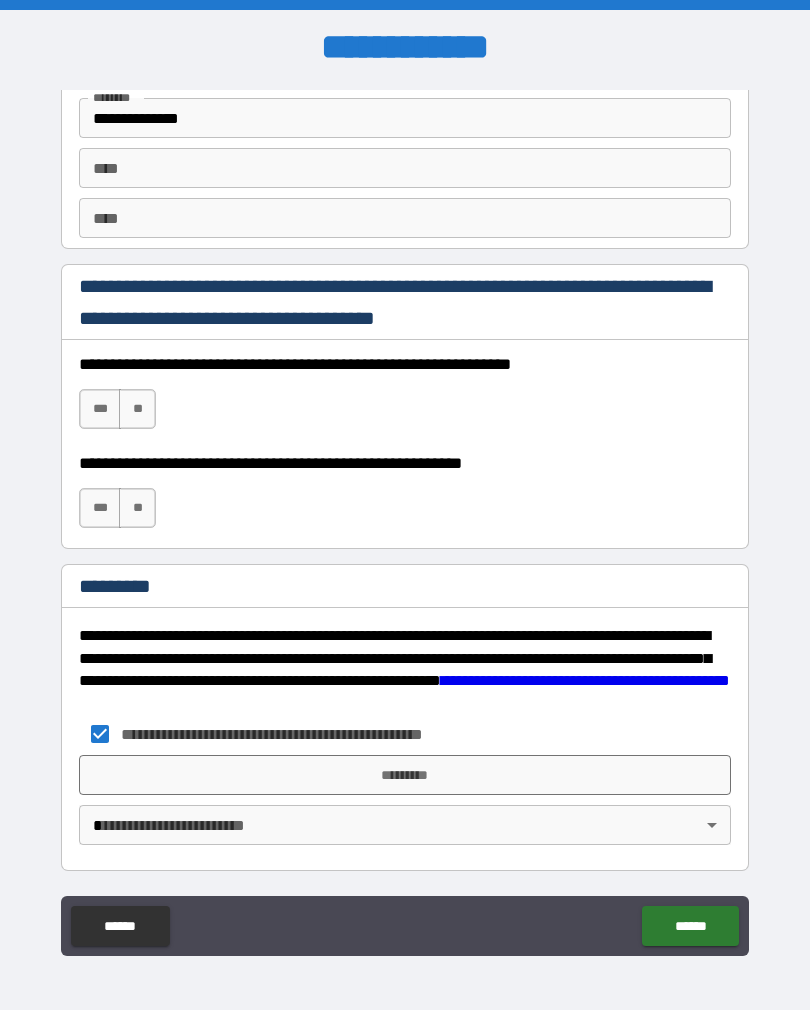 click on "**********" at bounding box center [405, 520] 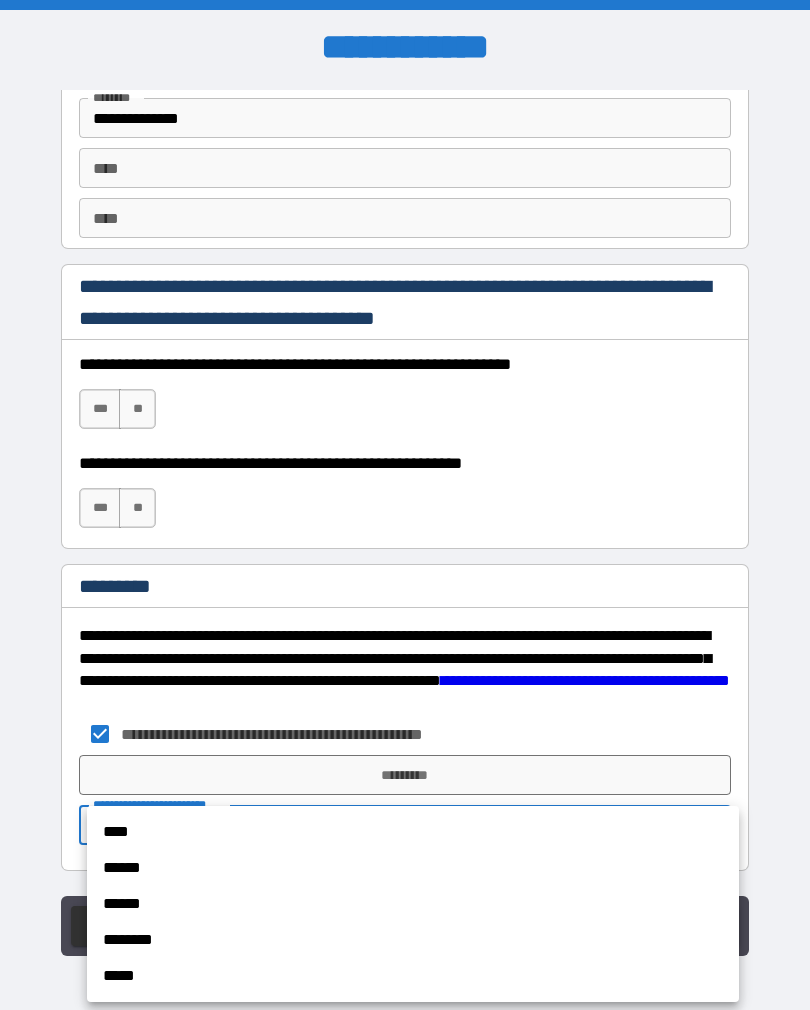 click on "****" at bounding box center [413, 832] 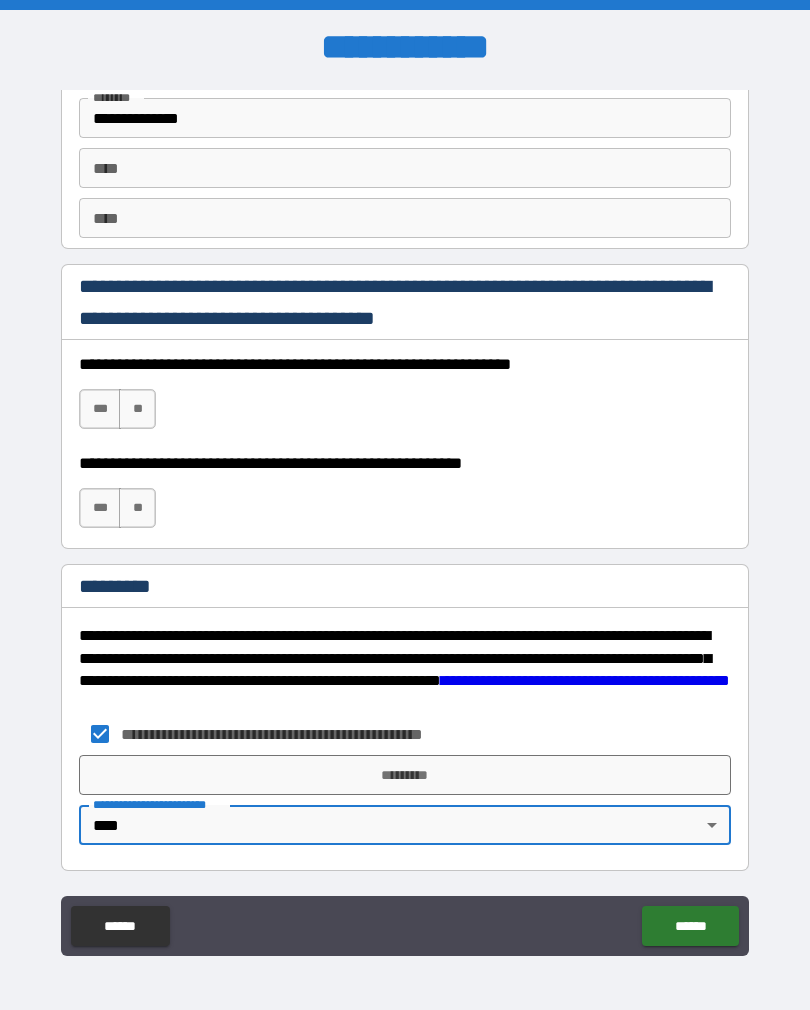 click on "*********" at bounding box center (405, 775) 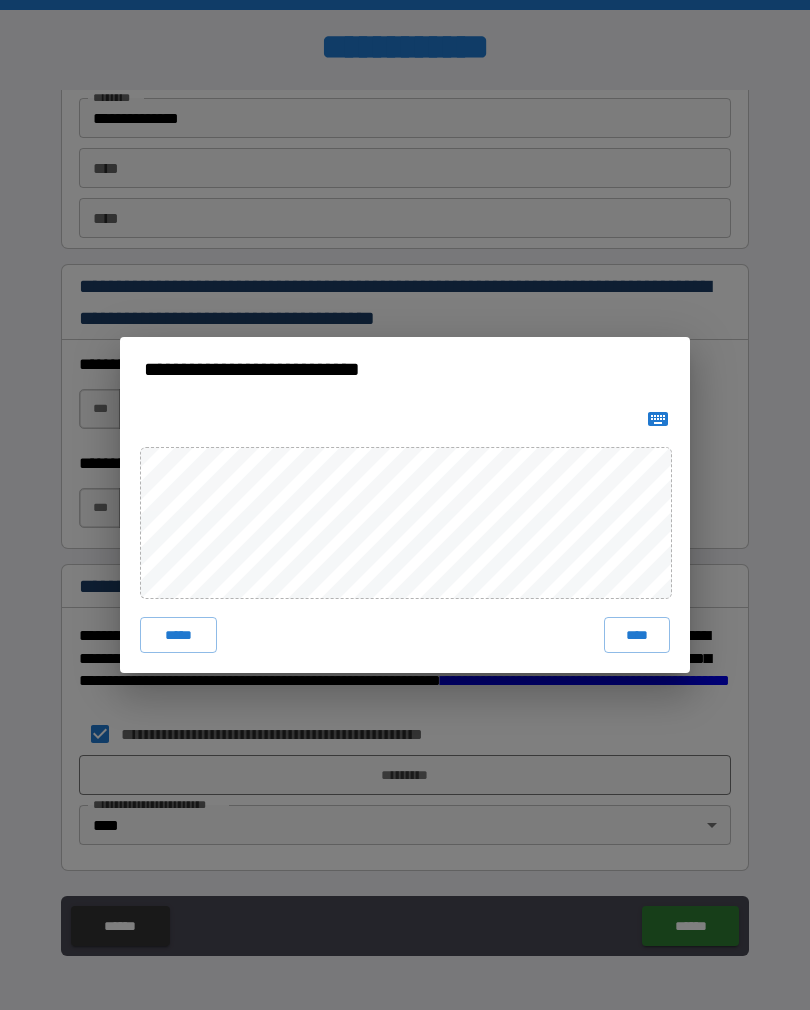 click on "****" at bounding box center [637, 635] 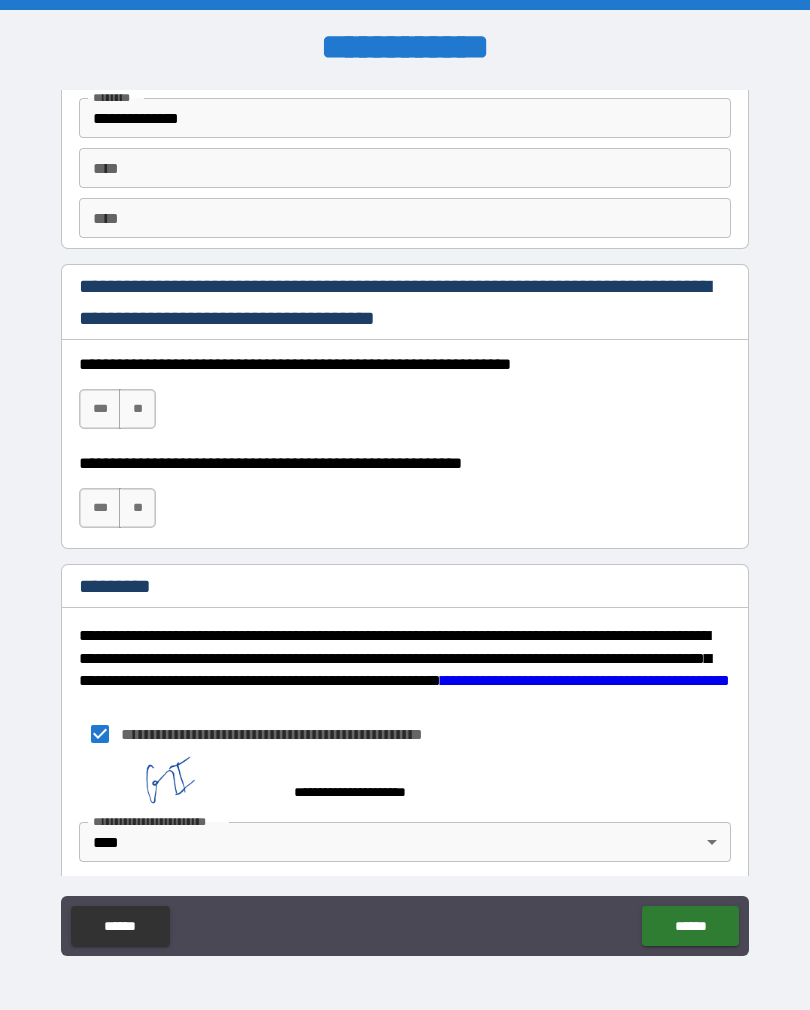 scroll, scrollTop: 2810, scrollLeft: 0, axis: vertical 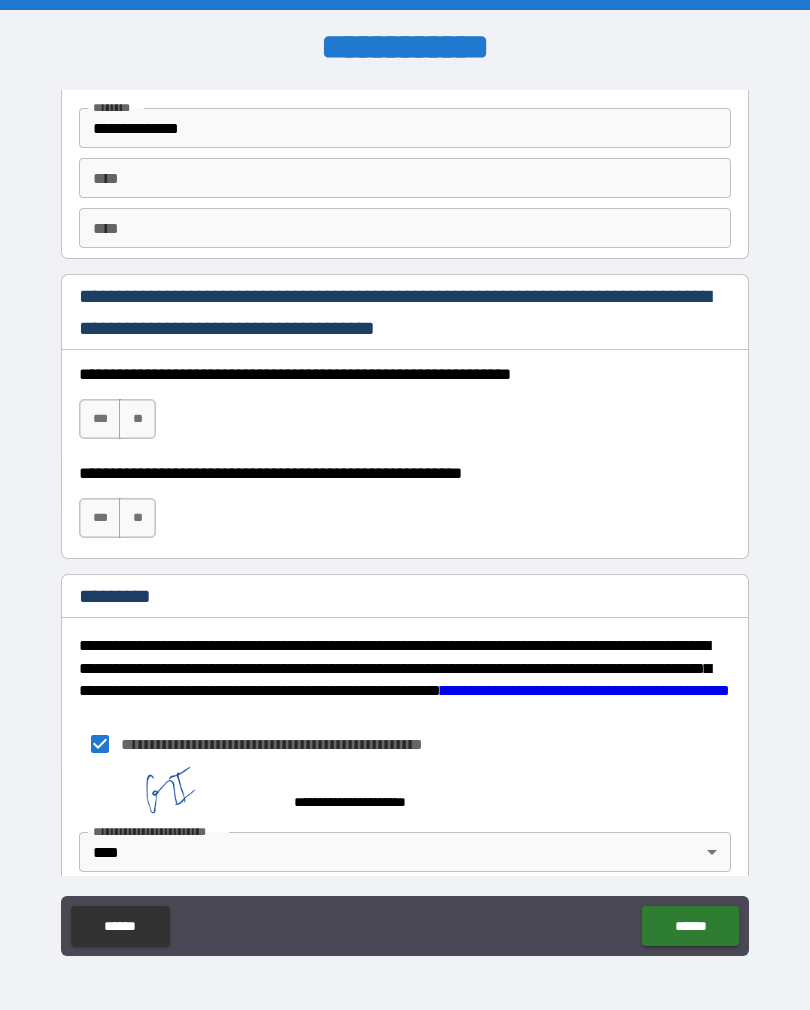 click on "******" at bounding box center (690, 926) 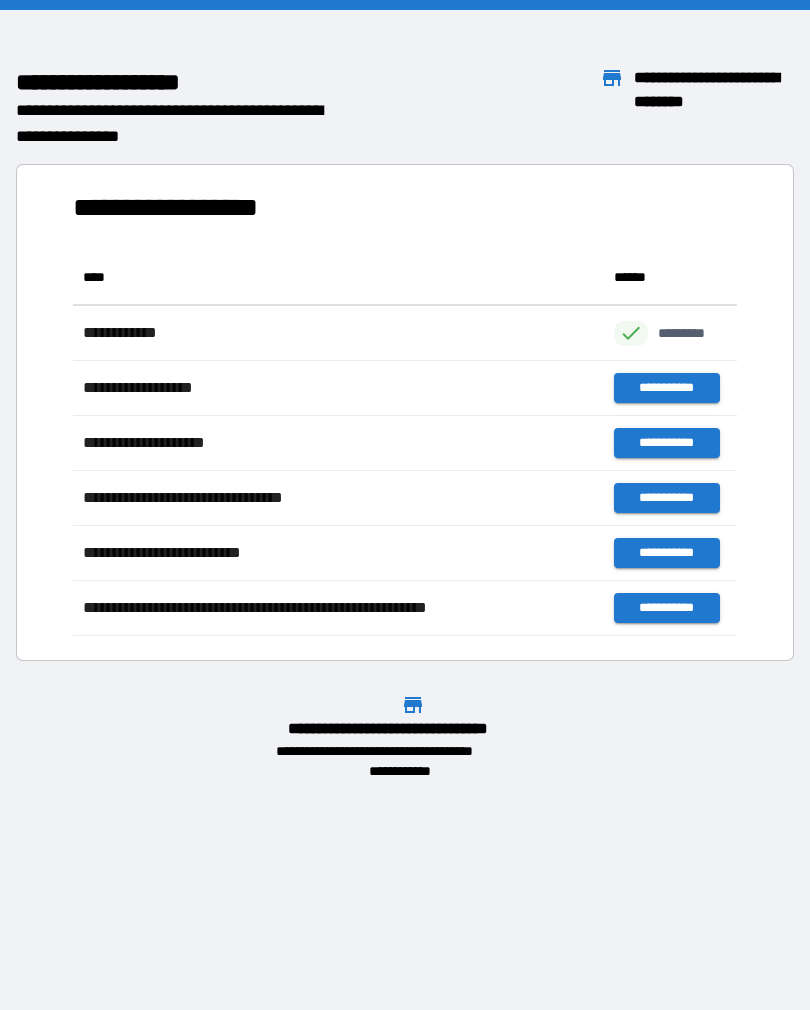 scroll, scrollTop: 1, scrollLeft: 1, axis: both 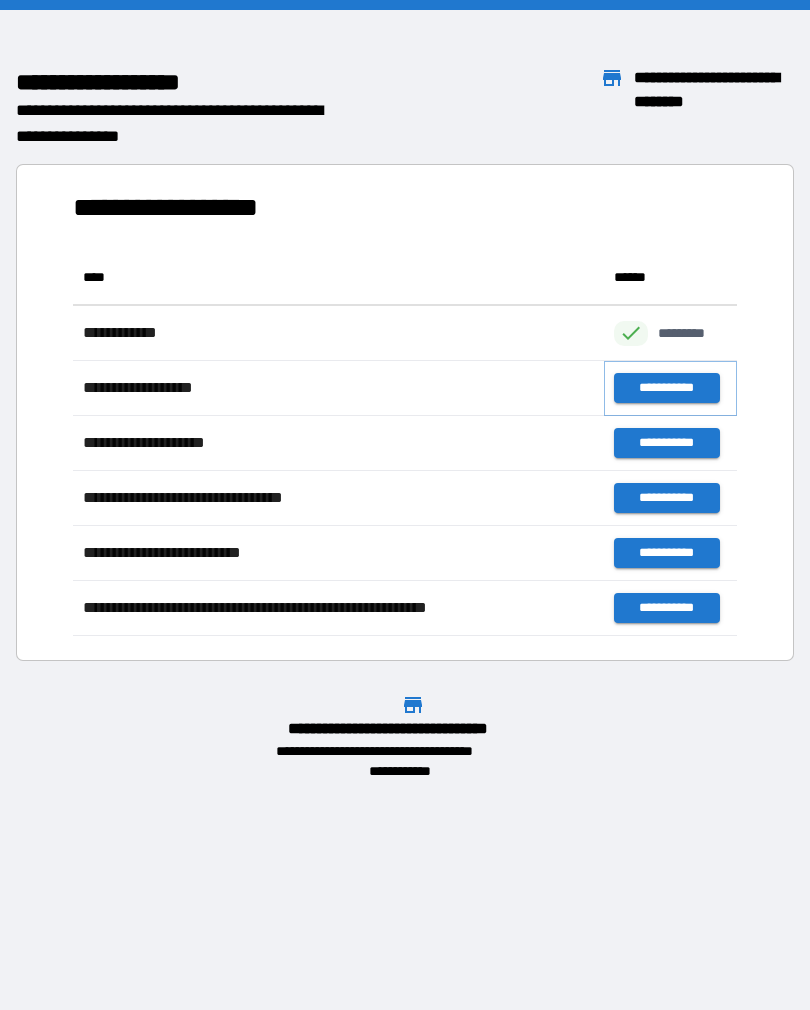 click on "**********" at bounding box center (666, 388) 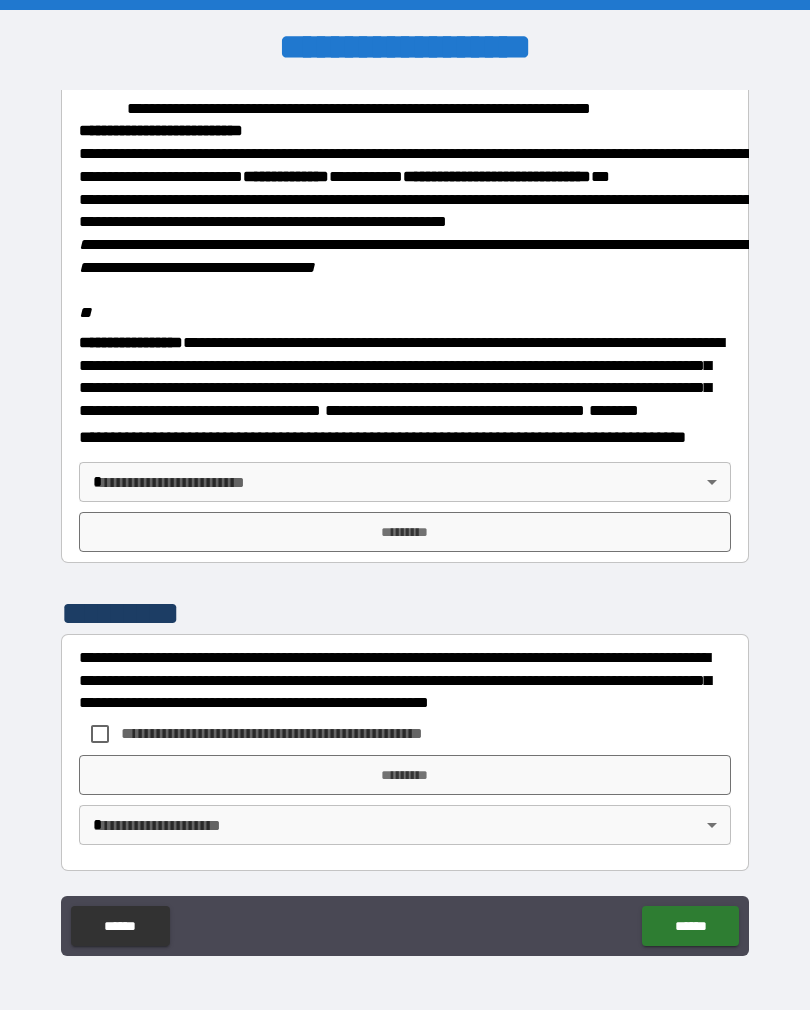 scroll, scrollTop: 2263, scrollLeft: 0, axis: vertical 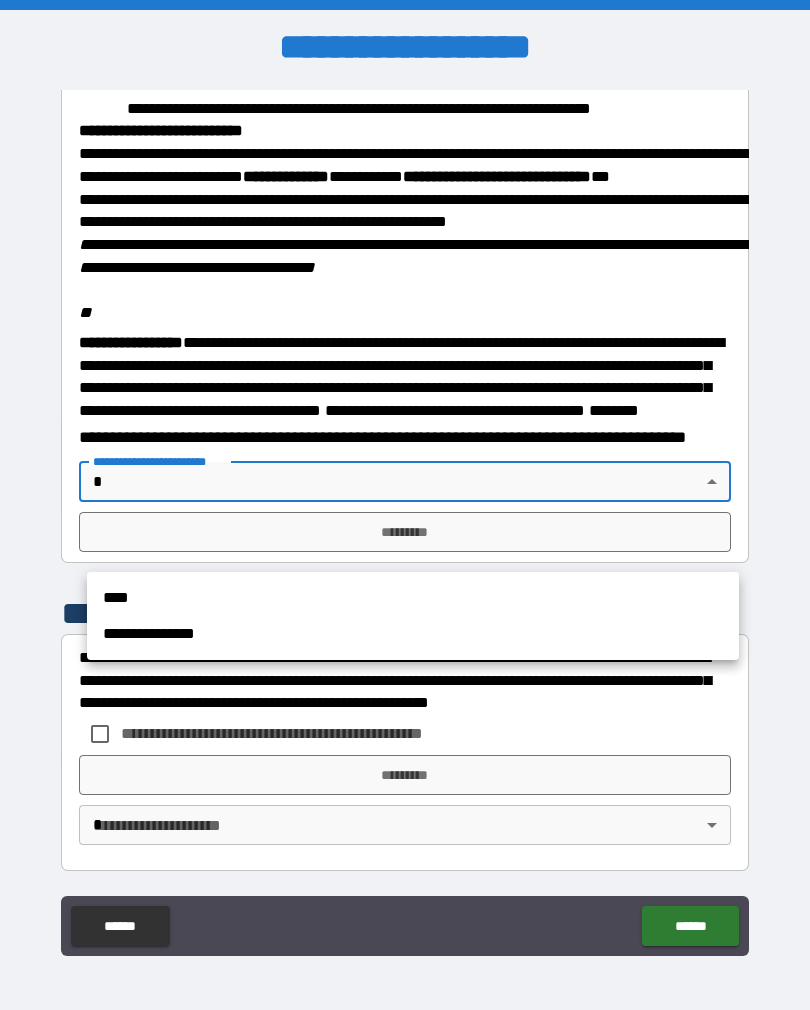click on "****" at bounding box center [413, 598] 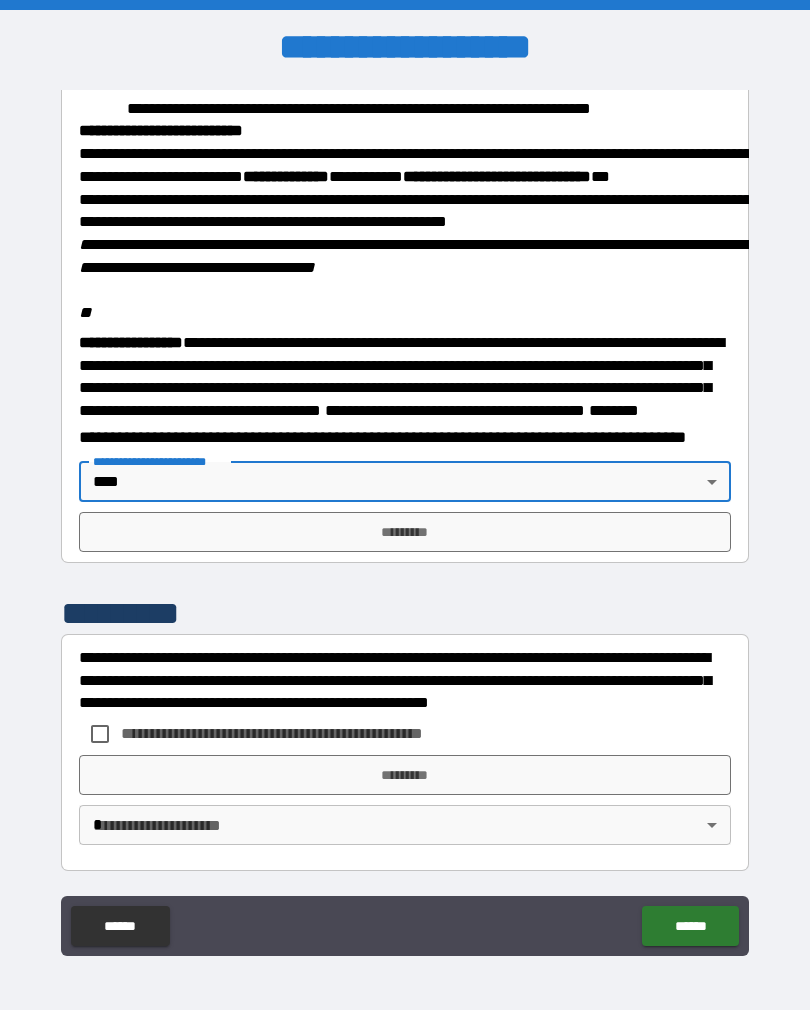 type on "****" 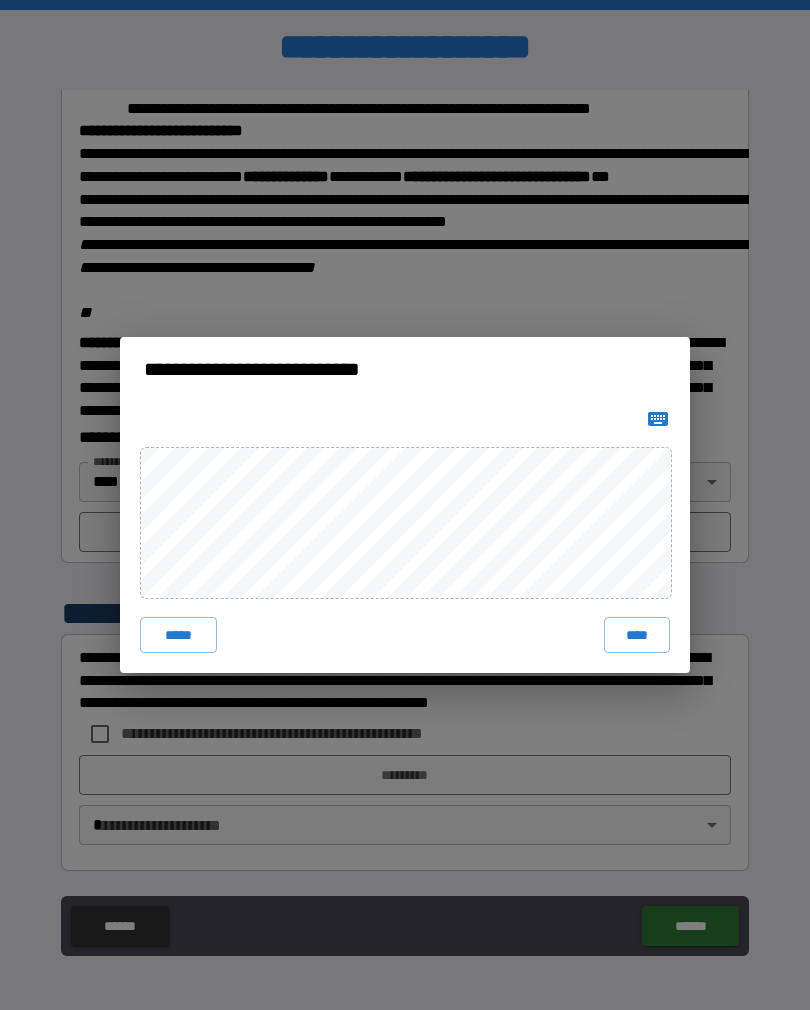 click on "****" at bounding box center (637, 635) 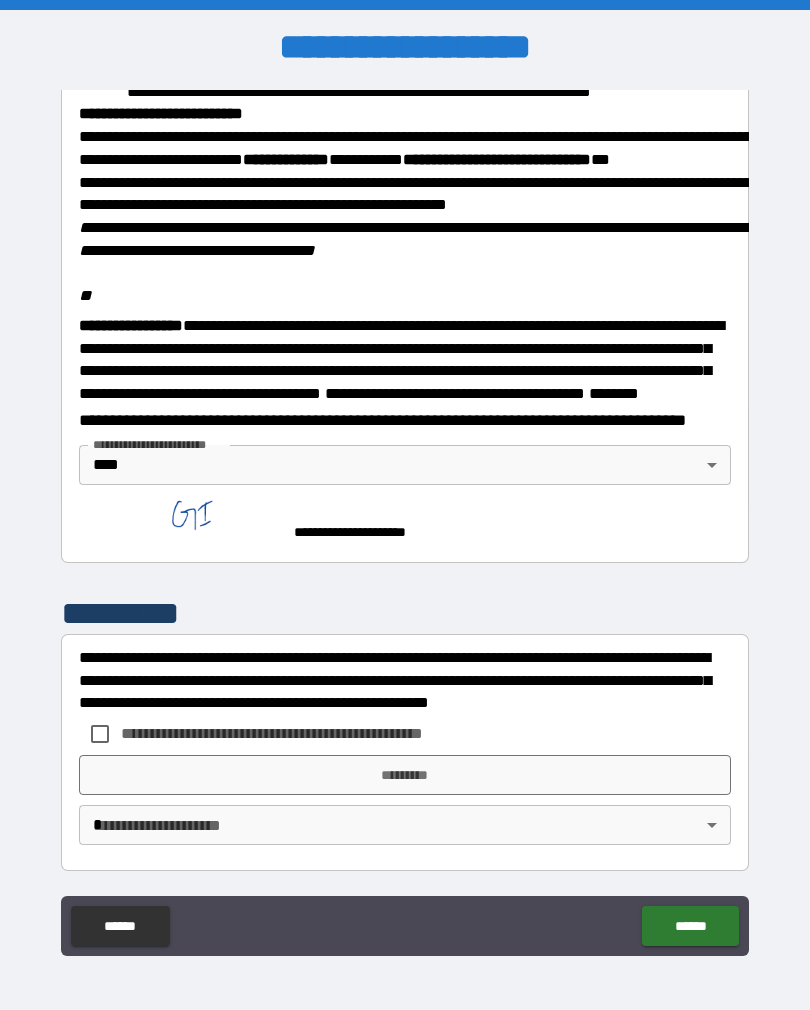 click on "*********" at bounding box center [405, 775] 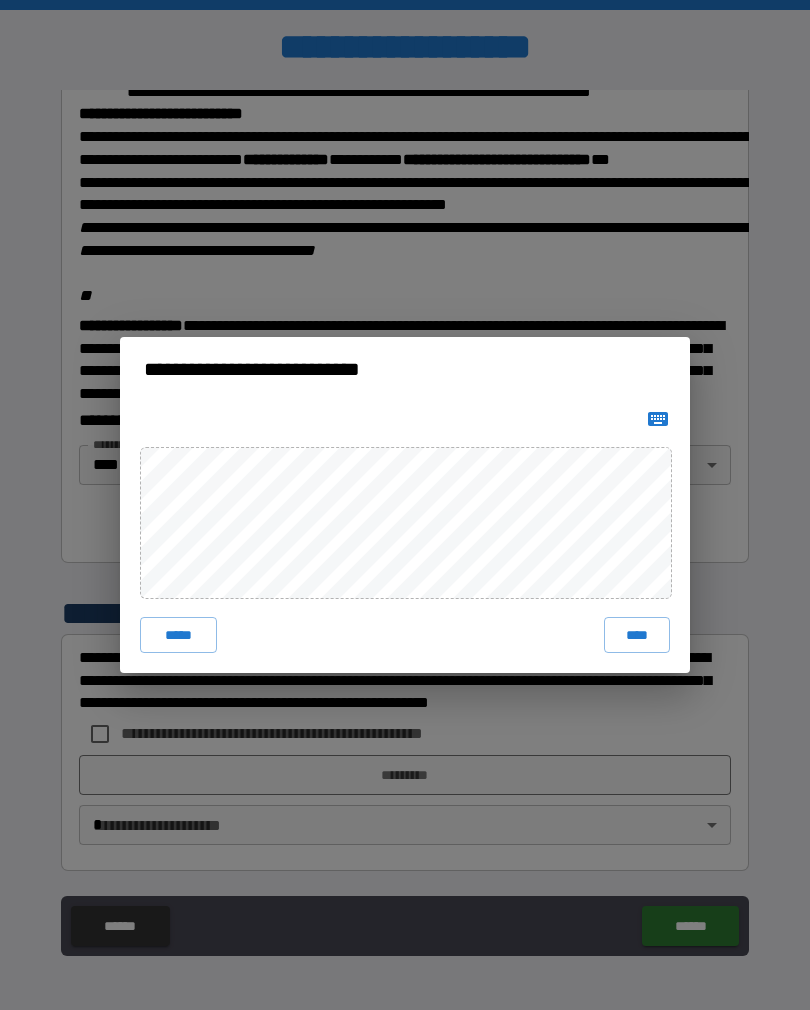 click on "****" at bounding box center (637, 635) 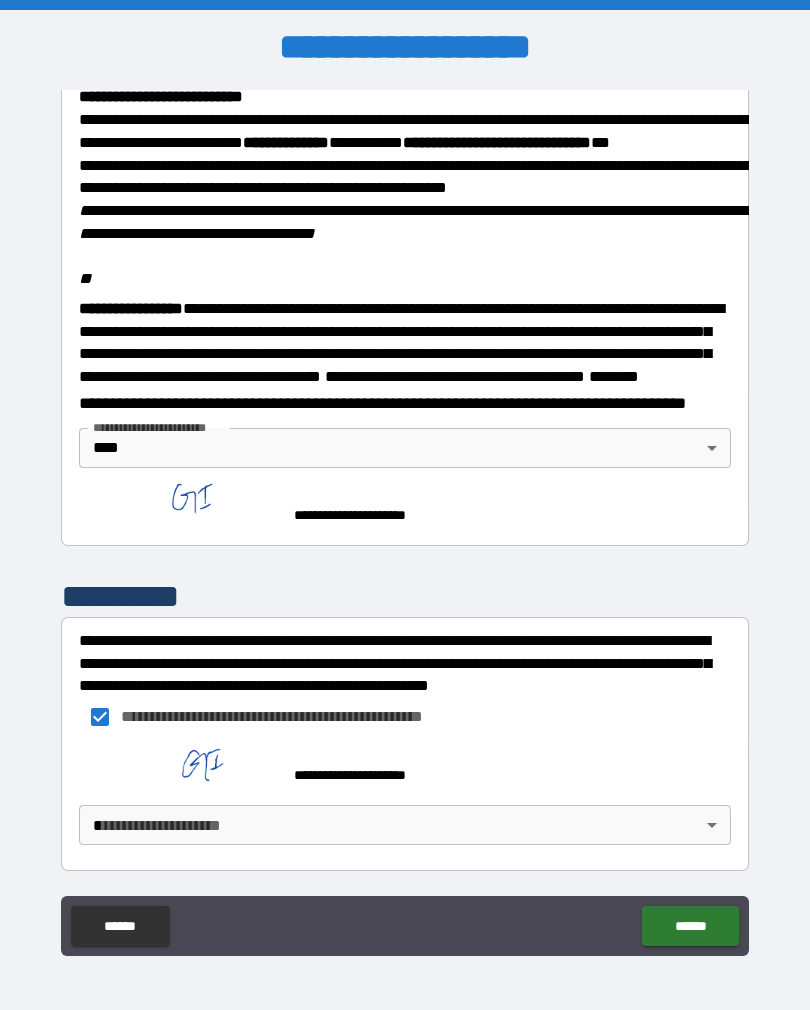 scroll, scrollTop: 2357, scrollLeft: 0, axis: vertical 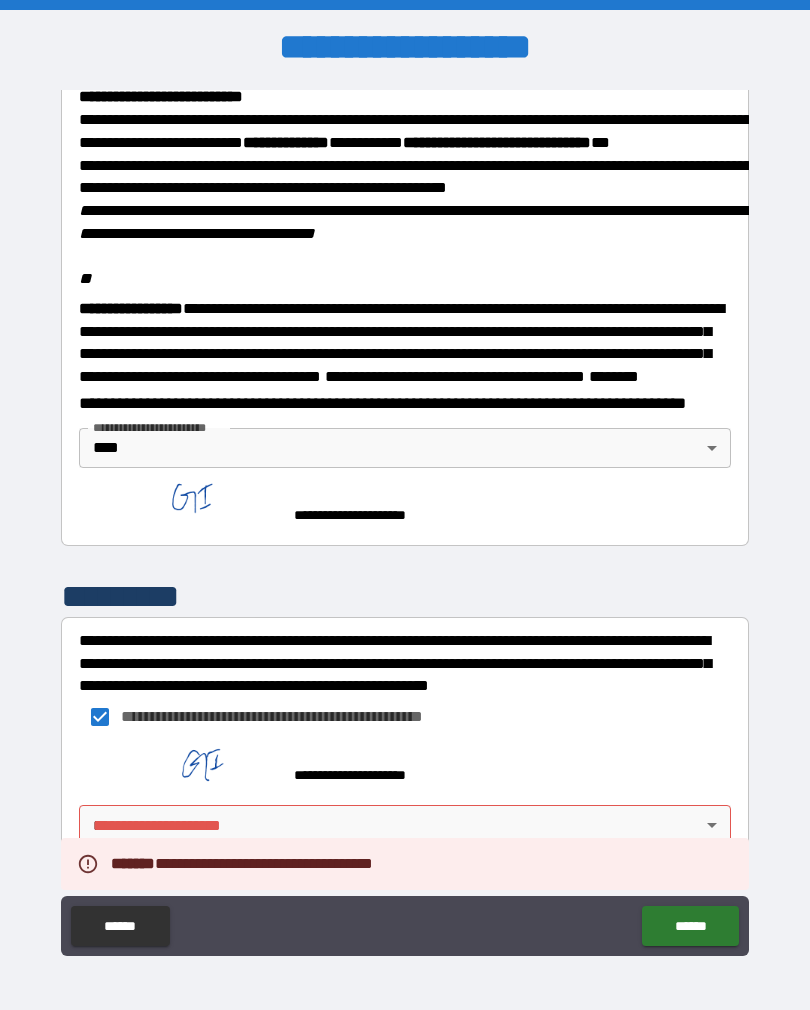 click on "**********" at bounding box center (405, 520) 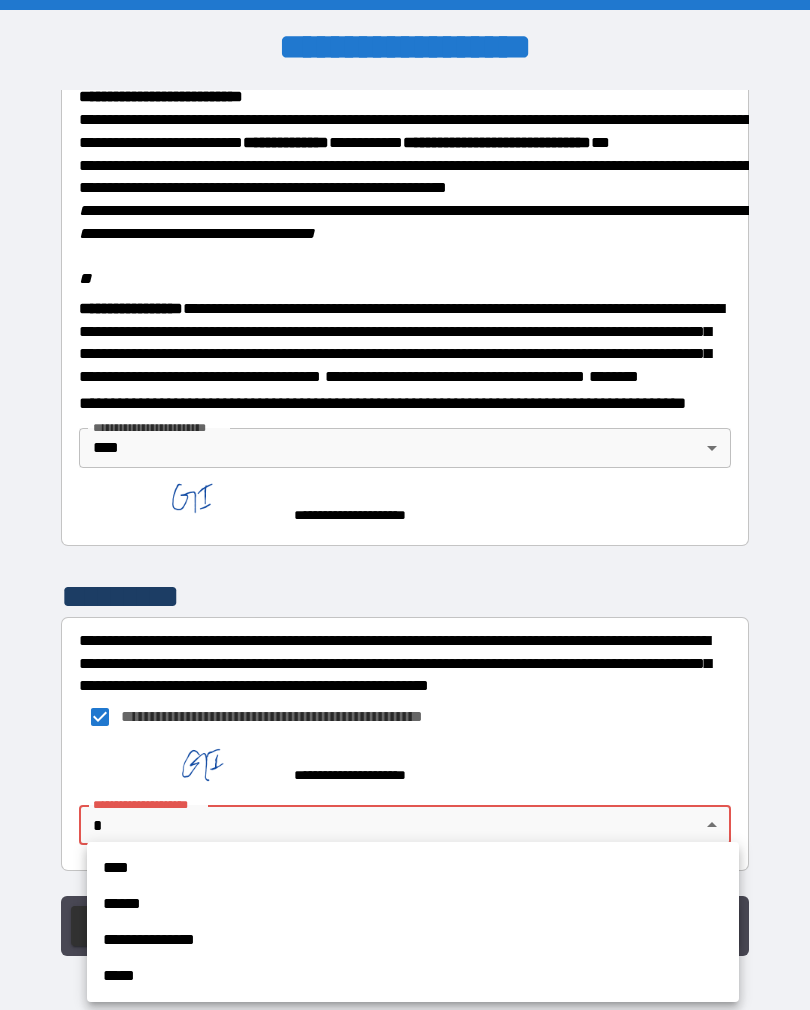 click on "****" at bounding box center (413, 868) 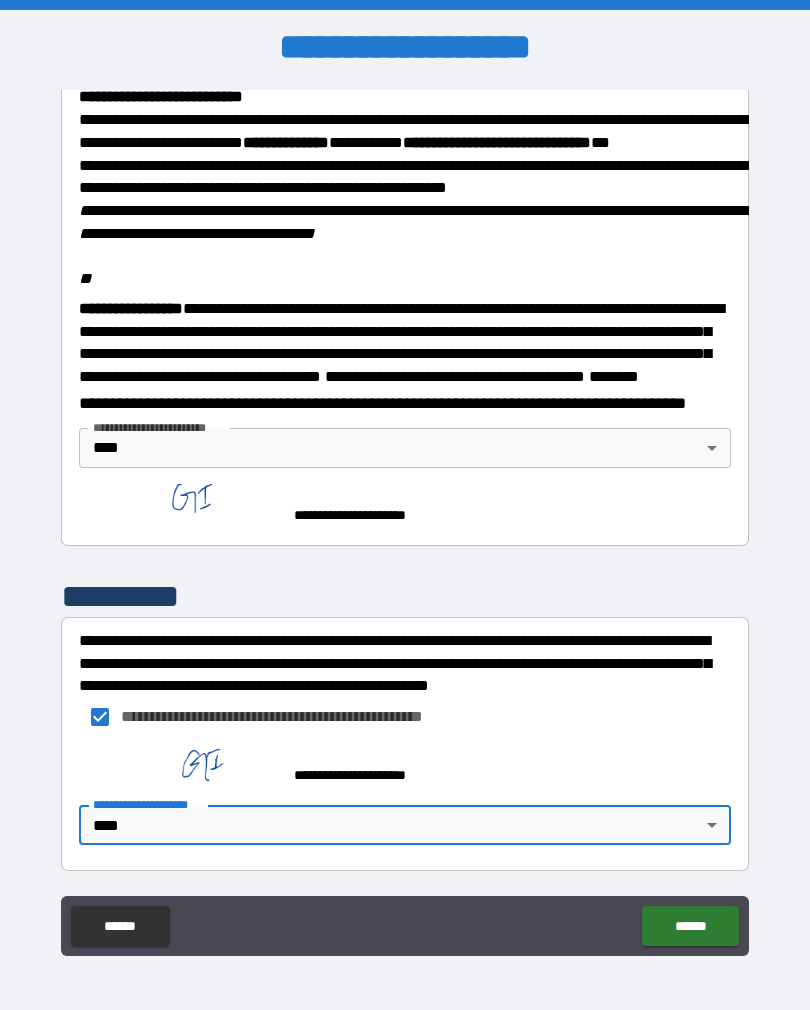 type on "****" 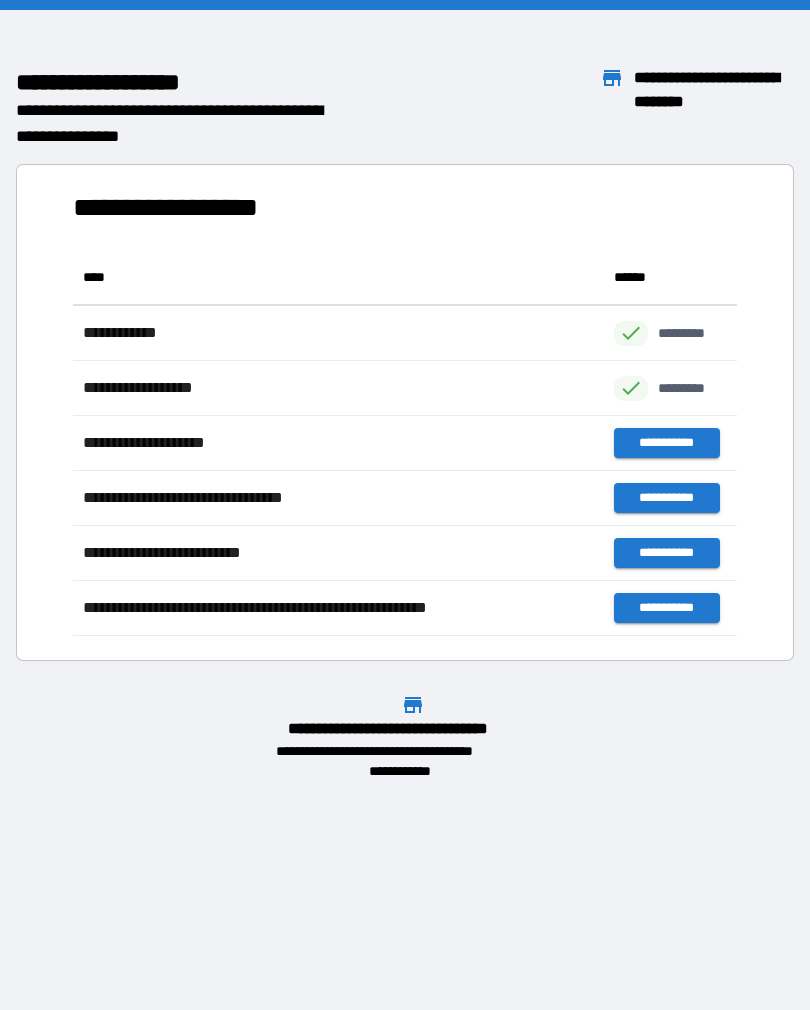 scroll, scrollTop: 1, scrollLeft: 1, axis: both 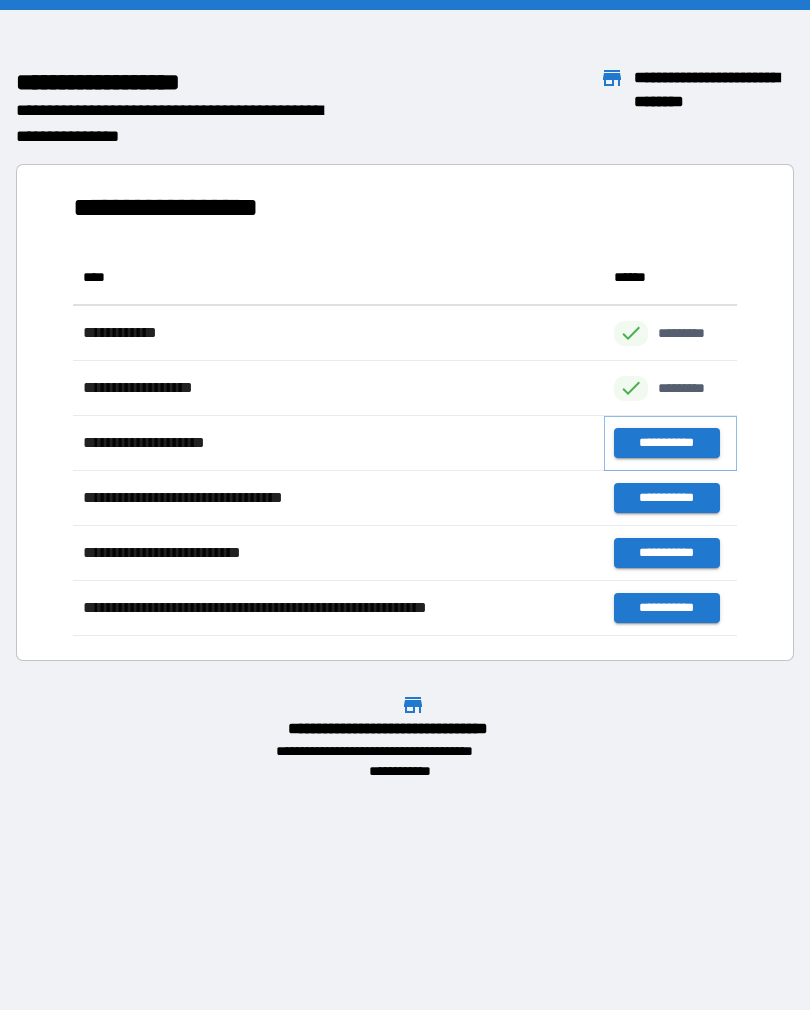 click on "**********" at bounding box center (666, 443) 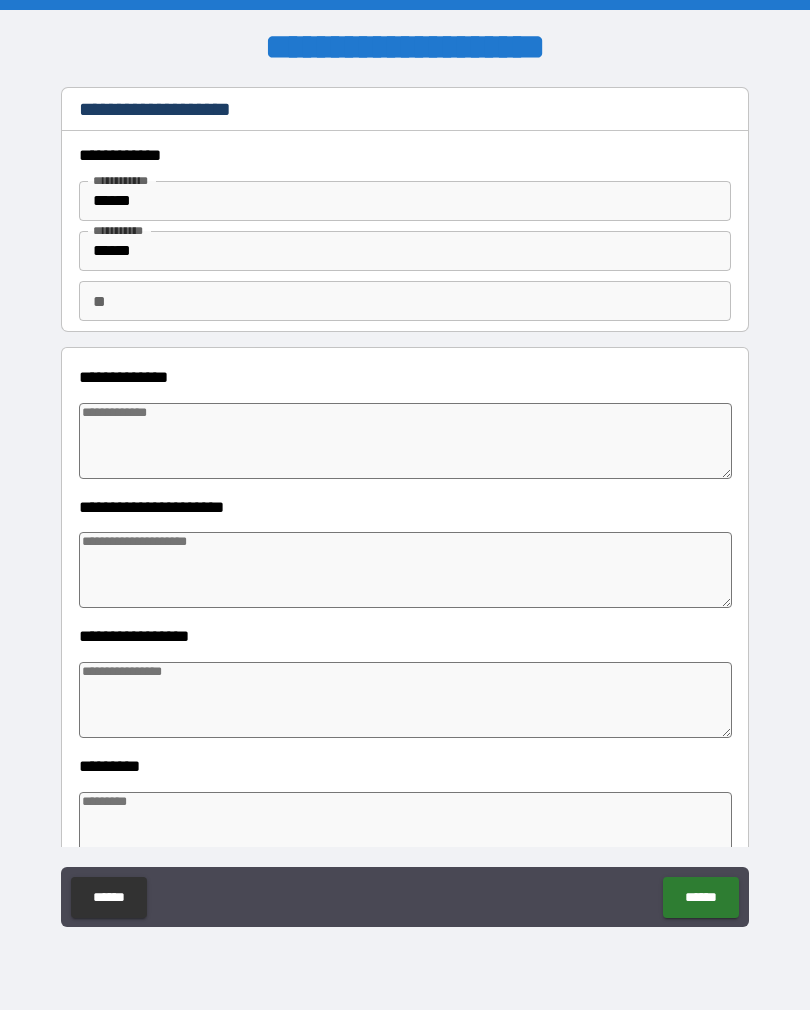 type on "*" 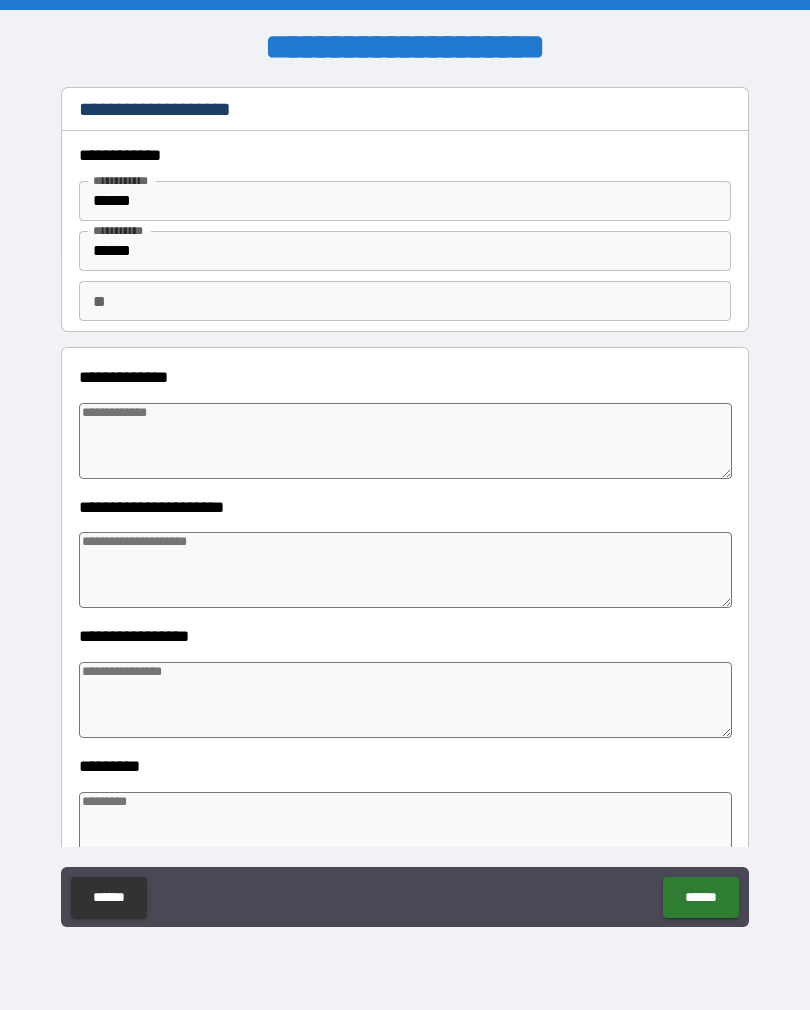 type on "*" 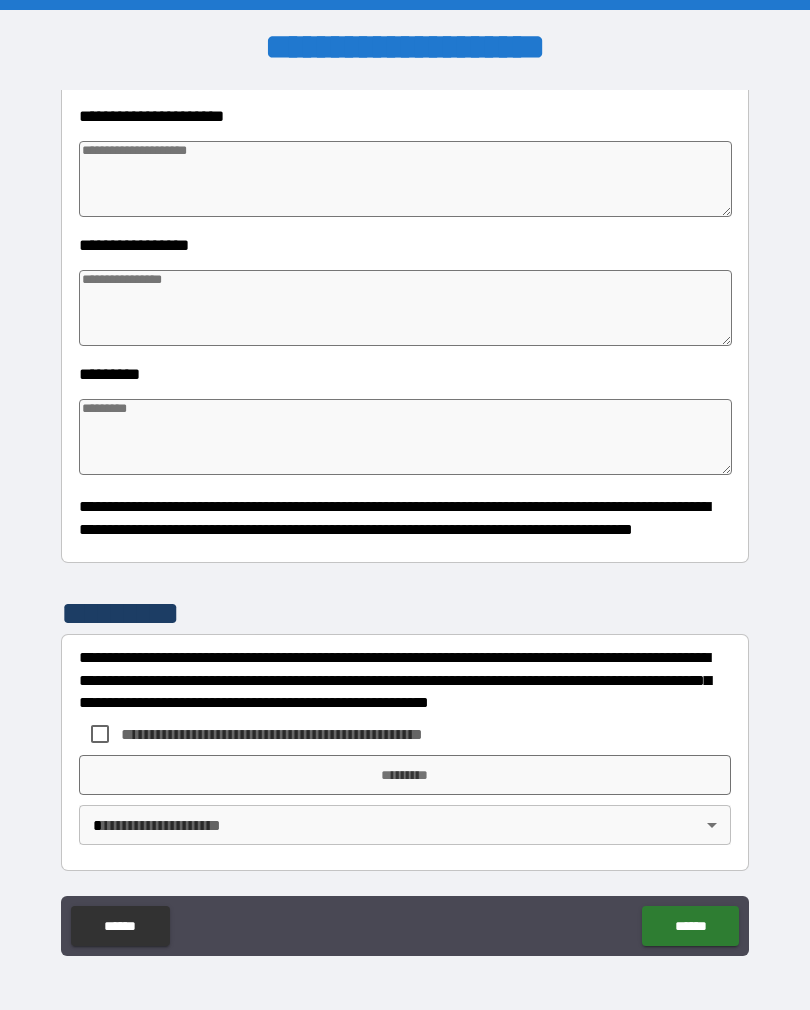scroll, scrollTop: 392, scrollLeft: 0, axis: vertical 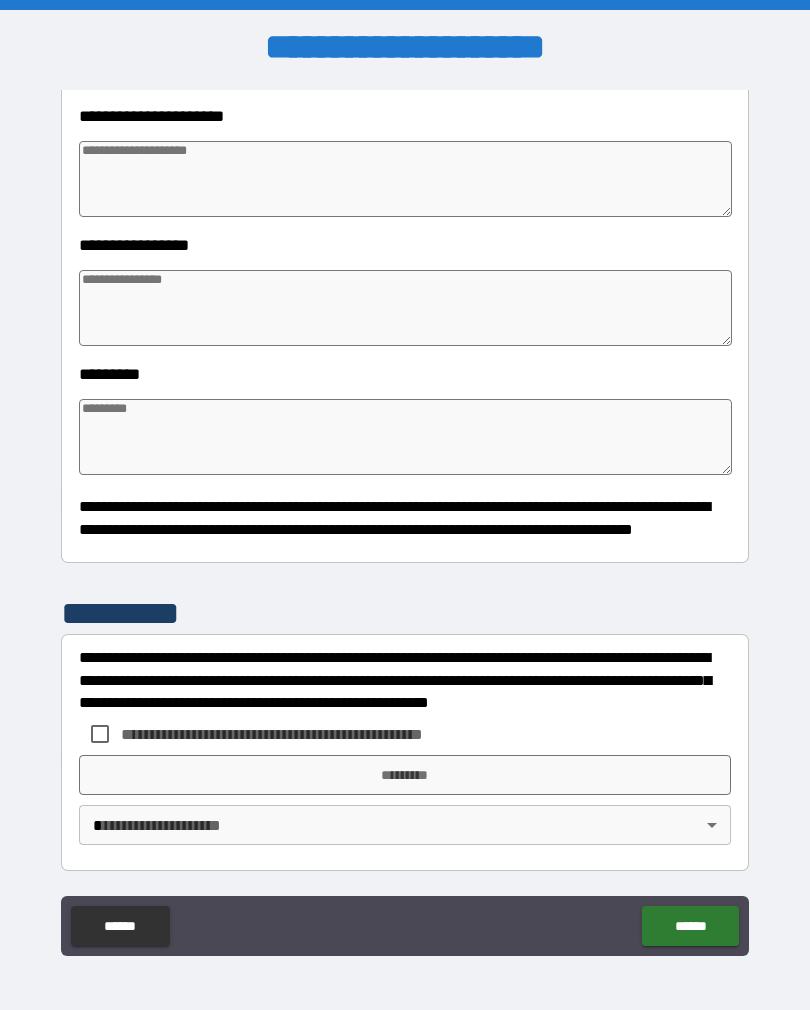 click on "*********" at bounding box center [405, 775] 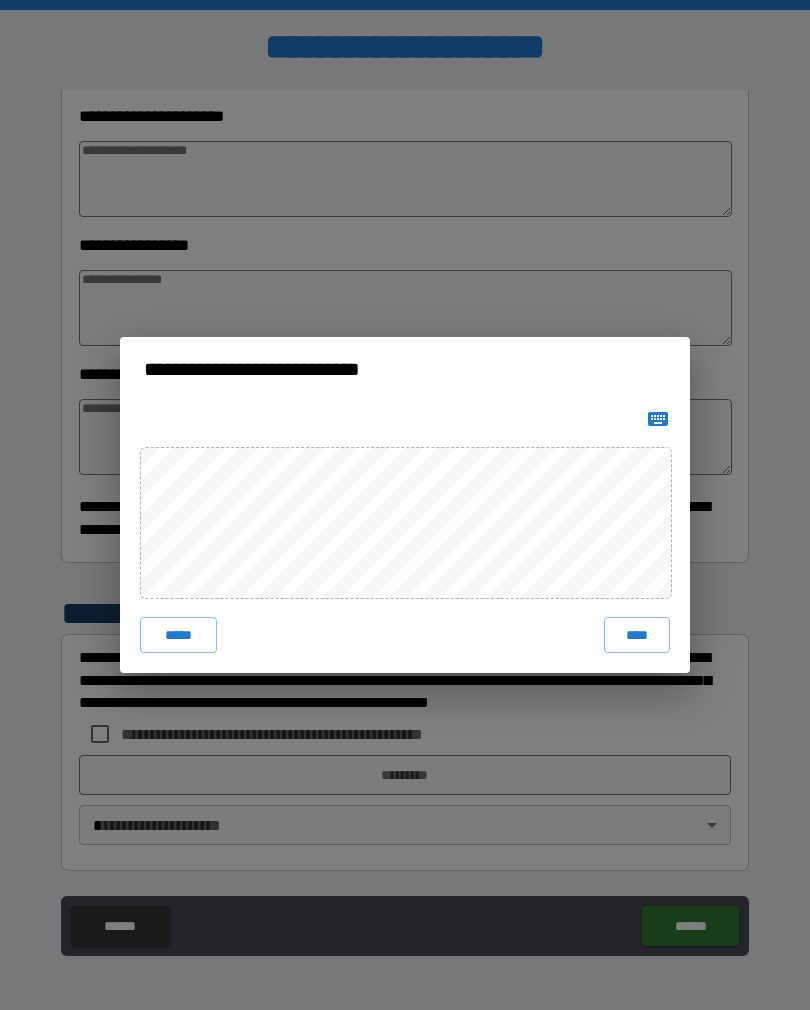 click on "****" at bounding box center [637, 635] 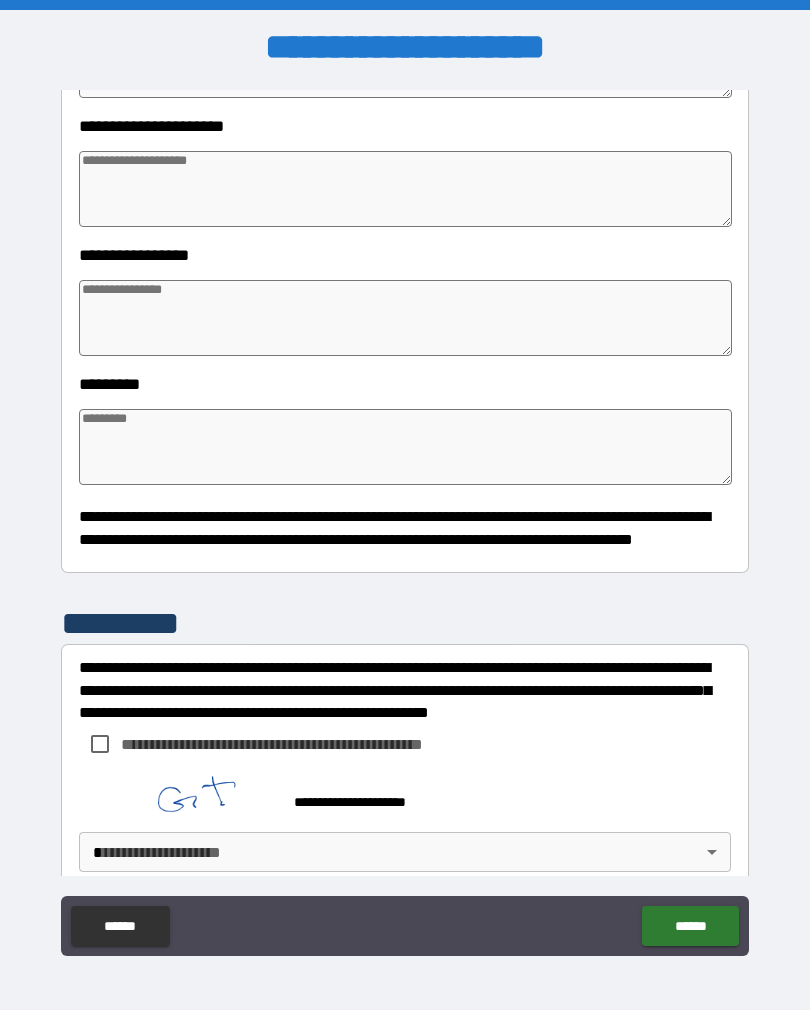 type on "*" 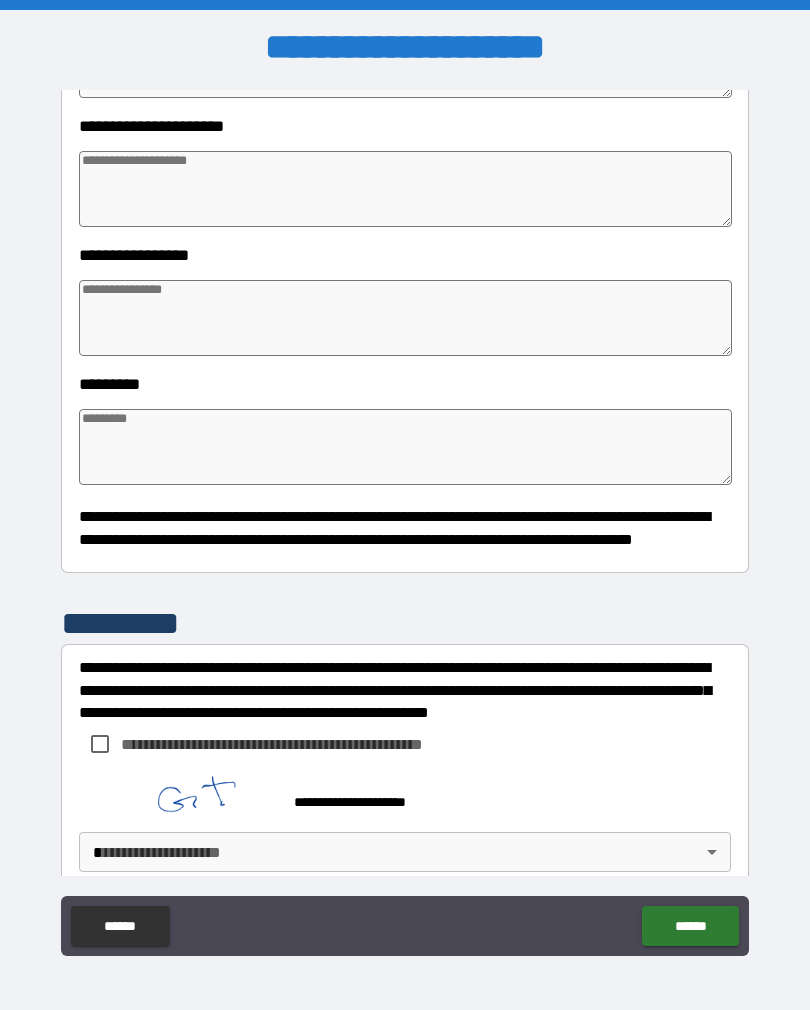 type on "*" 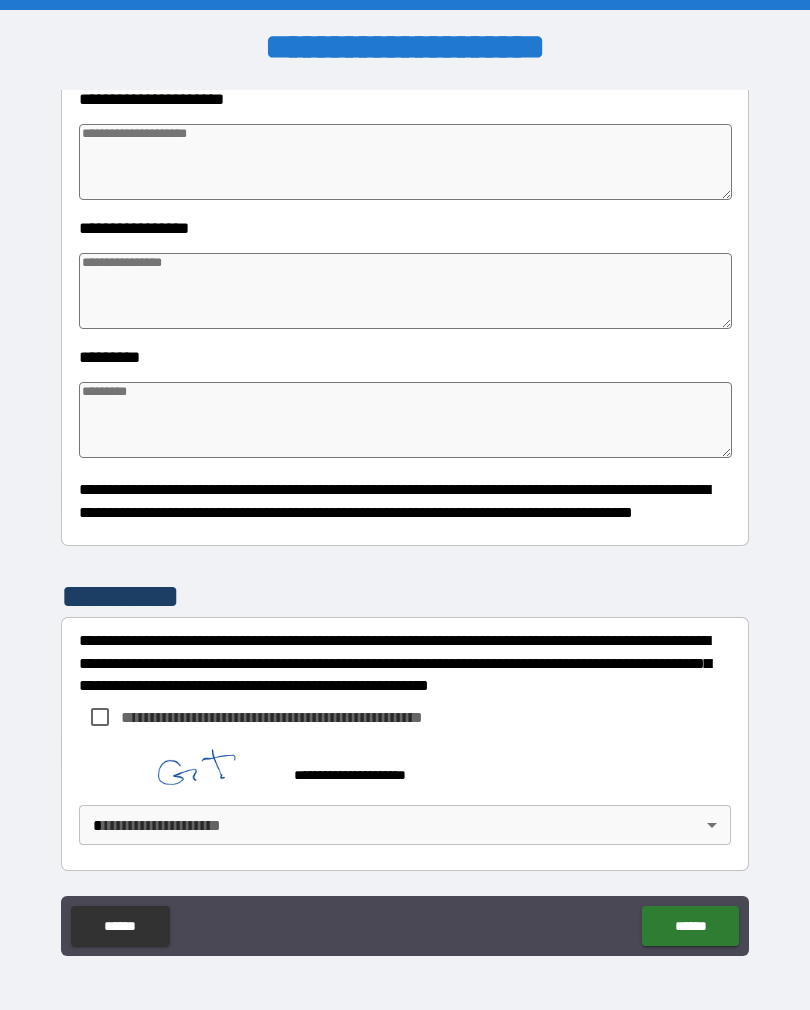 scroll, scrollTop: 409, scrollLeft: 0, axis: vertical 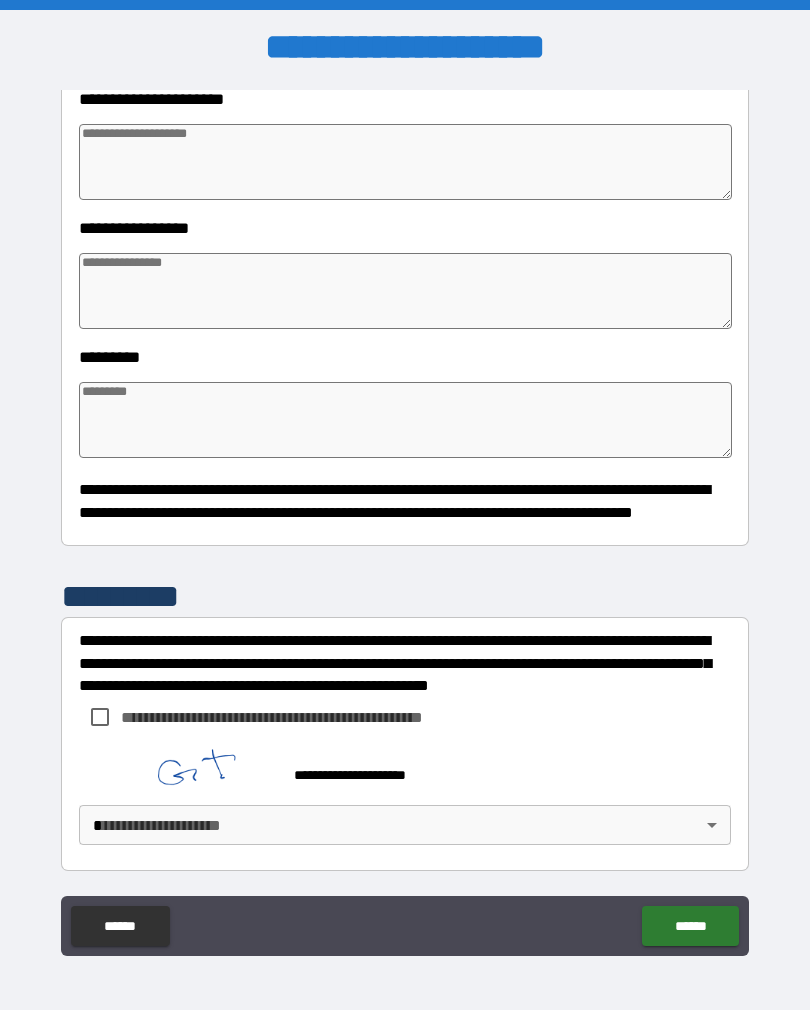 click on "**********" at bounding box center (405, 520) 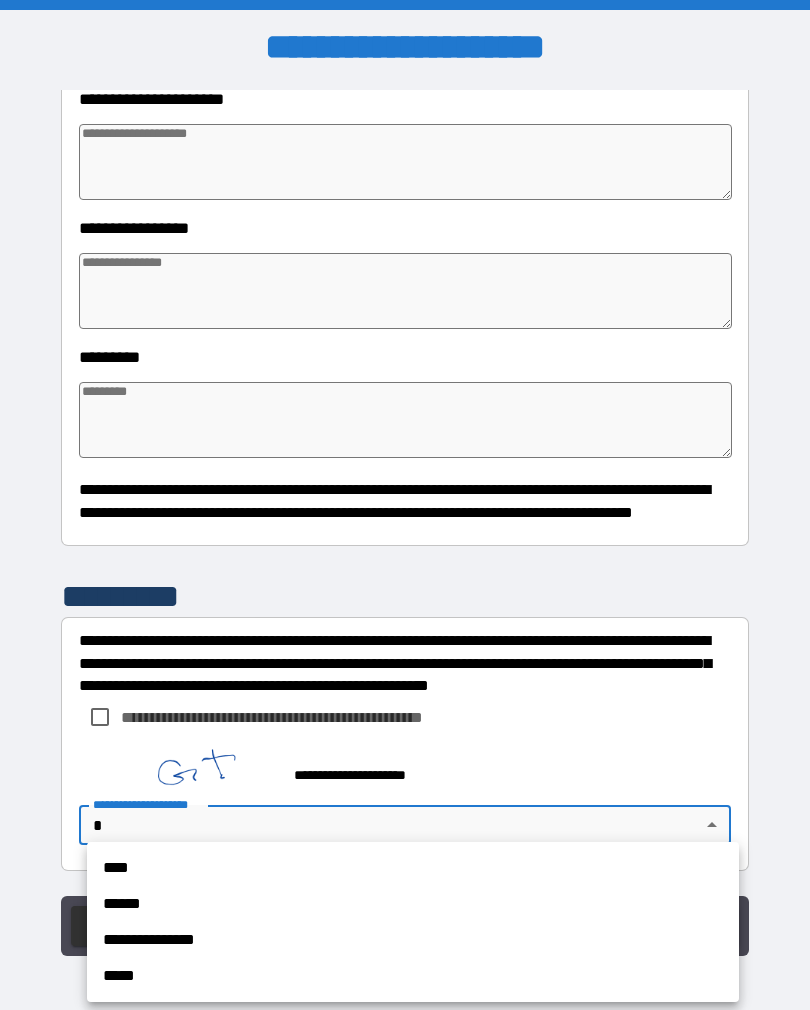 click on "****" at bounding box center [413, 868] 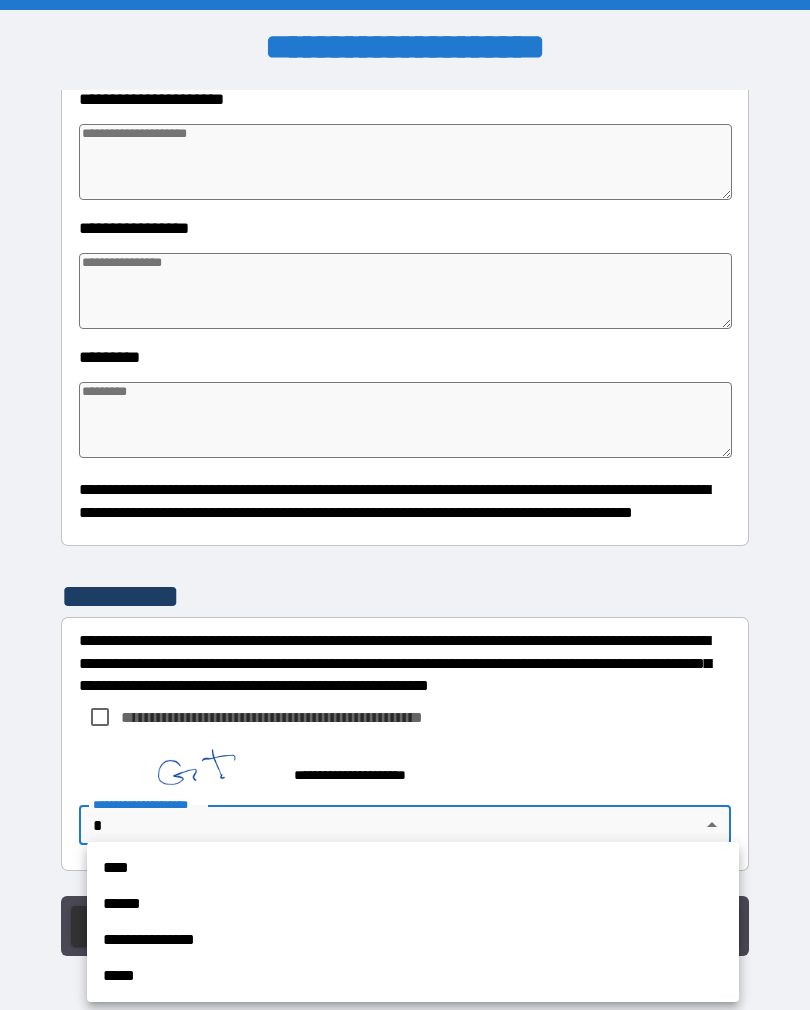 type on "*" 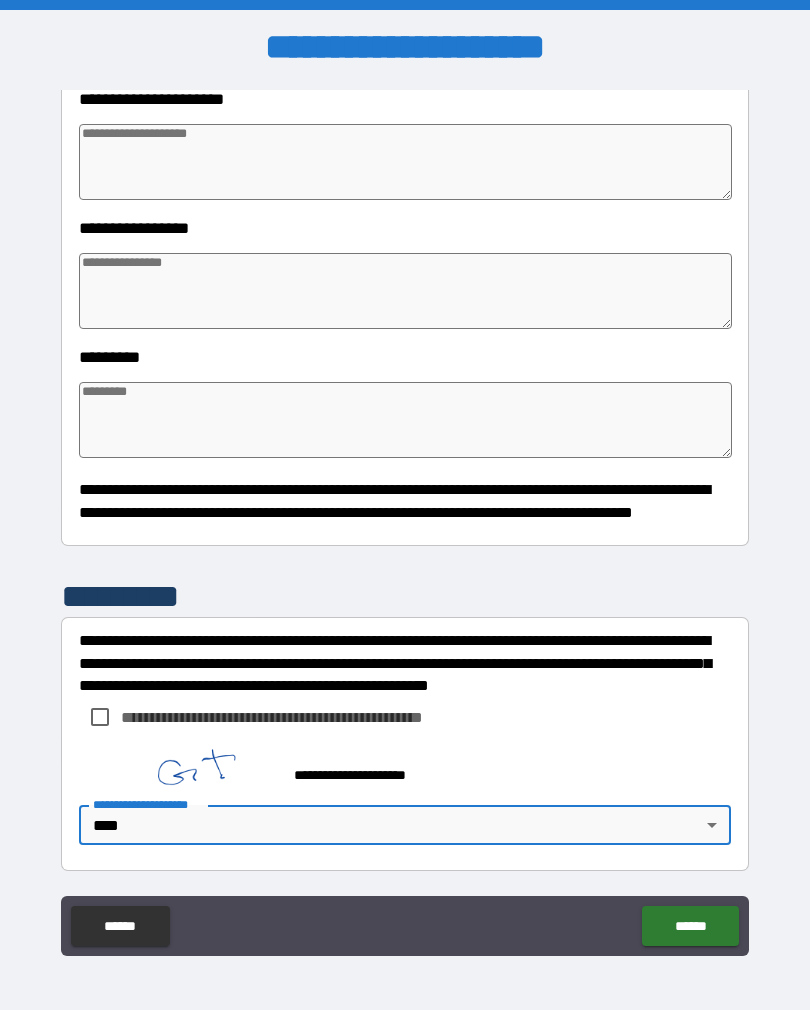 type on "*" 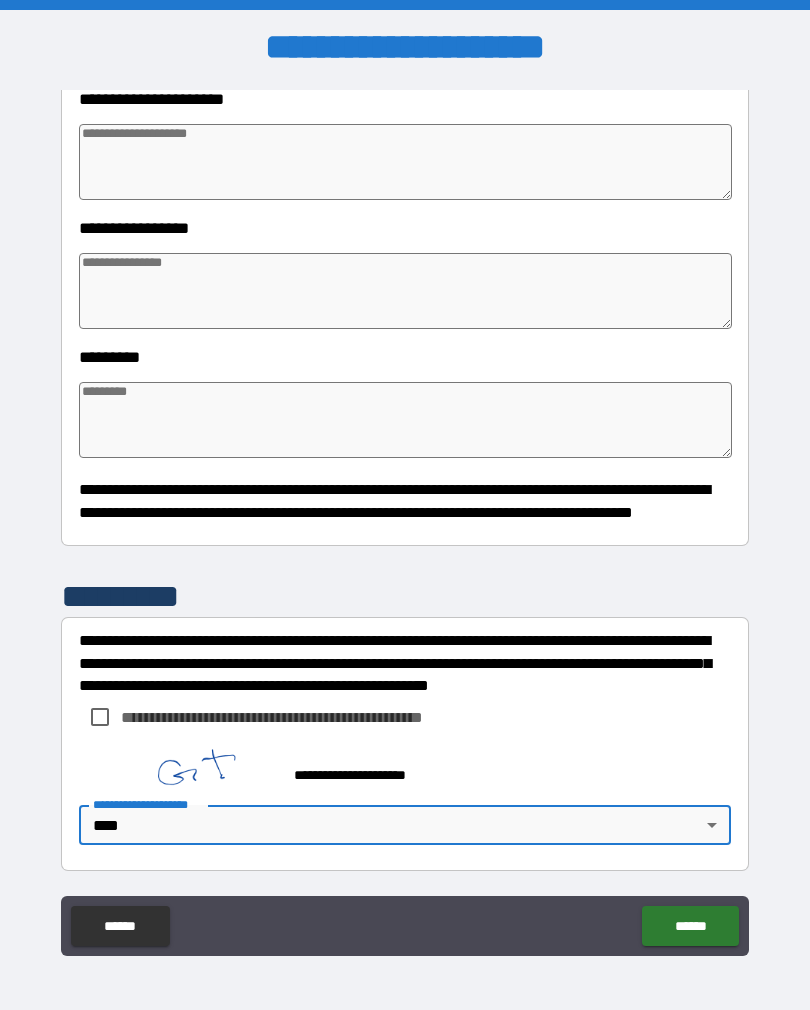 type on "*" 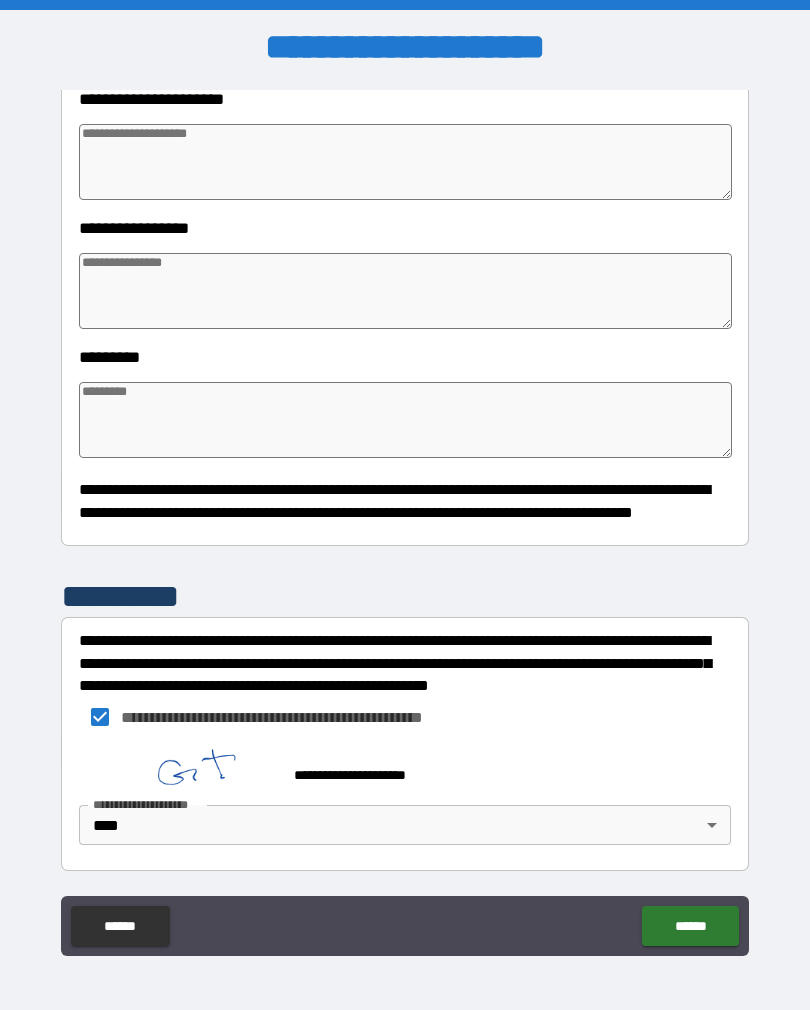 type on "*" 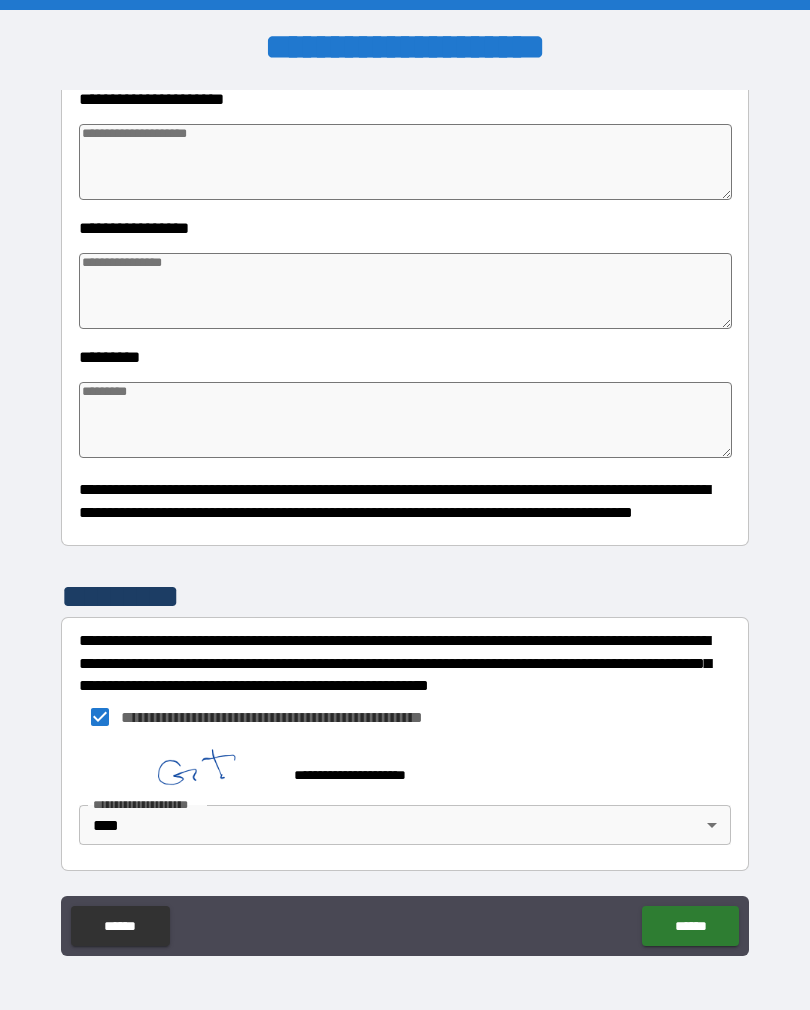 type on "*" 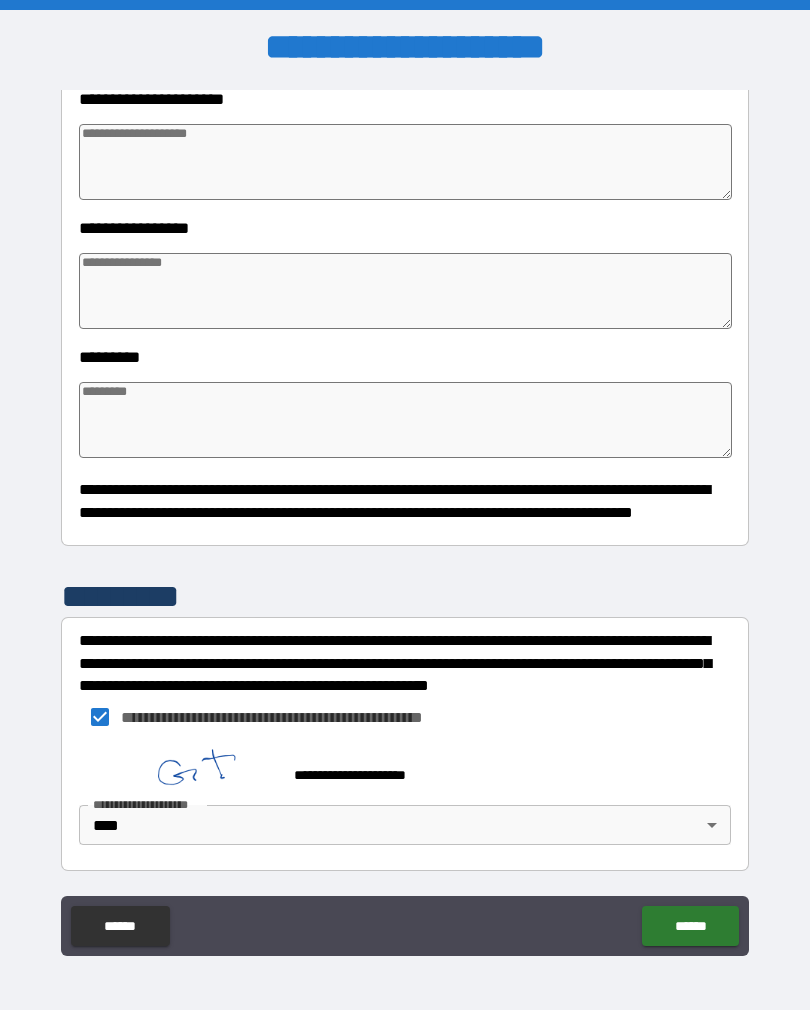 type on "*" 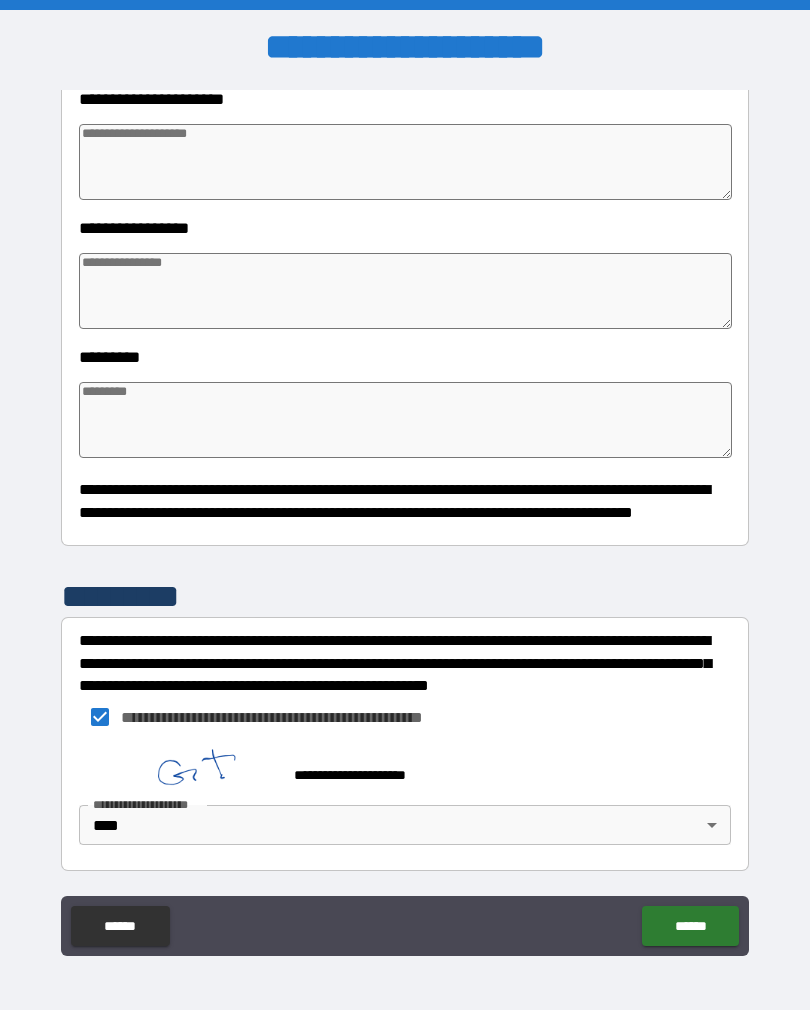 type on "*" 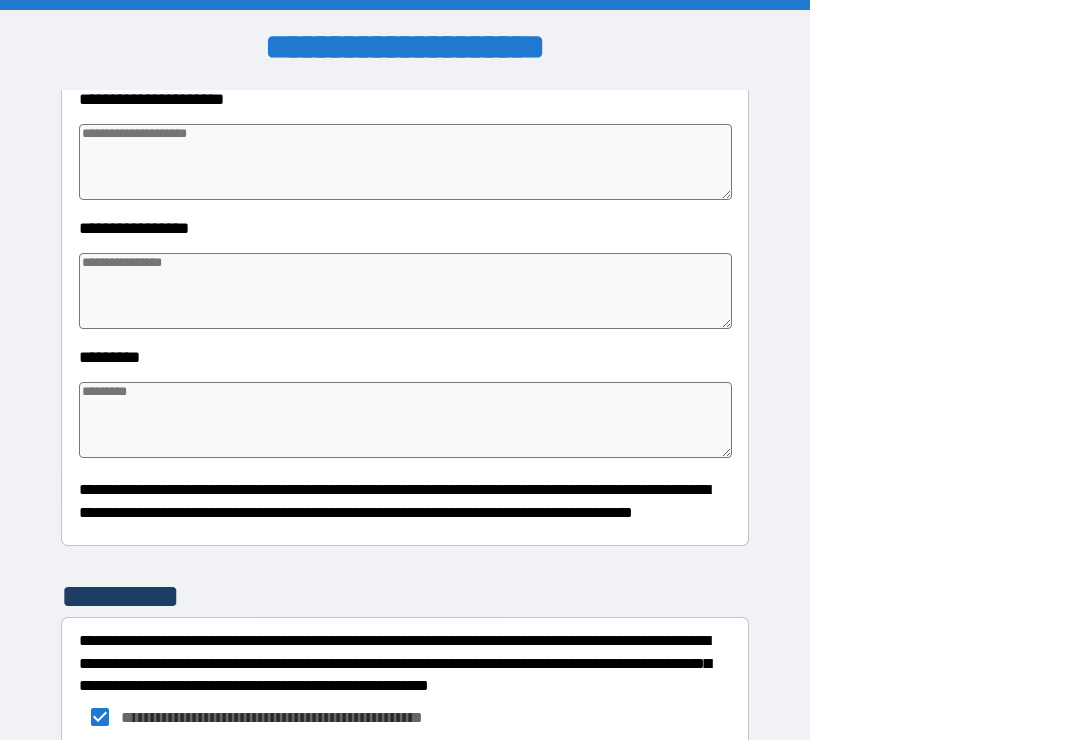 type on "*" 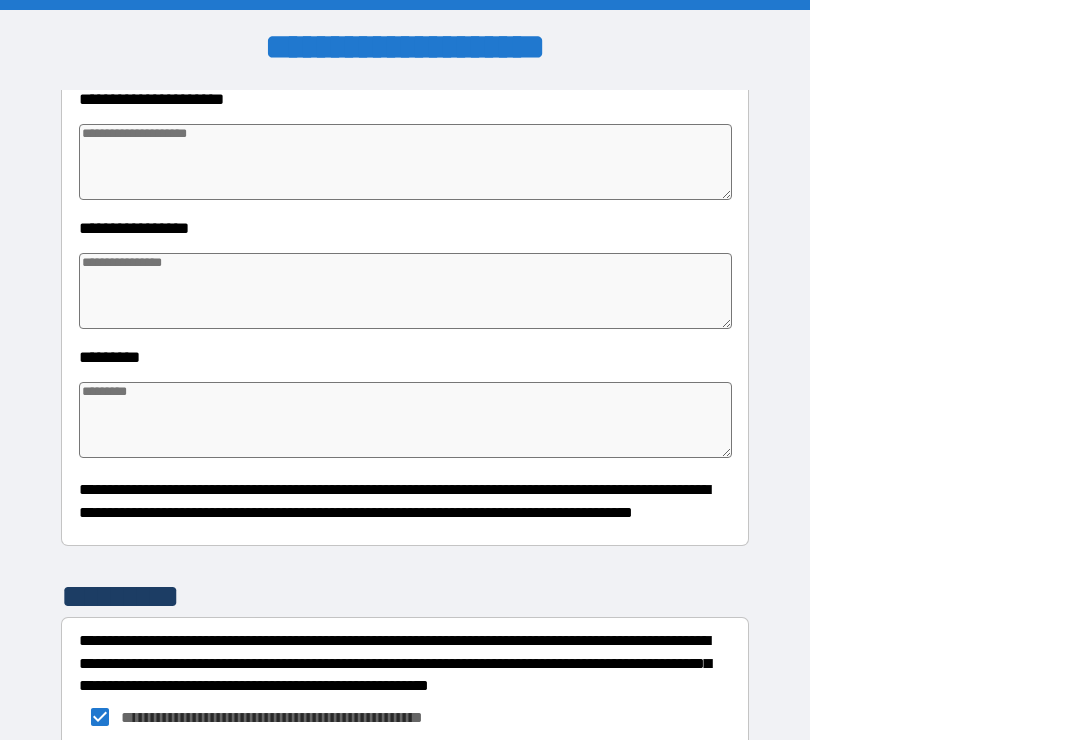 type on "*" 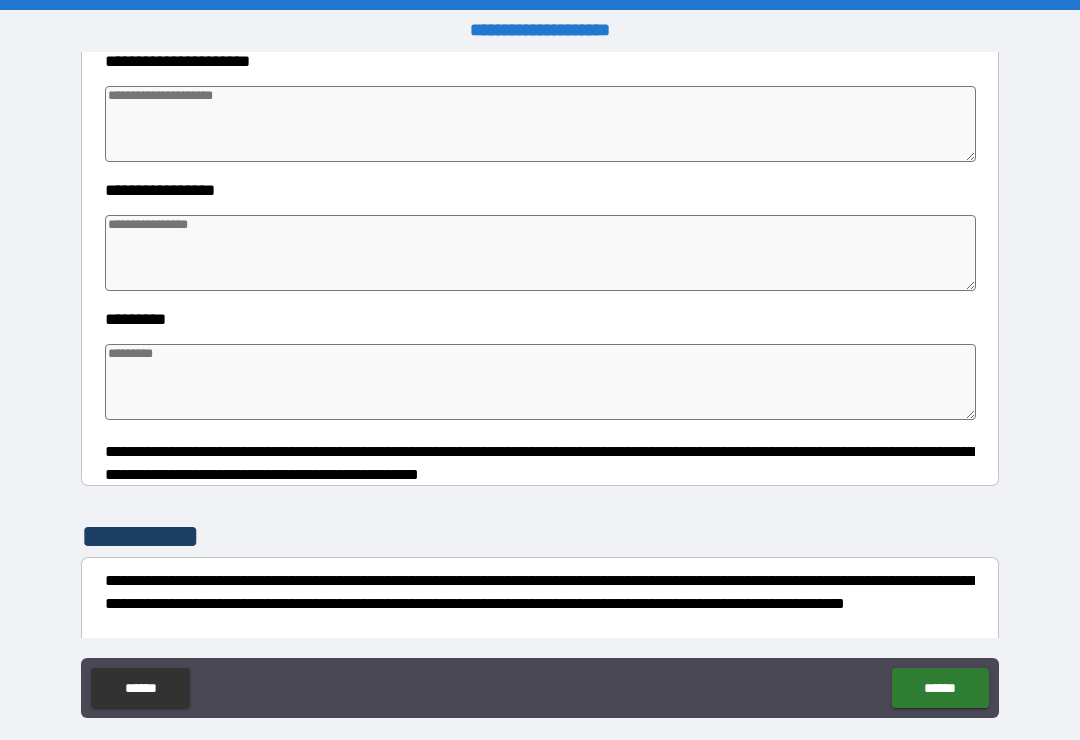 type on "*" 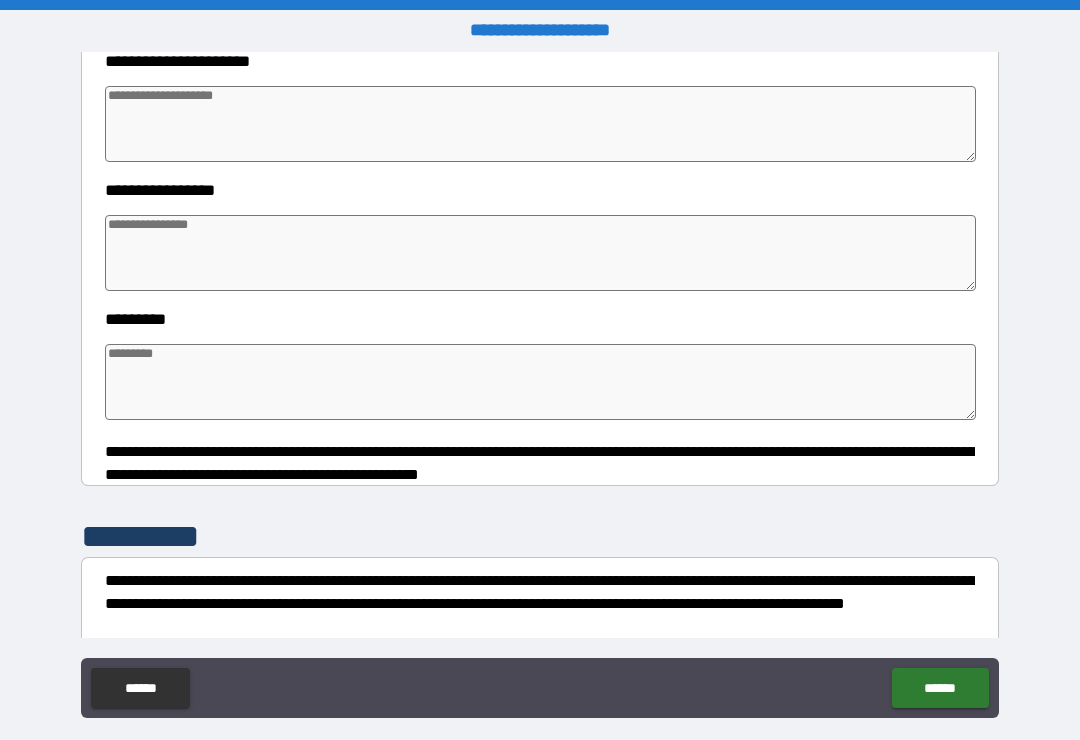 type on "*" 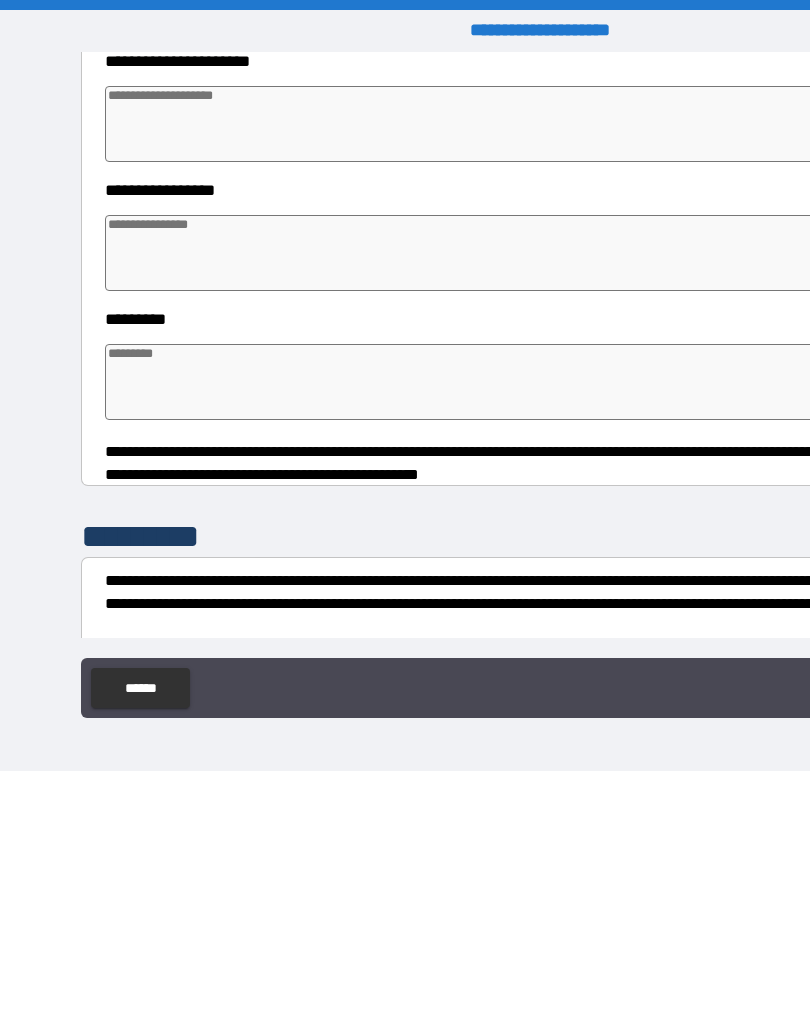 scroll, scrollTop: 388, scrollLeft: 0, axis: vertical 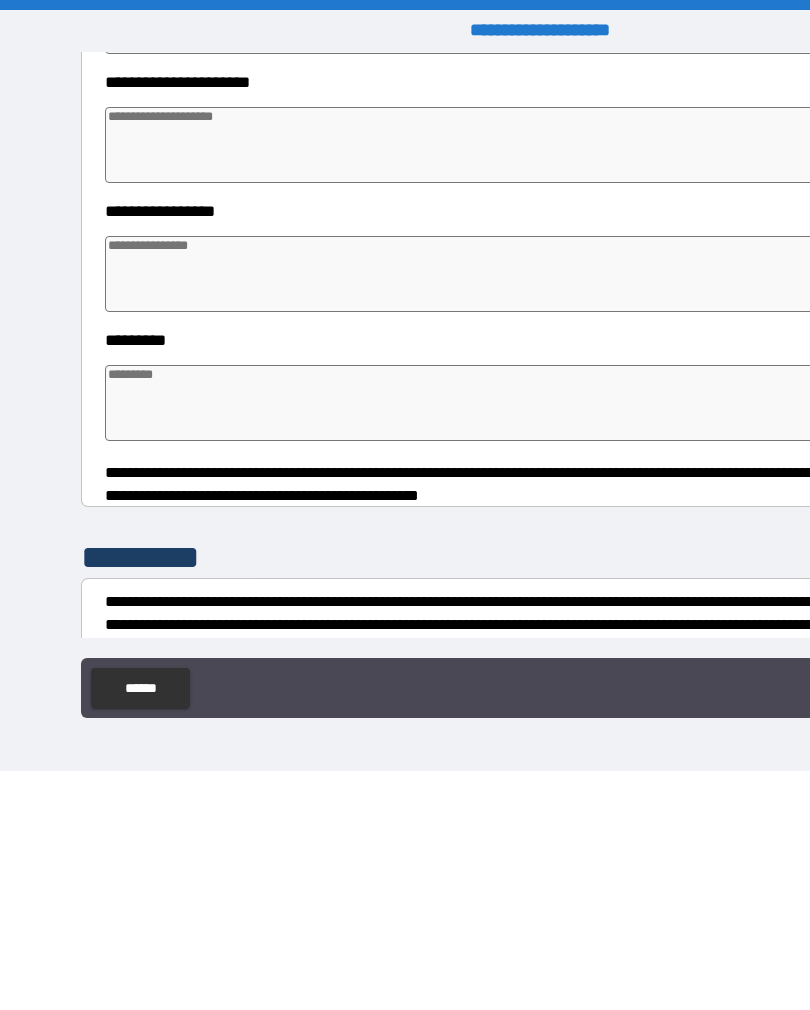 type on "*" 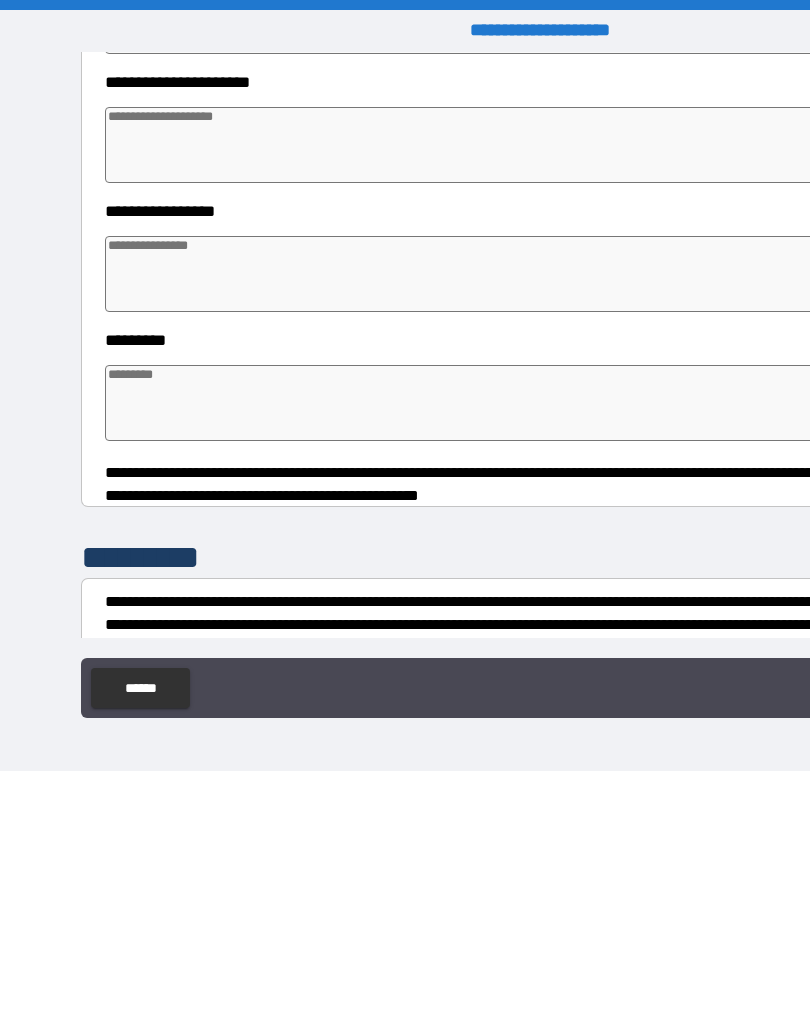 type on "*" 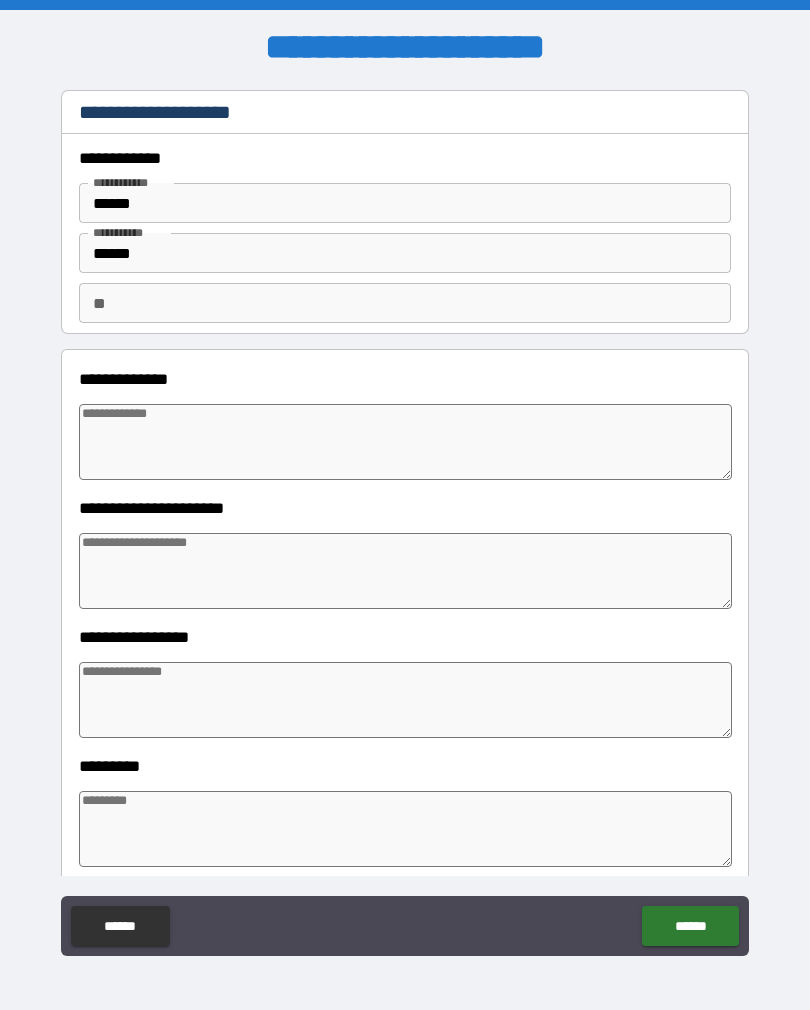 scroll, scrollTop: 0, scrollLeft: 0, axis: both 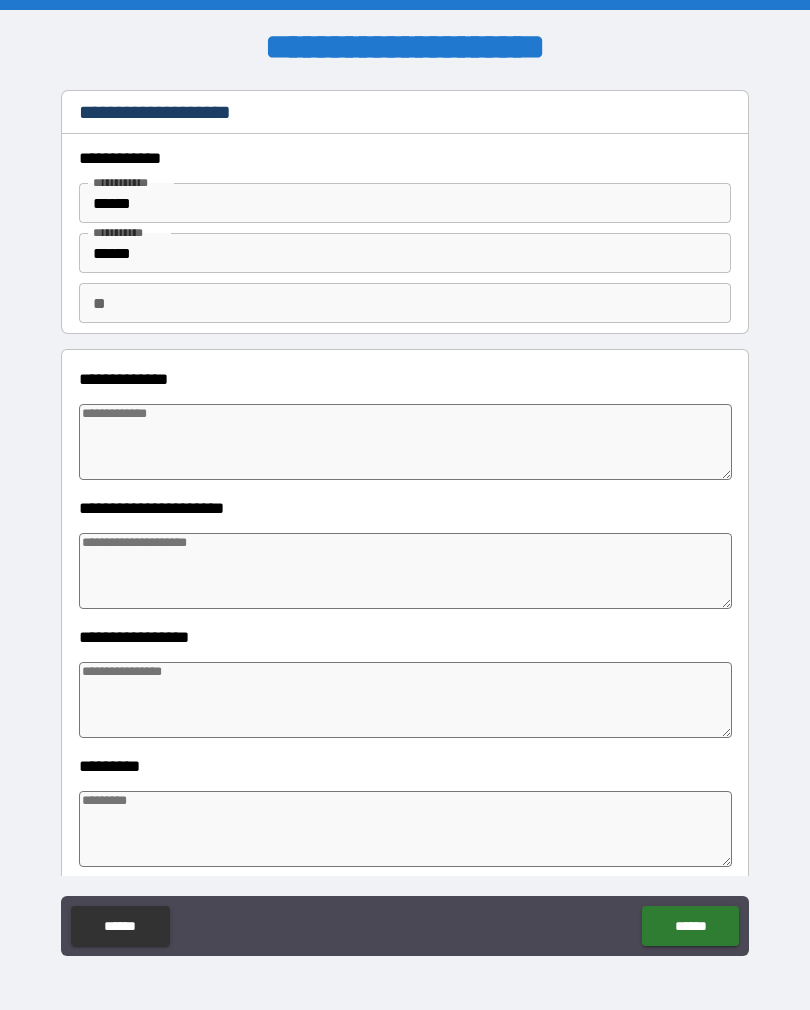click at bounding box center [405, 442] 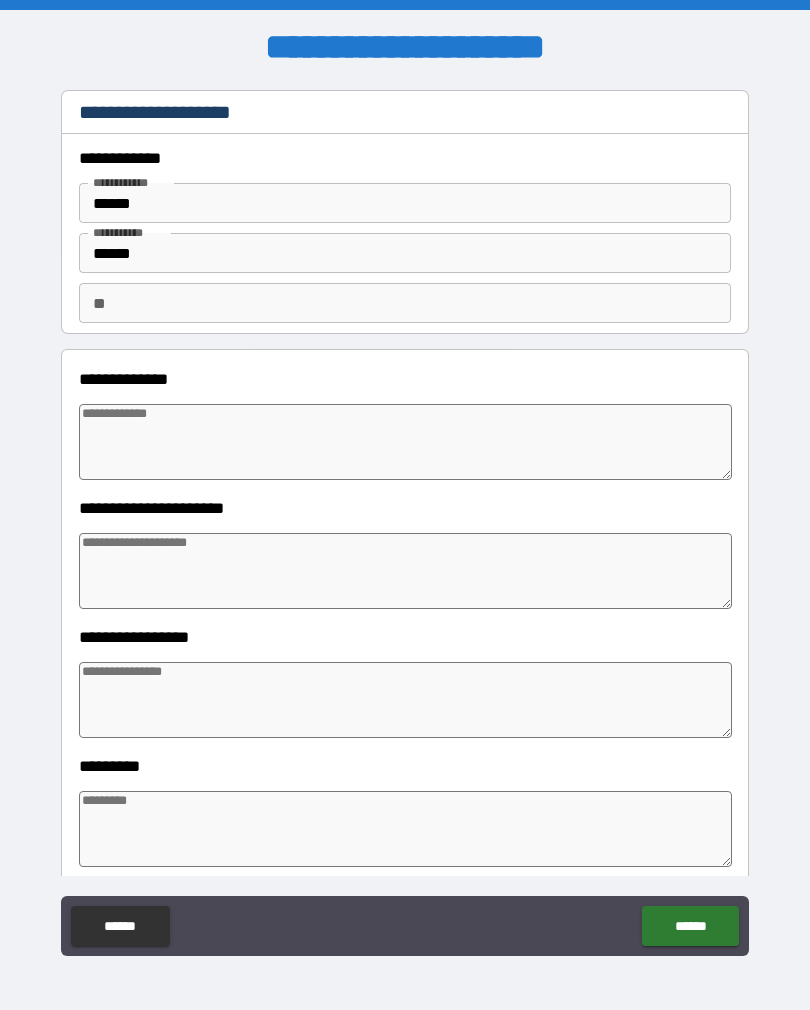 type on "*" 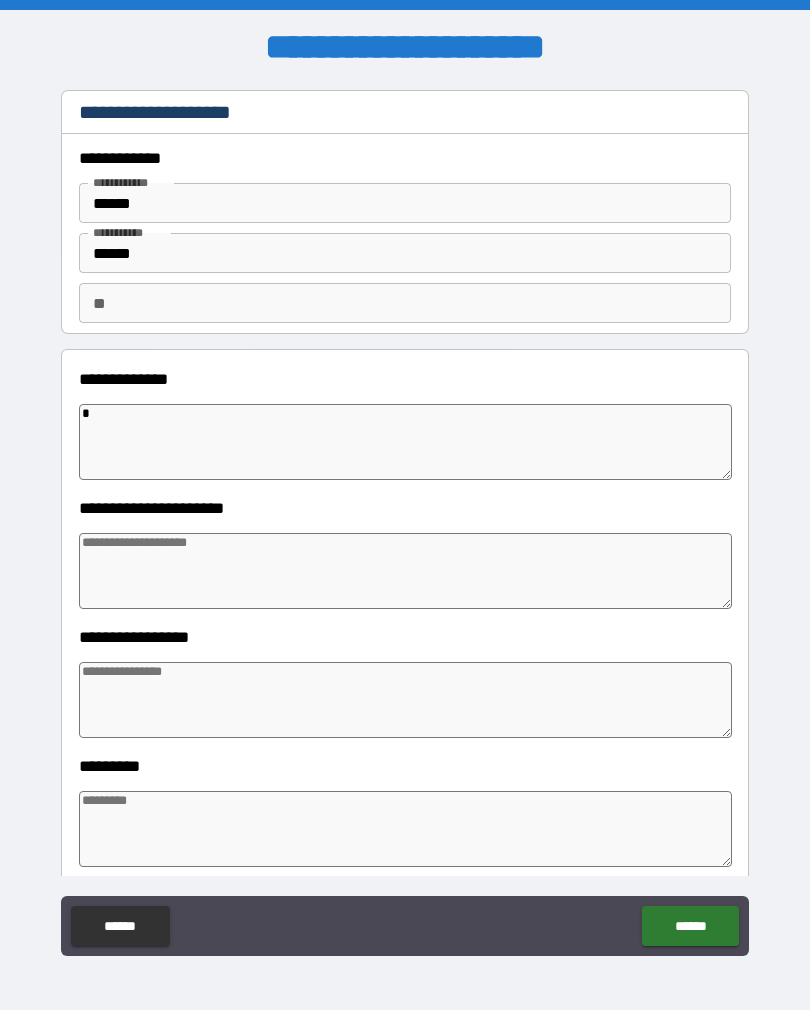 type on "*" 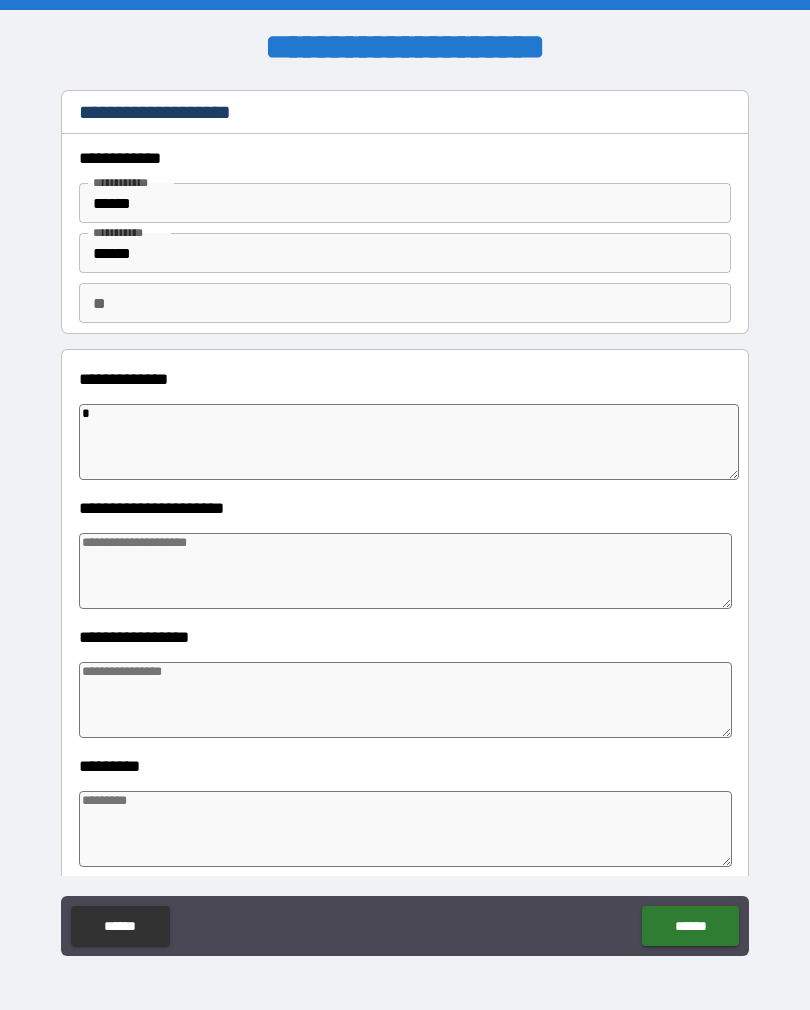 type on "**" 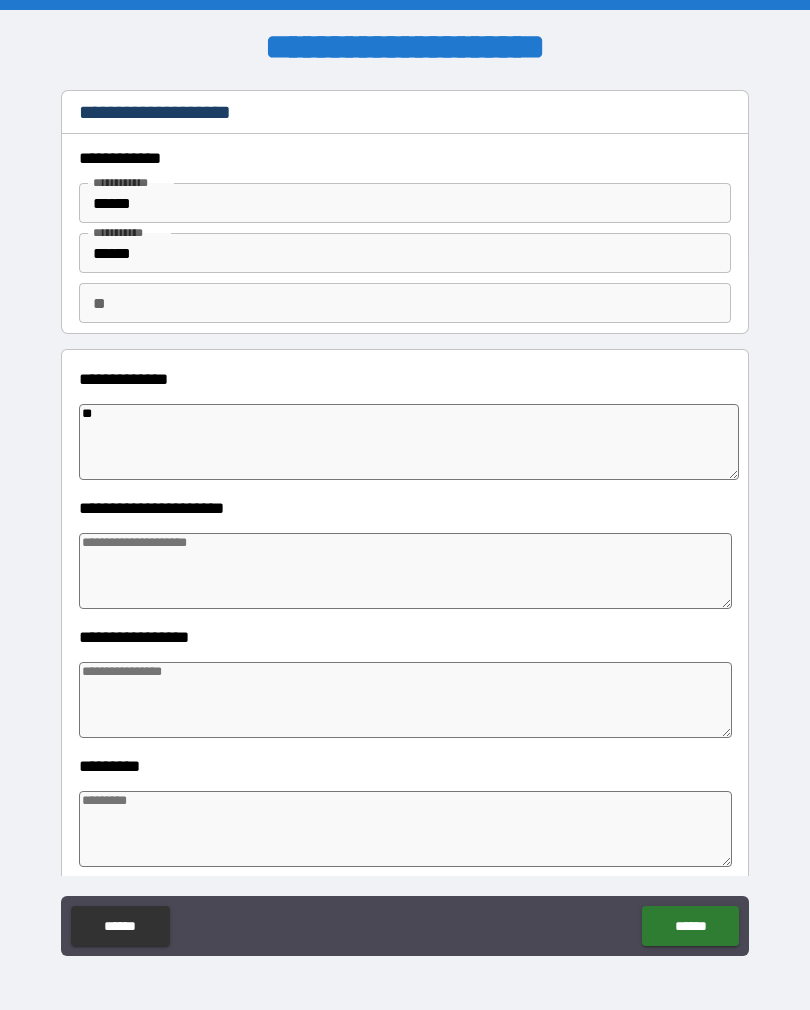 type on "*" 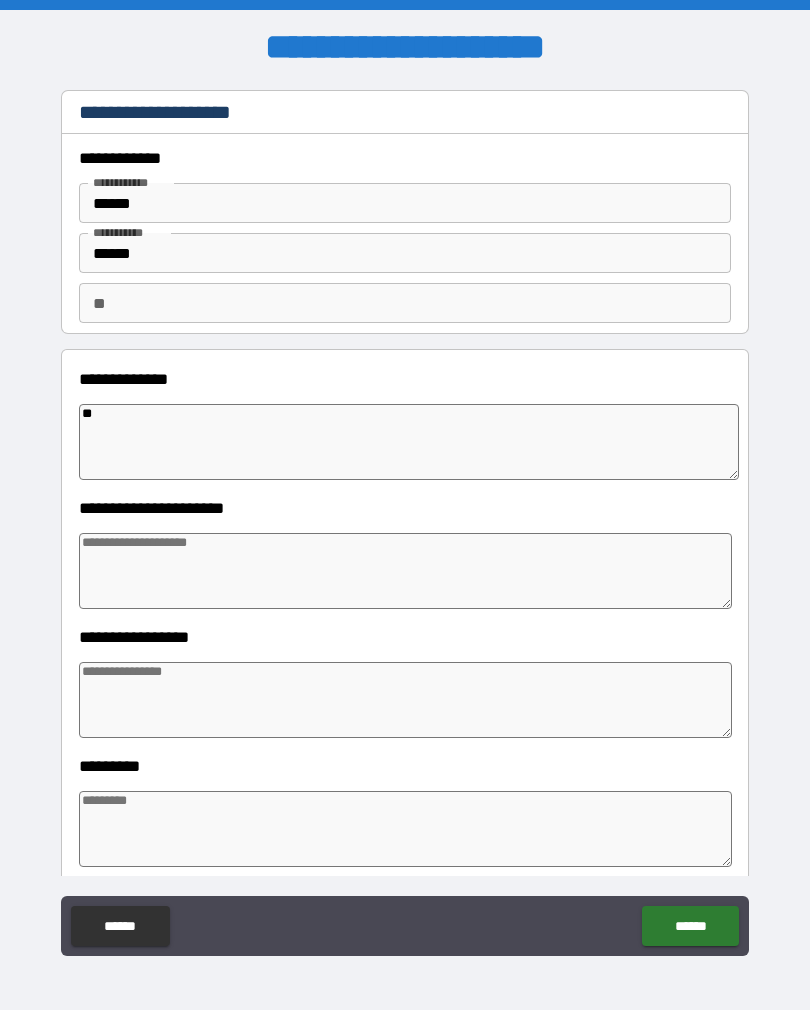 type on "*" 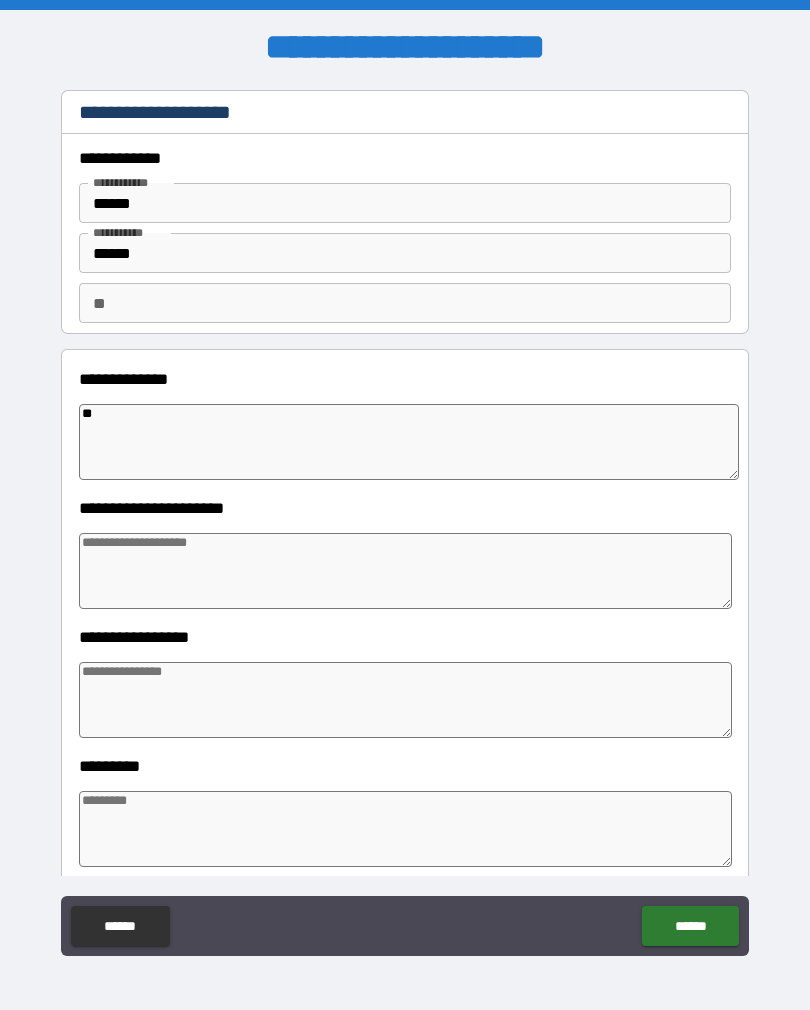 type on "*" 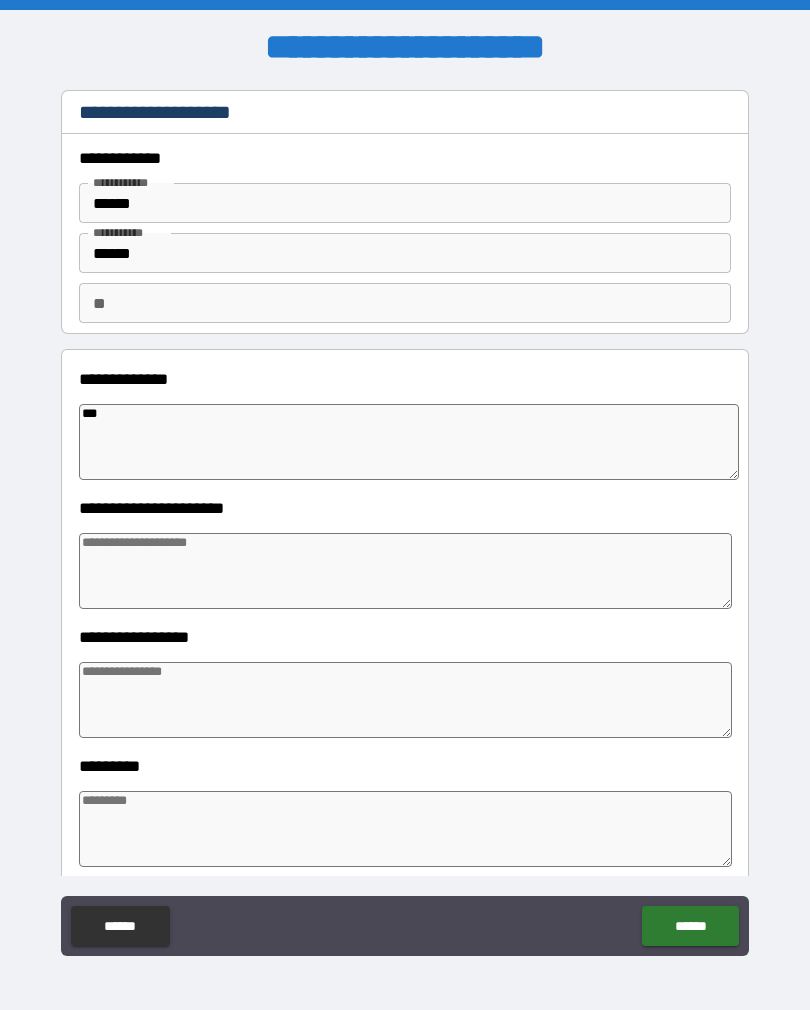 type on "*" 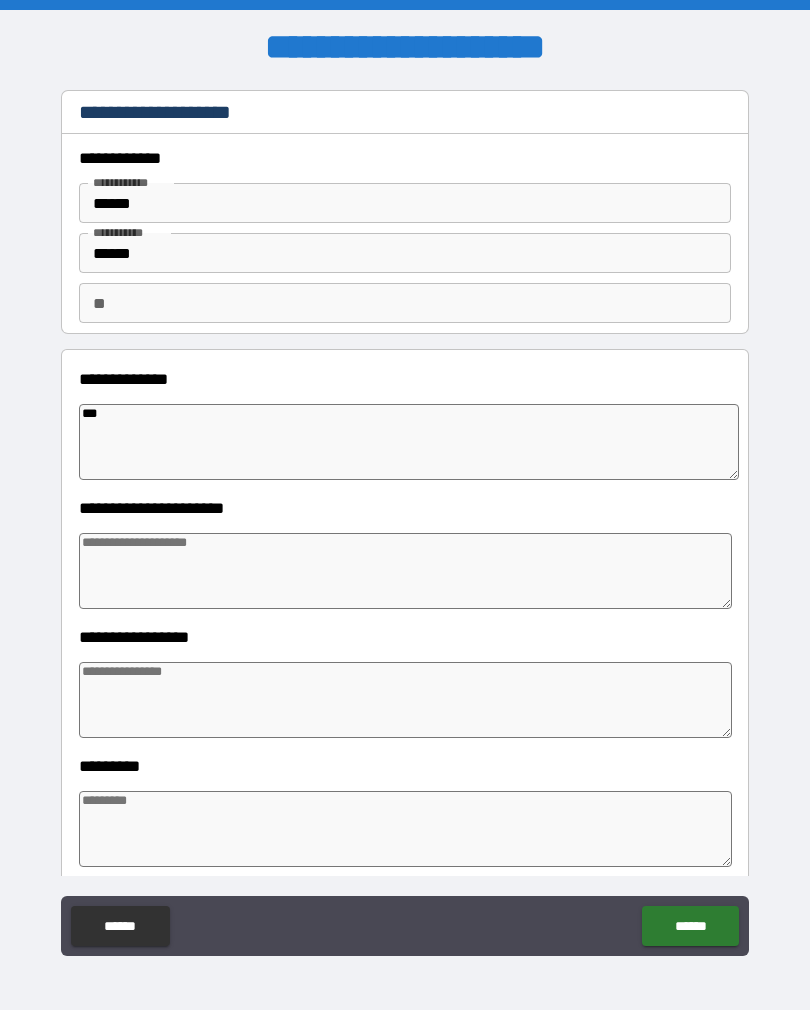 type on "*" 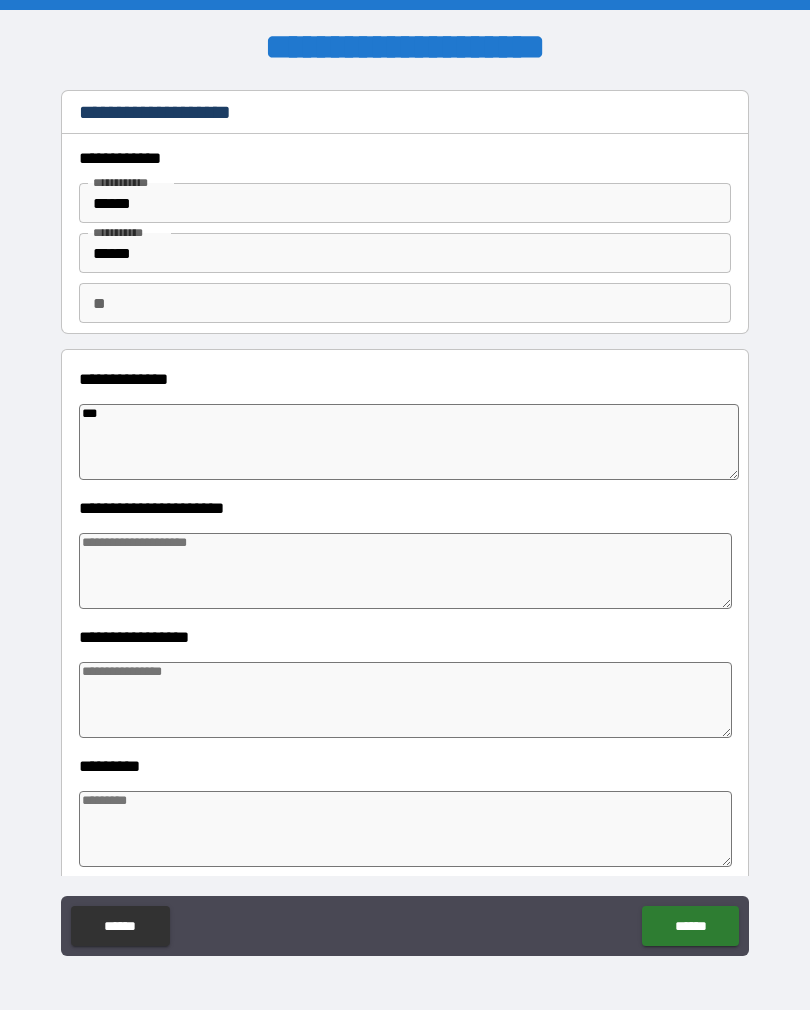 type on "*" 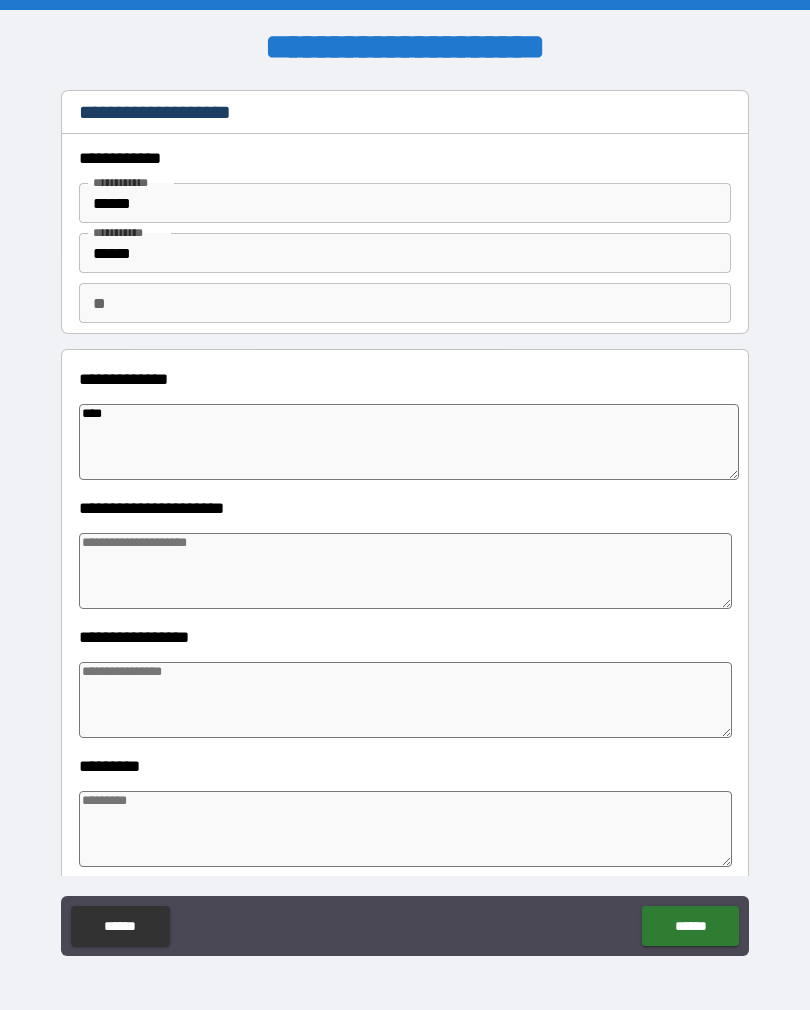 type on "*" 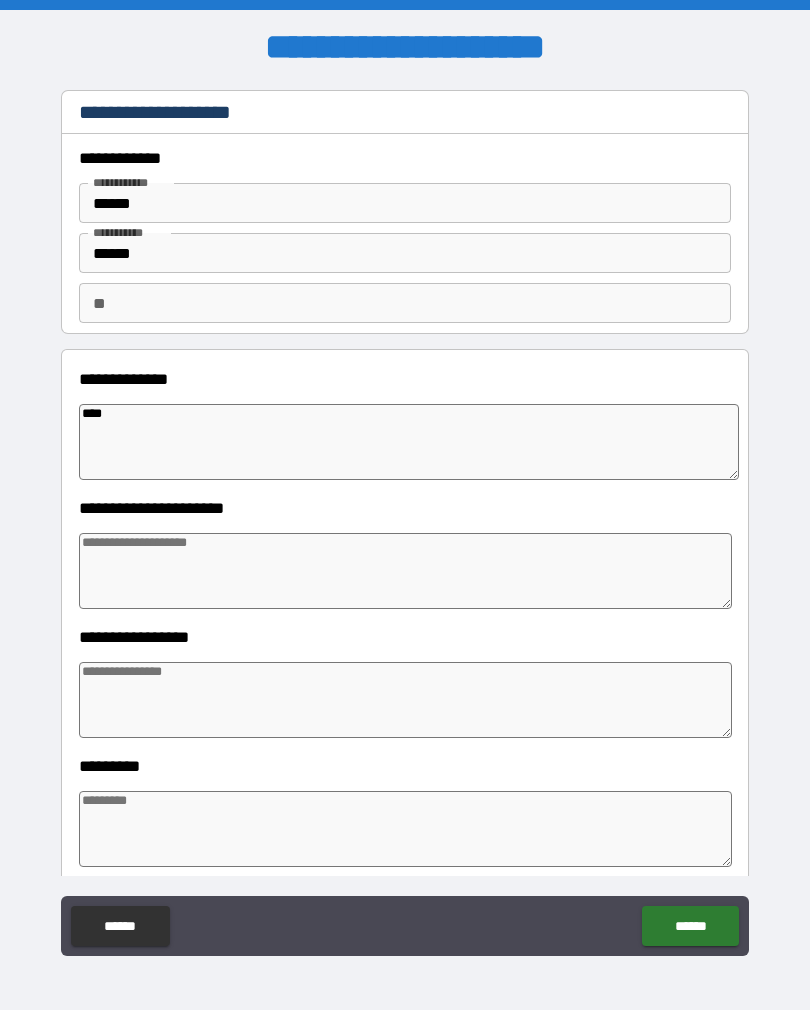 type on "*" 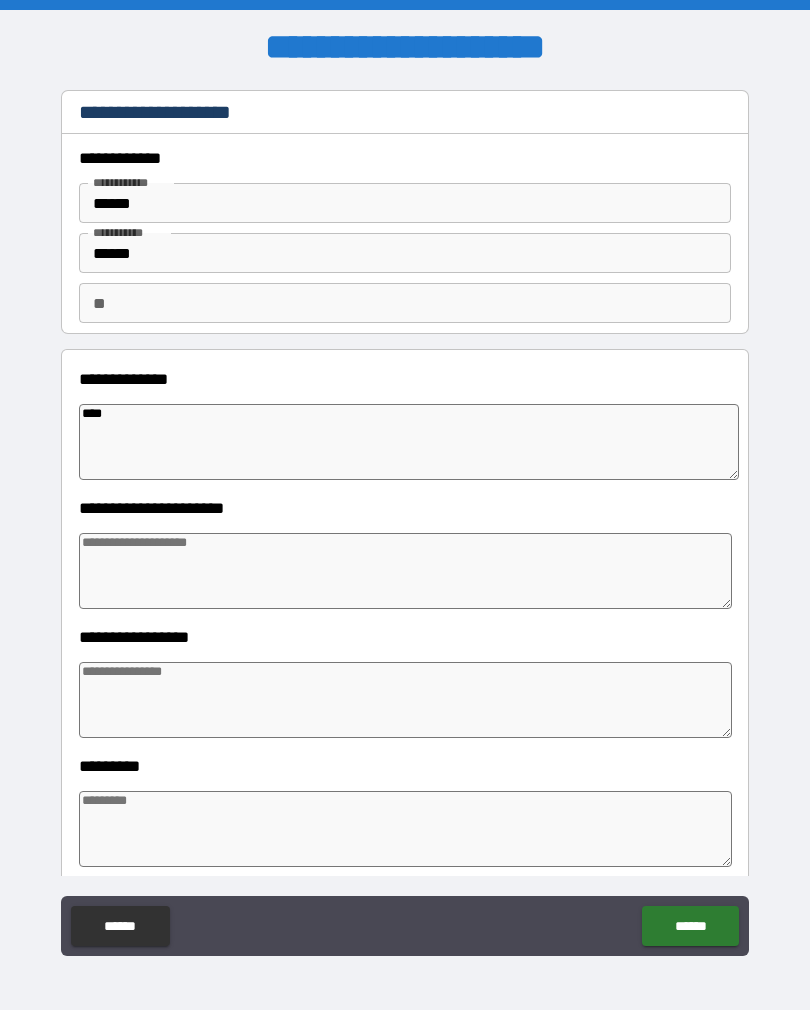 type on "*" 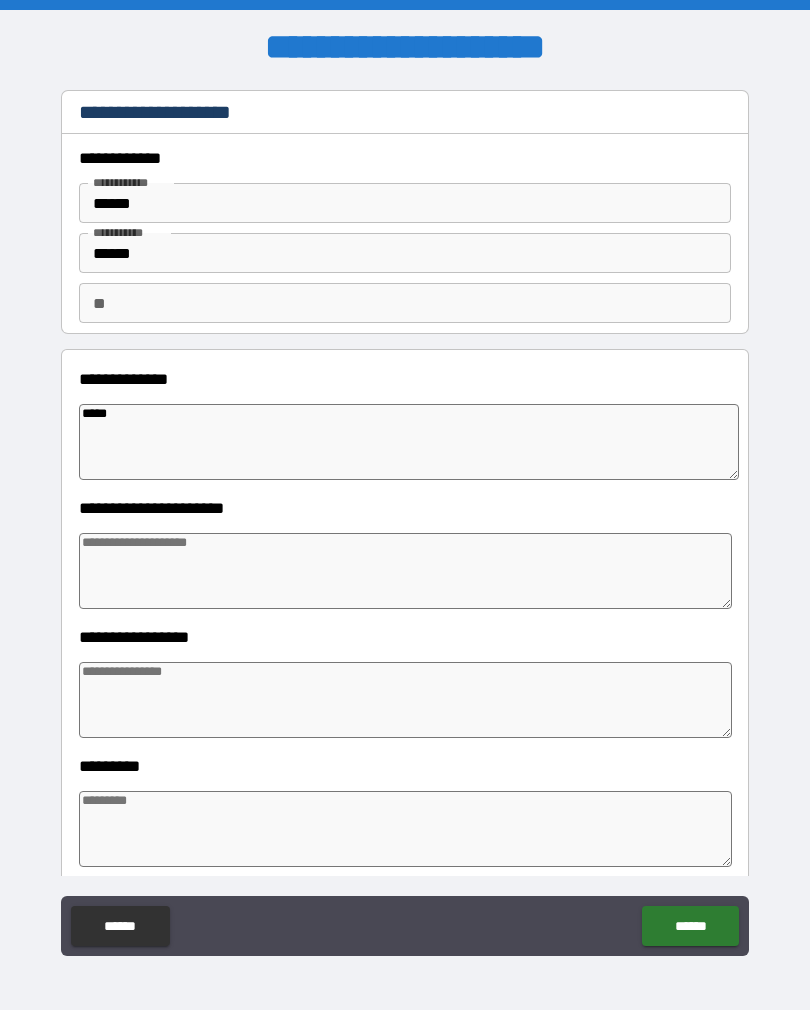 type on "*" 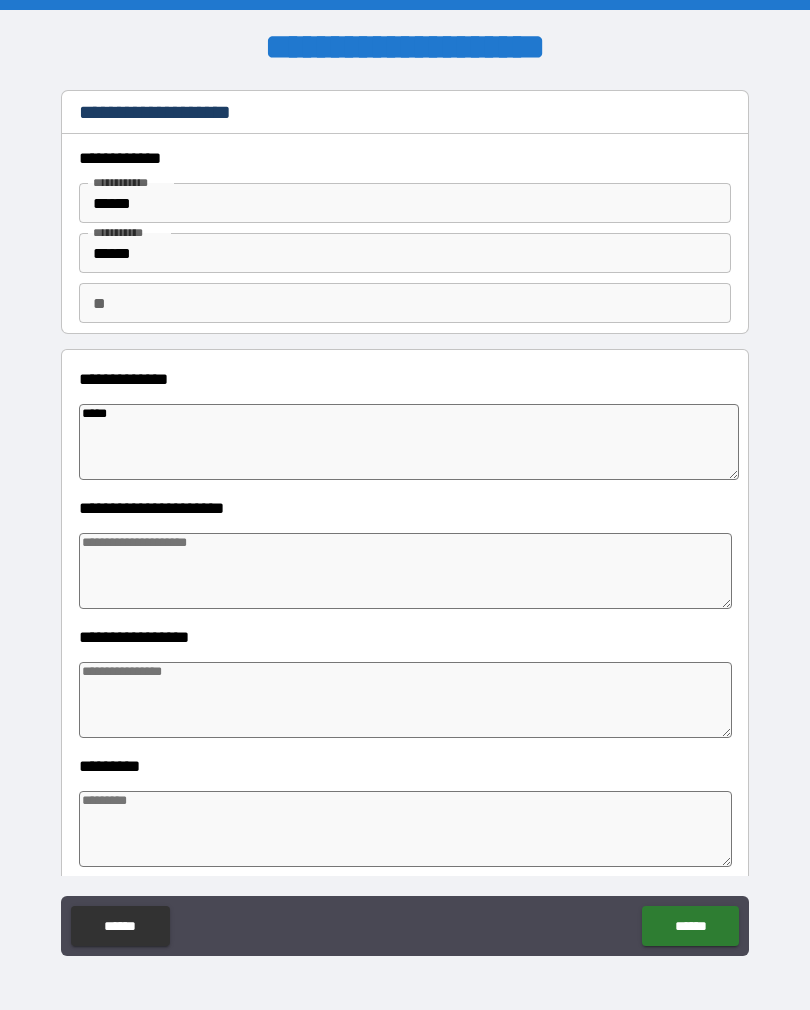 type on "*" 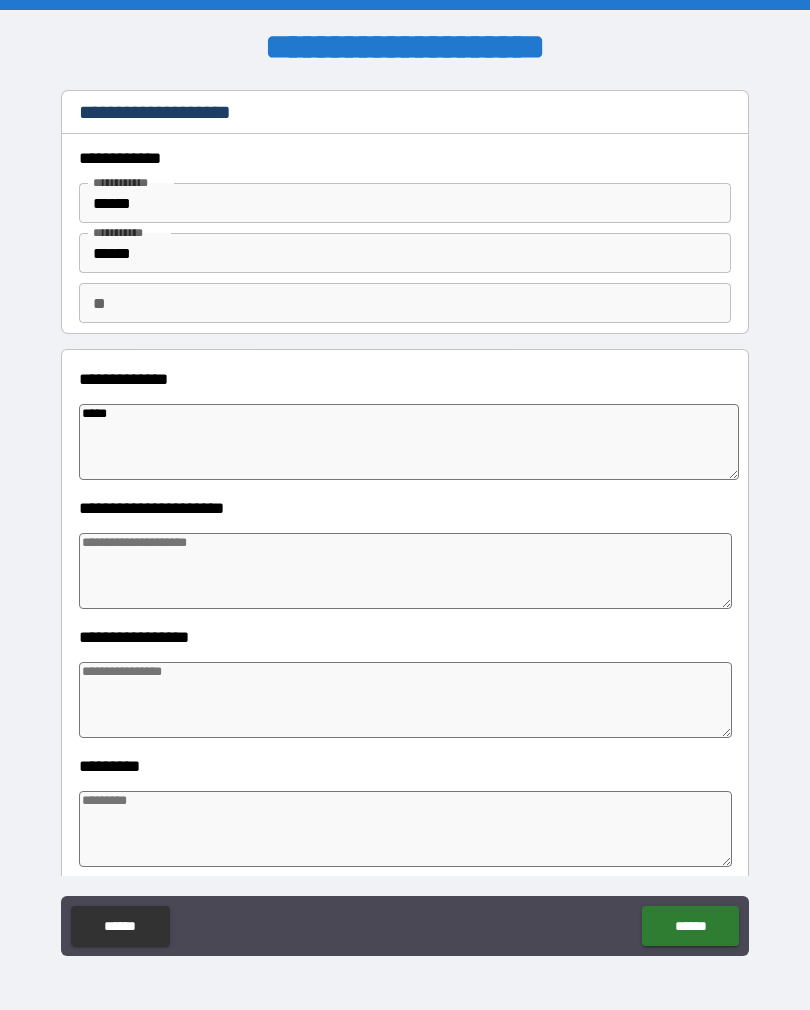type on "*" 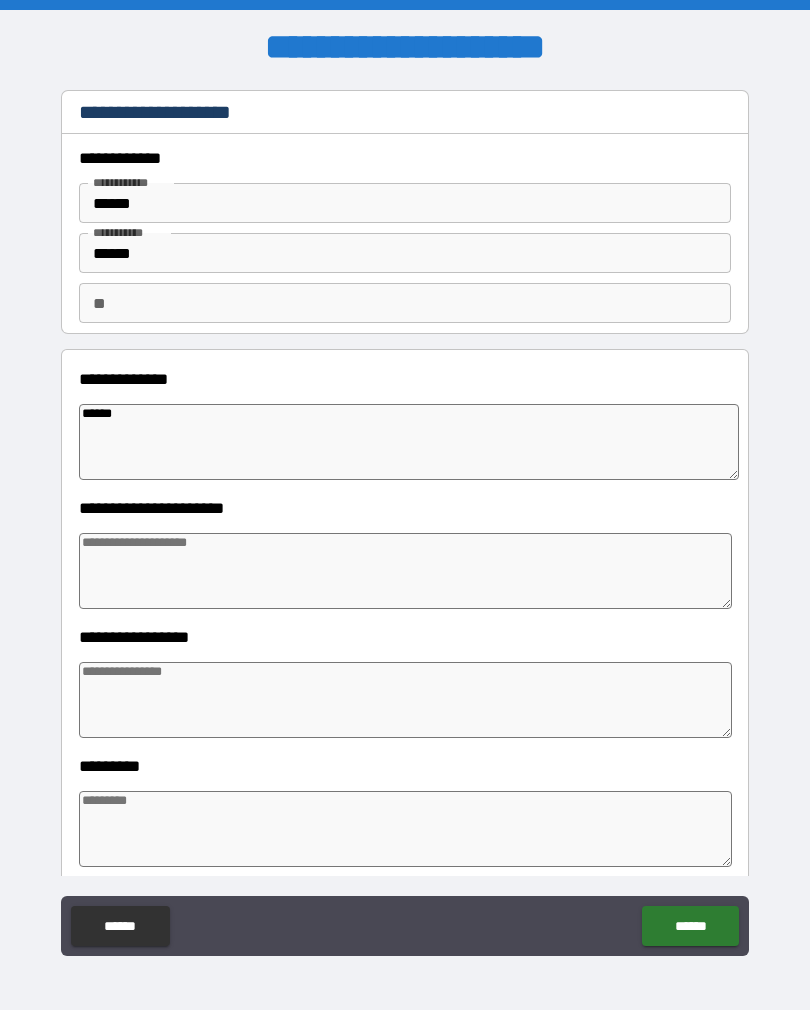 type on "*" 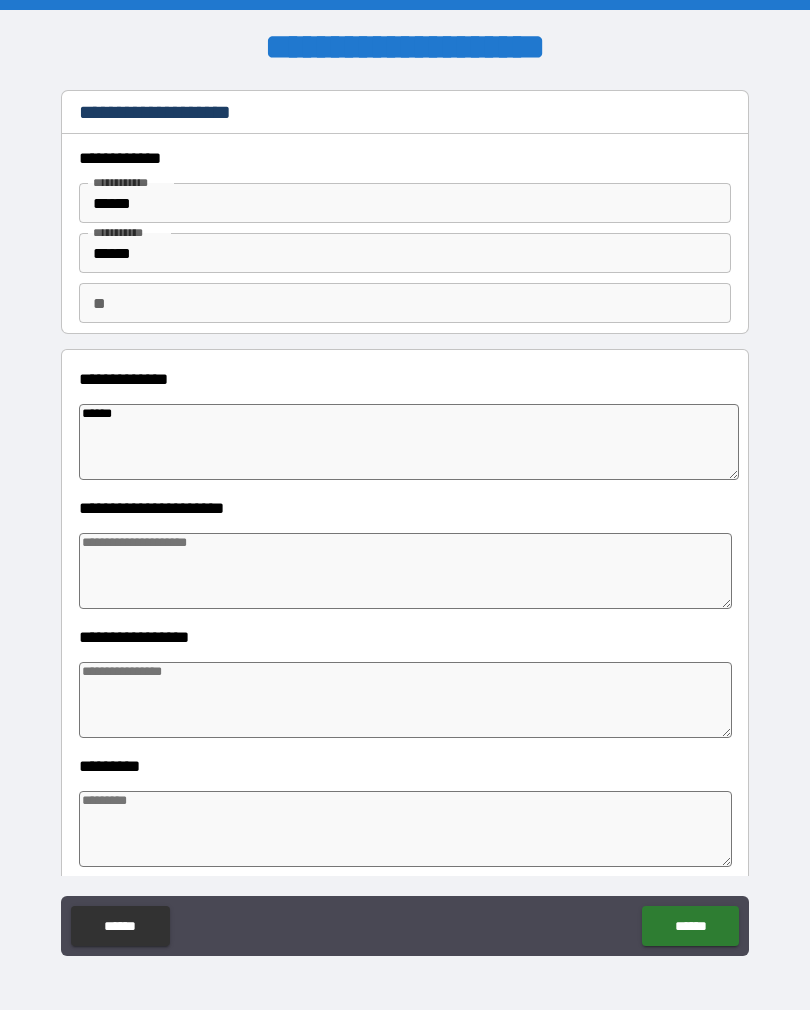 type on "*" 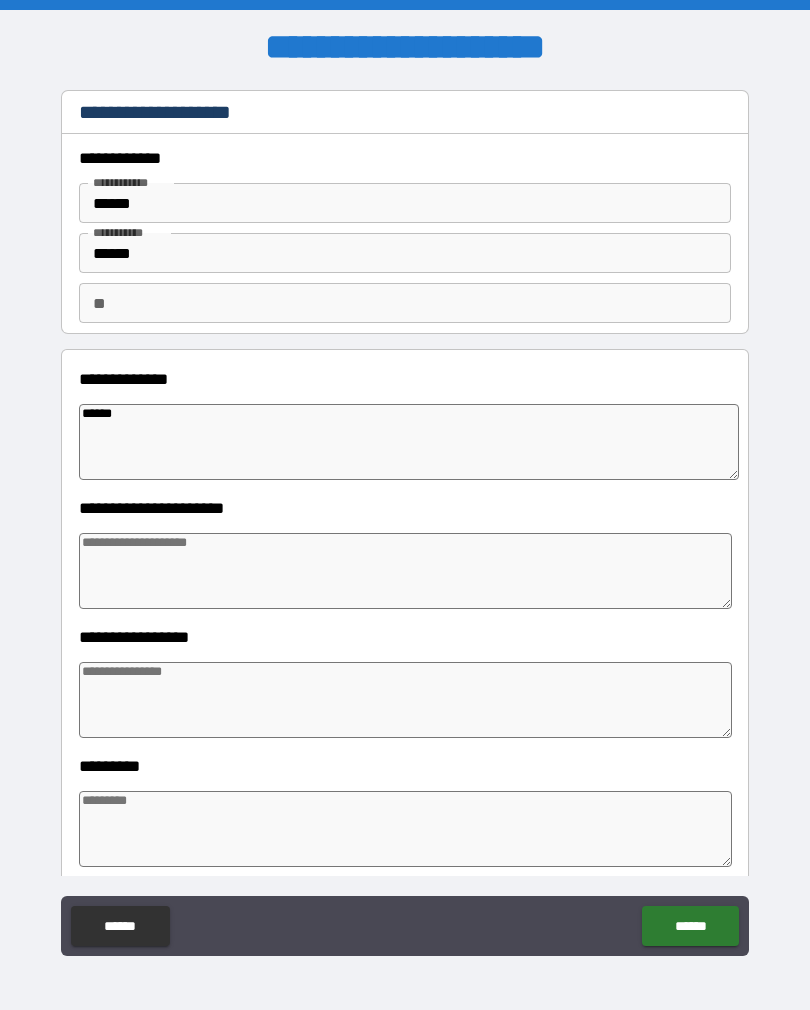 type on "*" 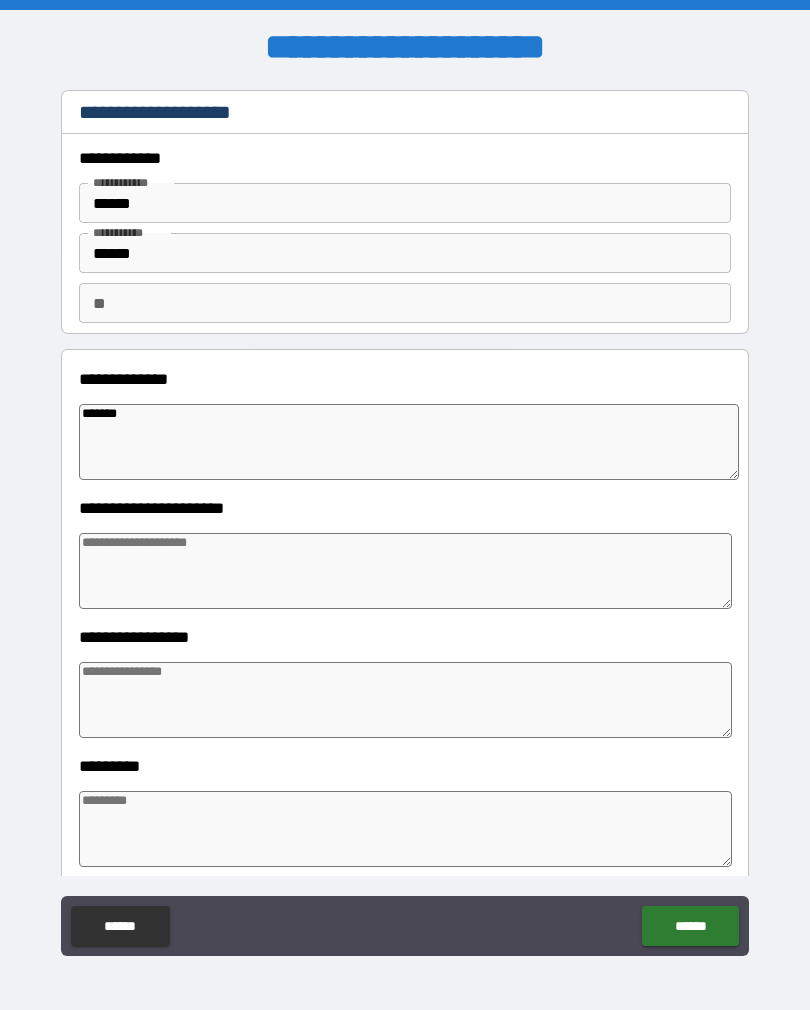 type on "*" 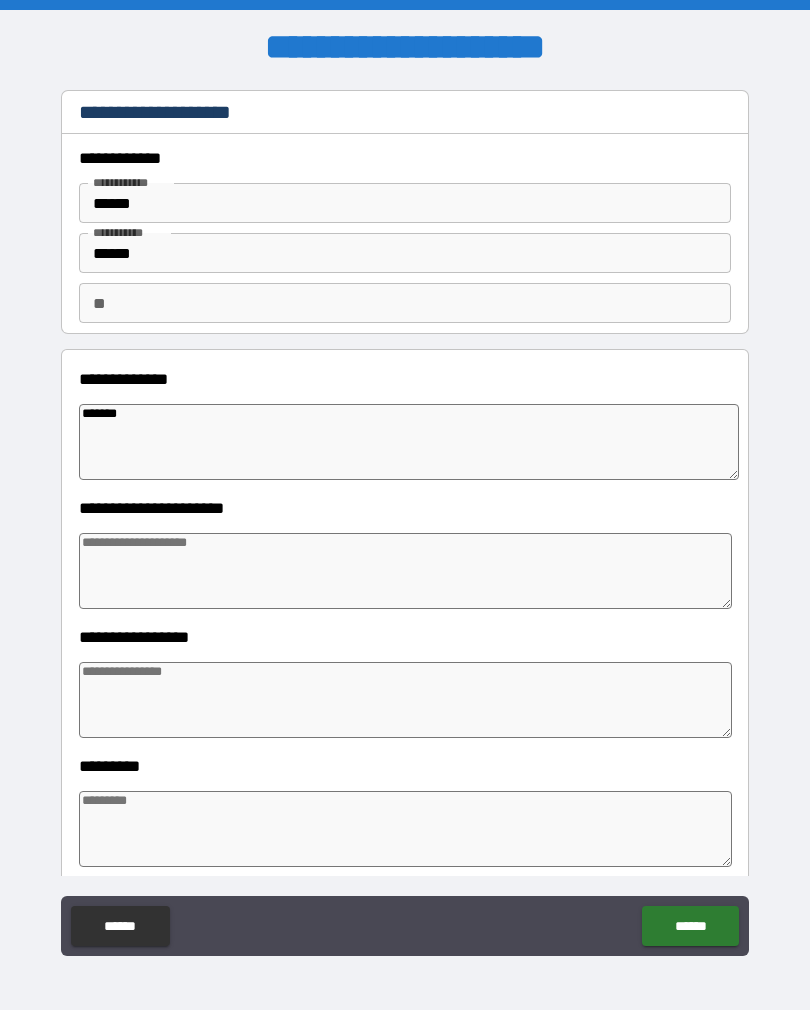 type on "*" 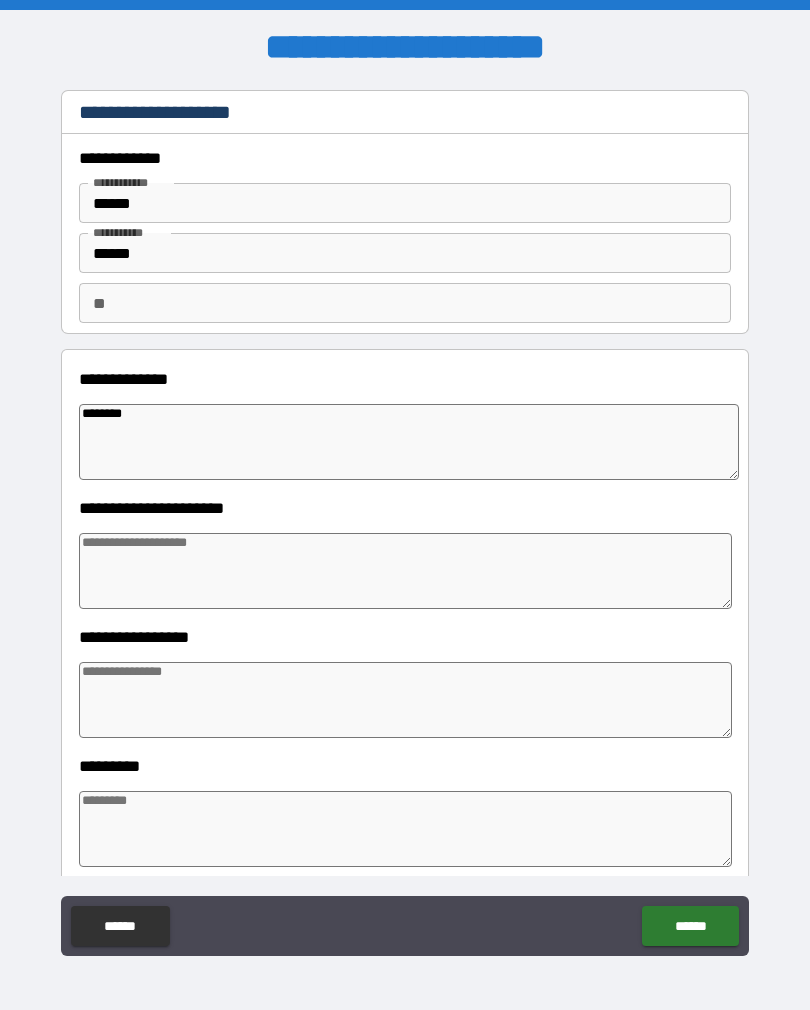 type on "*" 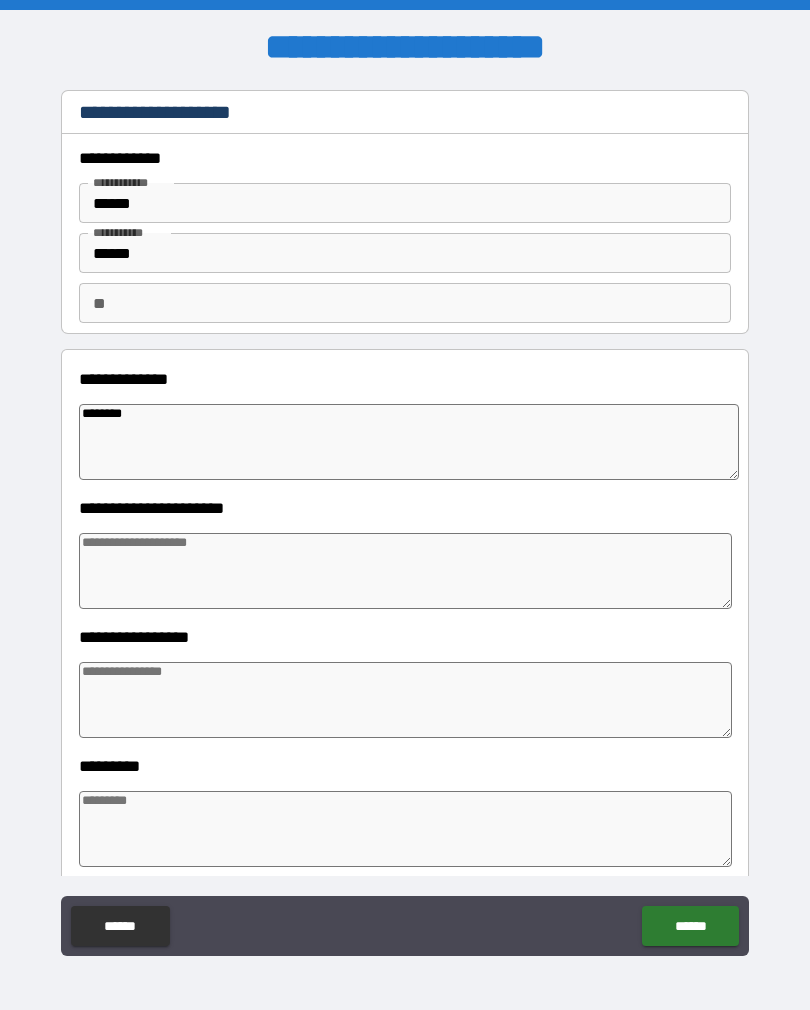 type on "*" 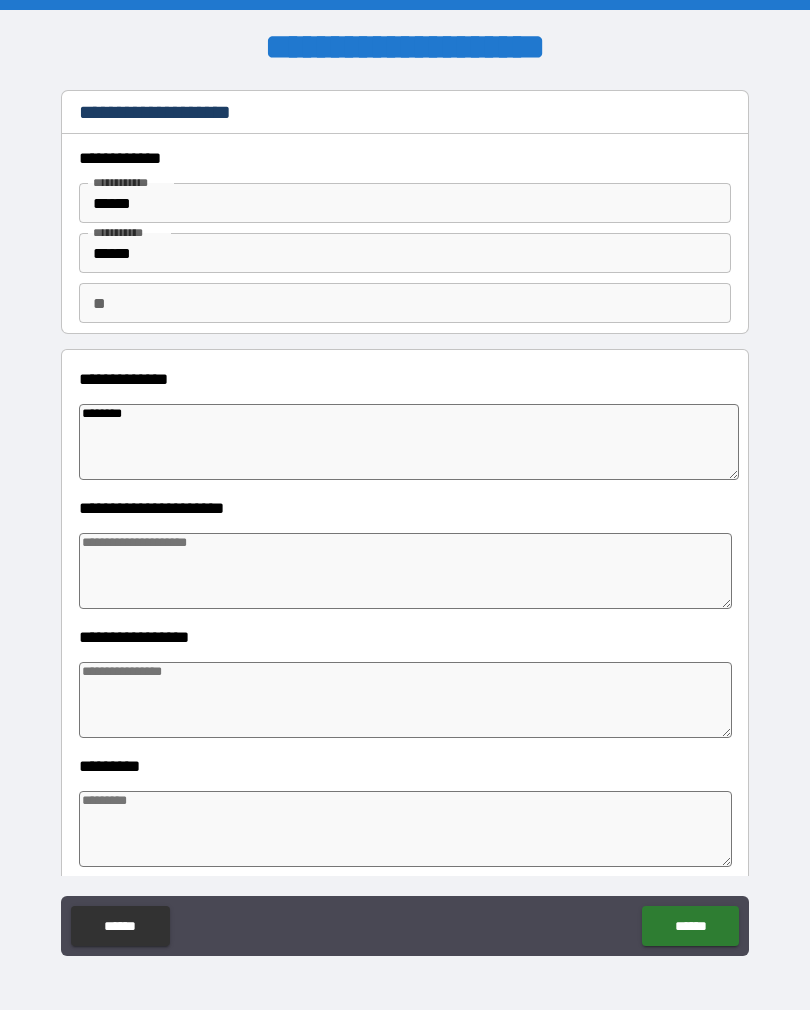 type on "*" 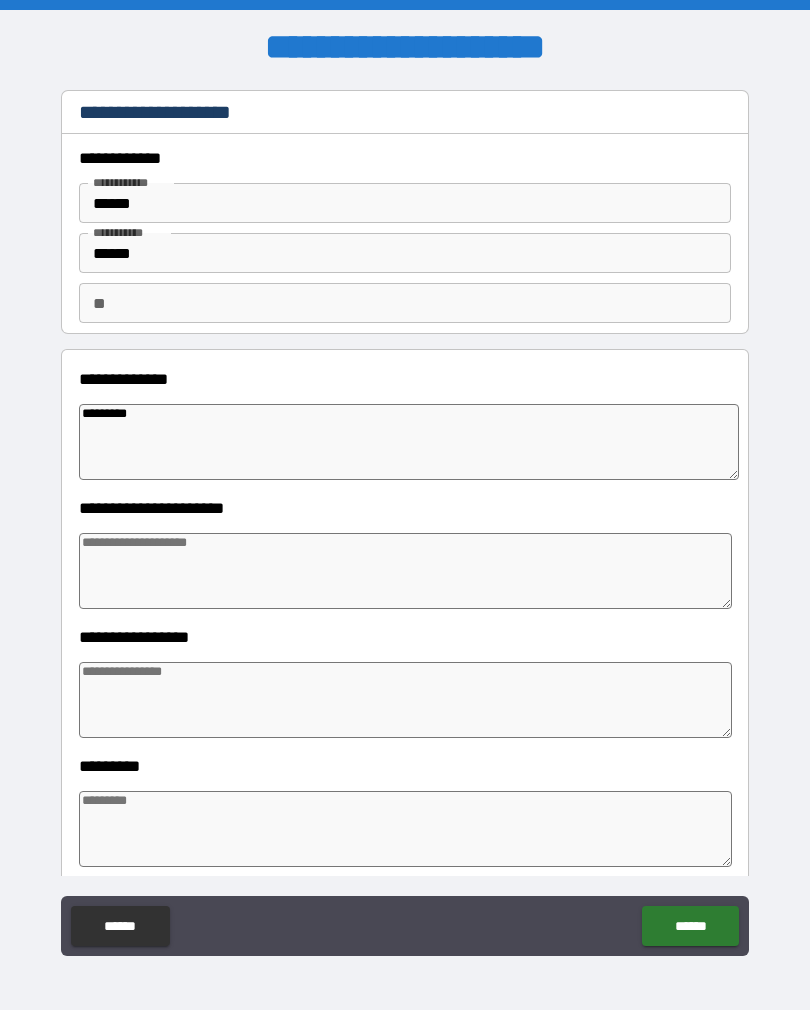 type on "*" 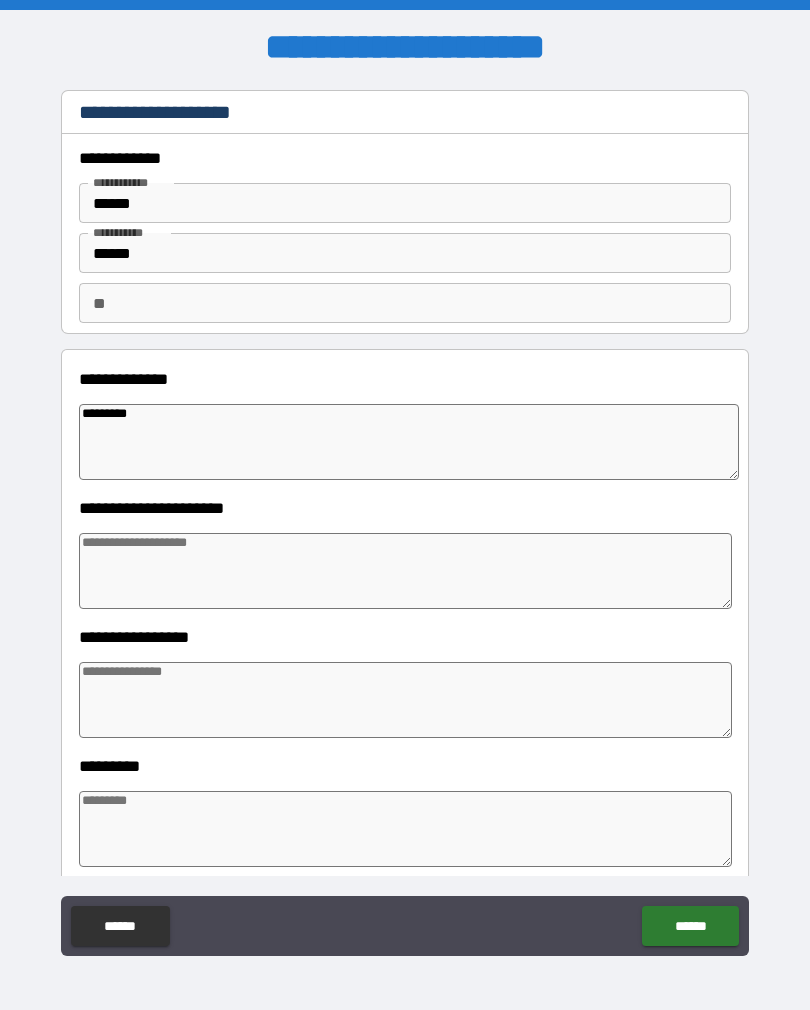 type on "*" 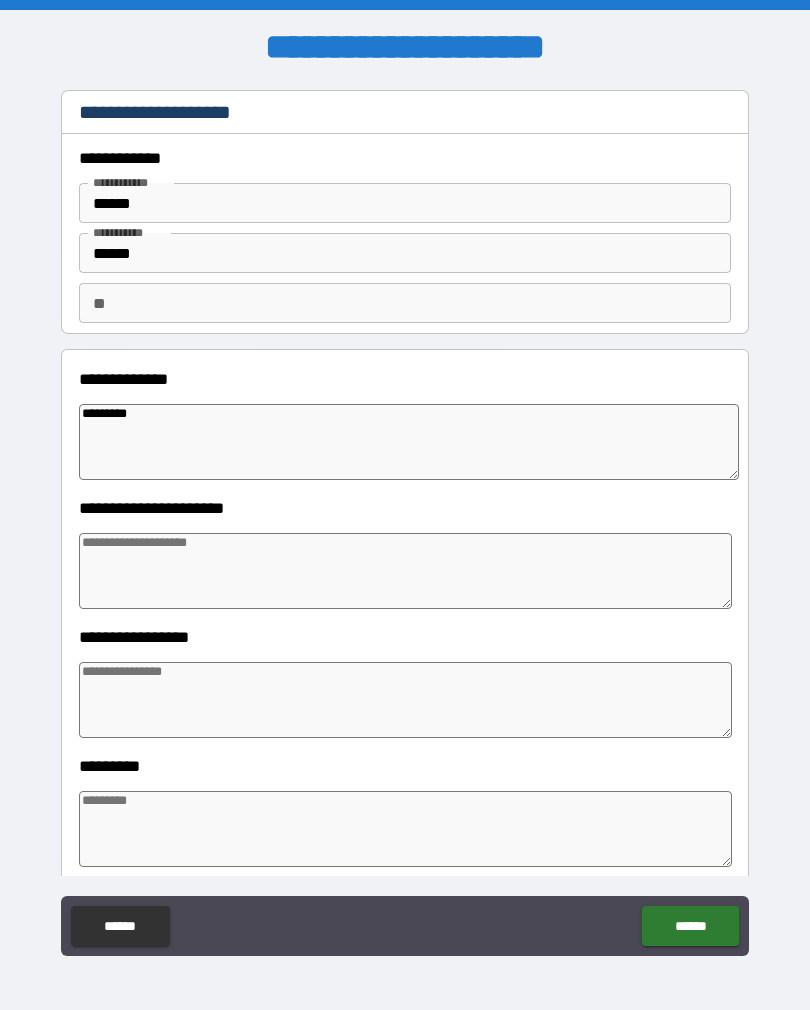 type on "*" 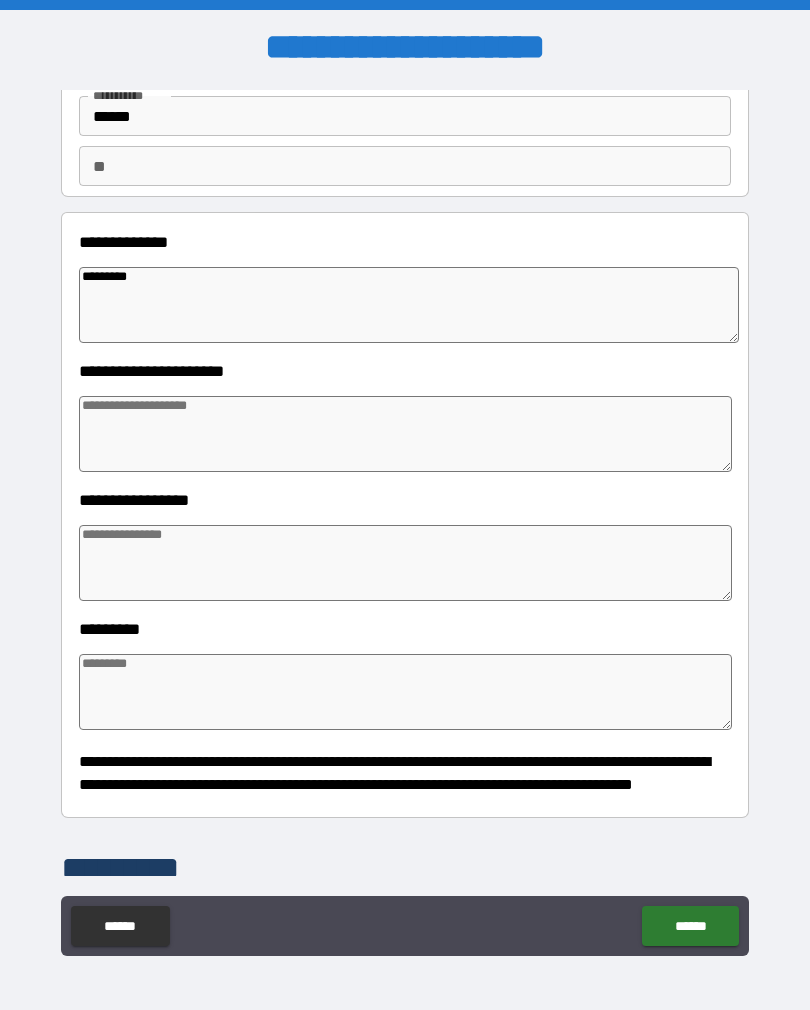 scroll, scrollTop: 138, scrollLeft: 0, axis: vertical 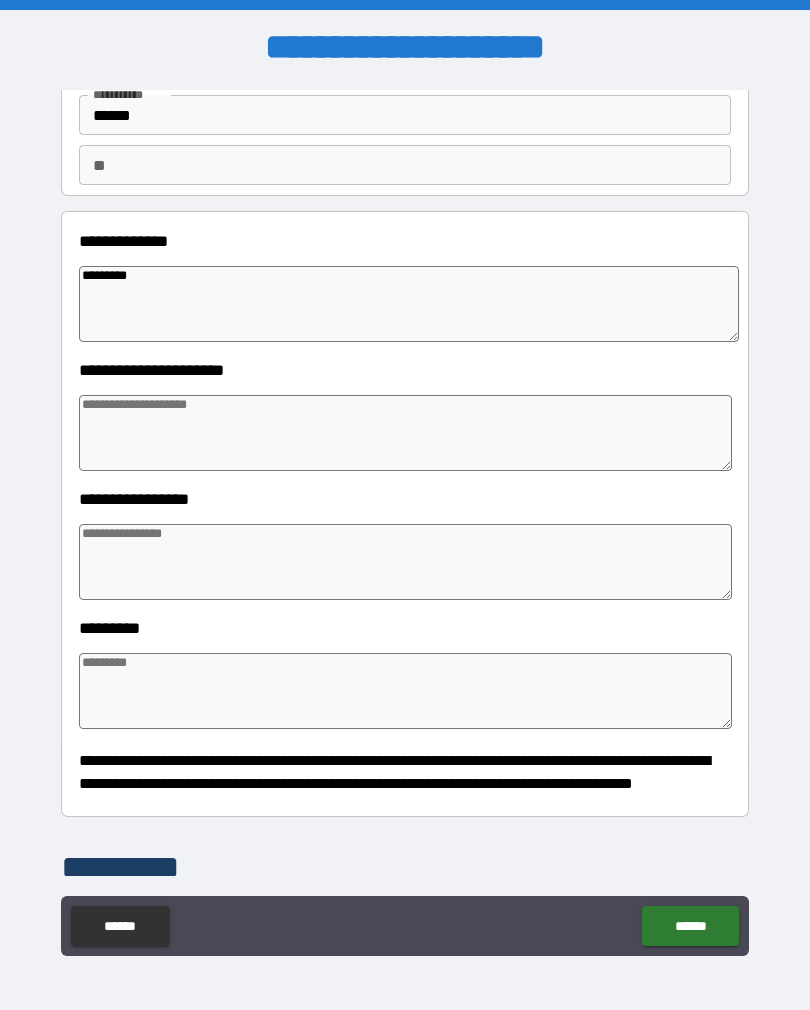 type on "*" 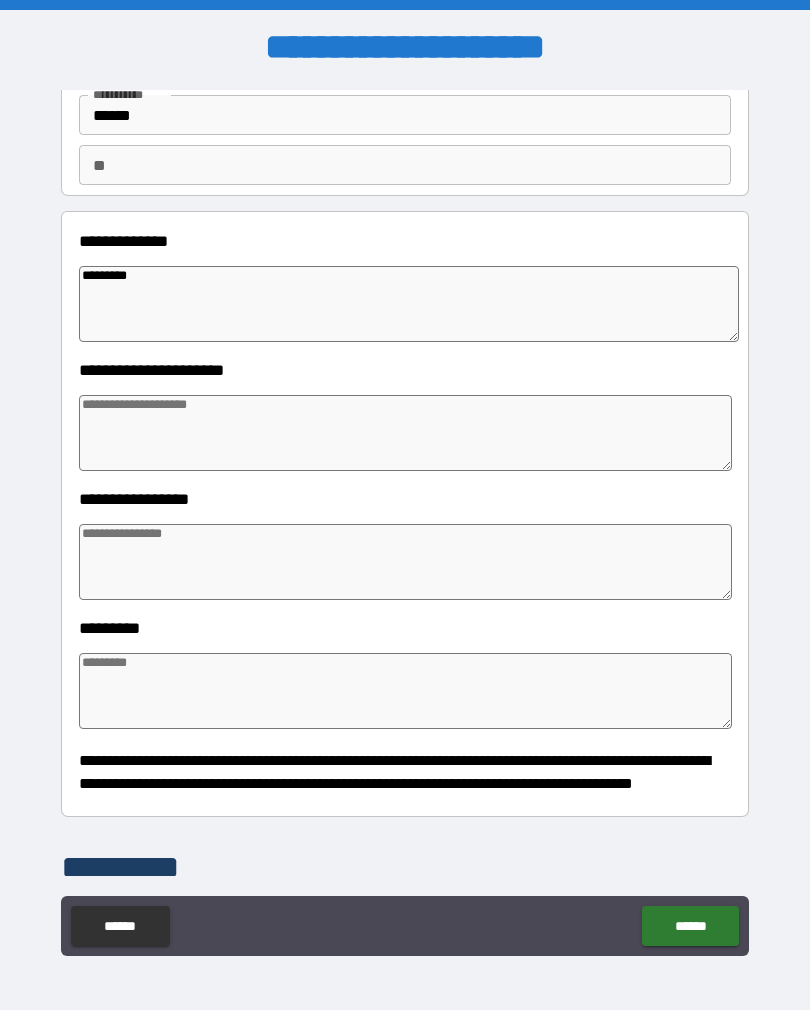 type on "*" 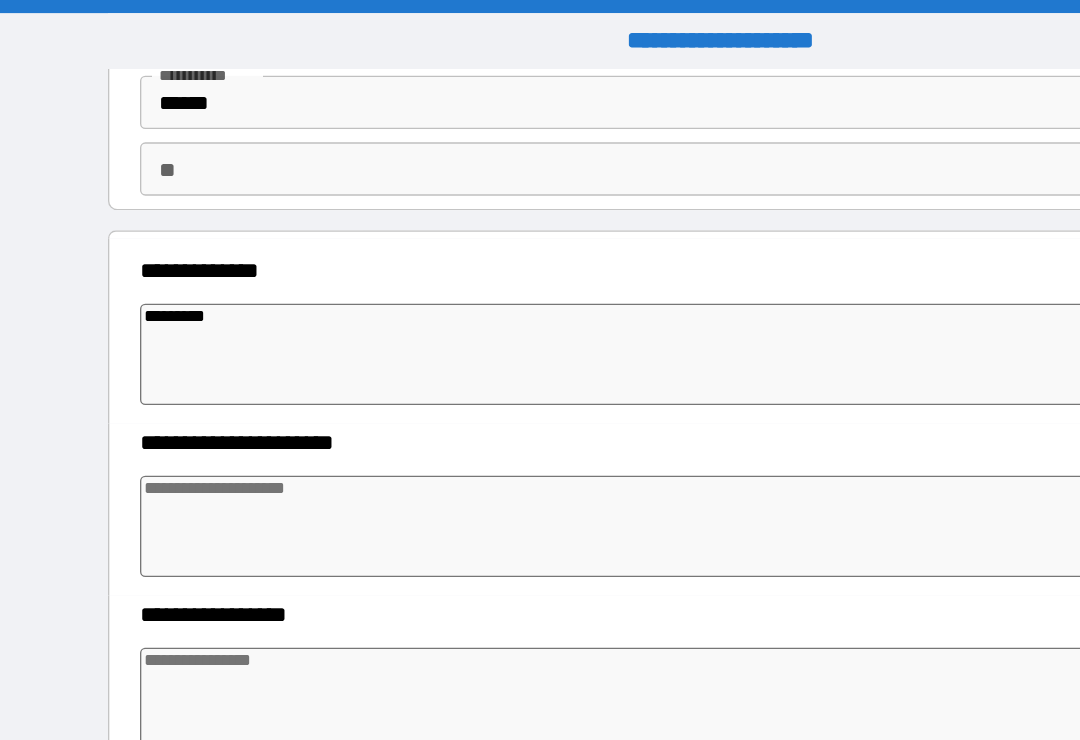 type on "*" 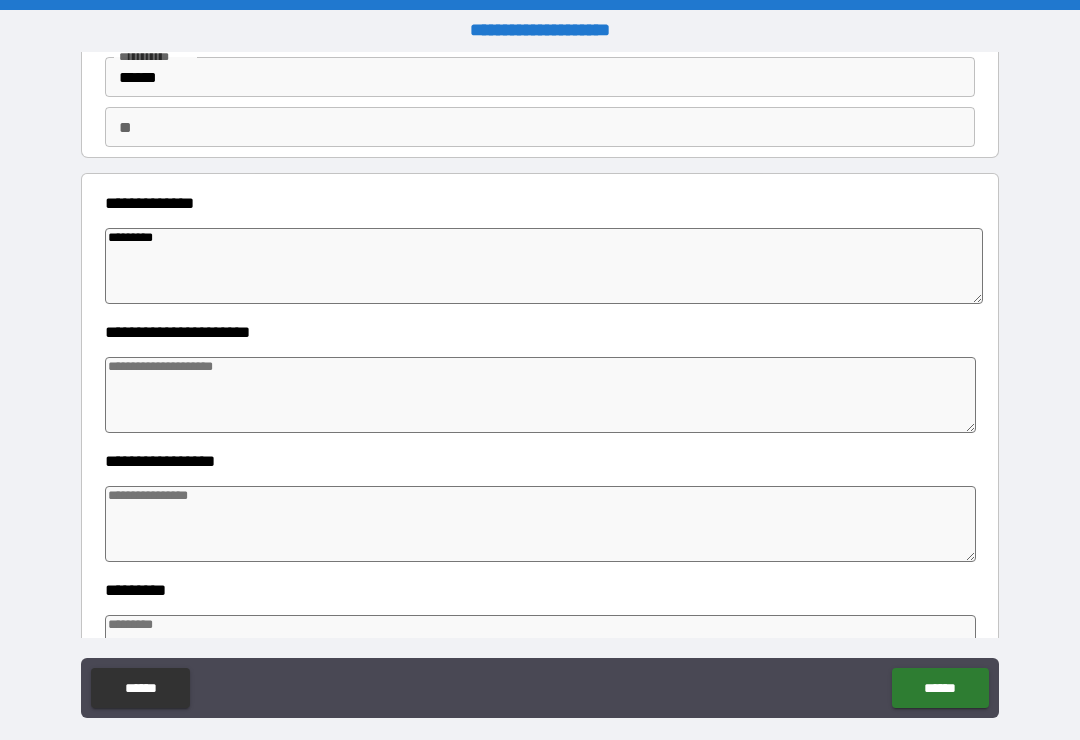 type on "*" 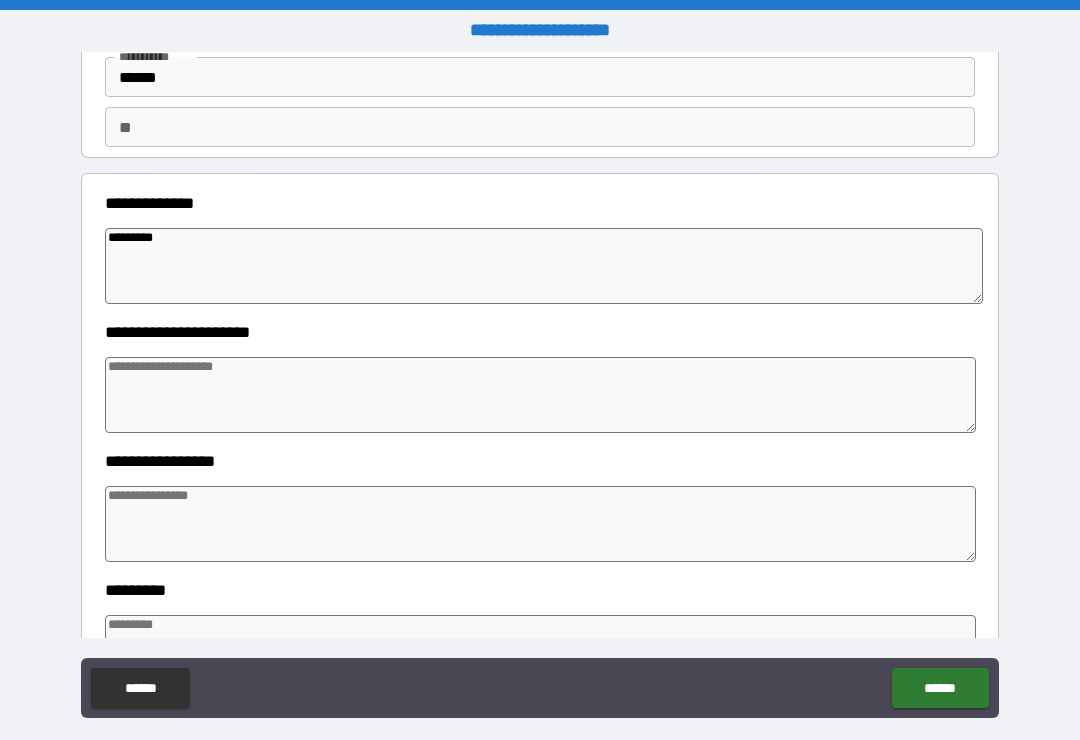 type on "*" 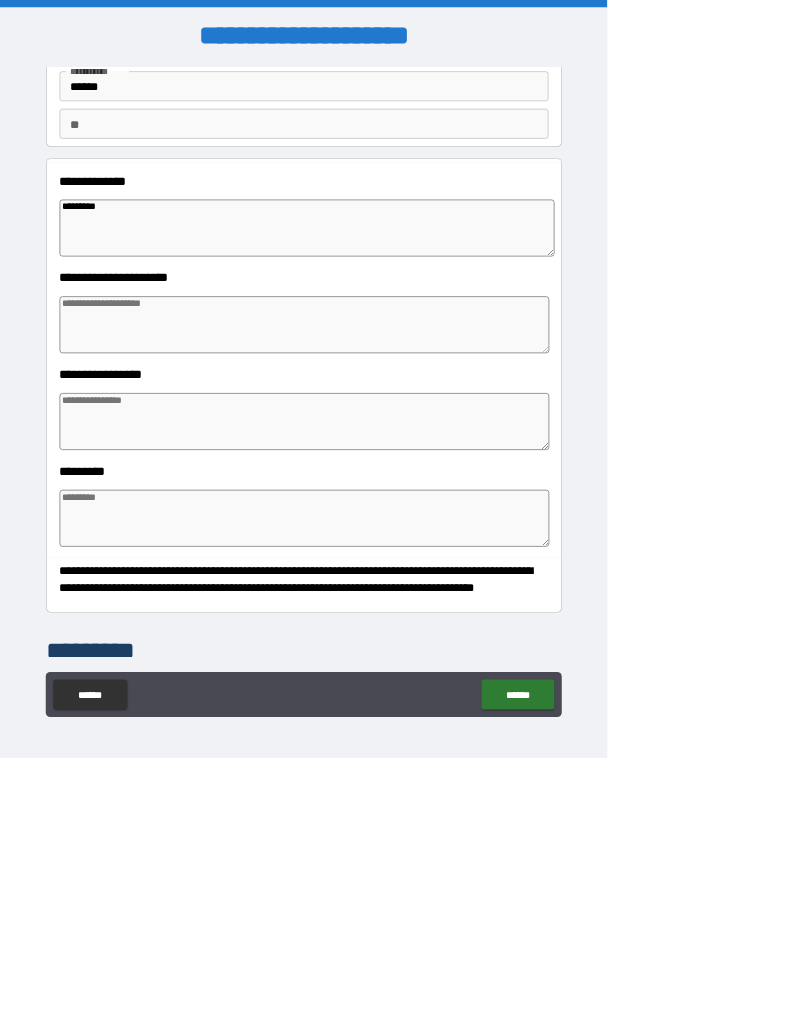 type on "*" 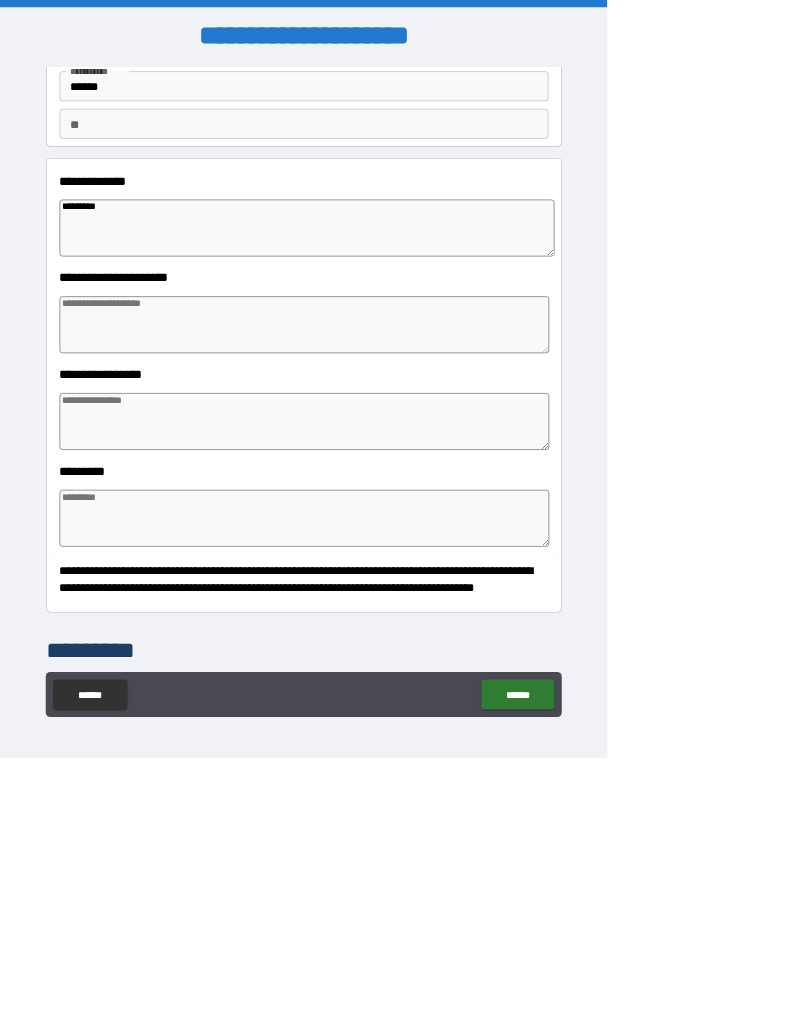 type on "*" 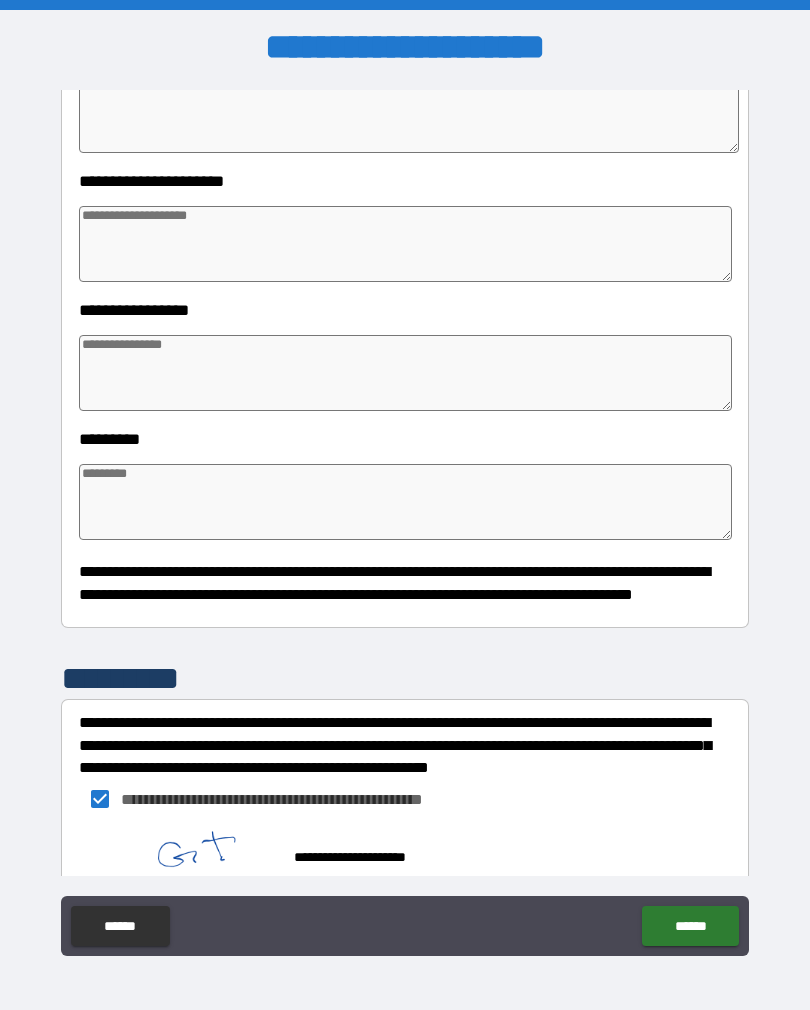 scroll, scrollTop: 345, scrollLeft: 0, axis: vertical 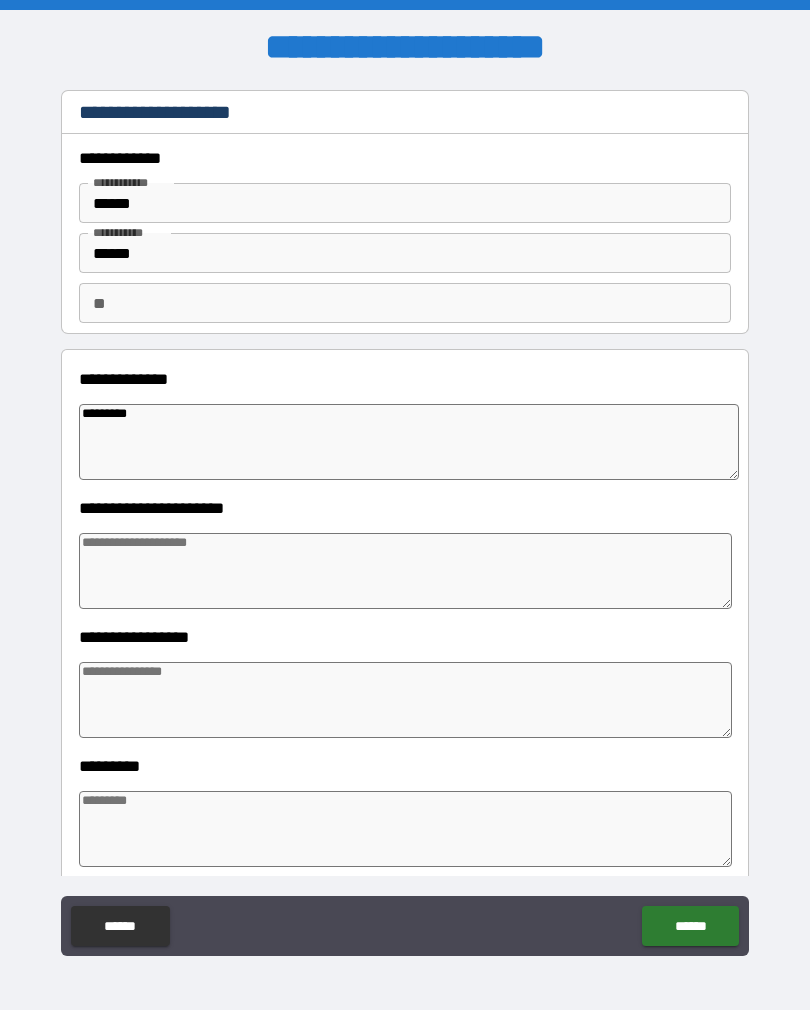 type on "*********" 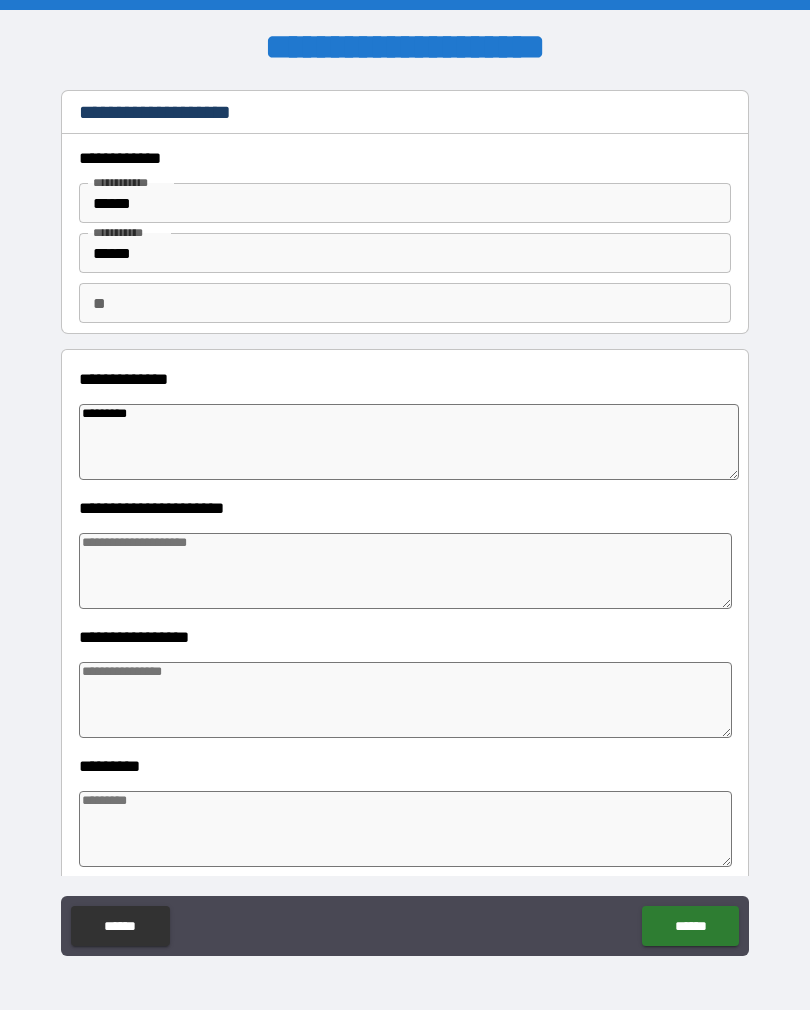 type on "*" 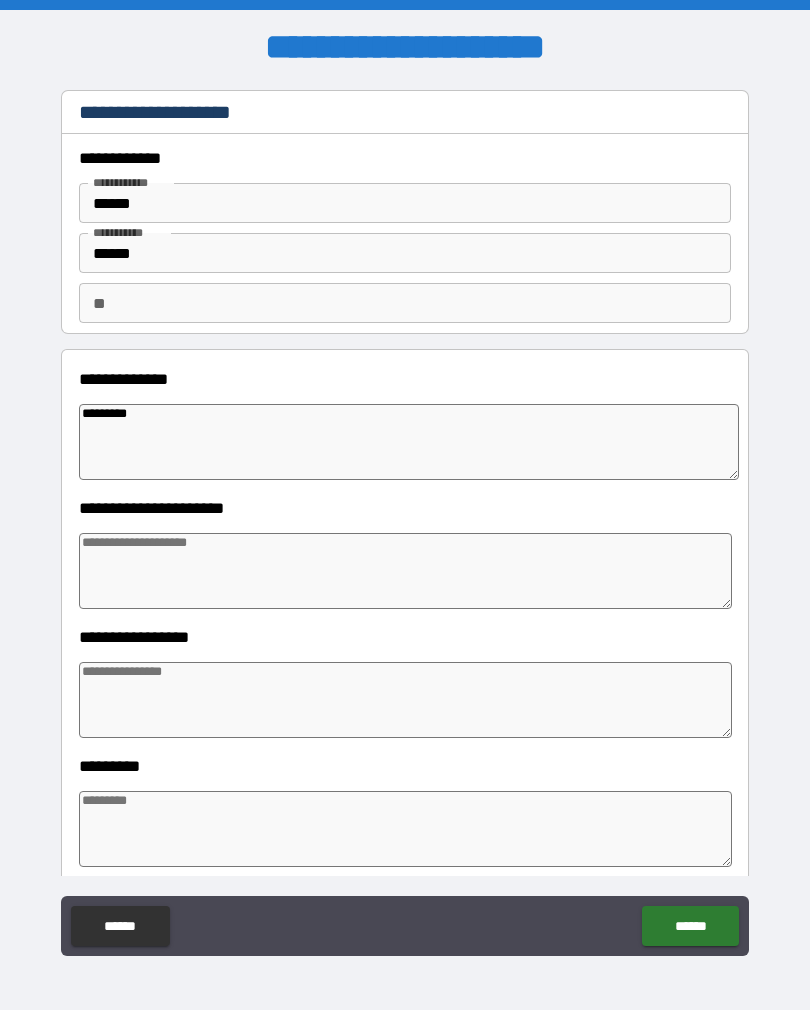 type on "*" 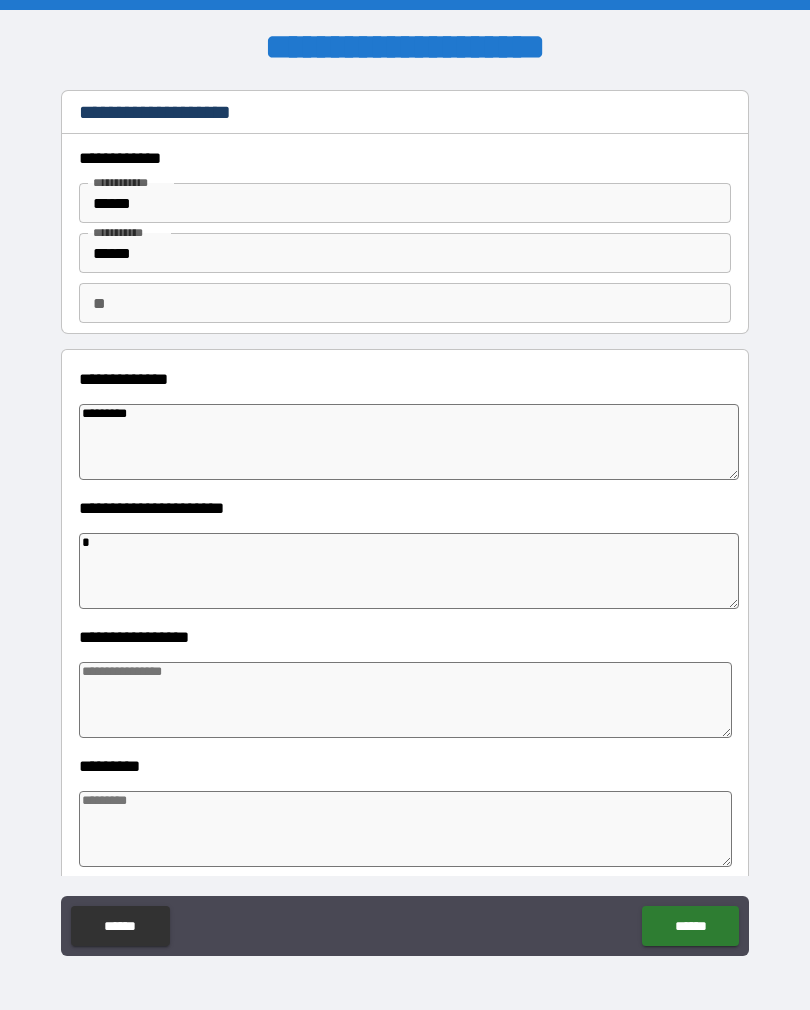 type on "*" 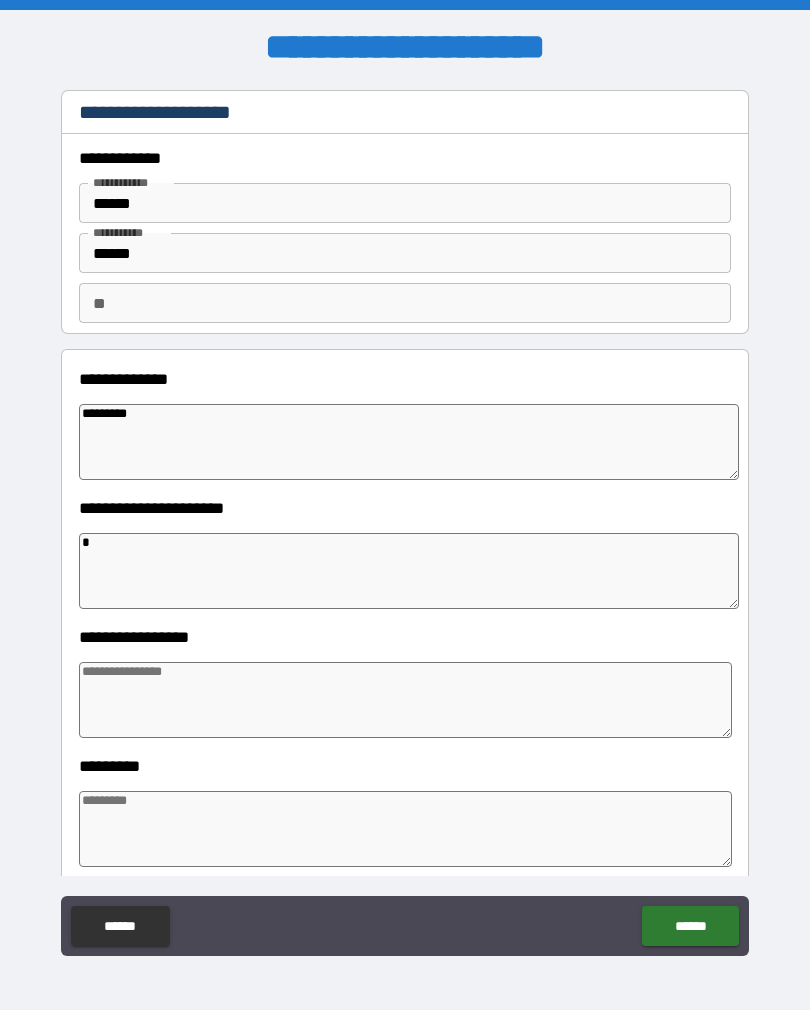 type on "*" 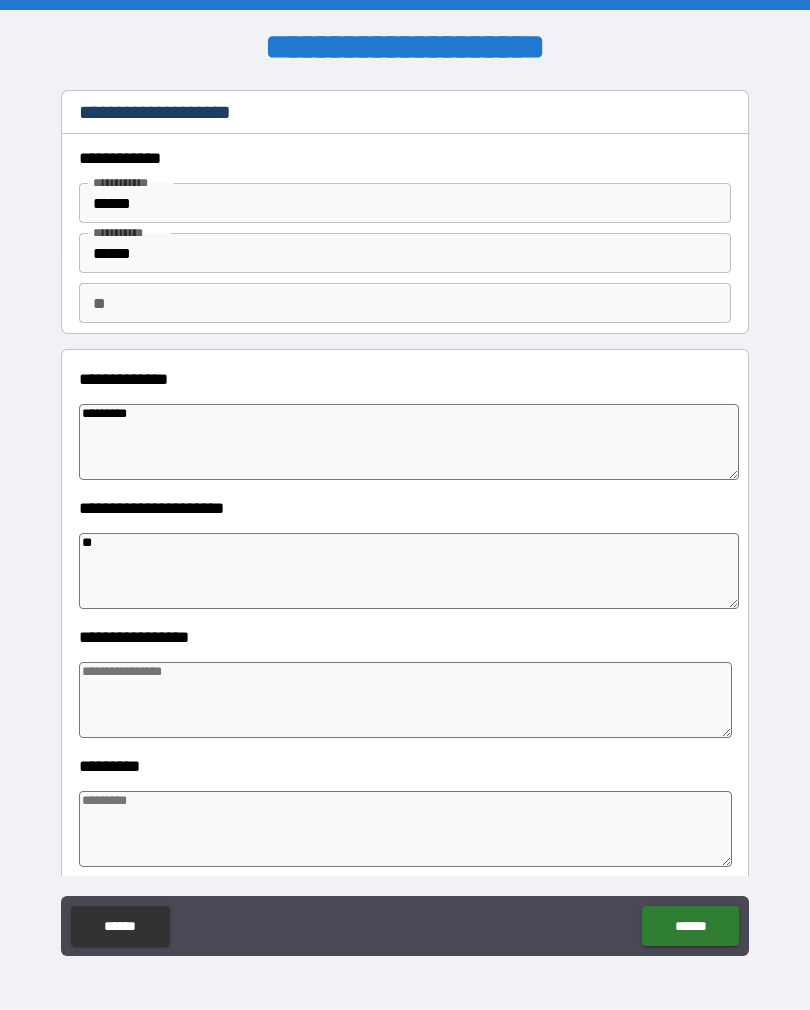 type on "*" 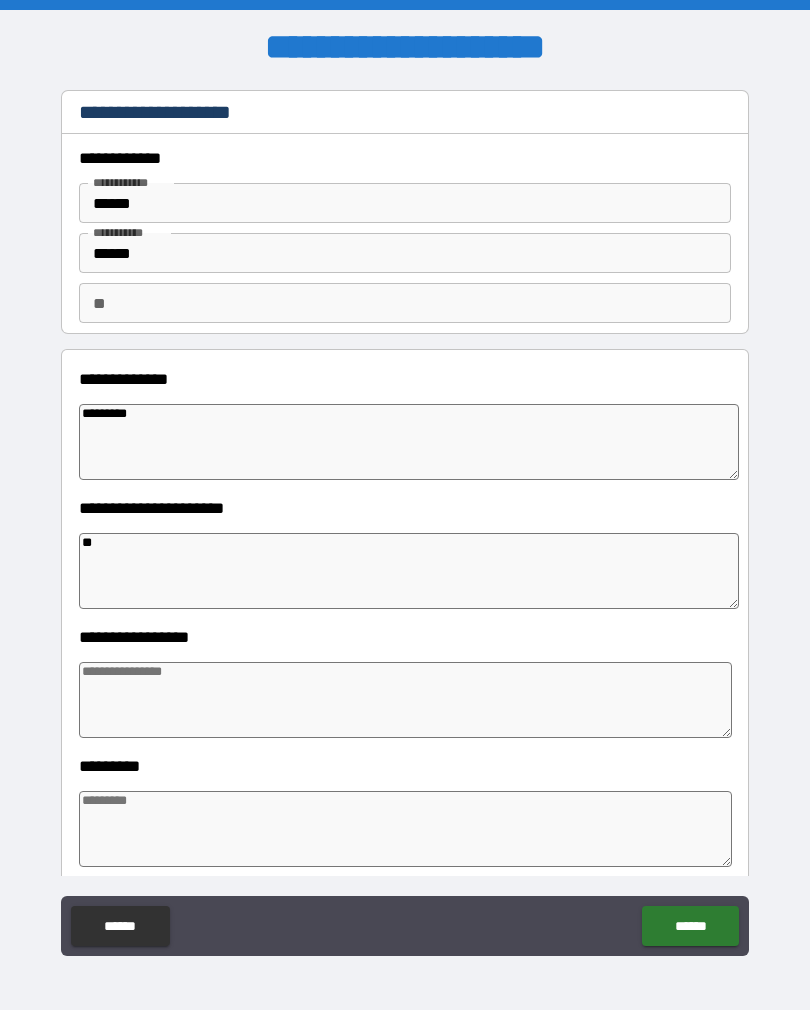 type on "*" 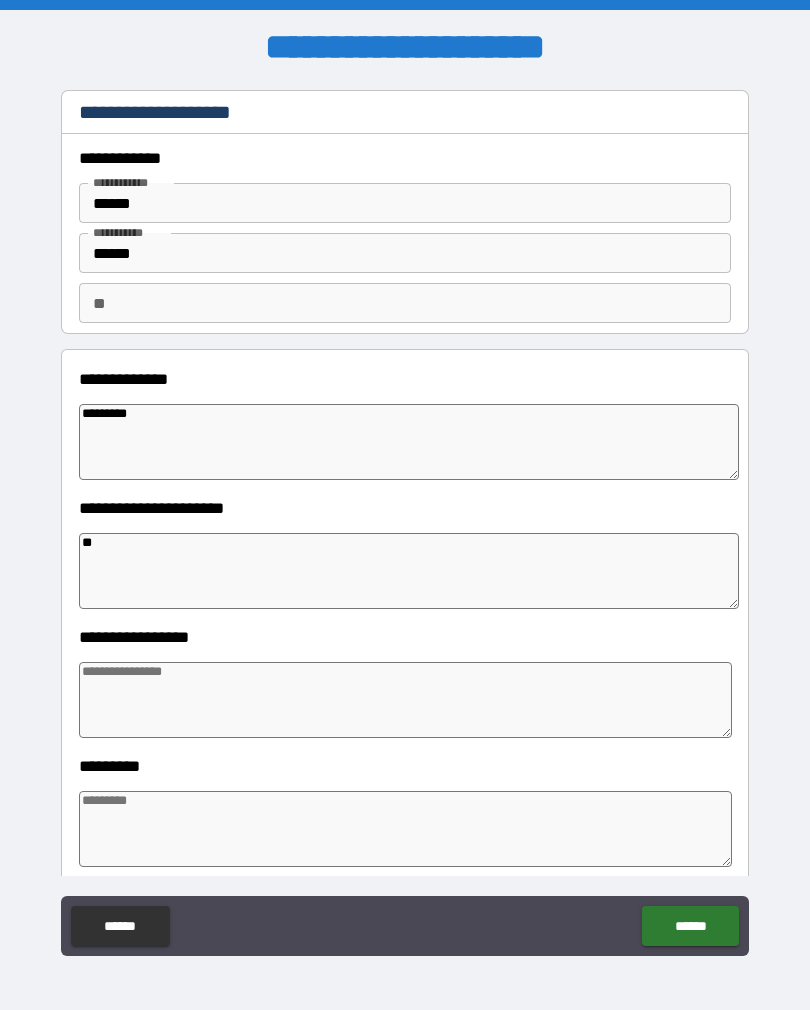 type on "*" 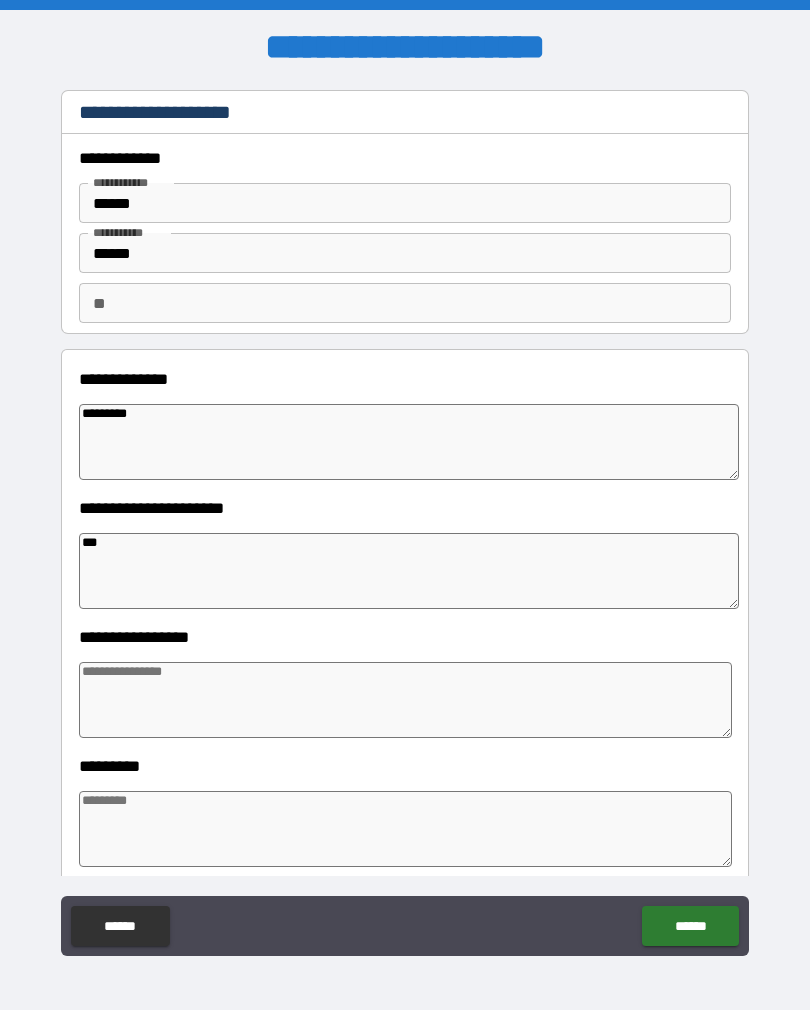 type on "*" 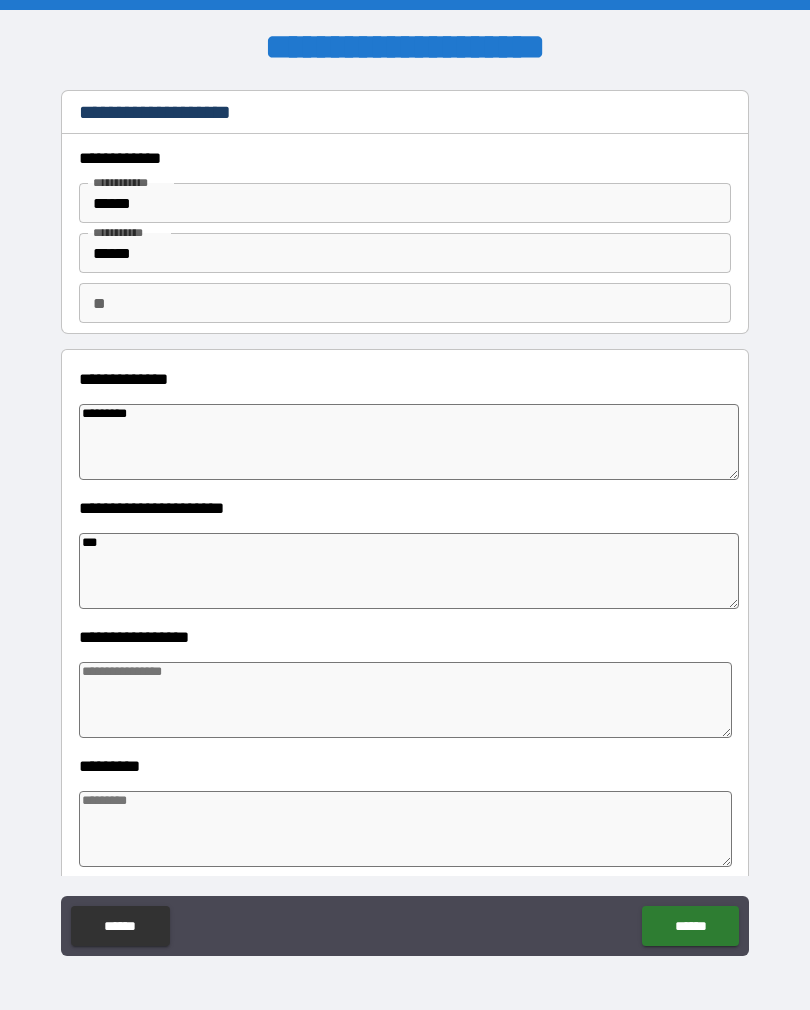 type on "*" 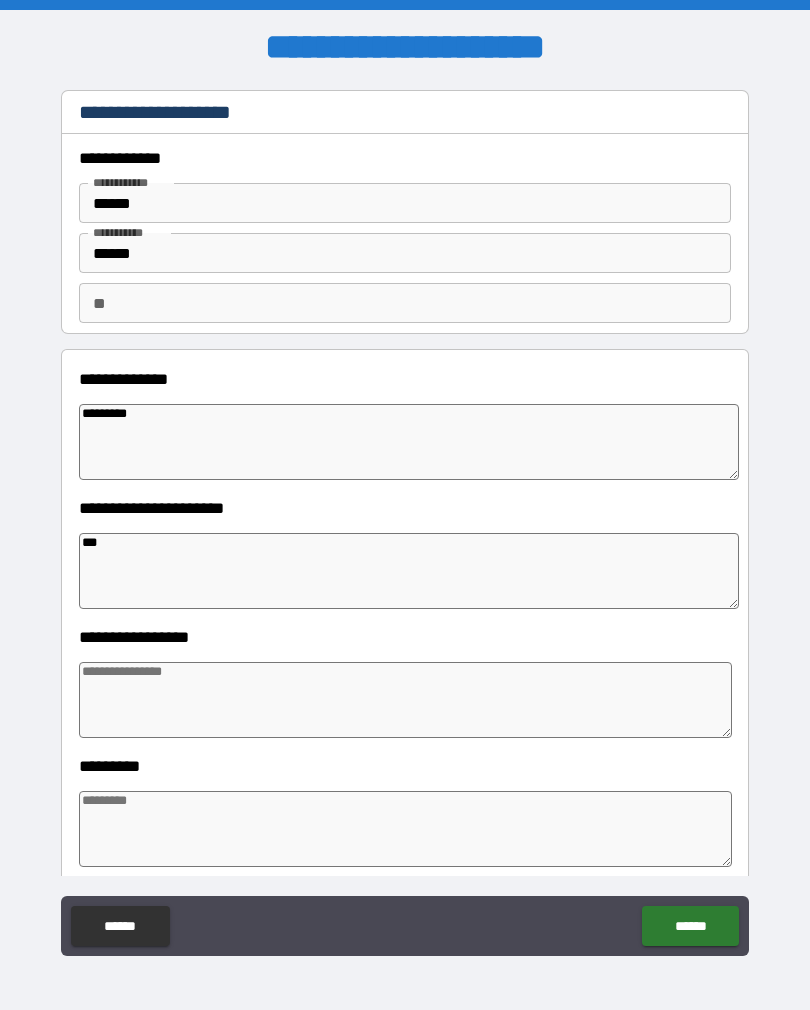 type on "****" 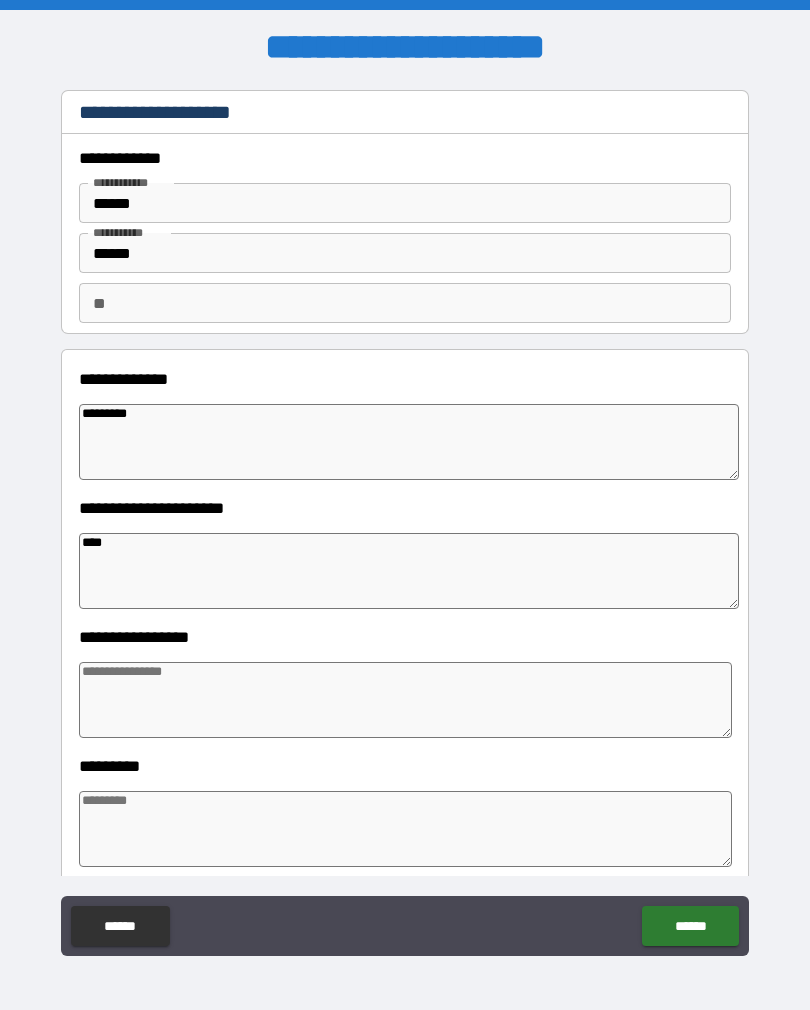 type on "*" 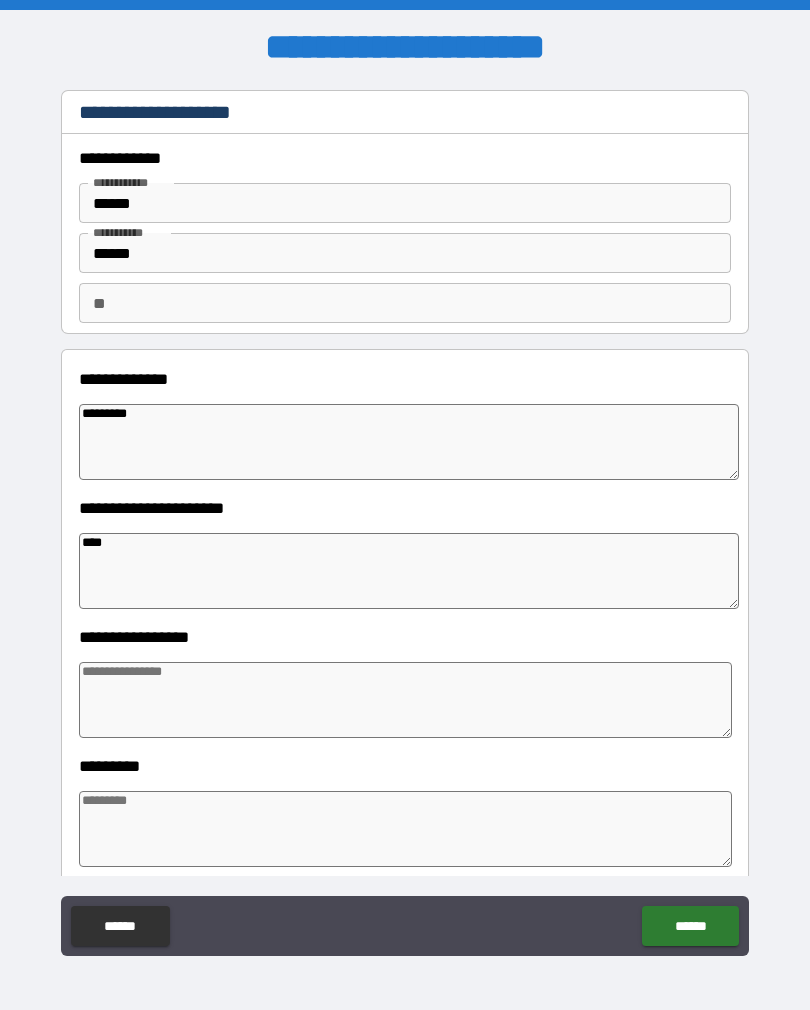 type on "*" 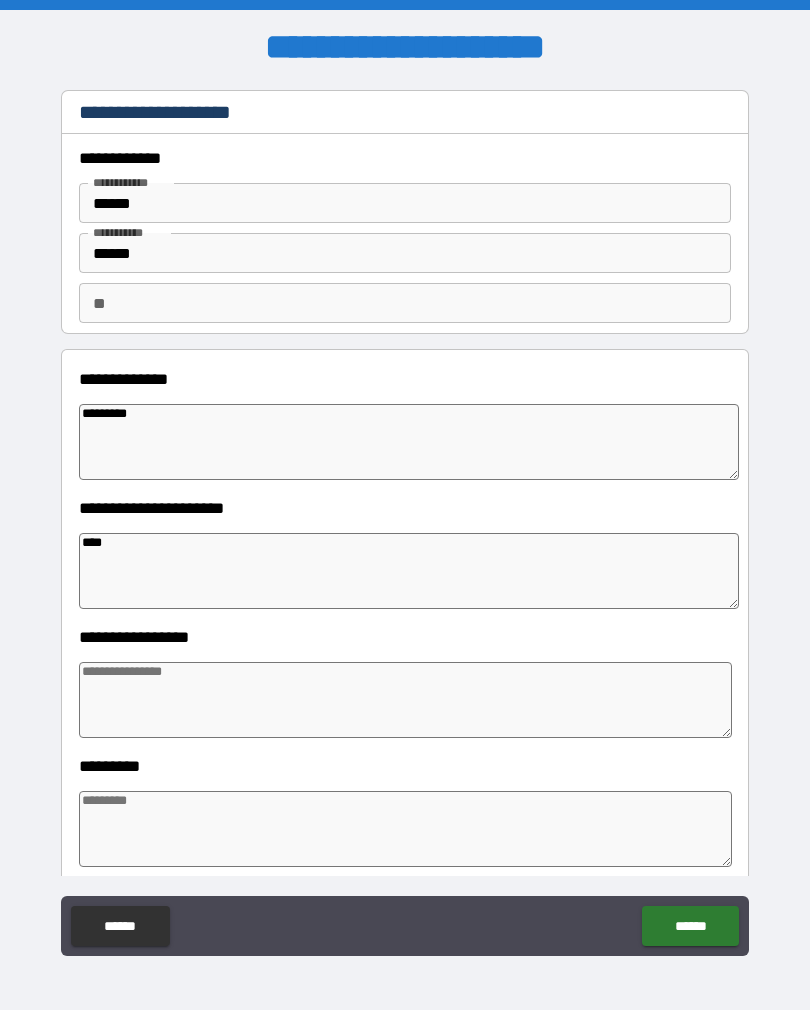 type on "*" 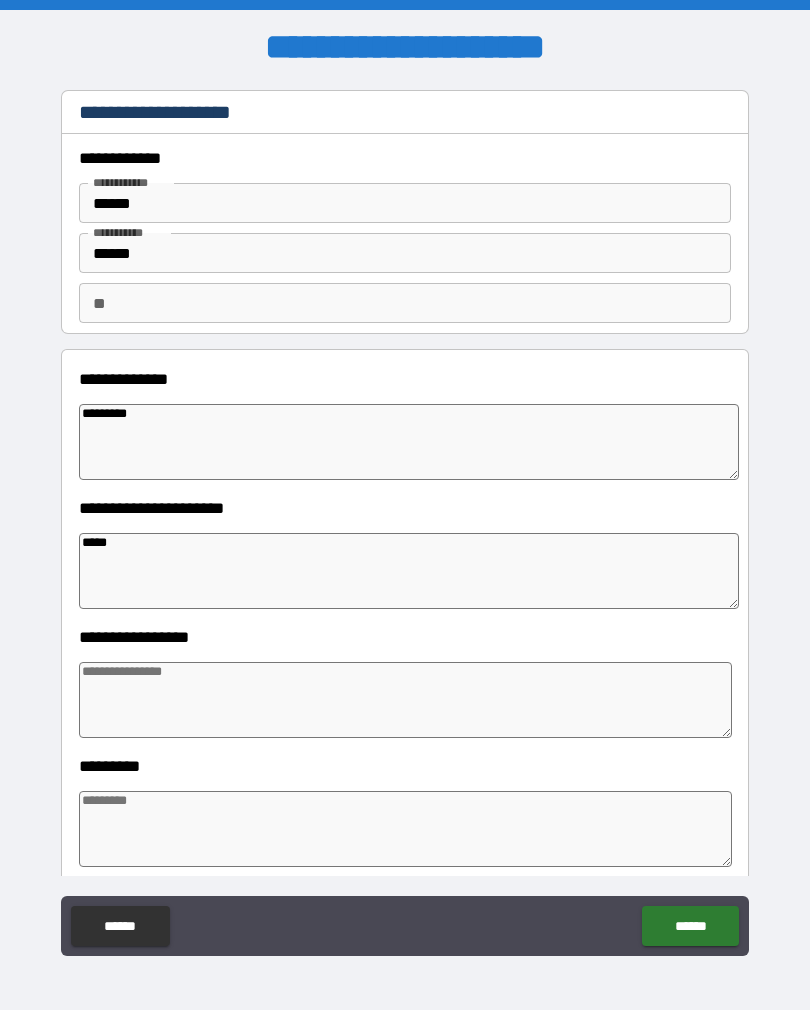 type on "*" 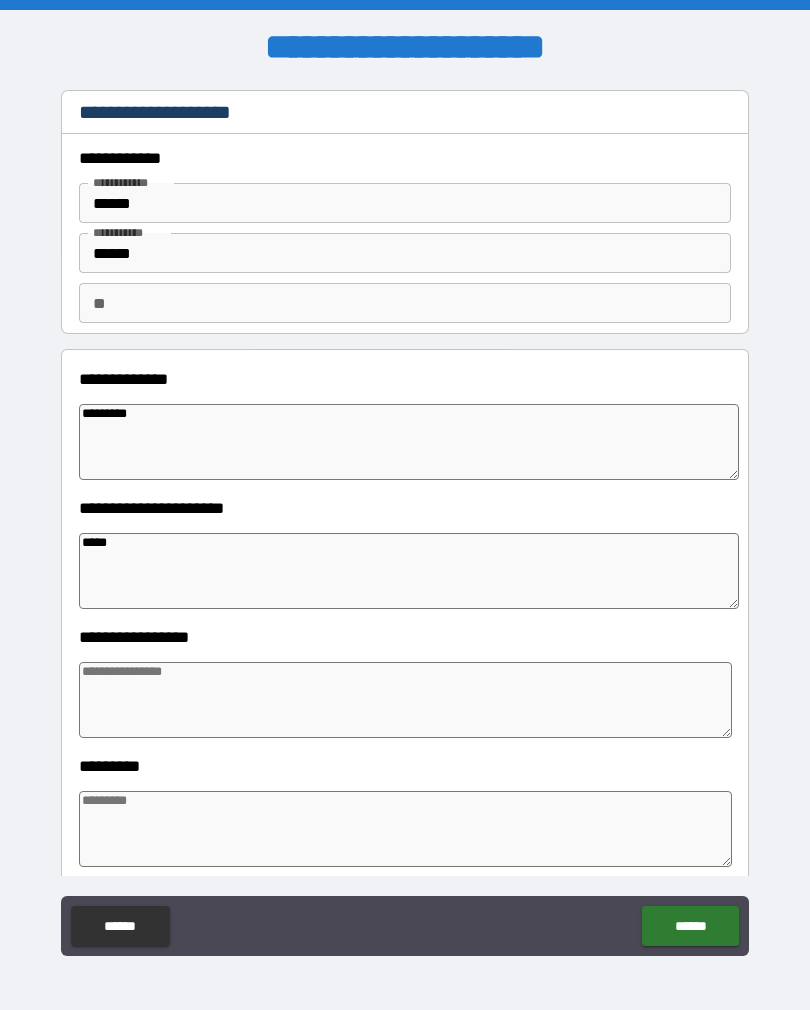 type on "******" 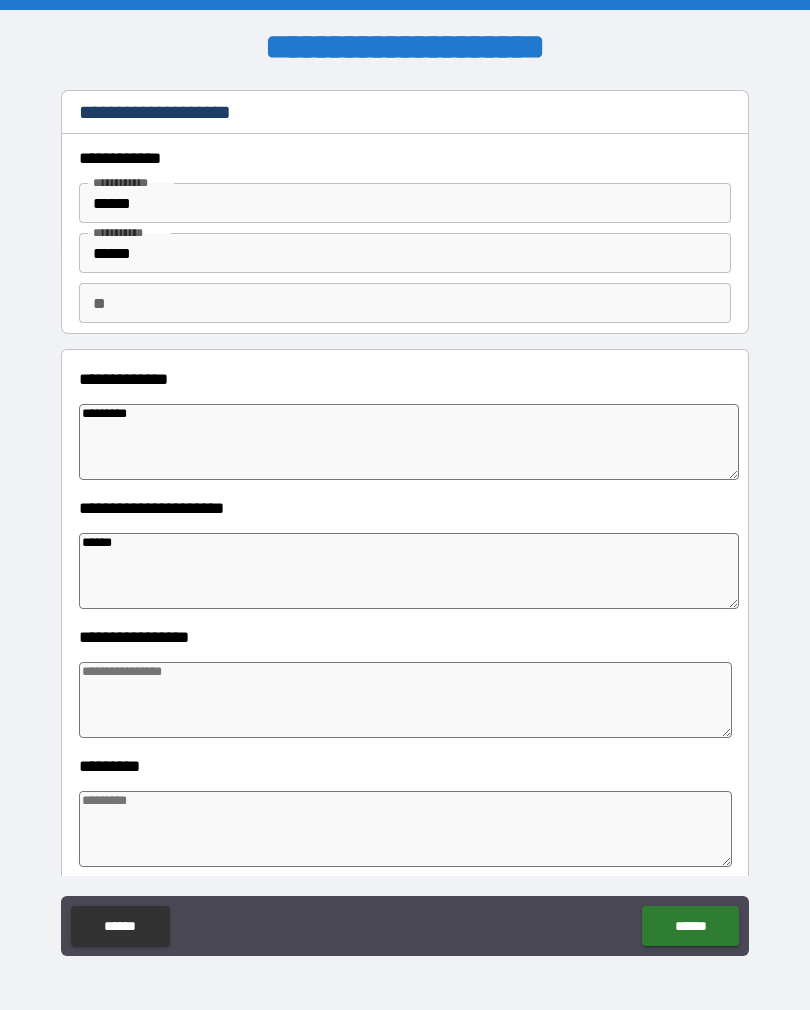 type on "*" 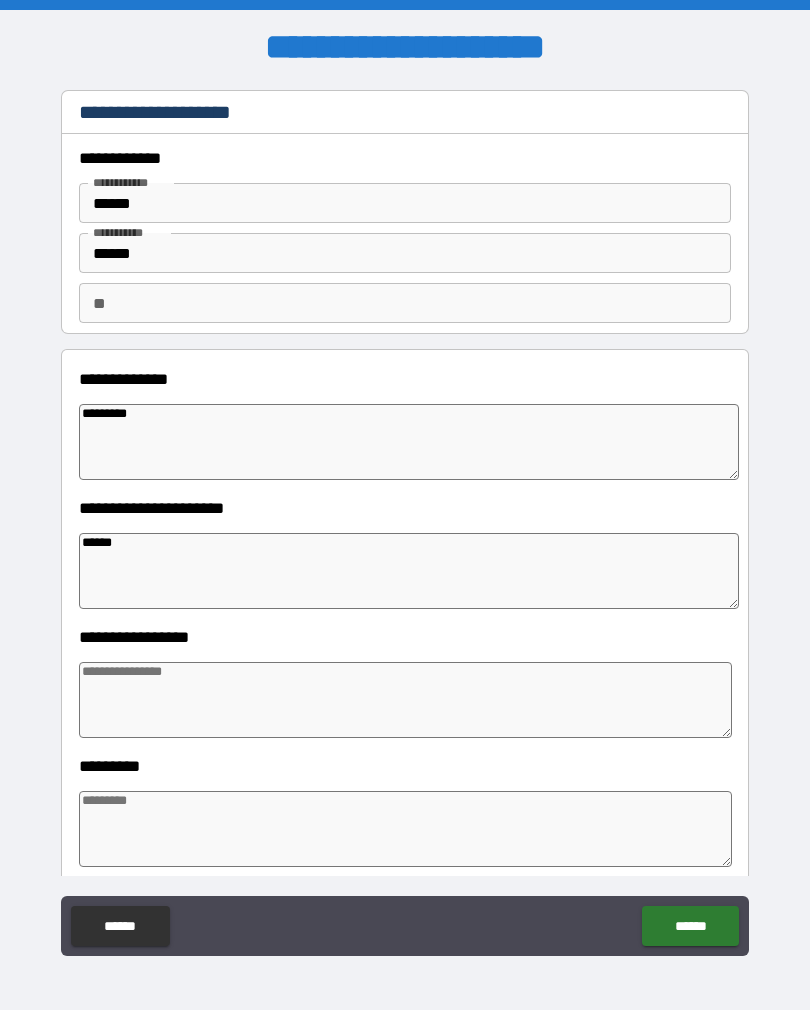 type on "*" 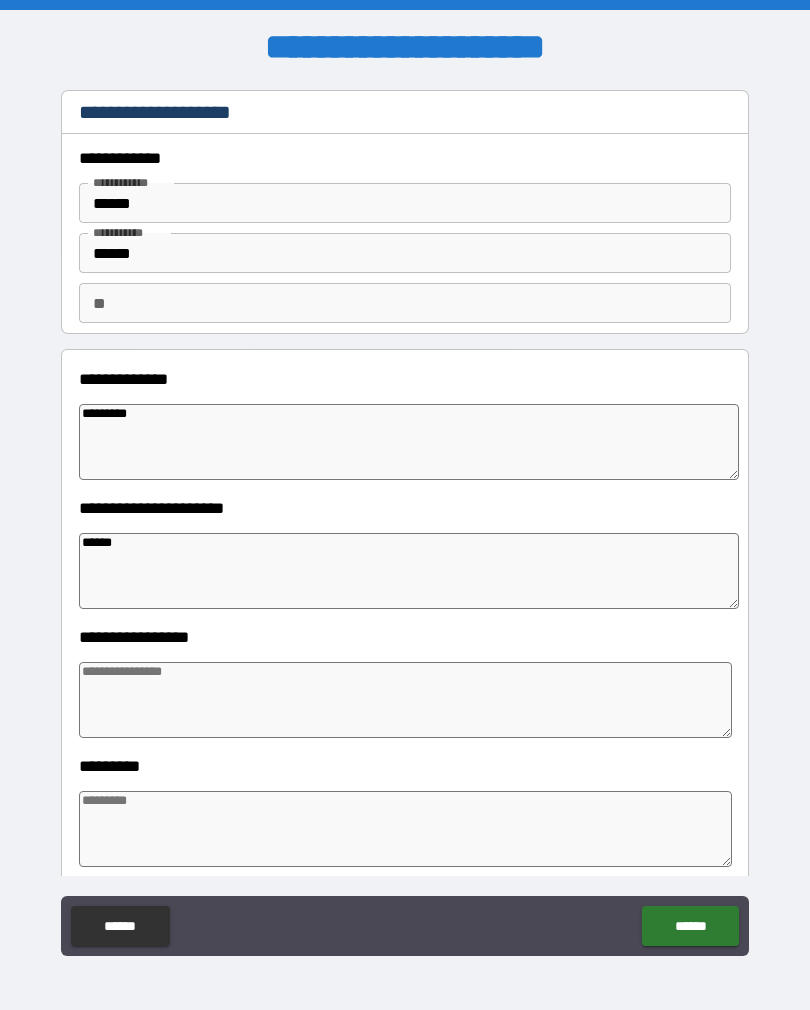 type on "*" 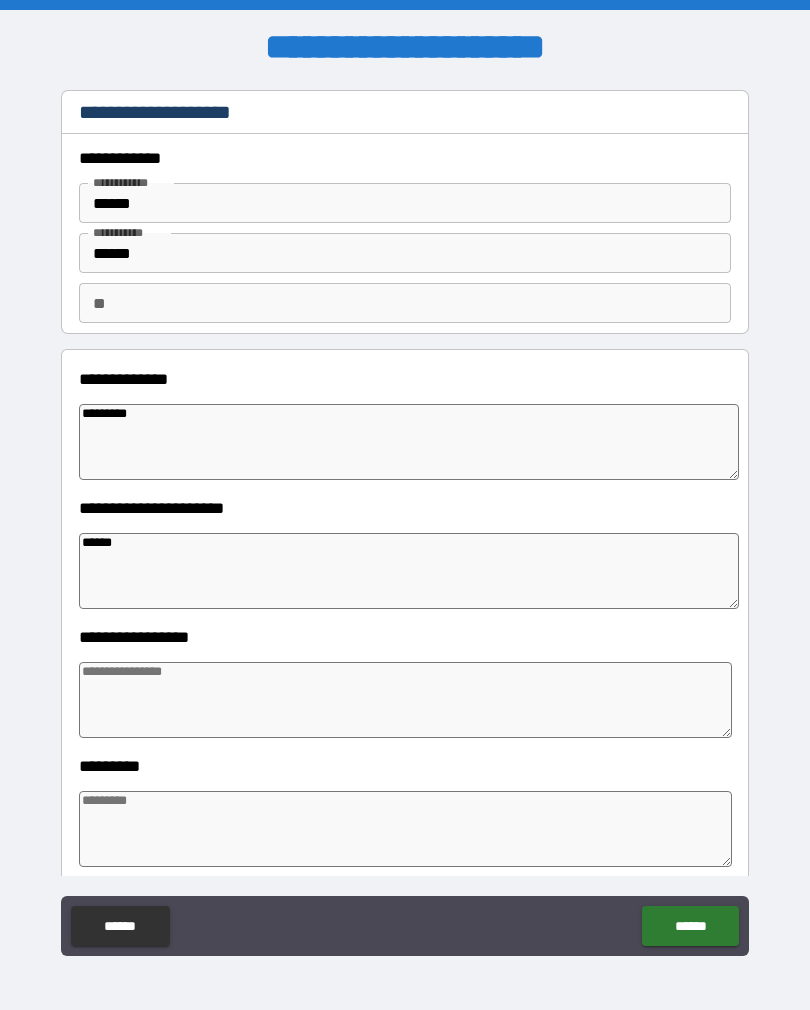 type 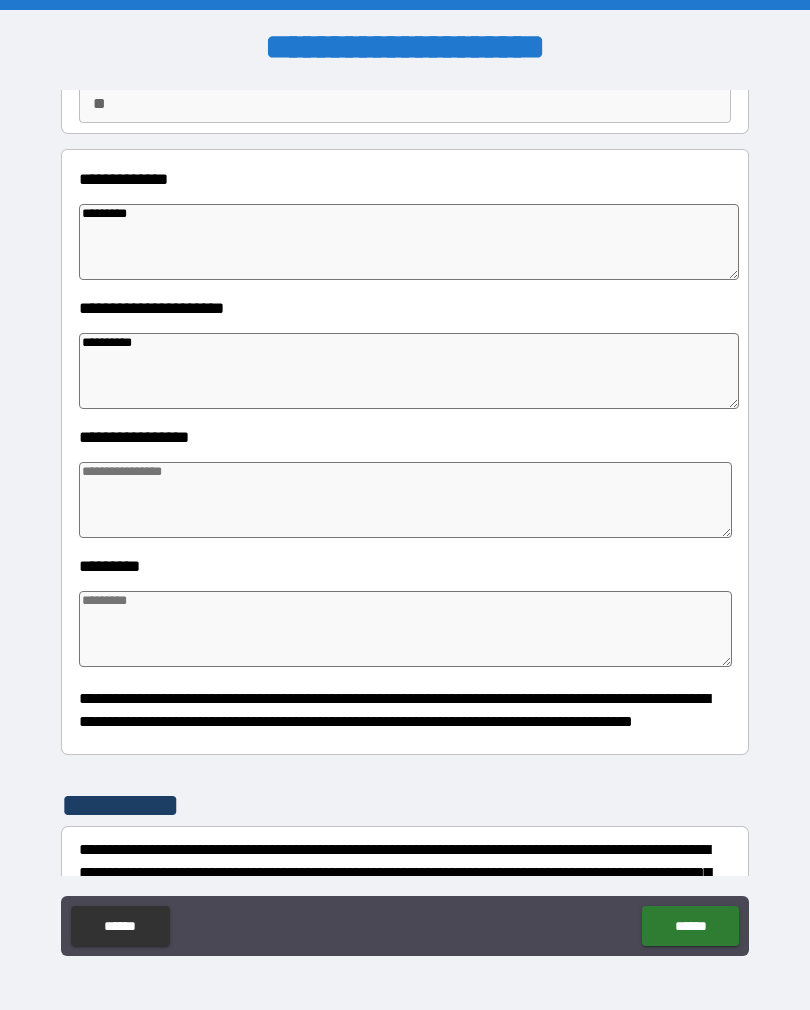 scroll, scrollTop: 204, scrollLeft: 0, axis: vertical 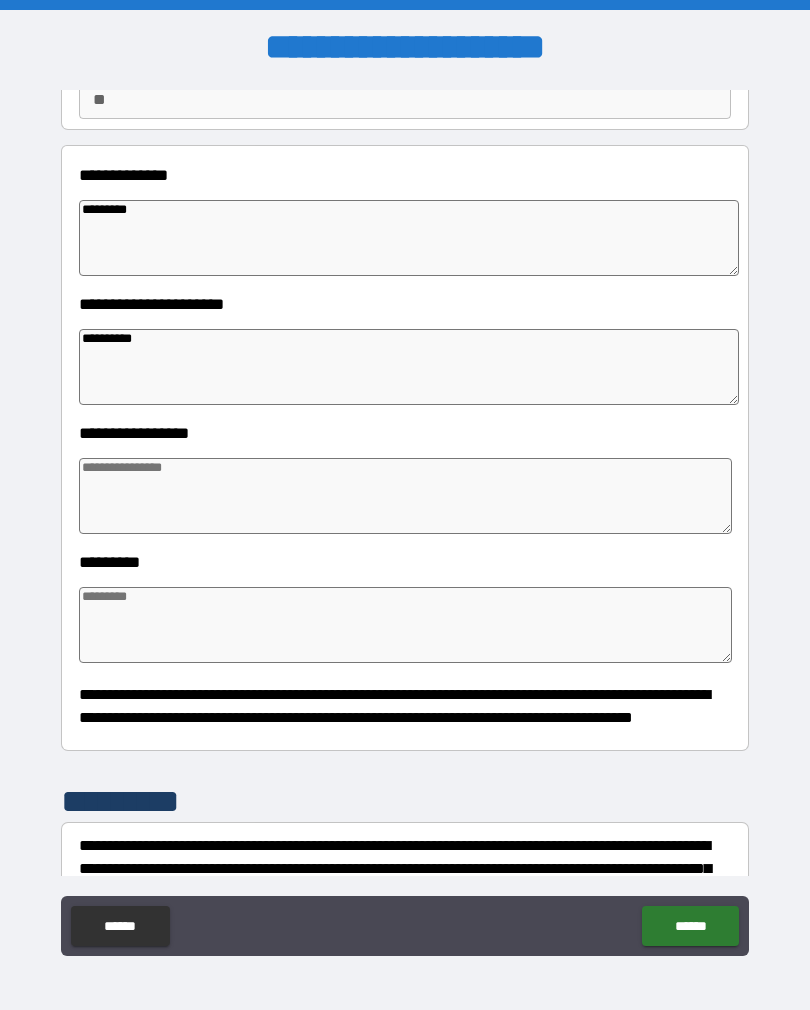 click at bounding box center (405, 496) 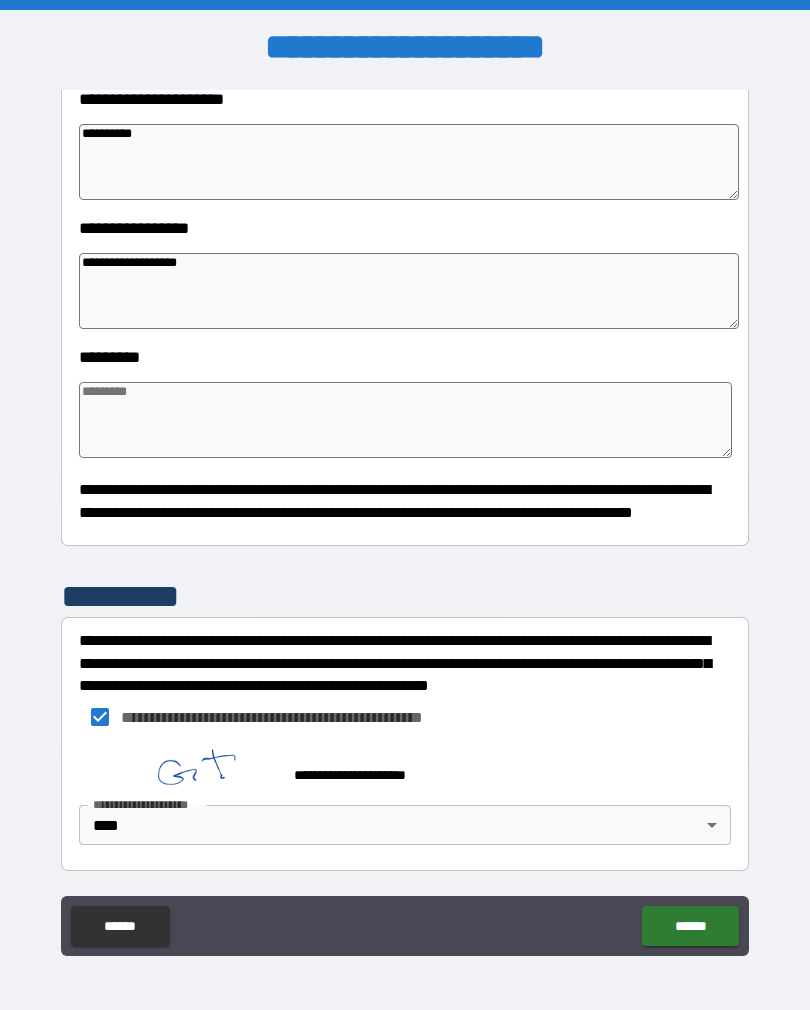 scroll, scrollTop: 409, scrollLeft: 0, axis: vertical 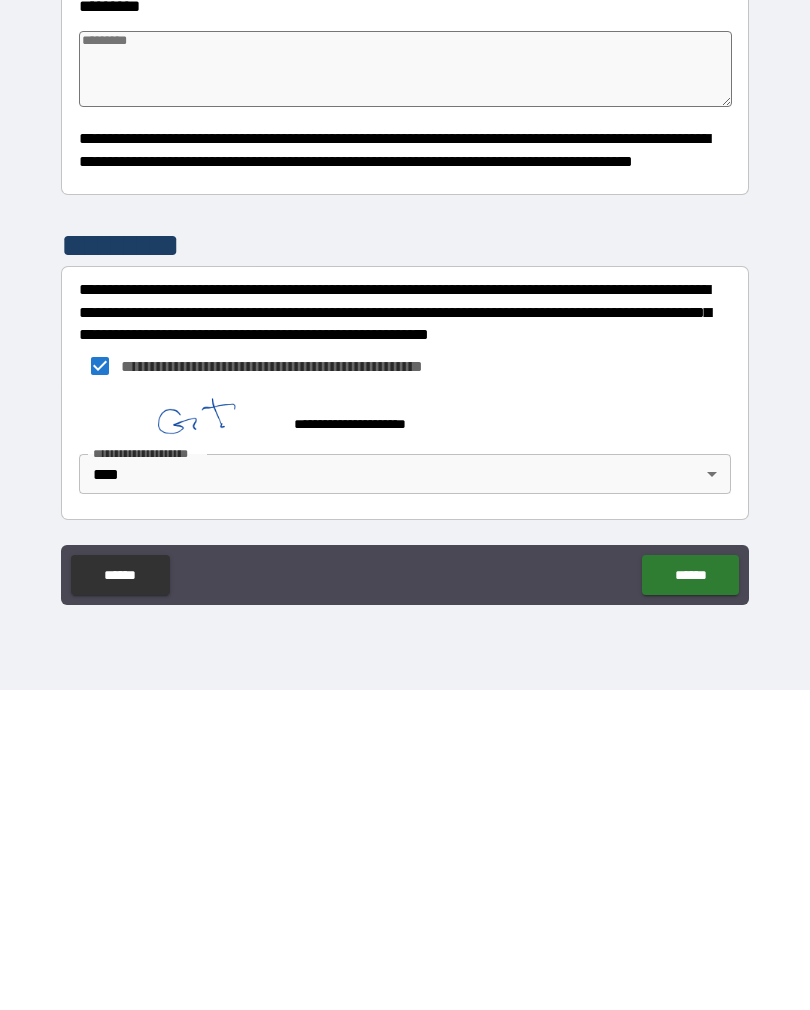 click on "******" at bounding box center (690, 895) 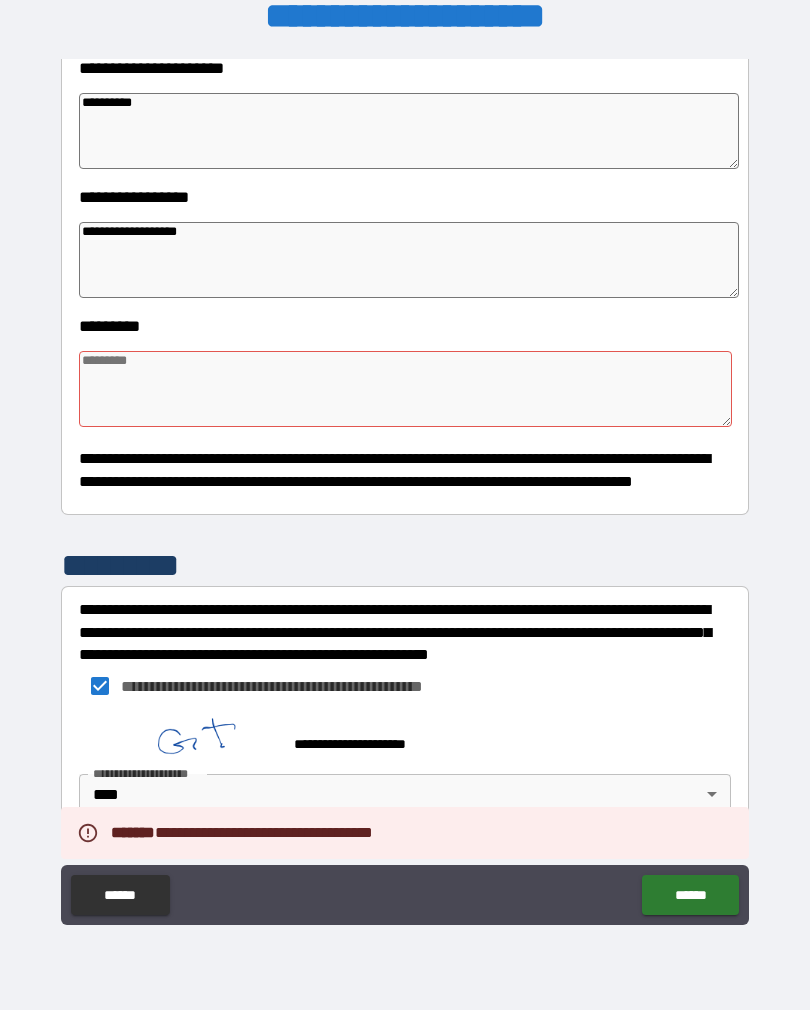 click at bounding box center (405, 389) 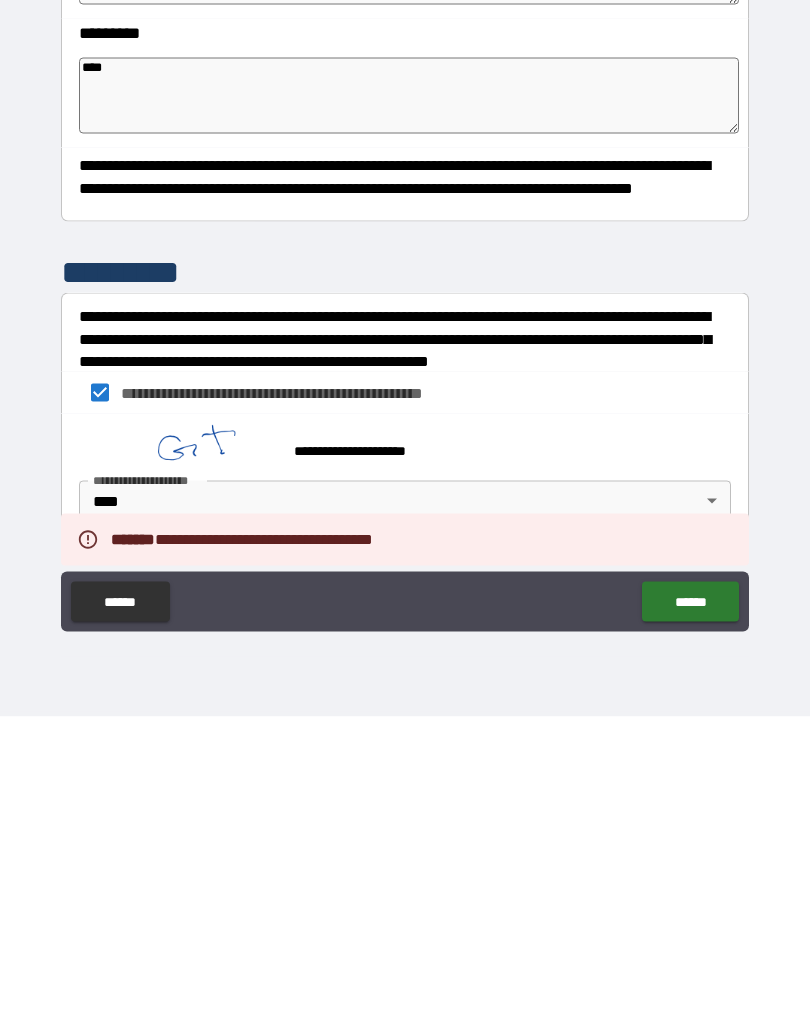 click on "******" at bounding box center [690, 895] 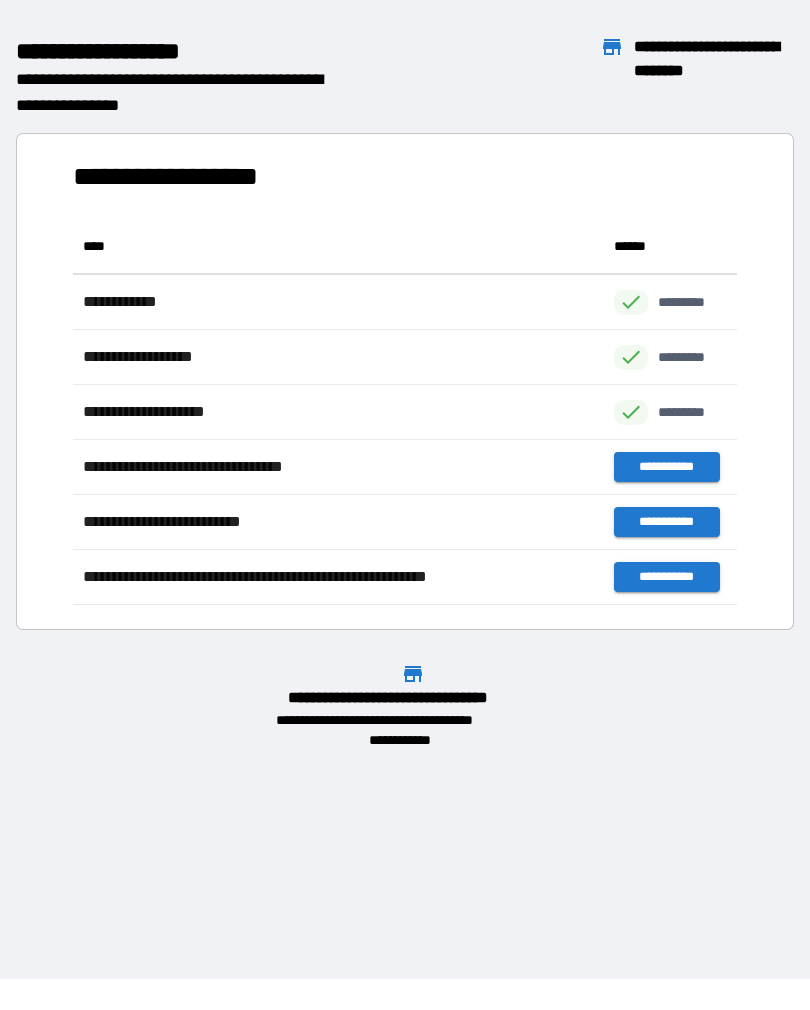 scroll, scrollTop: 1, scrollLeft: 1, axis: both 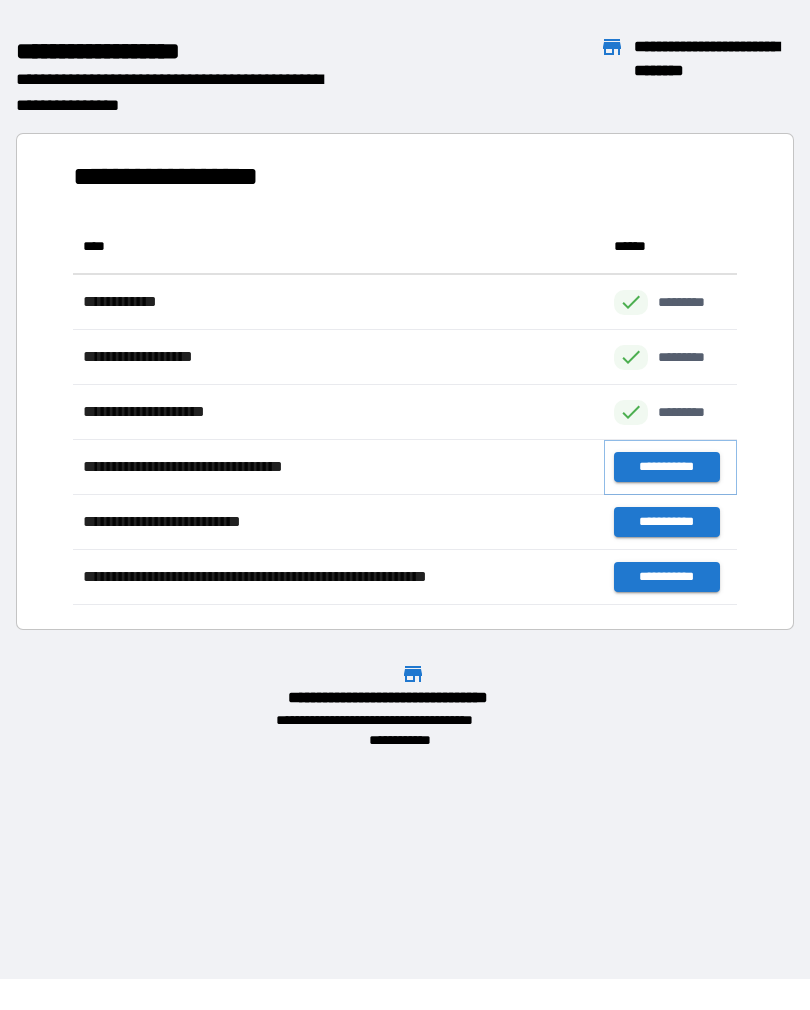 click on "**********" at bounding box center [666, 467] 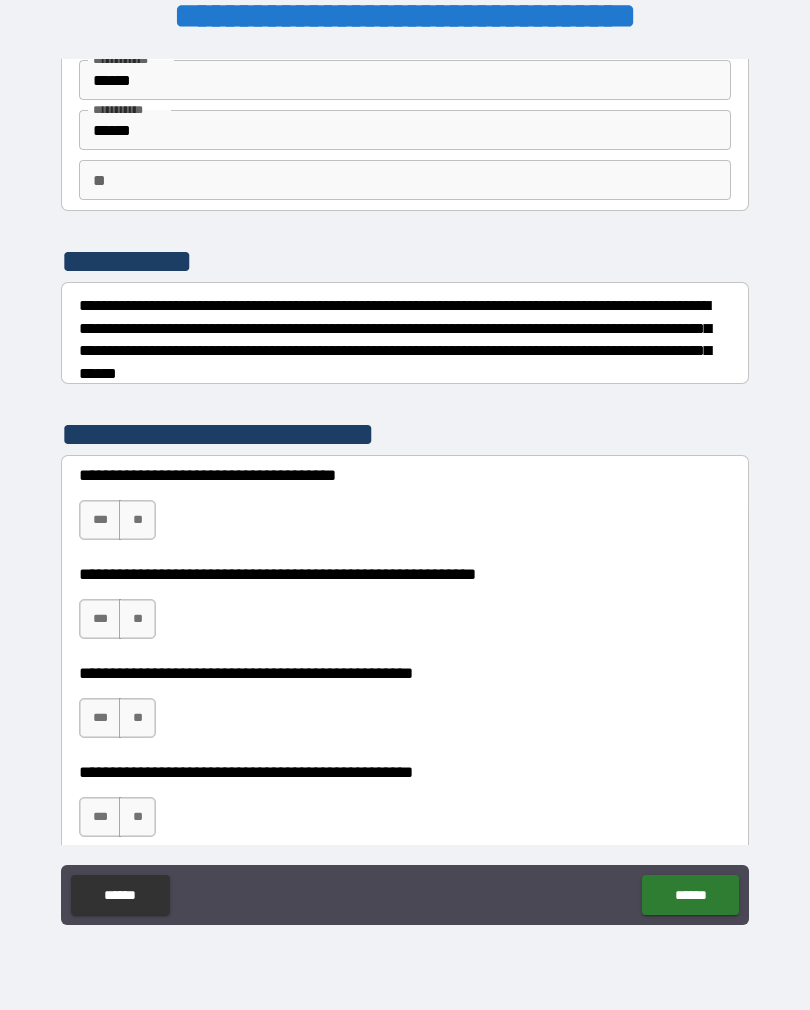 scroll, scrollTop: 95, scrollLeft: 0, axis: vertical 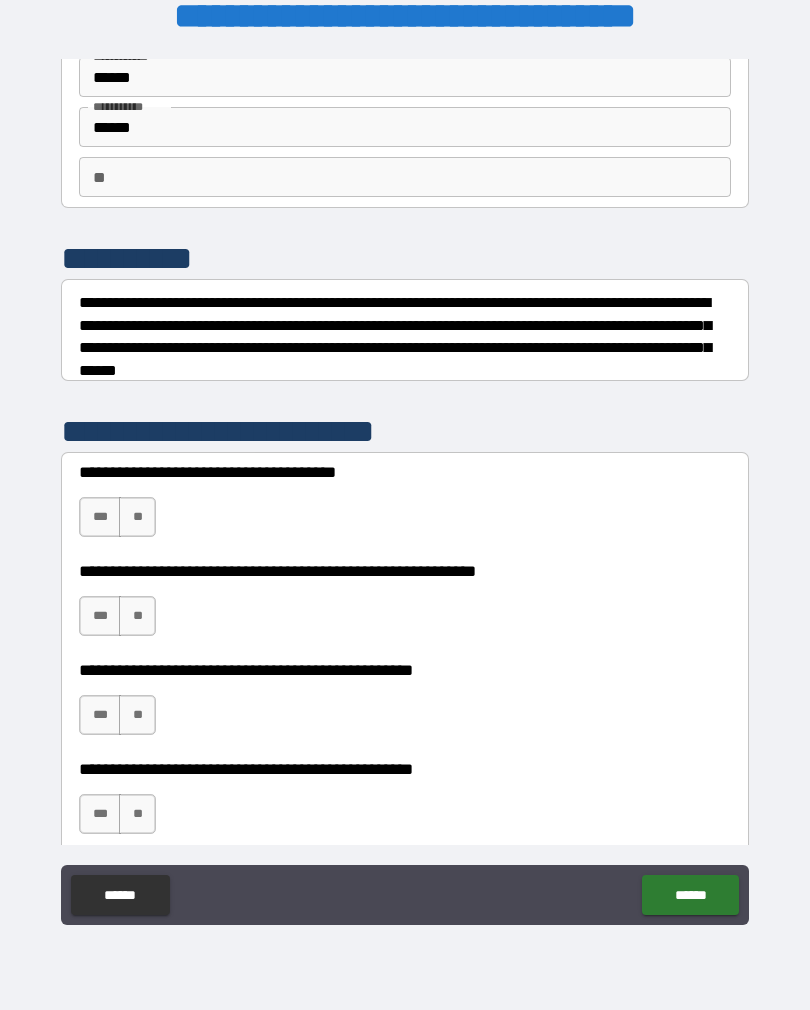 click on "**" at bounding box center [137, 517] 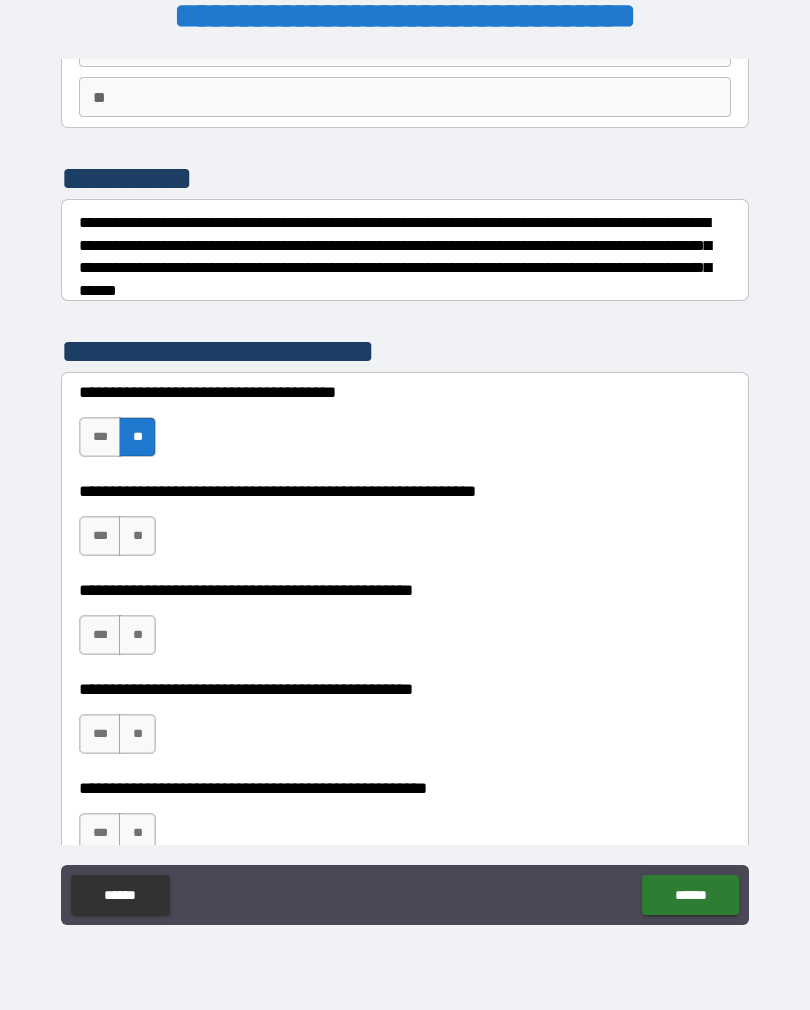 scroll, scrollTop: 176, scrollLeft: 0, axis: vertical 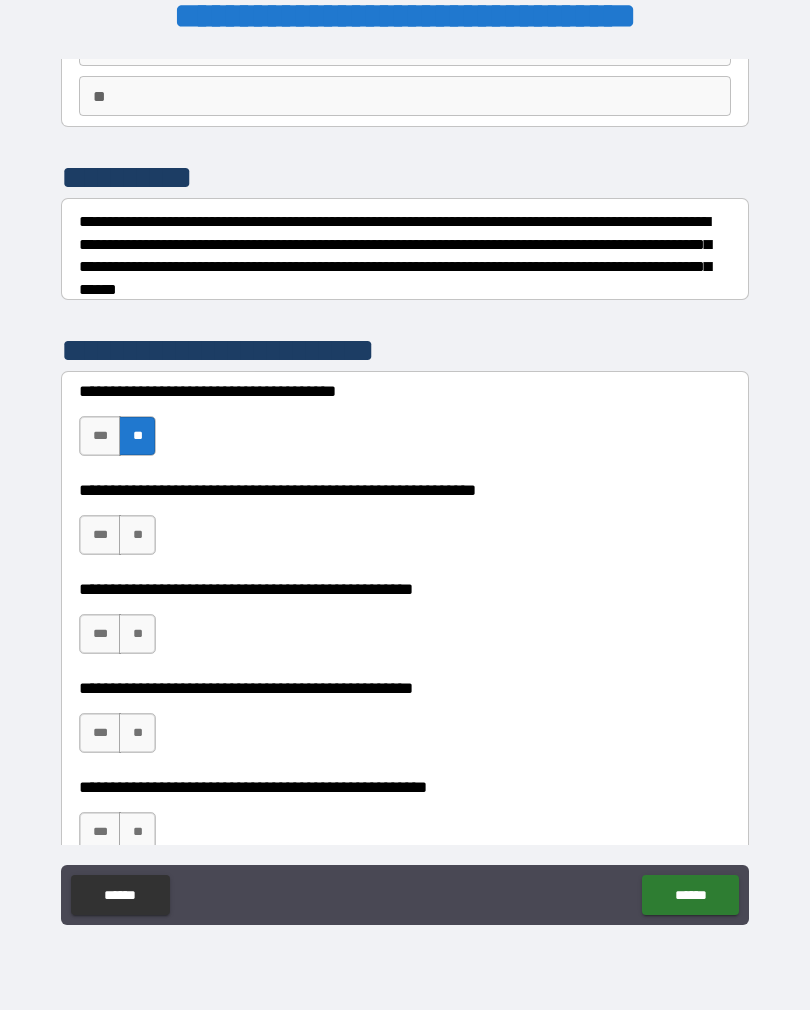click on "***" at bounding box center [100, 535] 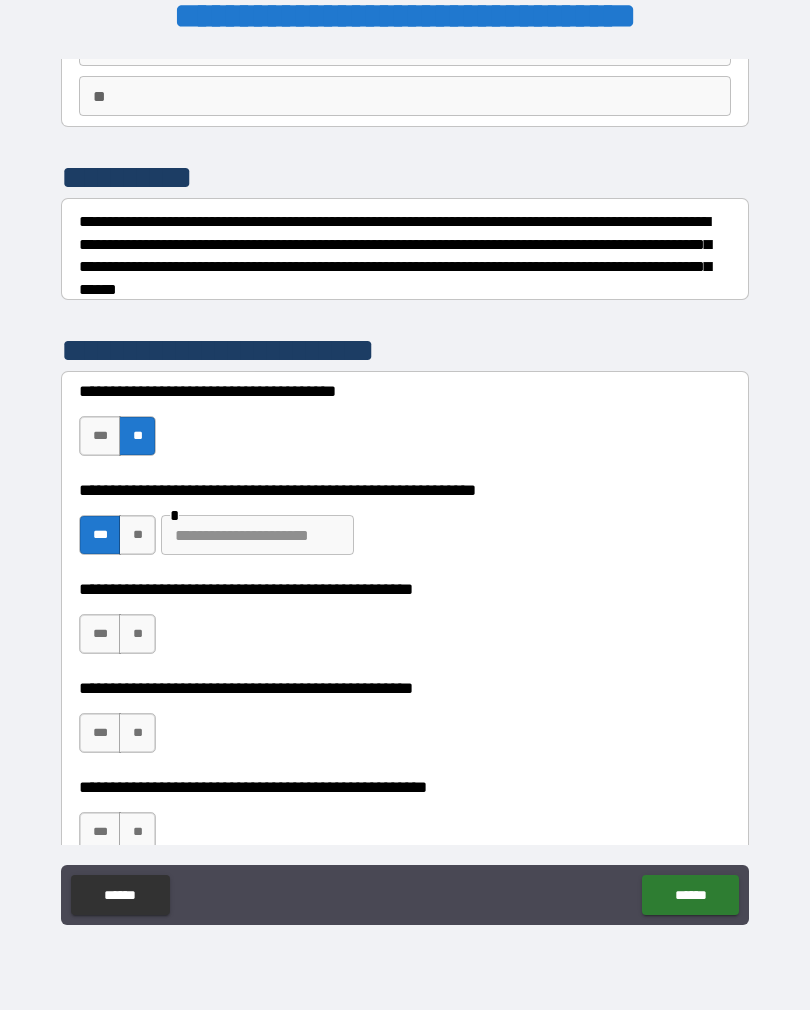 click at bounding box center (257, 535) 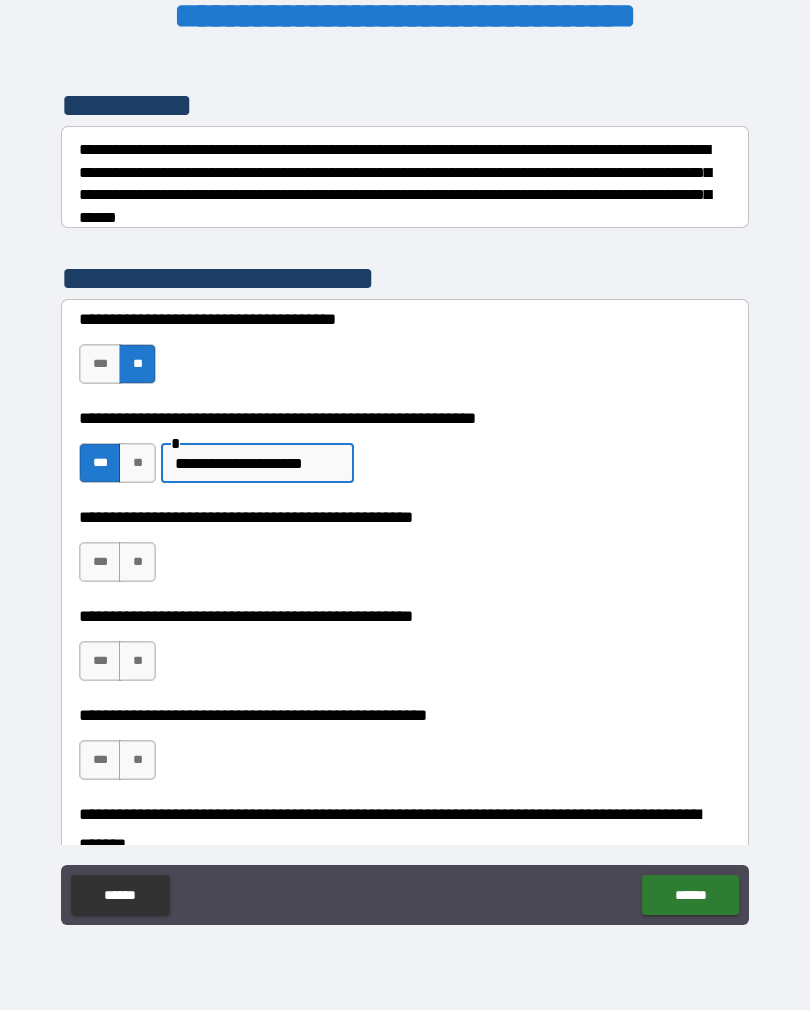 scroll, scrollTop: 249, scrollLeft: 0, axis: vertical 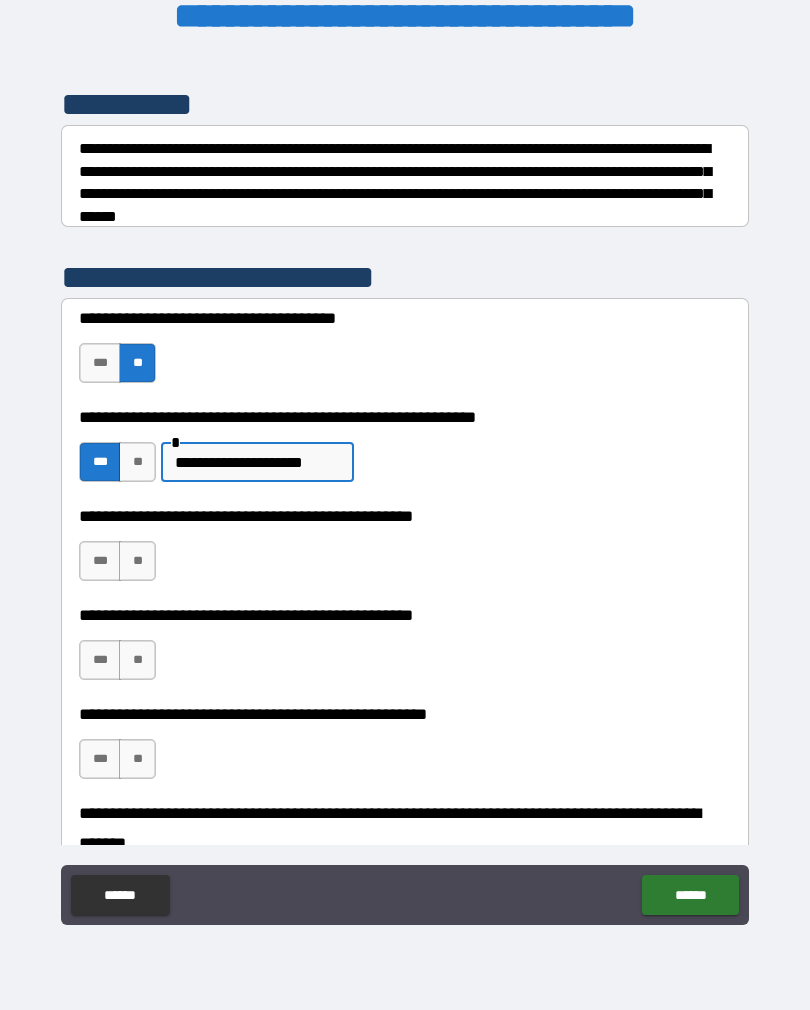 click on "**" at bounding box center (137, 561) 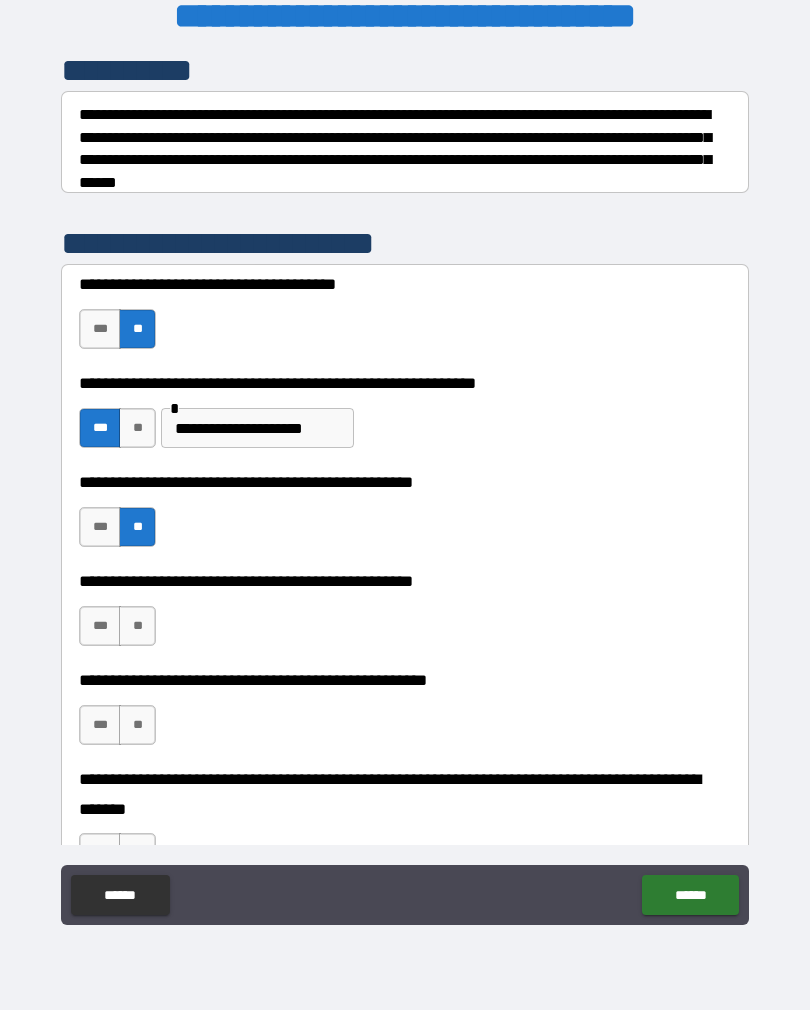 click on "**" at bounding box center (137, 626) 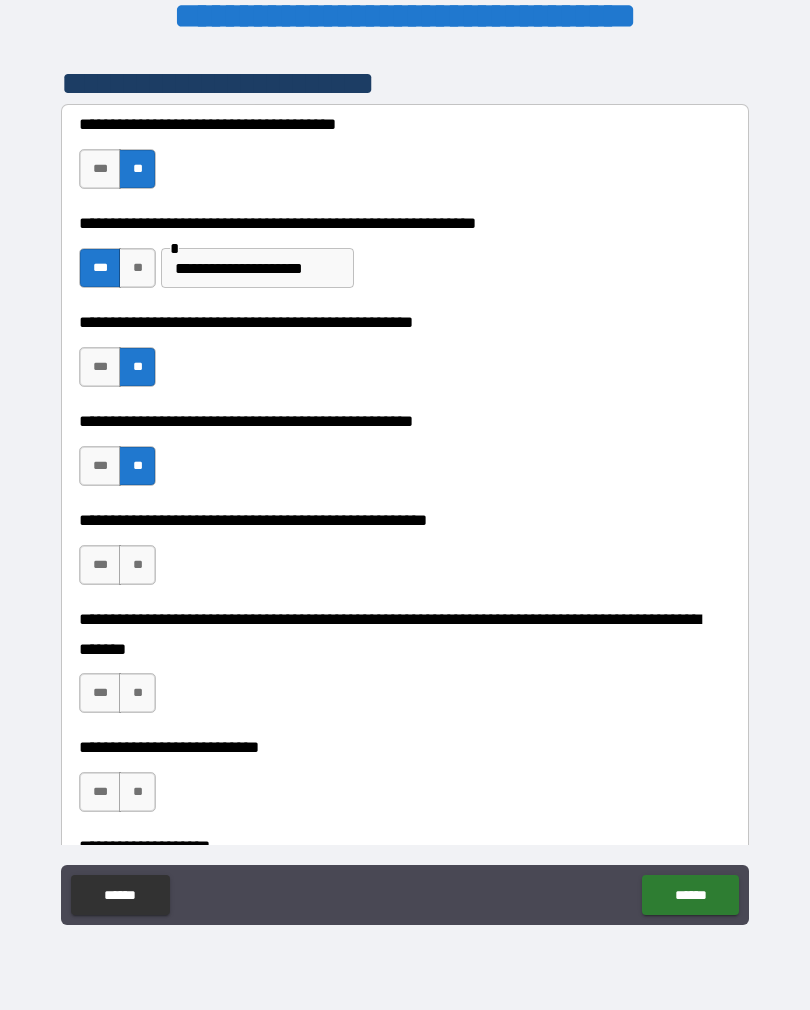 scroll, scrollTop: 446, scrollLeft: 0, axis: vertical 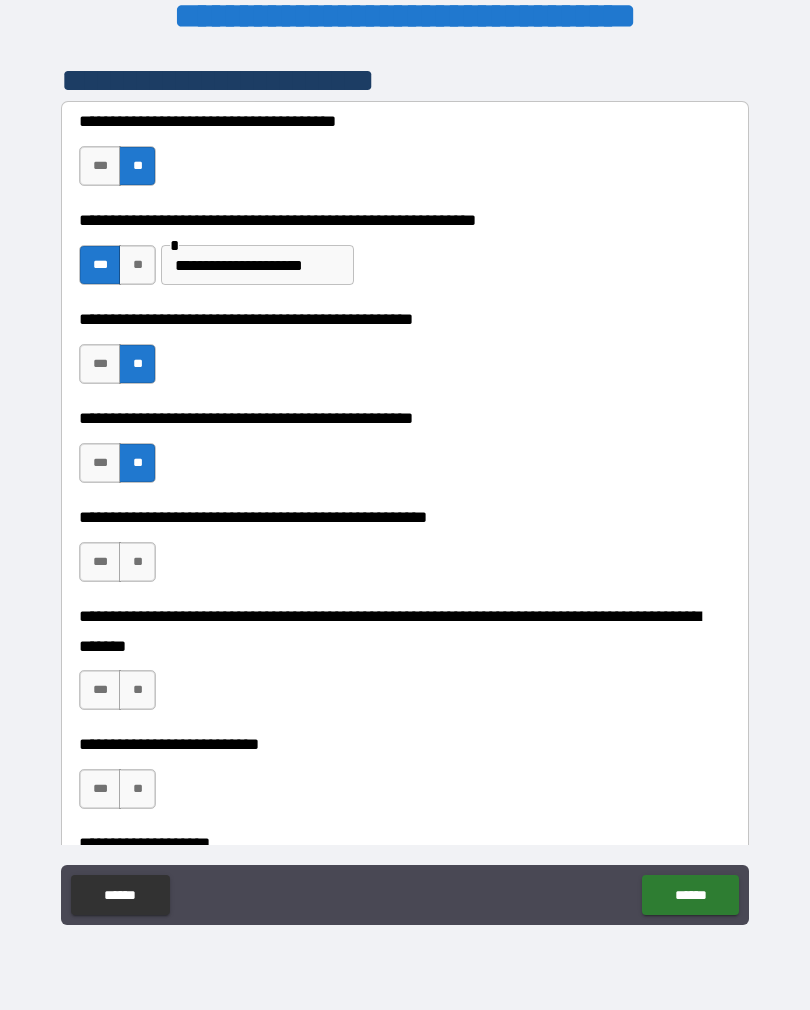 click on "**" at bounding box center [137, 562] 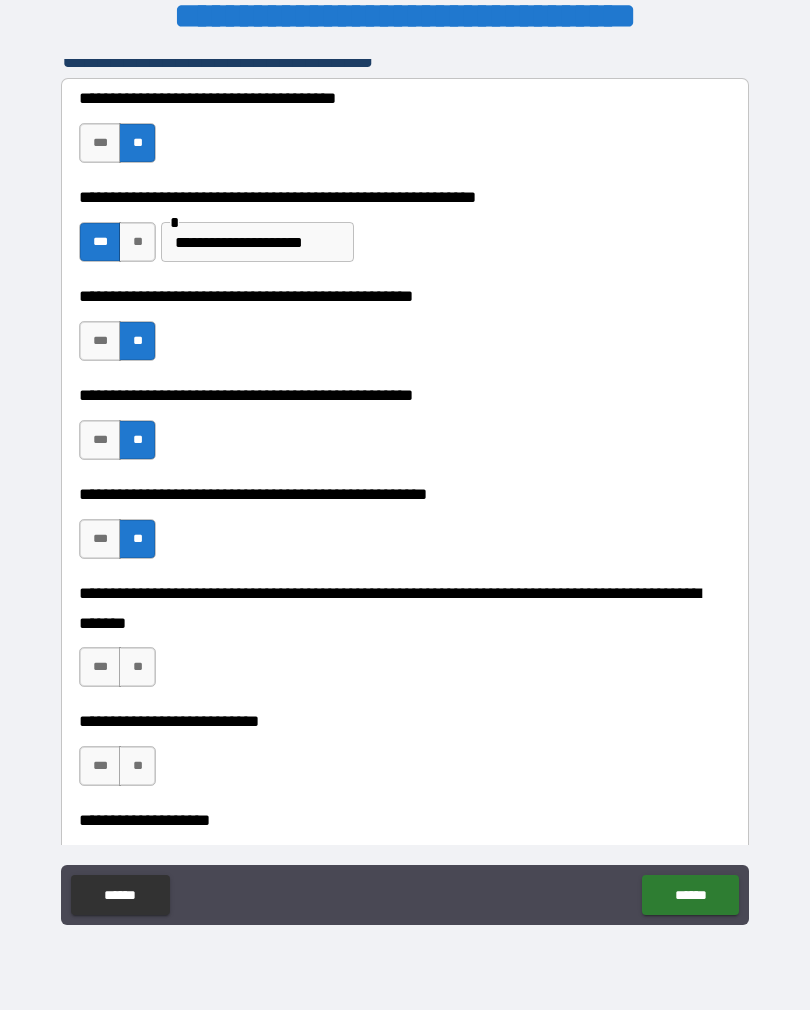 scroll, scrollTop: 476, scrollLeft: 0, axis: vertical 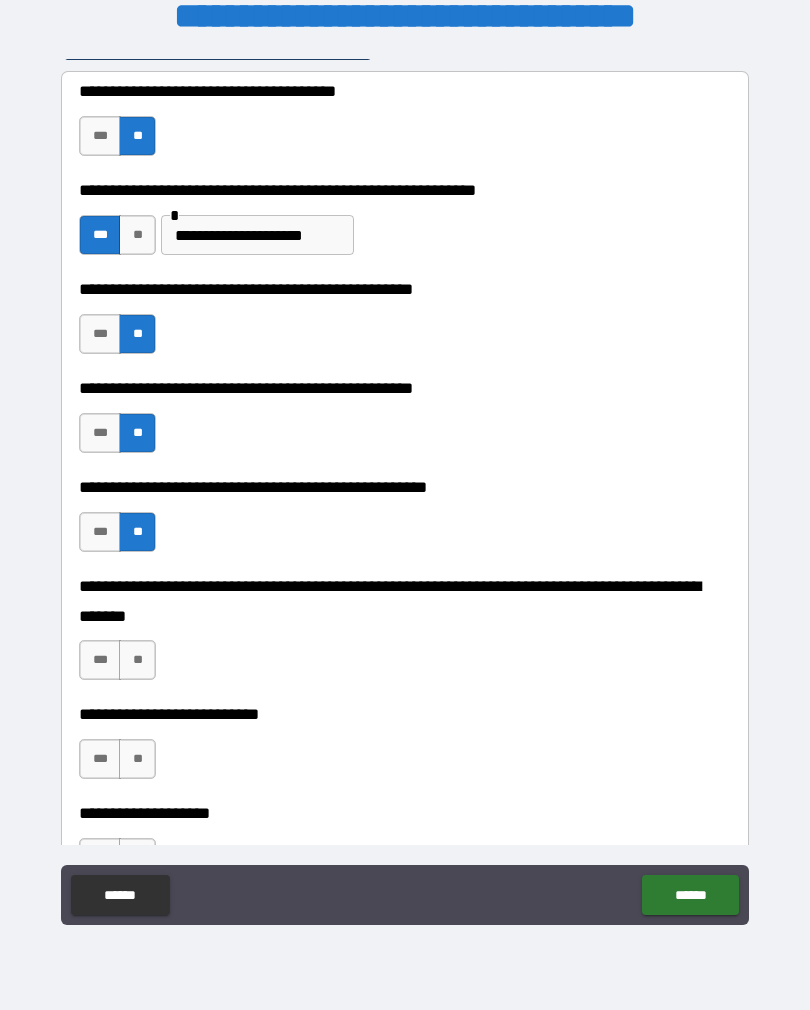 click on "**" at bounding box center [137, 660] 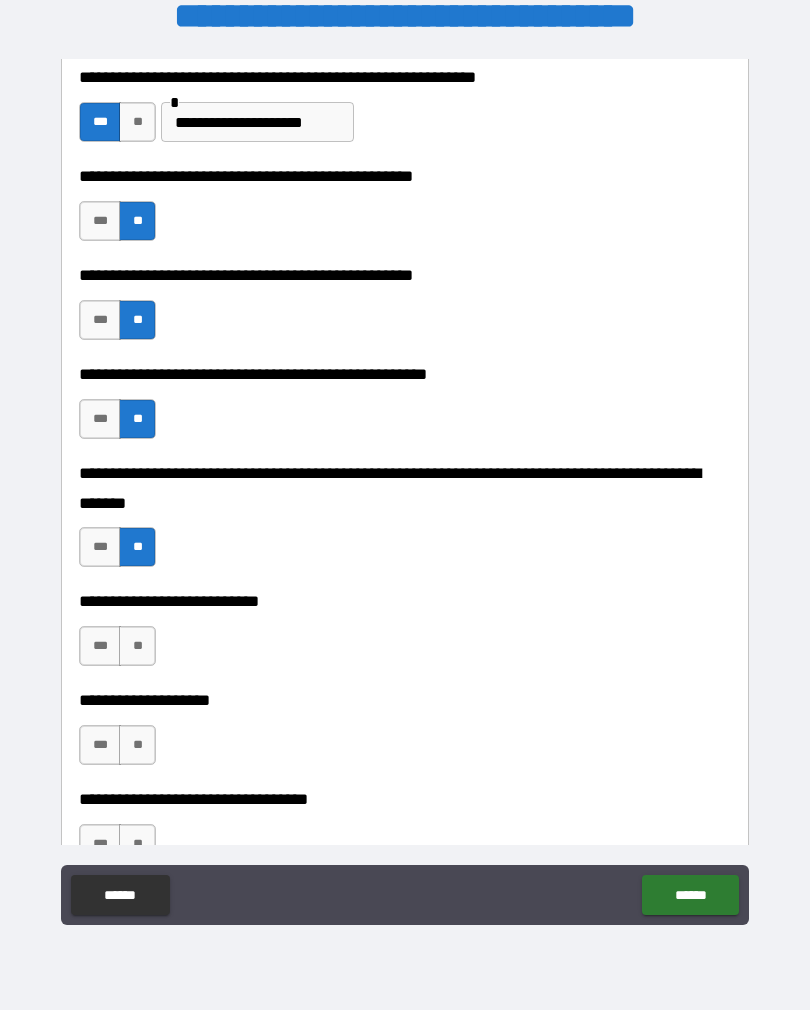 click on "**" at bounding box center [137, 646] 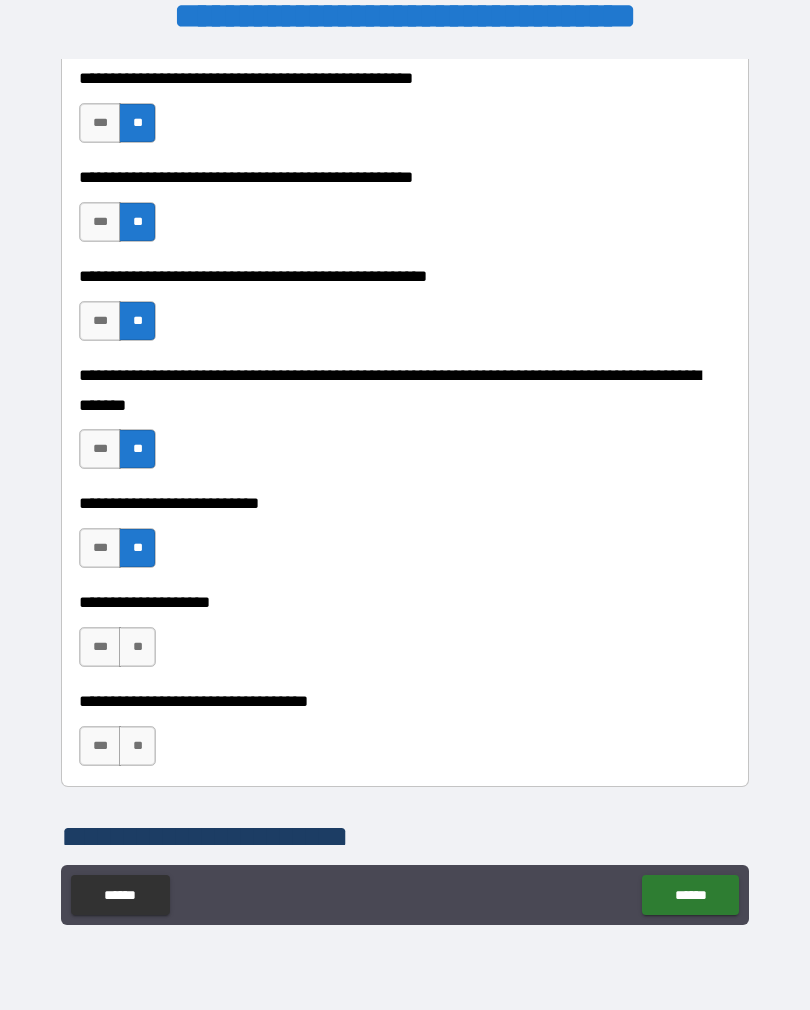 scroll, scrollTop: 688, scrollLeft: 0, axis: vertical 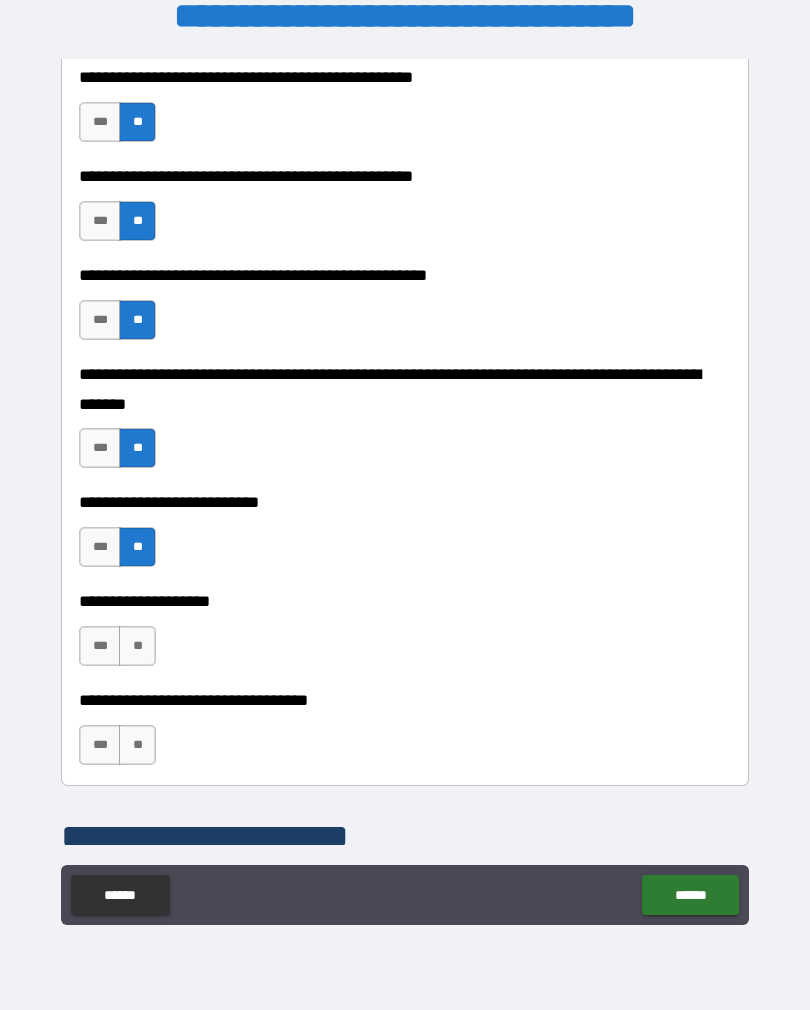 click on "**" at bounding box center (137, 646) 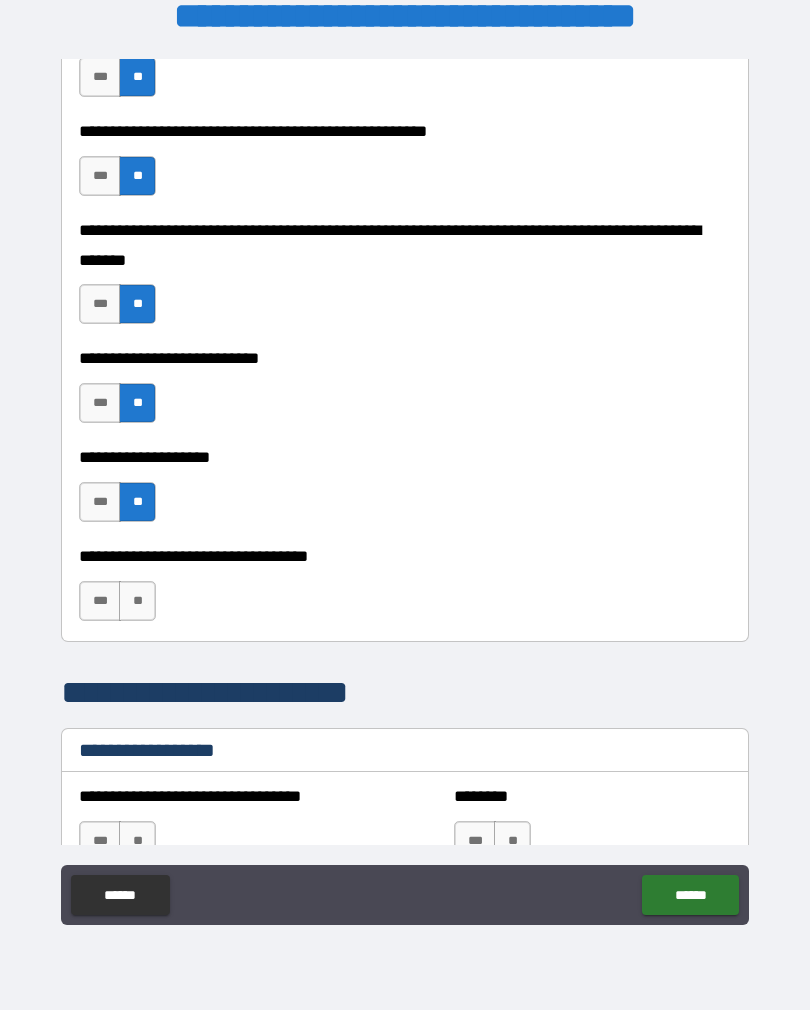 scroll, scrollTop: 838, scrollLeft: 0, axis: vertical 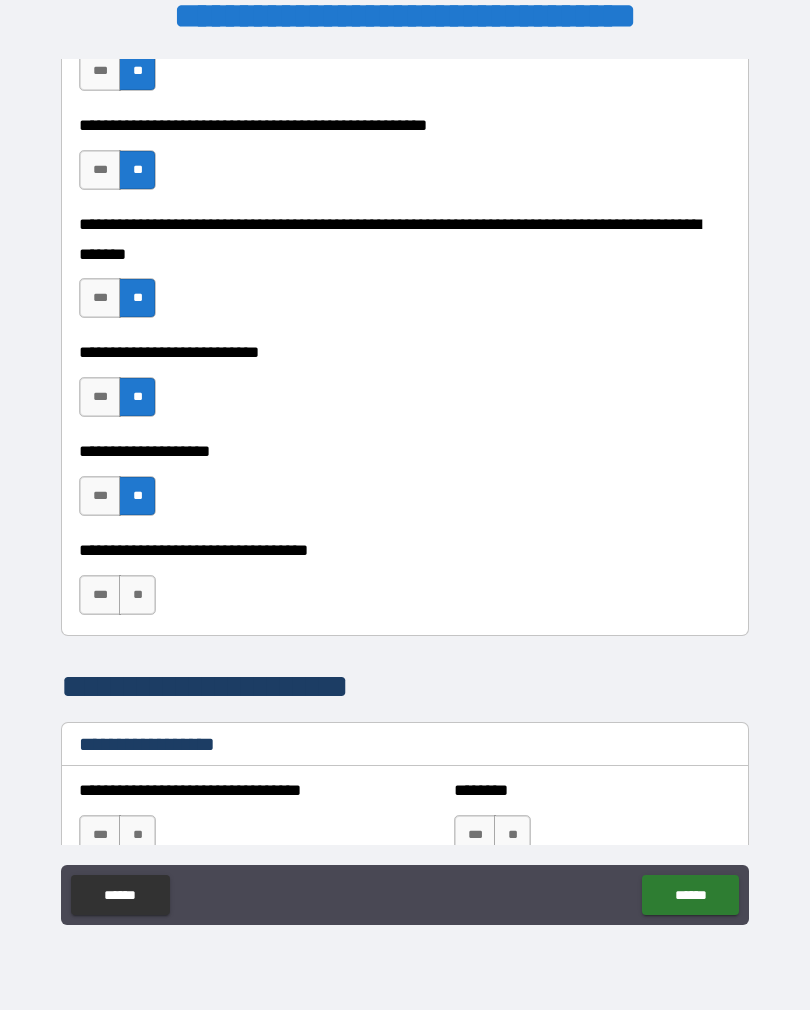 click on "**" at bounding box center (137, 595) 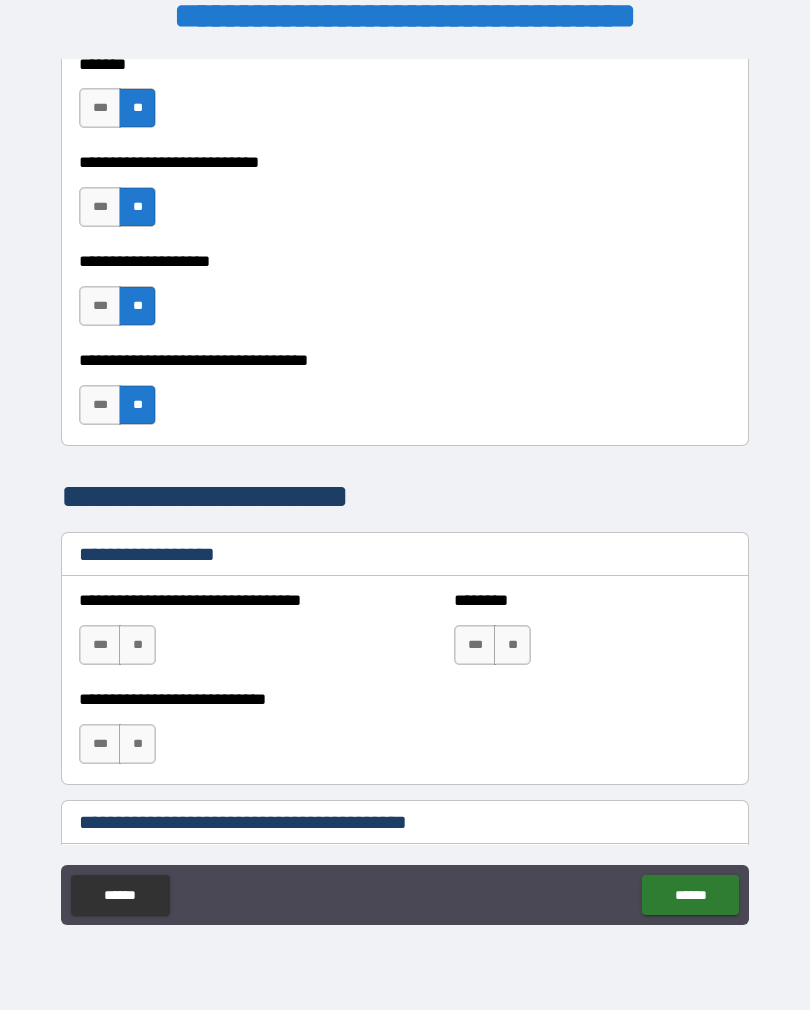 scroll, scrollTop: 1029, scrollLeft: 0, axis: vertical 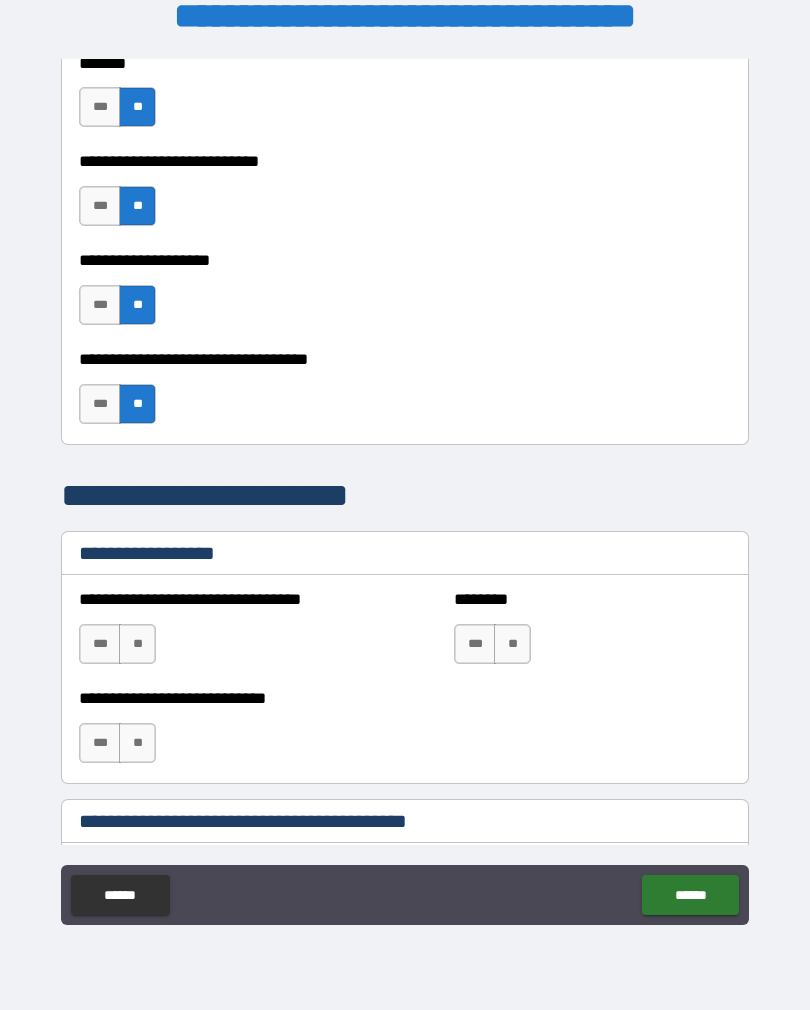click on "**" at bounding box center (137, 644) 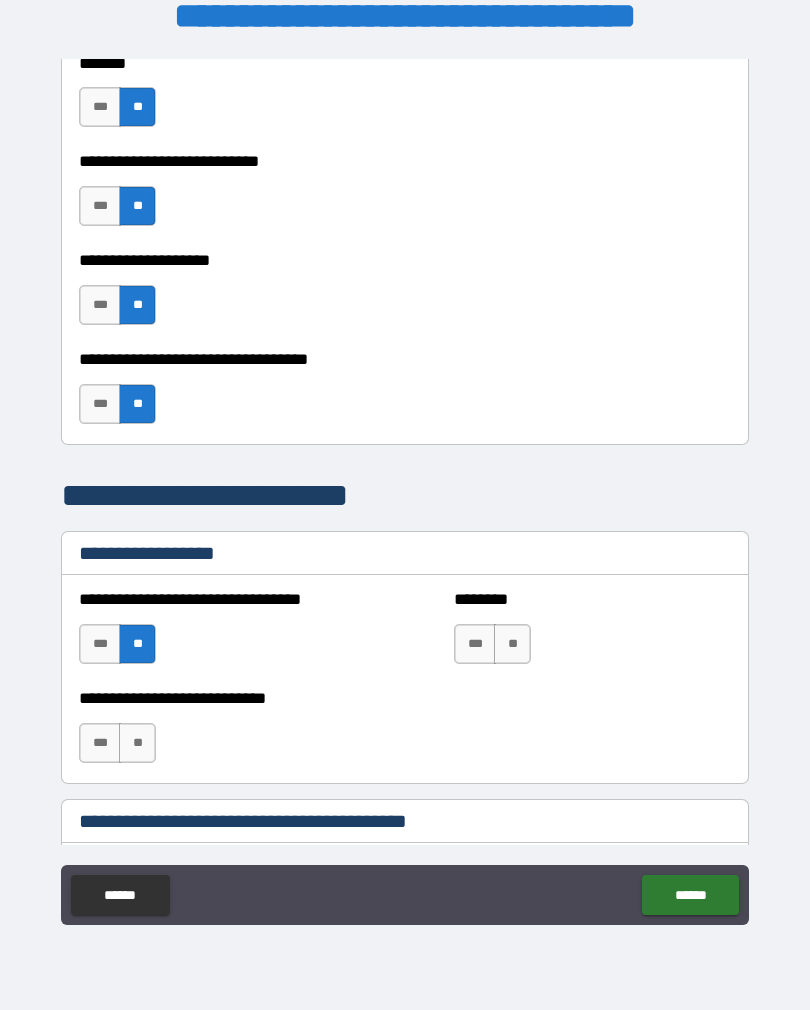 click on "**" at bounding box center [512, 644] 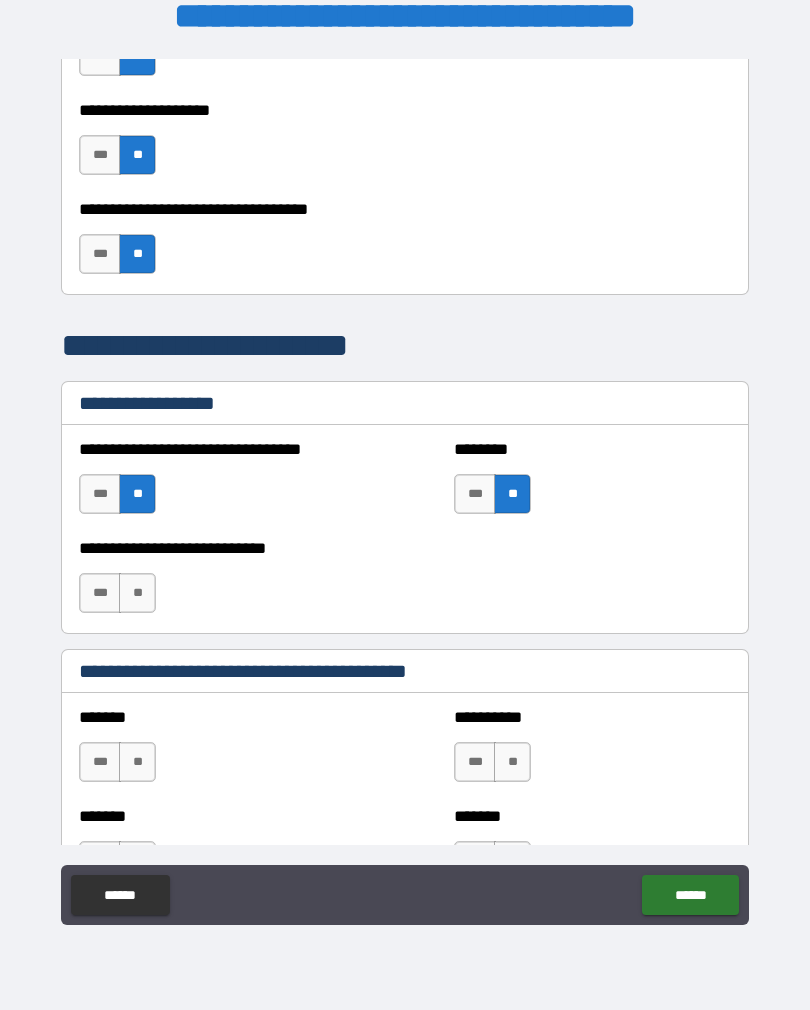 scroll, scrollTop: 1181, scrollLeft: 0, axis: vertical 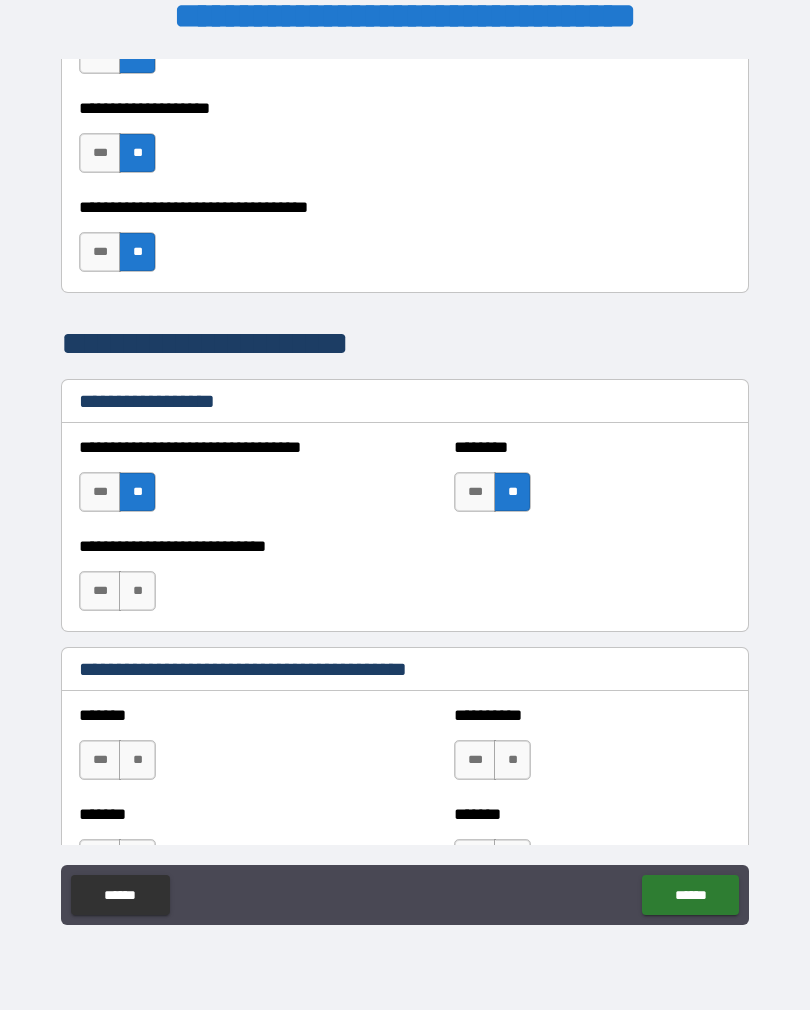 click on "**" at bounding box center [137, 591] 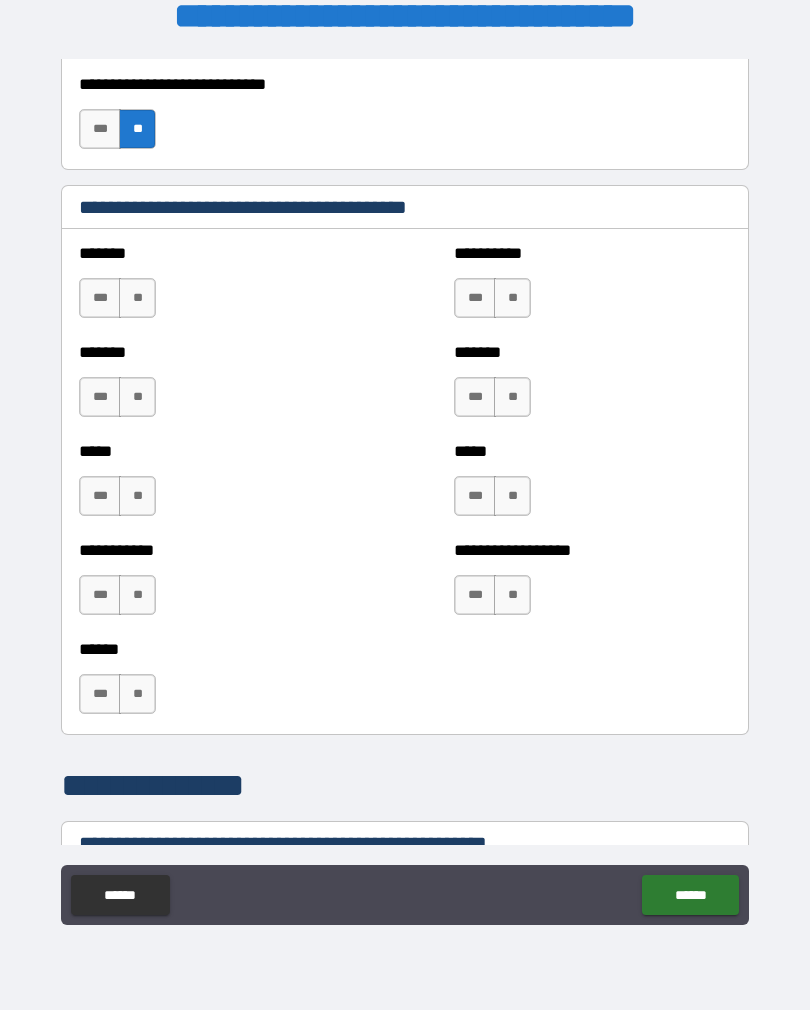 scroll, scrollTop: 1645, scrollLeft: 0, axis: vertical 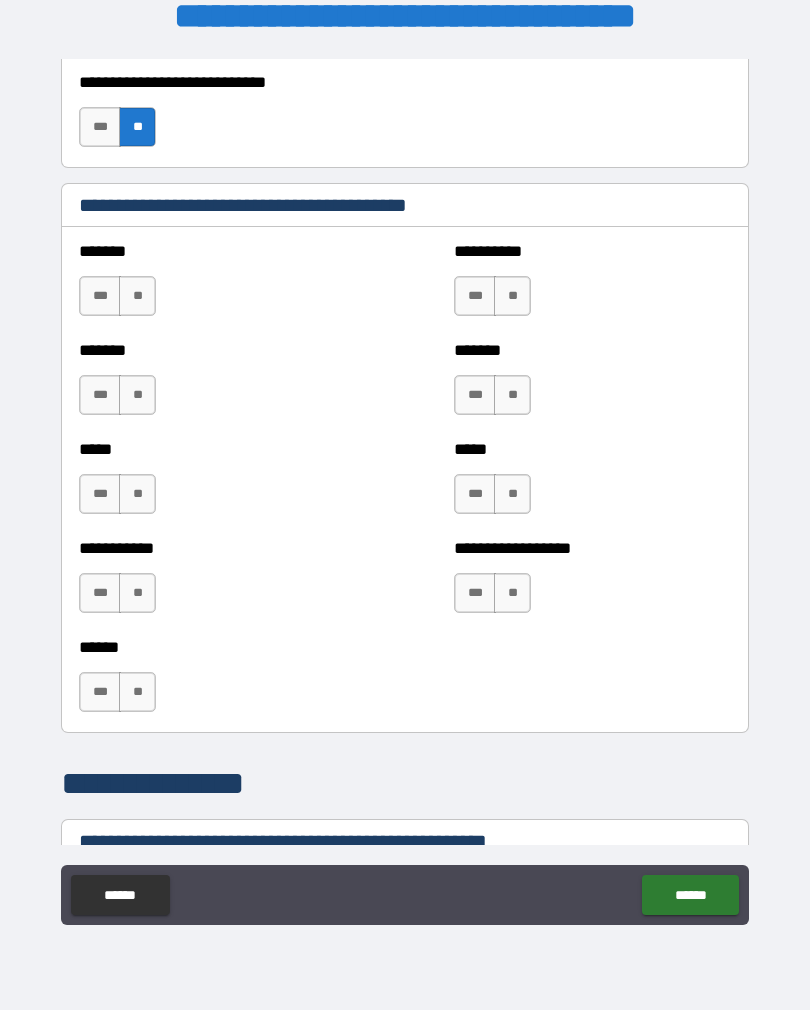 click on "**" at bounding box center (137, 692) 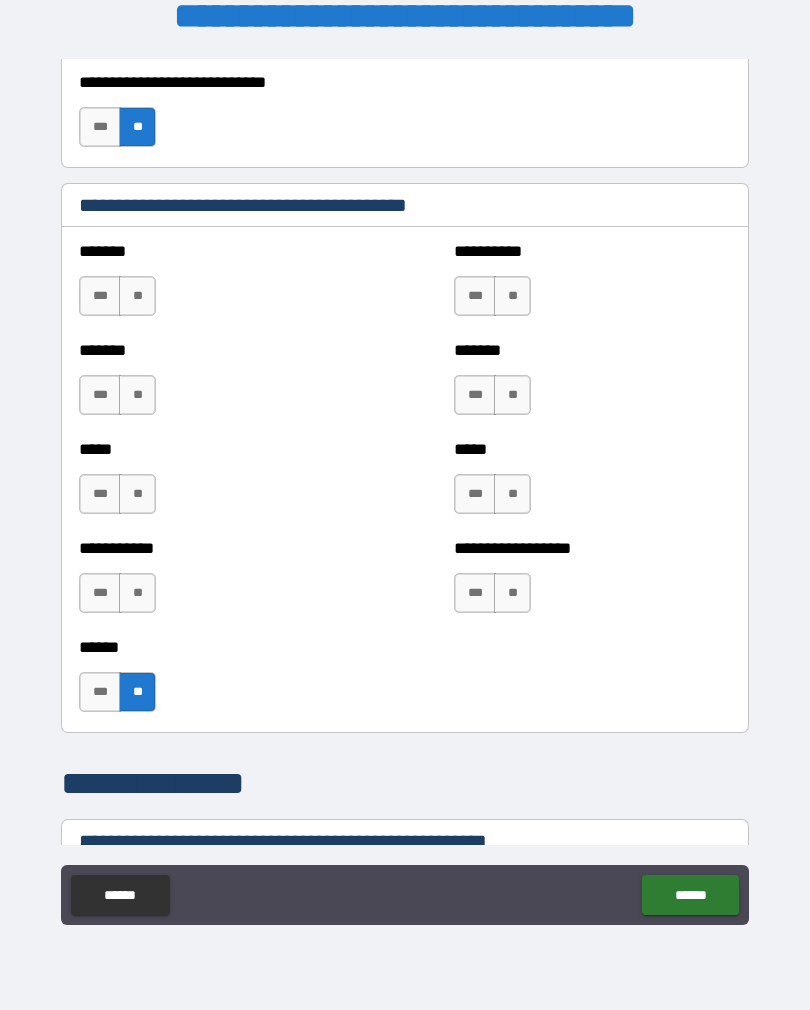 click on "**" at bounding box center [137, 593] 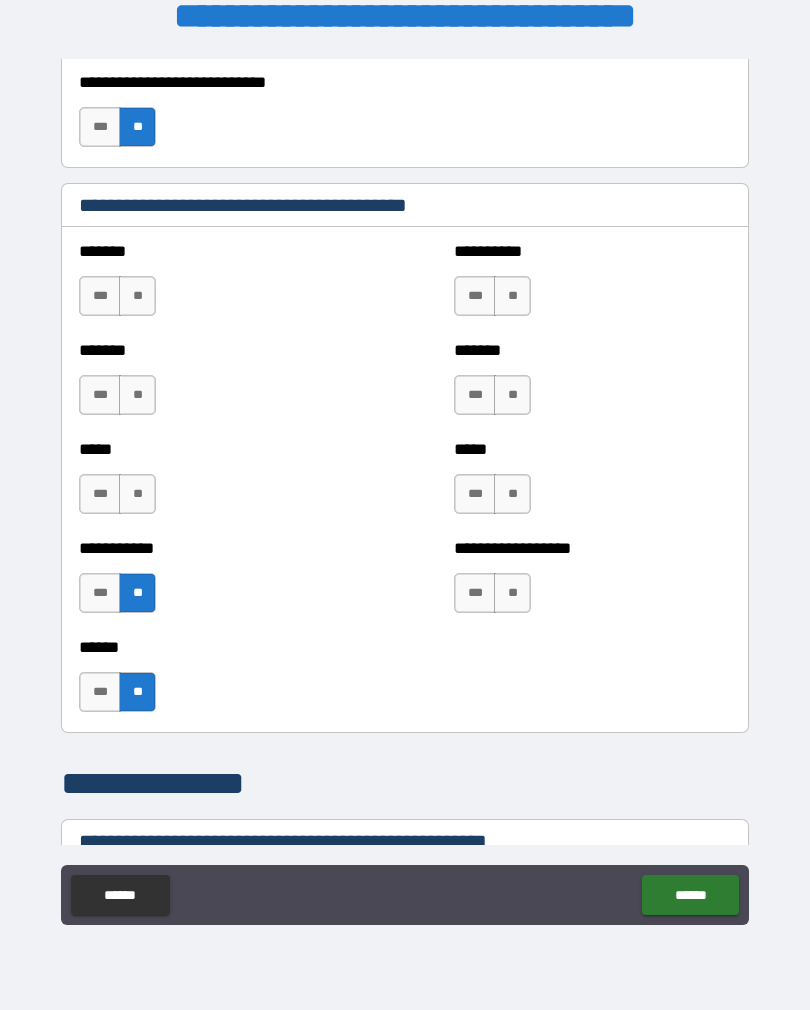 click on "**" at bounding box center [137, 494] 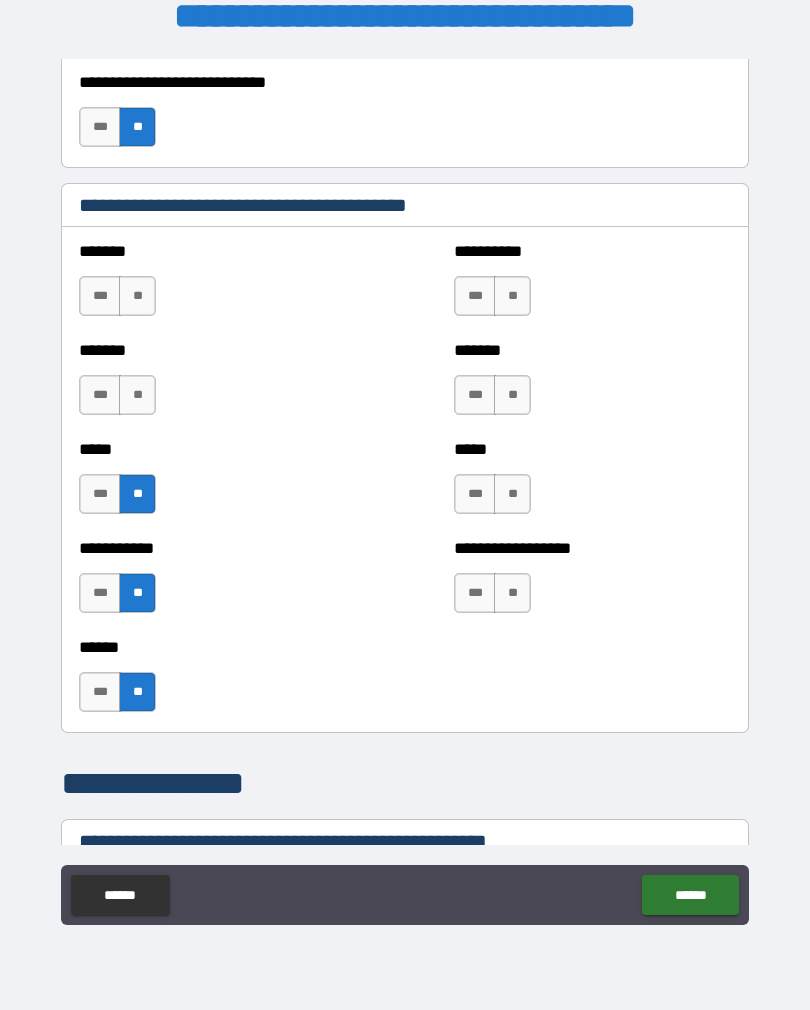 click on "**" at bounding box center [137, 395] 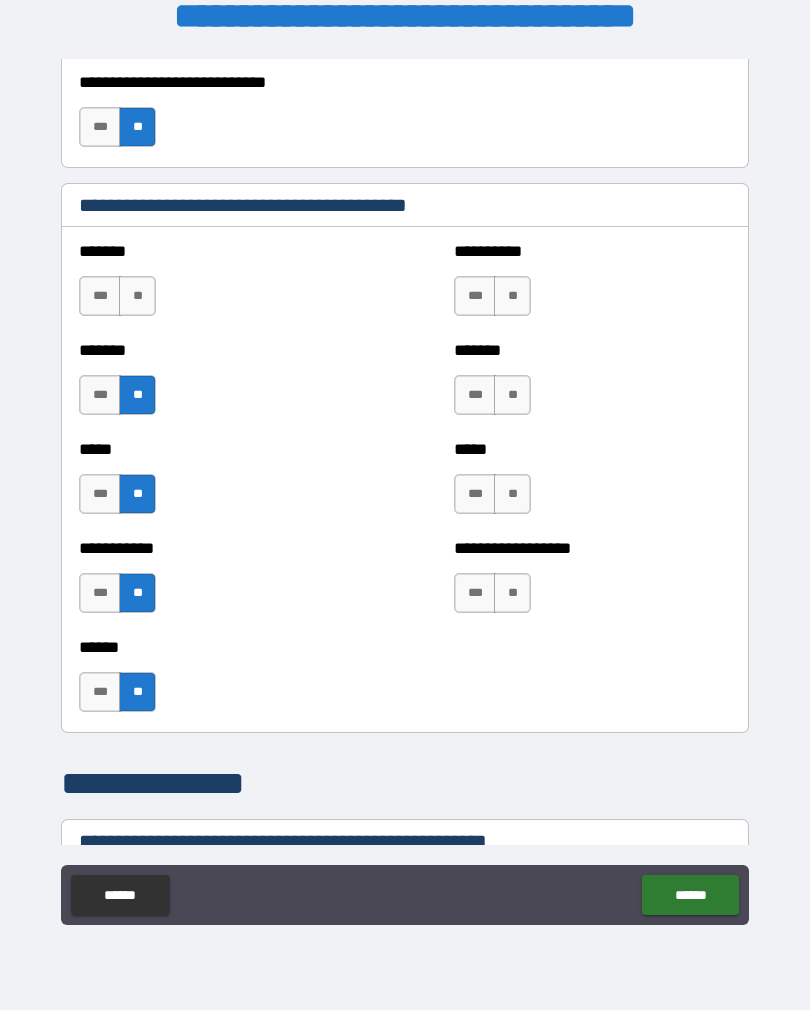 click on "**" at bounding box center [137, 296] 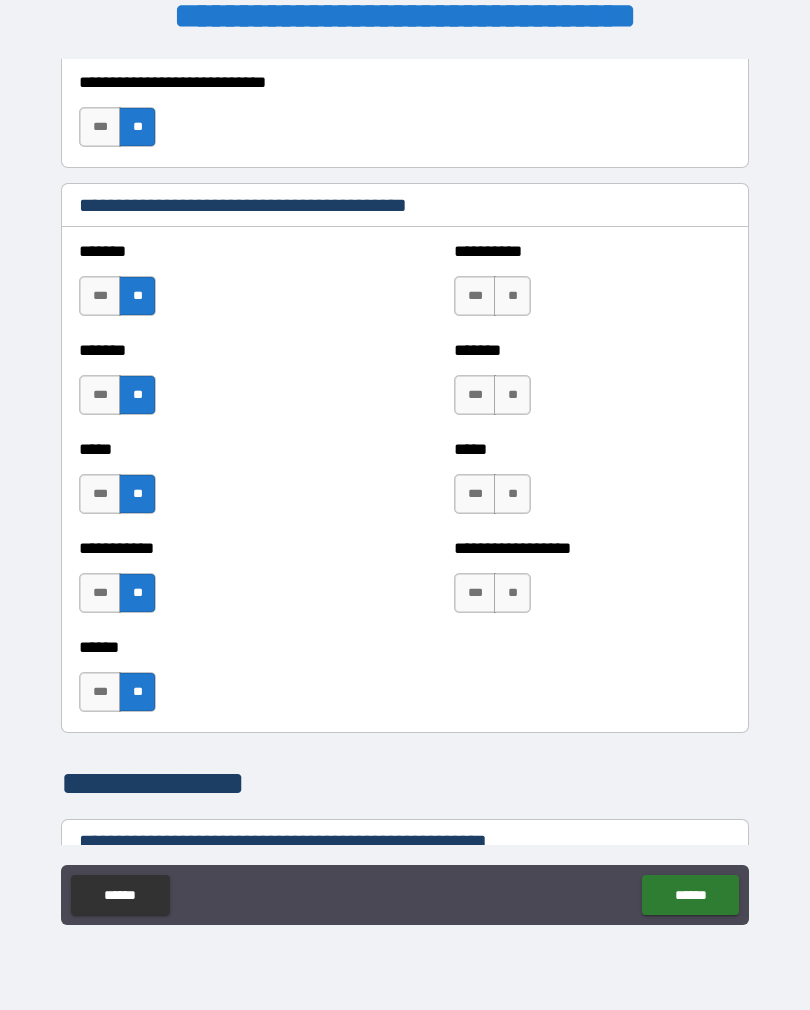 click on "**" at bounding box center (512, 296) 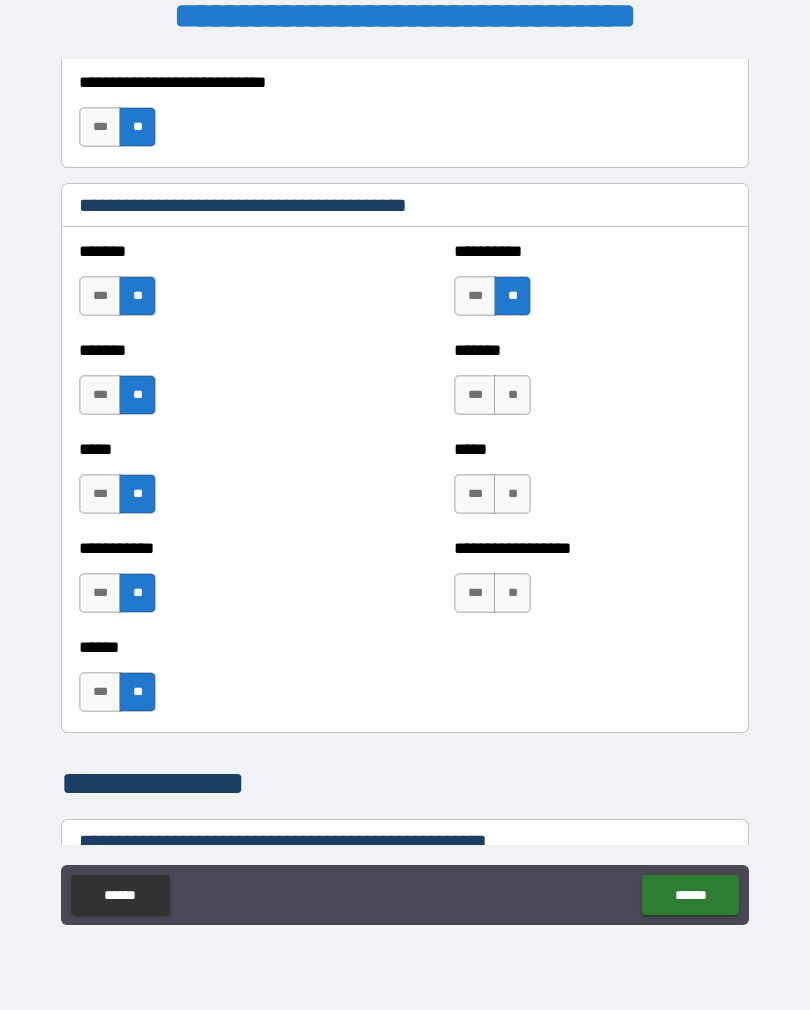 click on "**" at bounding box center [512, 395] 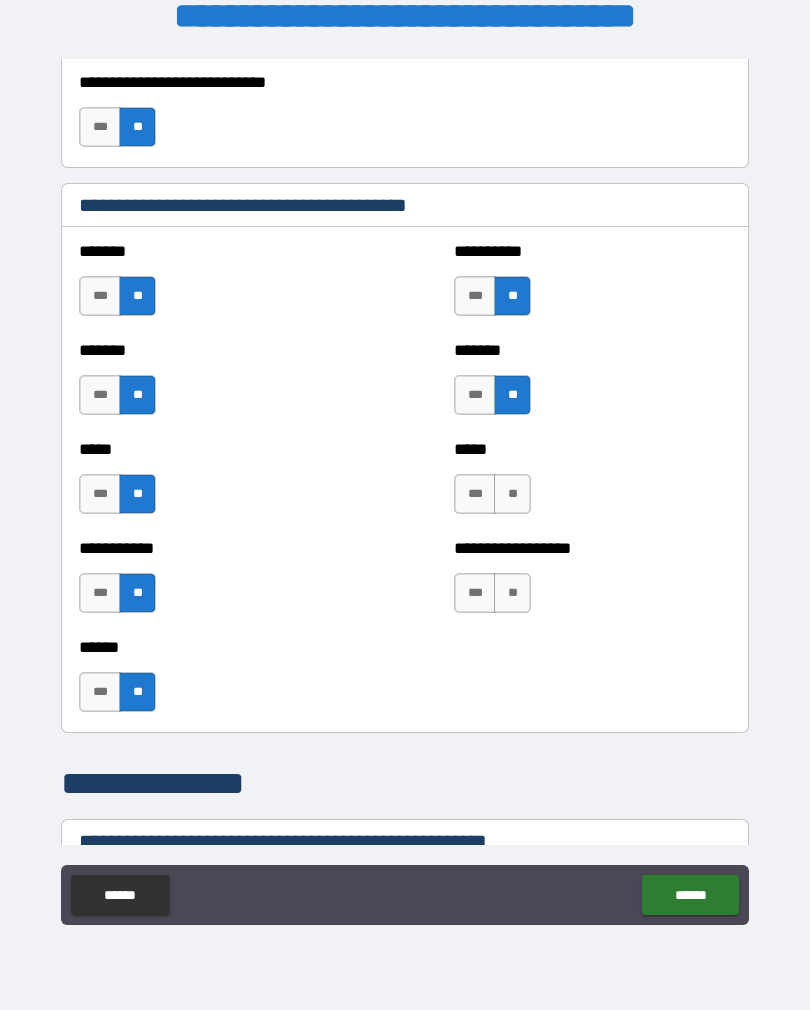 click on "**" at bounding box center [512, 494] 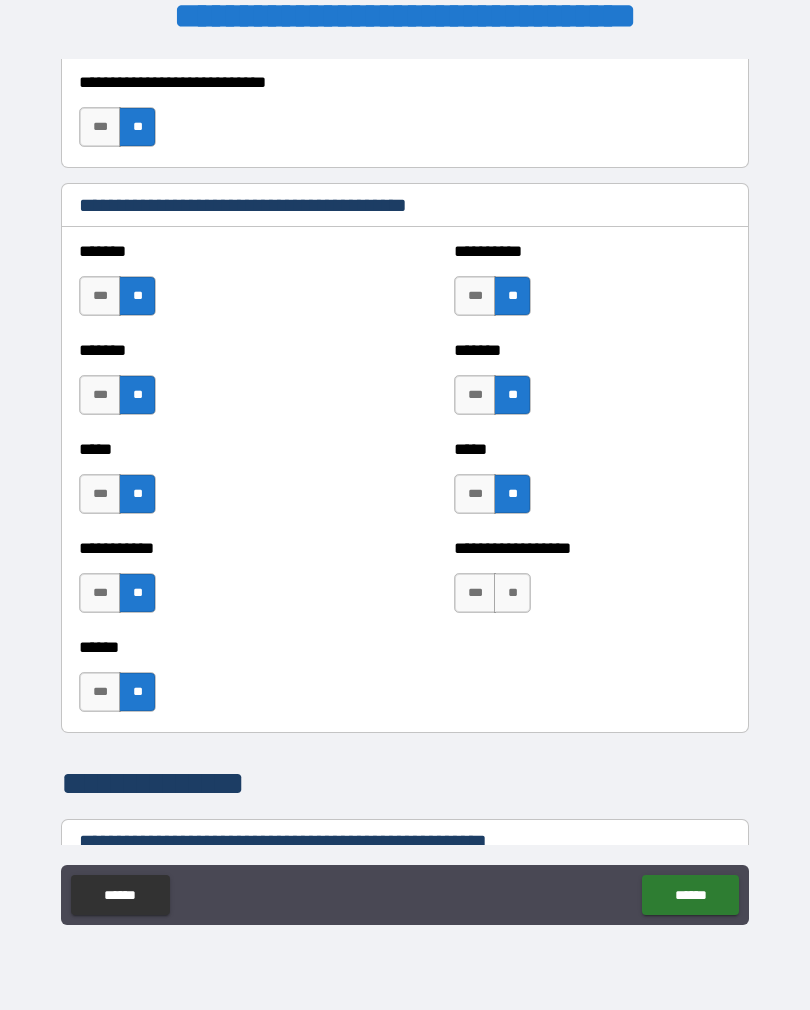 click on "**" at bounding box center (512, 593) 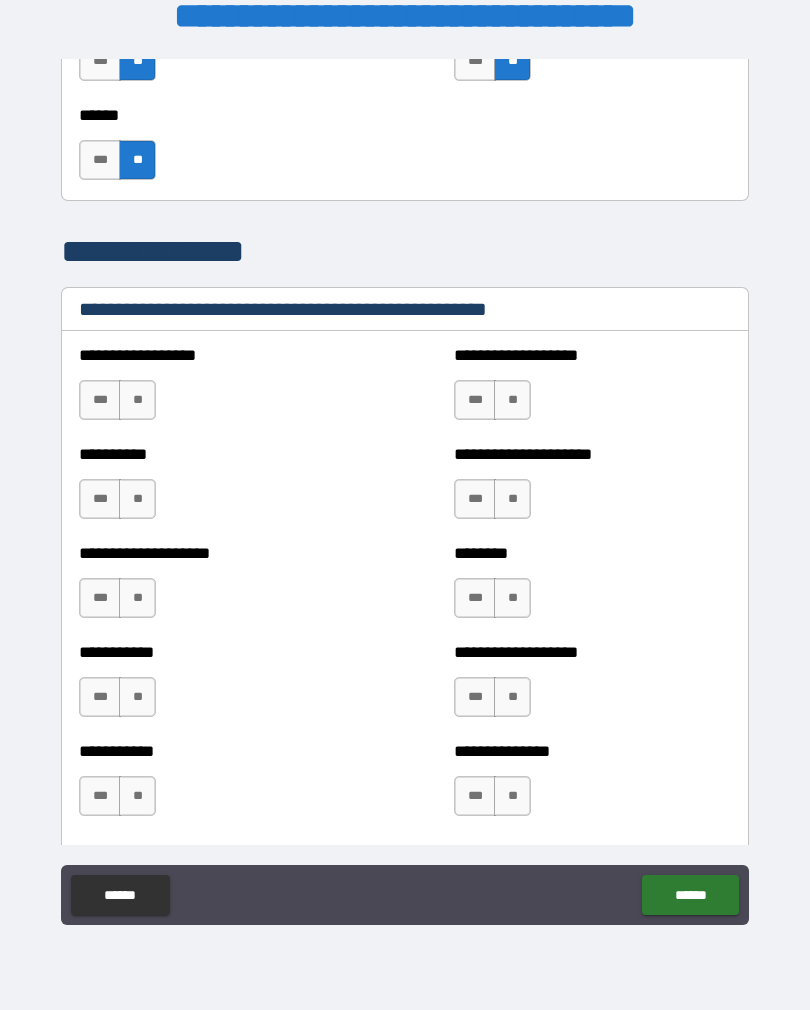 scroll, scrollTop: 2187, scrollLeft: 0, axis: vertical 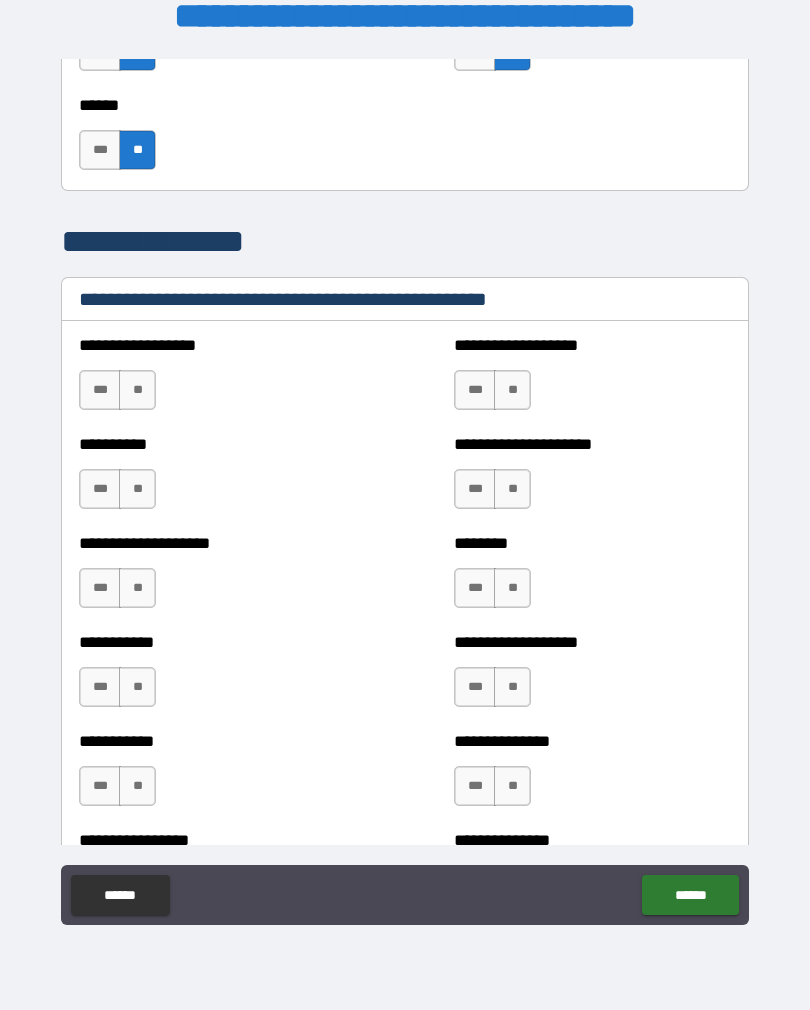 click on "**" at bounding box center (137, 687) 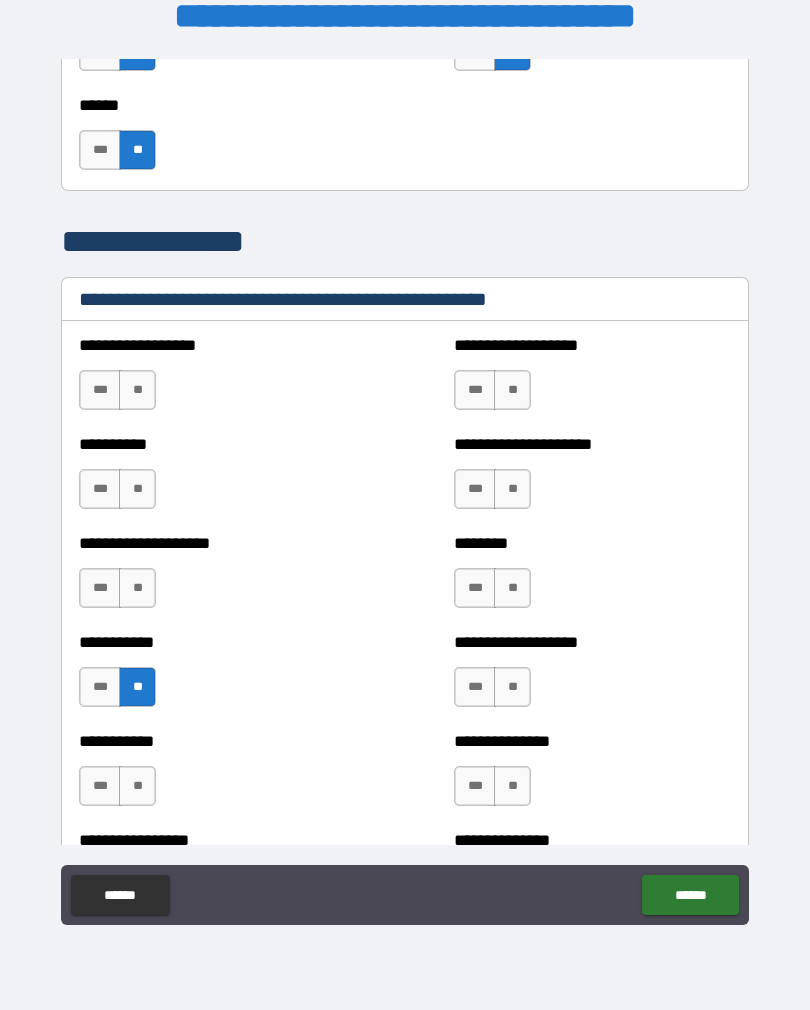 click on "**" at bounding box center [137, 588] 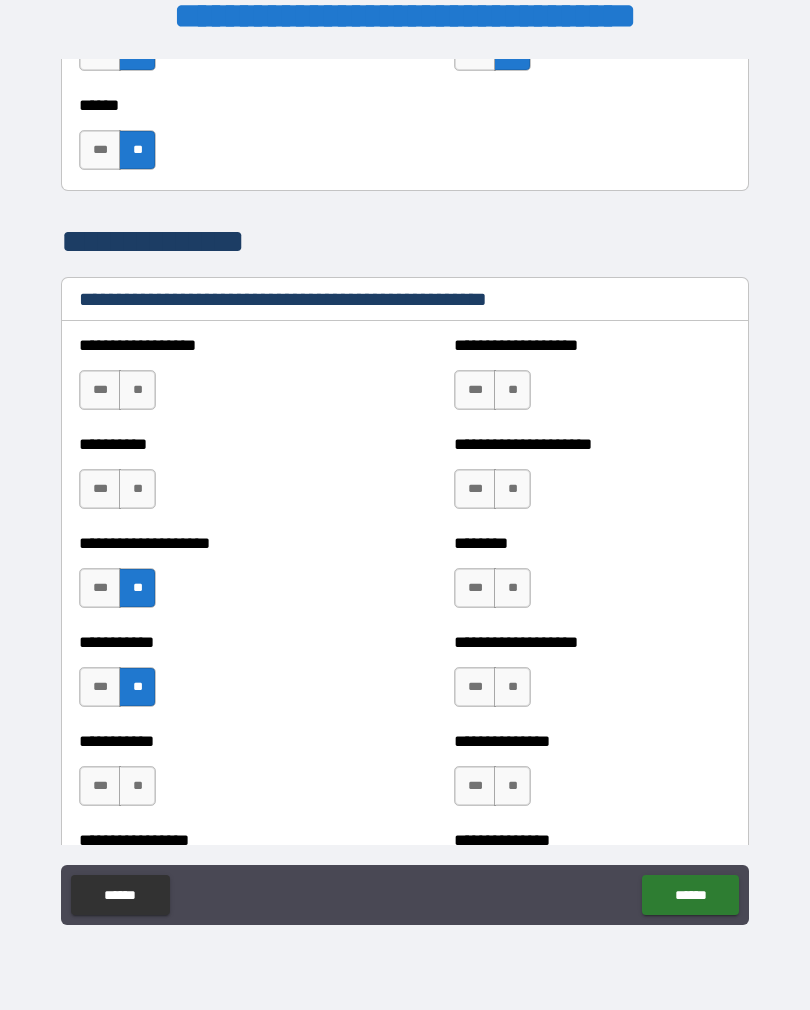 click on "**" at bounding box center (137, 489) 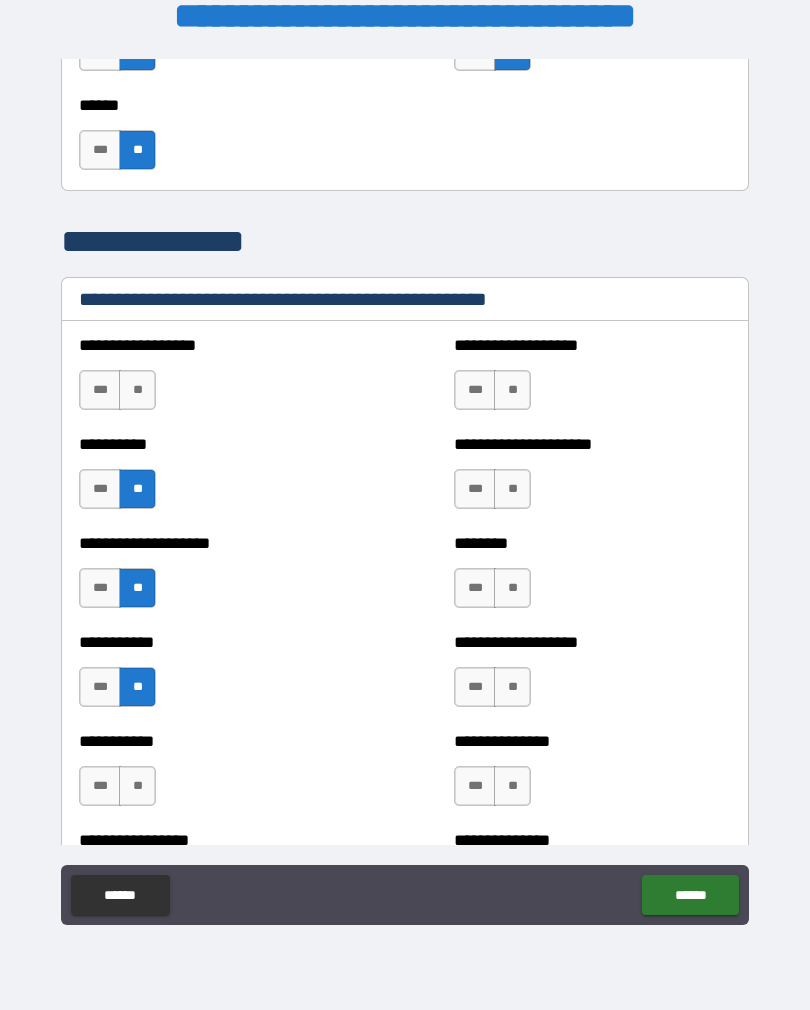 click on "**" at bounding box center [137, 390] 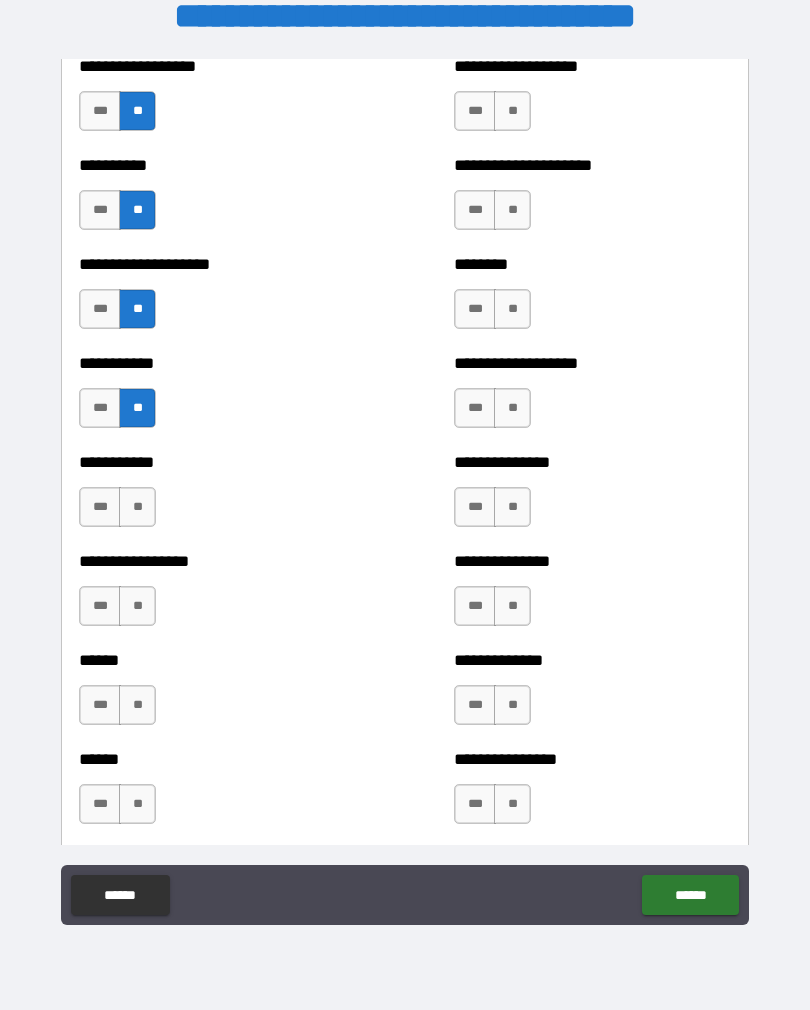 scroll, scrollTop: 2469, scrollLeft: 0, axis: vertical 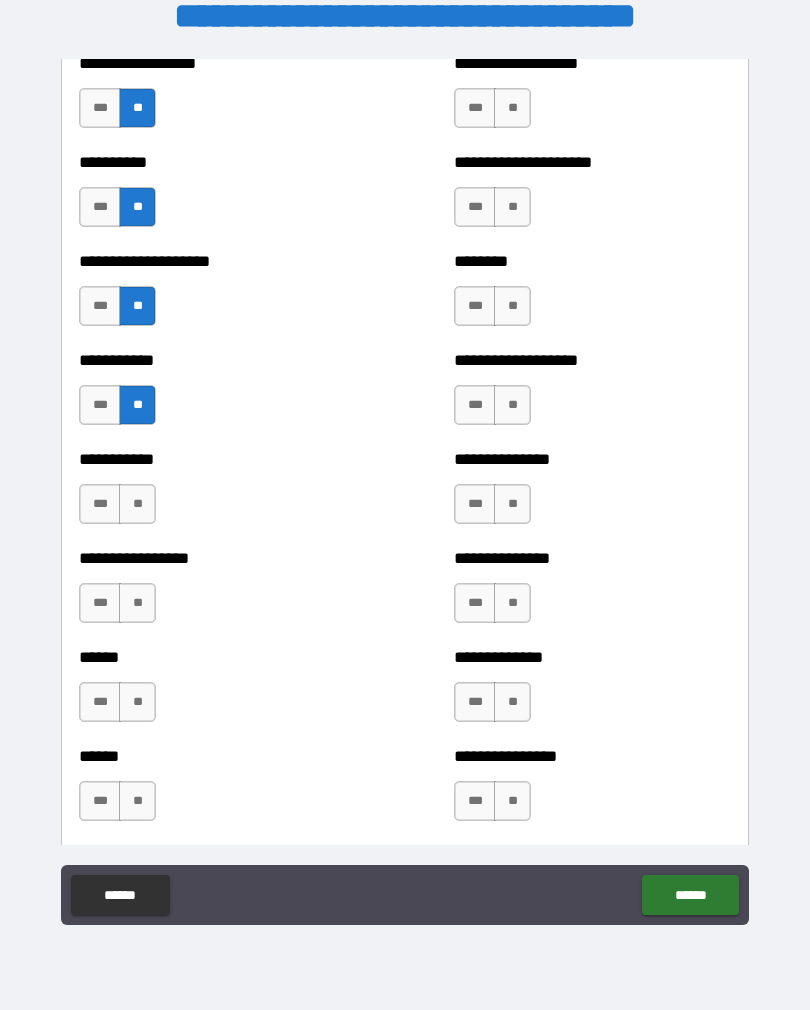 click on "**" at bounding box center (137, 603) 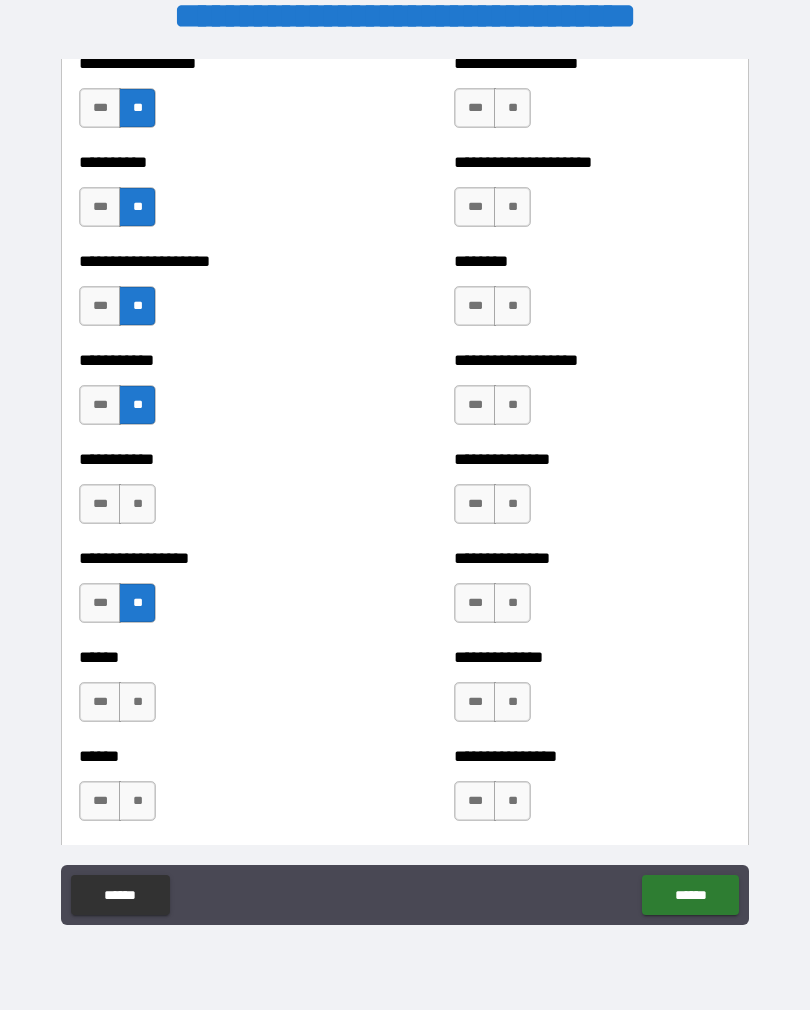 click on "**" at bounding box center (137, 504) 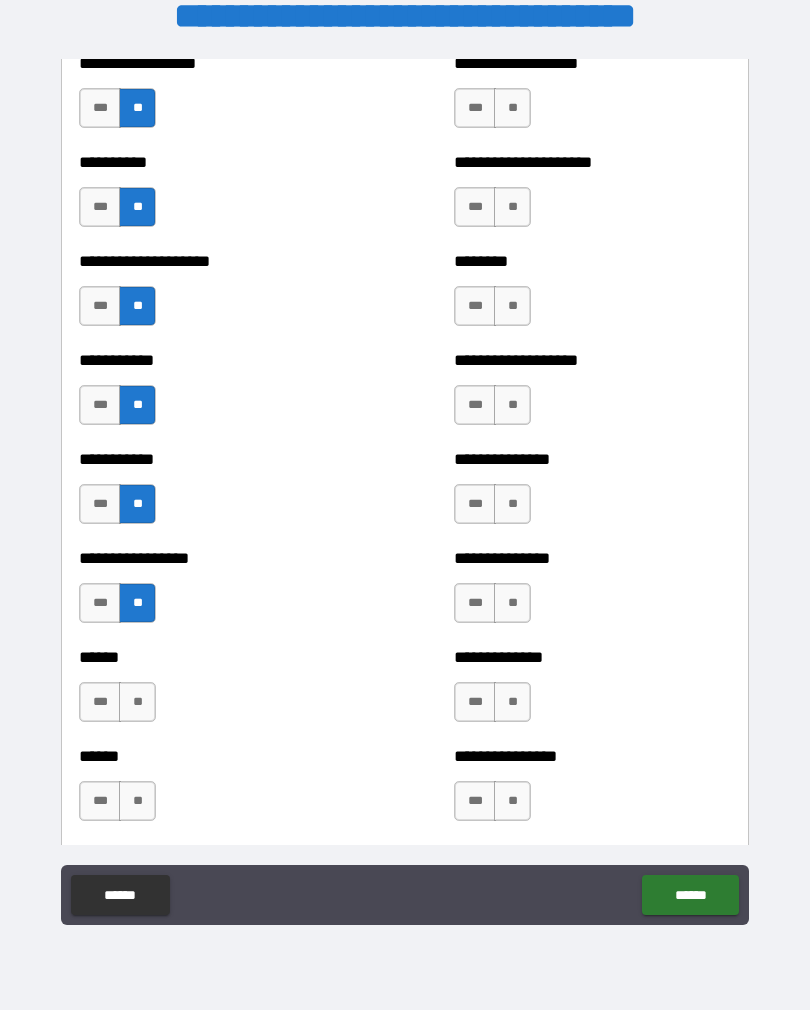 click on "**" at bounding box center [137, 702] 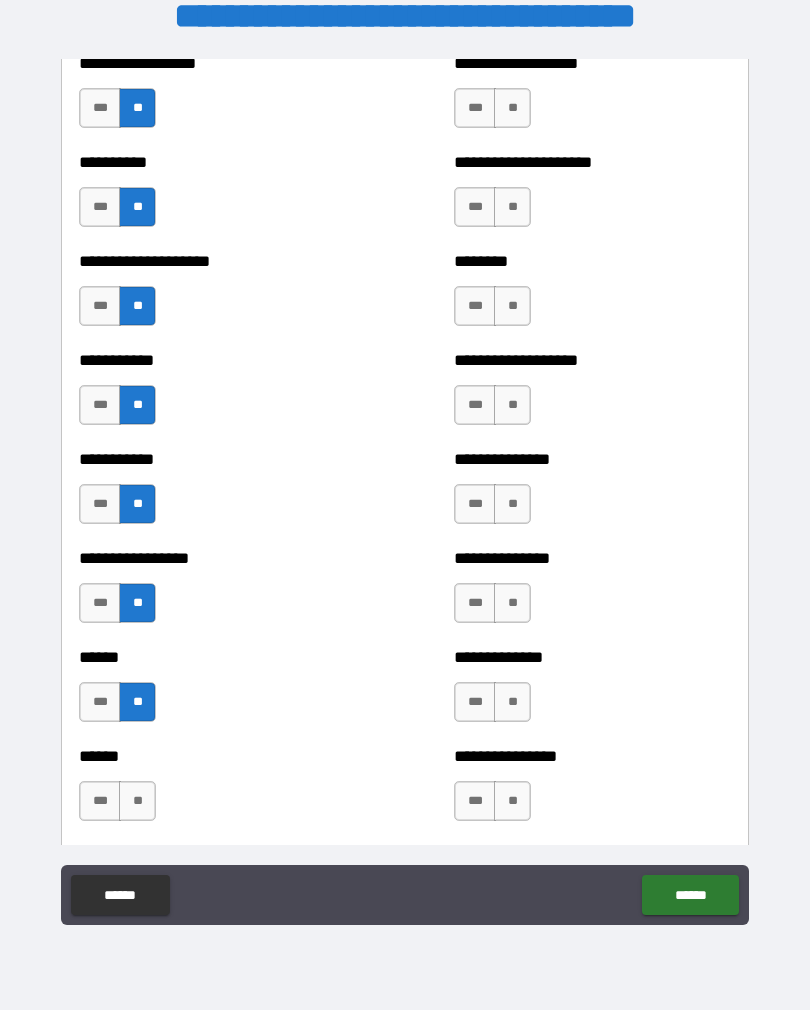 click on "**" at bounding box center (137, 801) 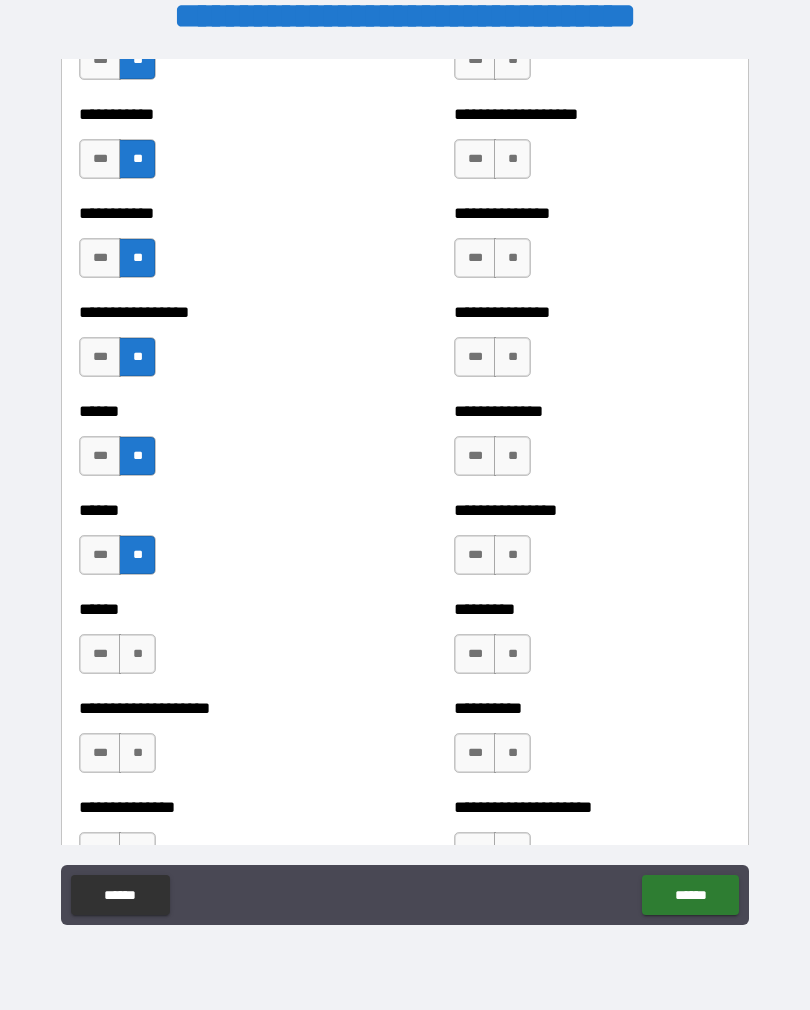 scroll, scrollTop: 2716, scrollLeft: 0, axis: vertical 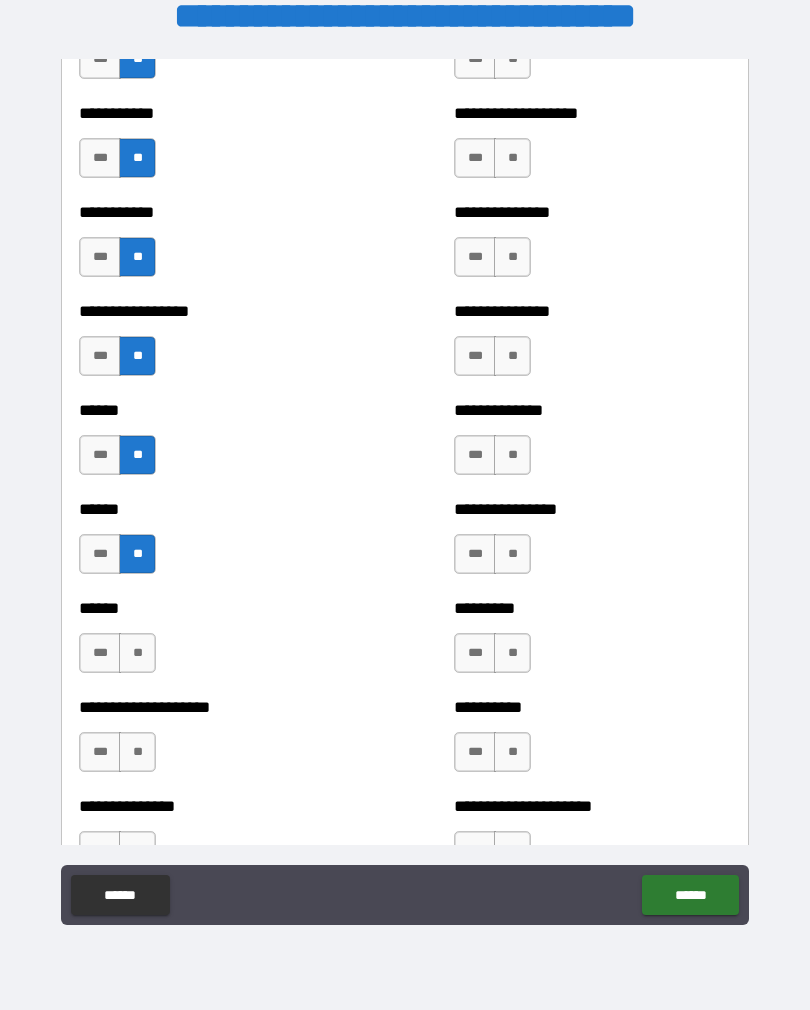 click on "**" at bounding box center (137, 653) 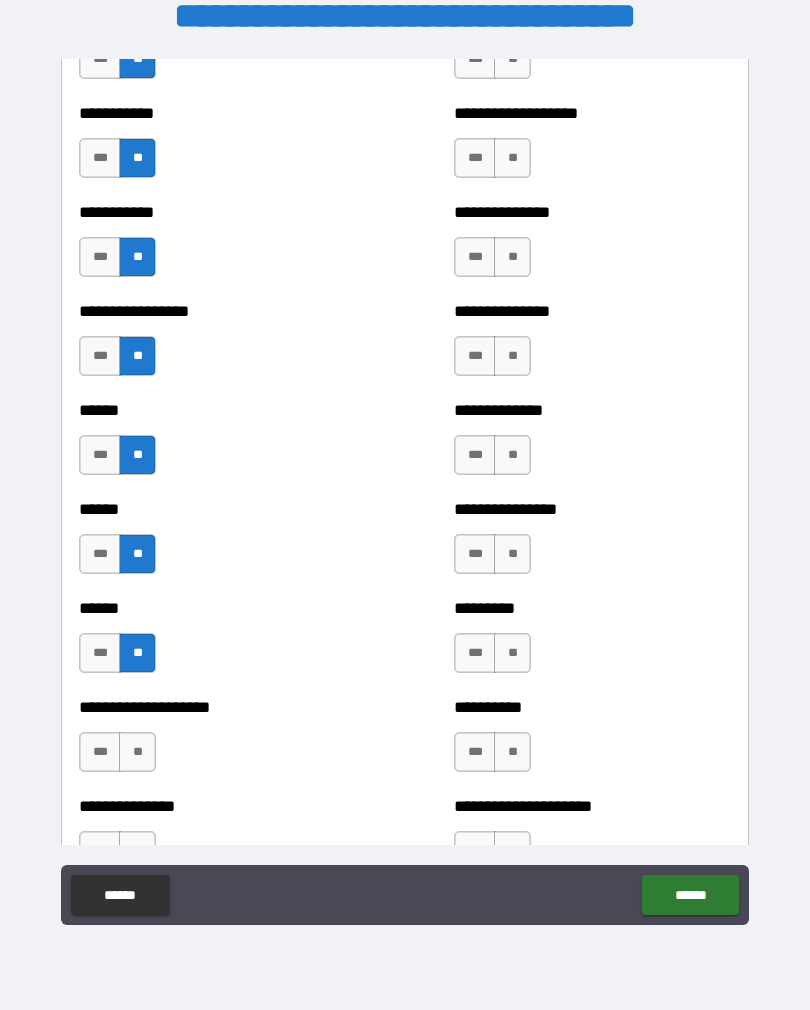 click on "**" at bounding box center (137, 752) 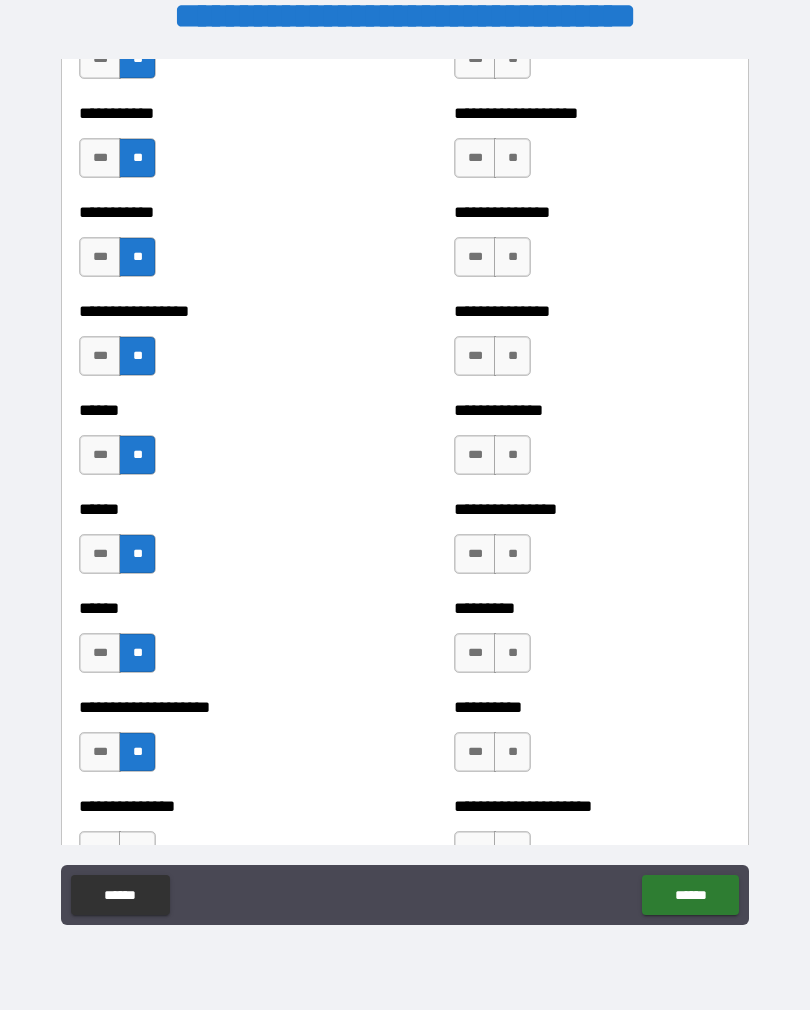 click on "***" at bounding box center (100, 455) 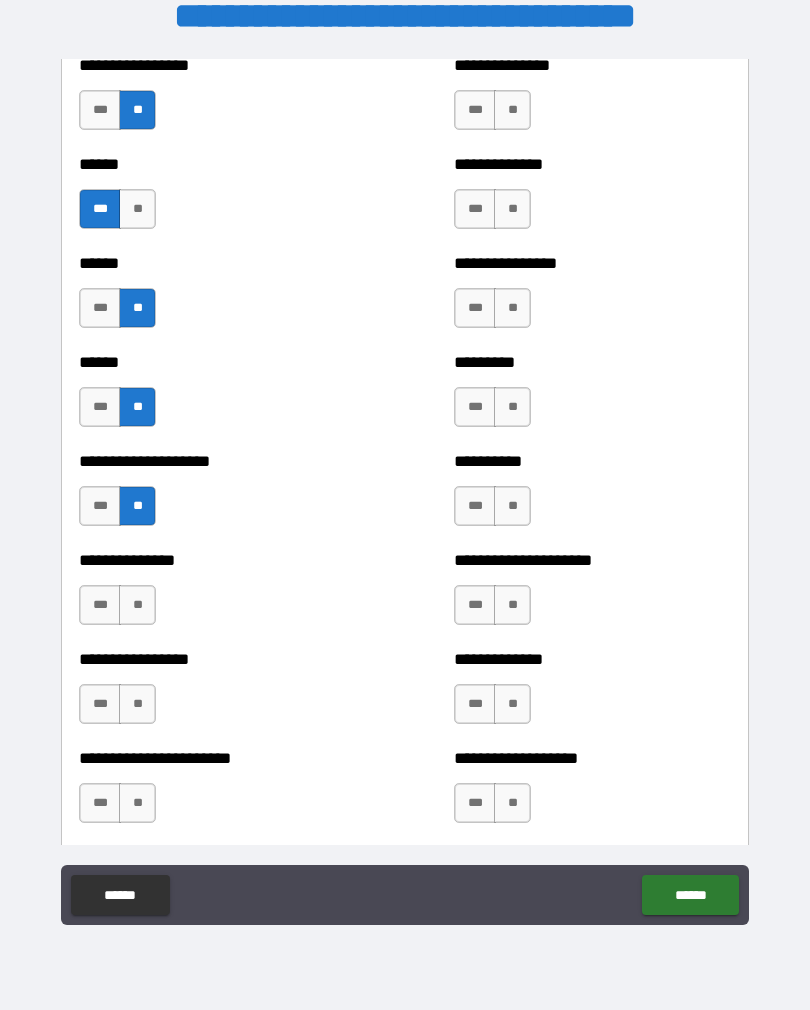 scroll, scrollTop: 2967, scrollLeft: 0, axis: vertical 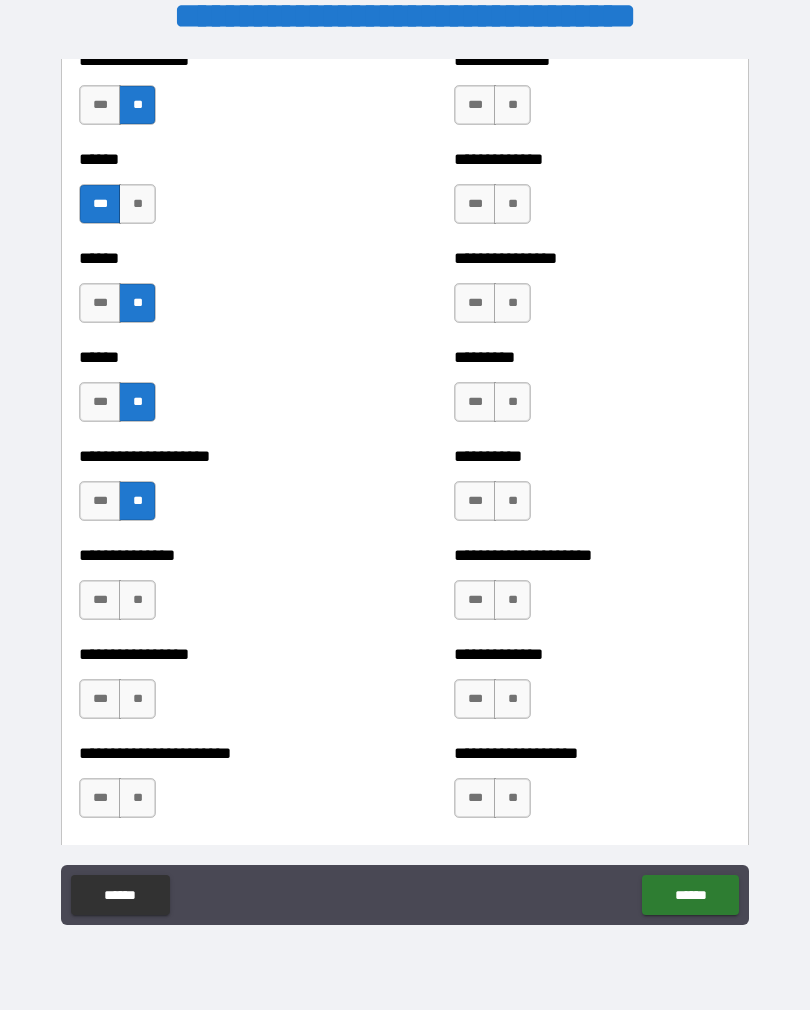 click on "**" at bounding box center (137, 600) 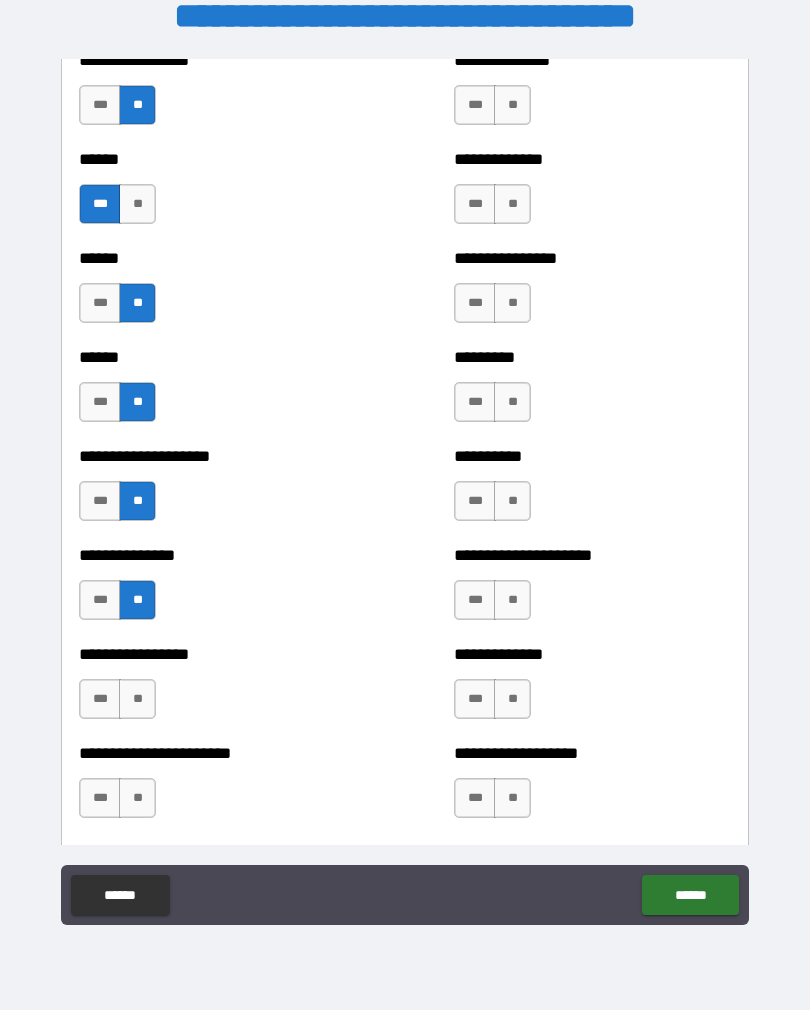 click on "**" at bounding box center (137, 699) 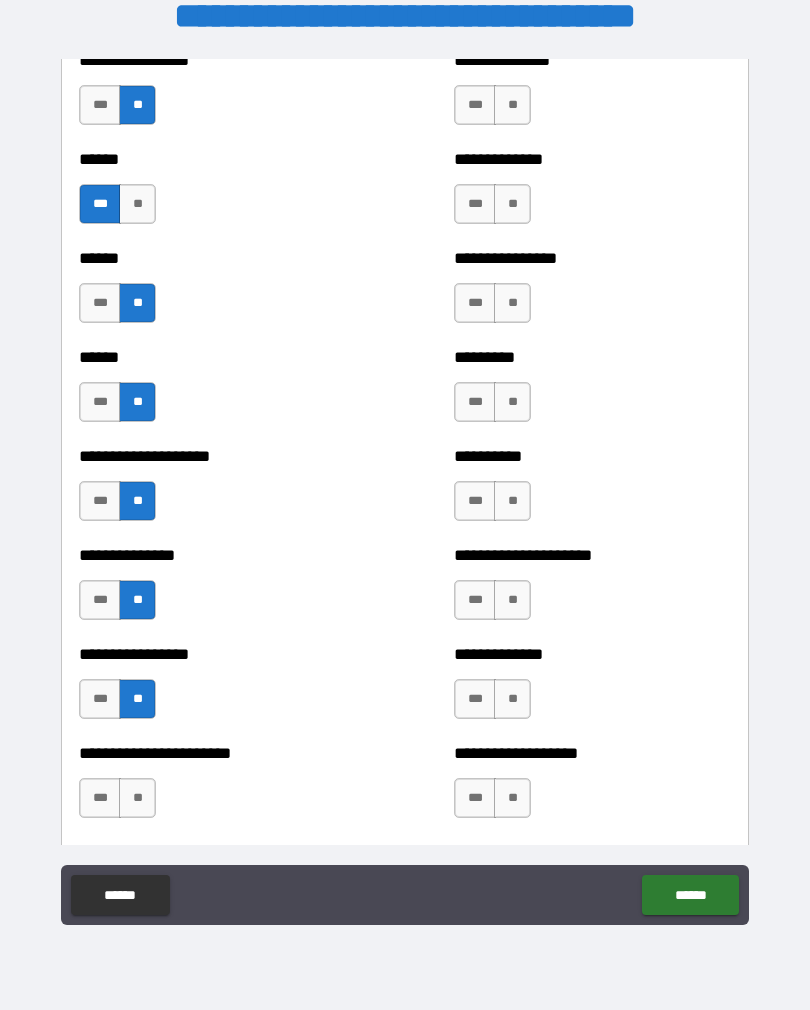 click on "**" at bounding box center (137, 798) 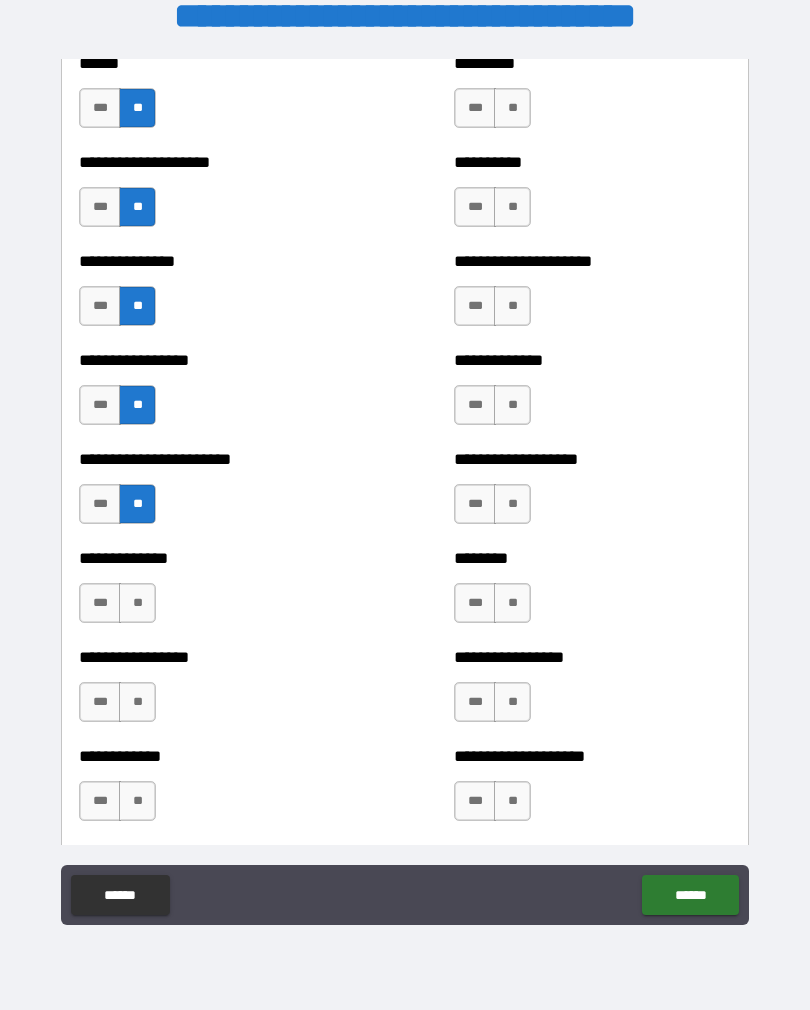 scroll, scrollTop: 3262, scrollLeft: 0, axis: vertical 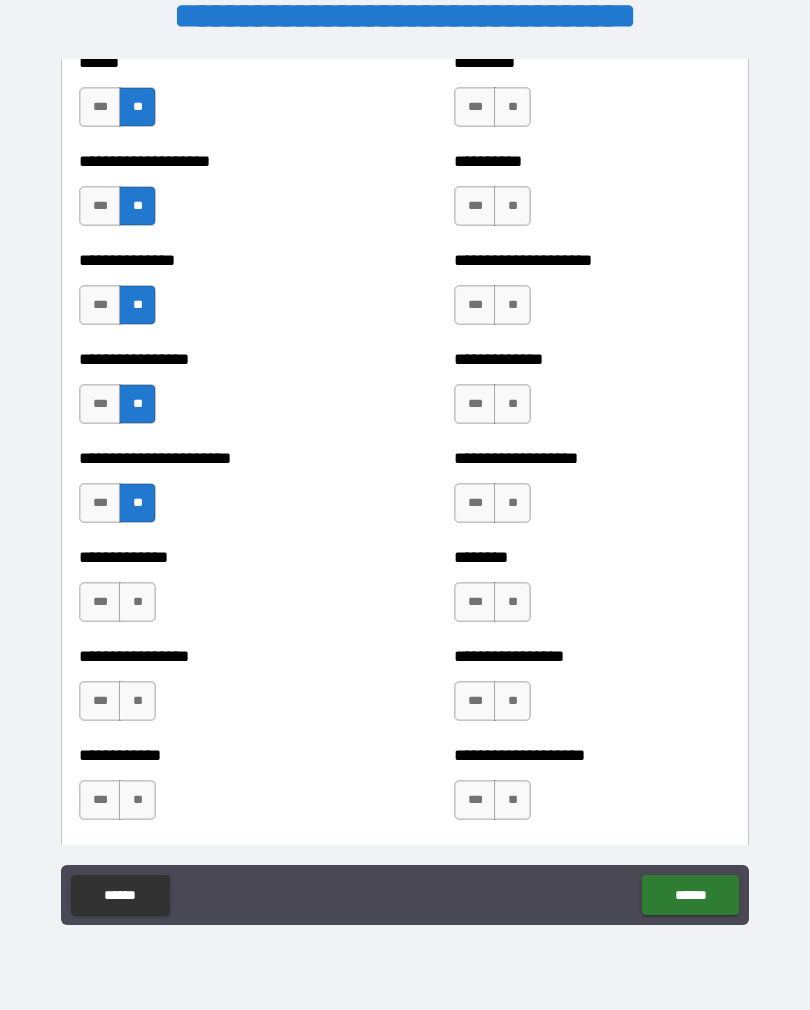 click on "**" at bounding box center (137, 602) 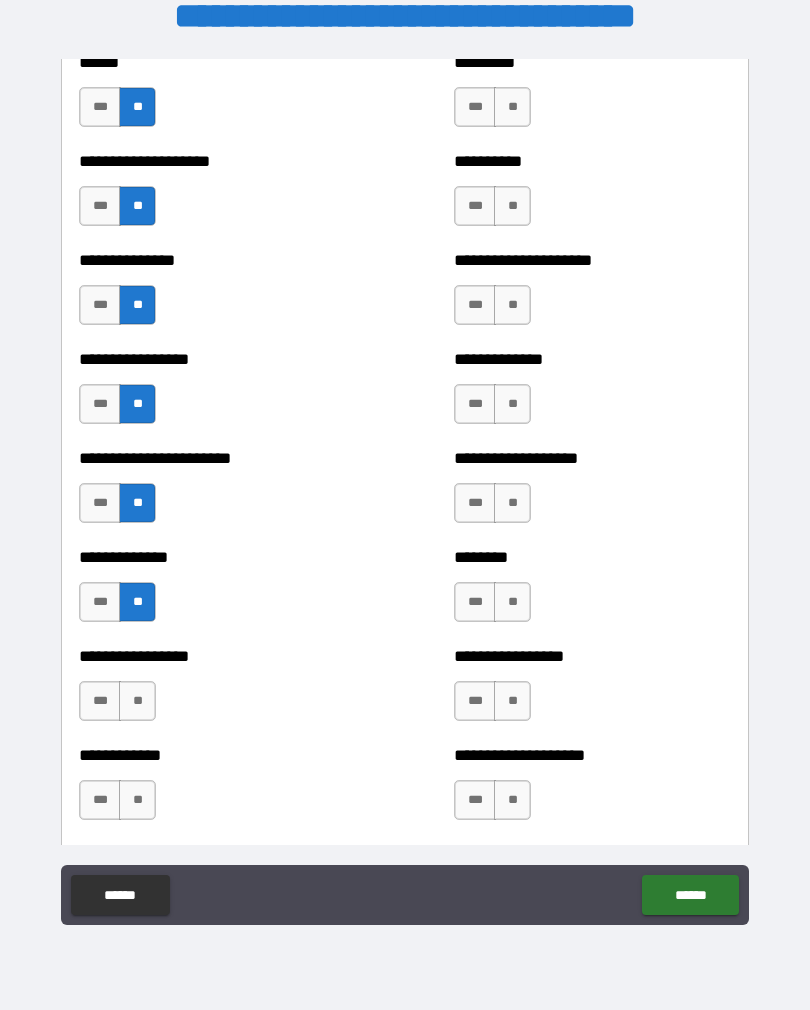 click on "**" at bounding box center [137, 701] 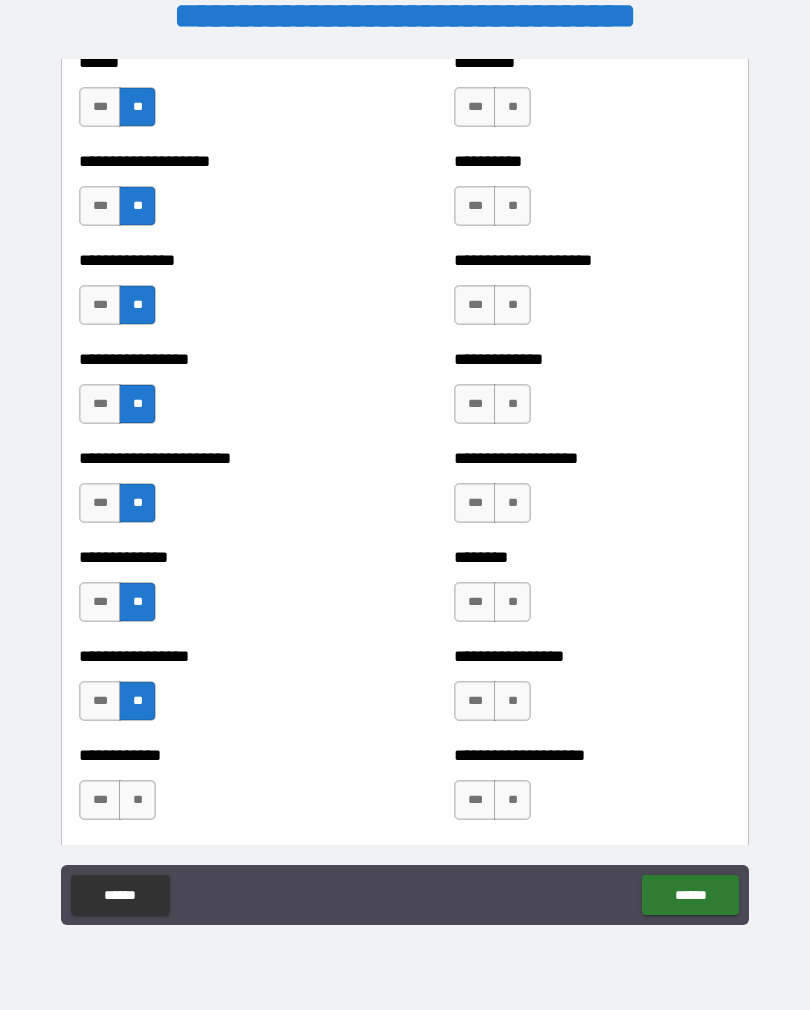 click on "**********" at bounding box center (217, 790) 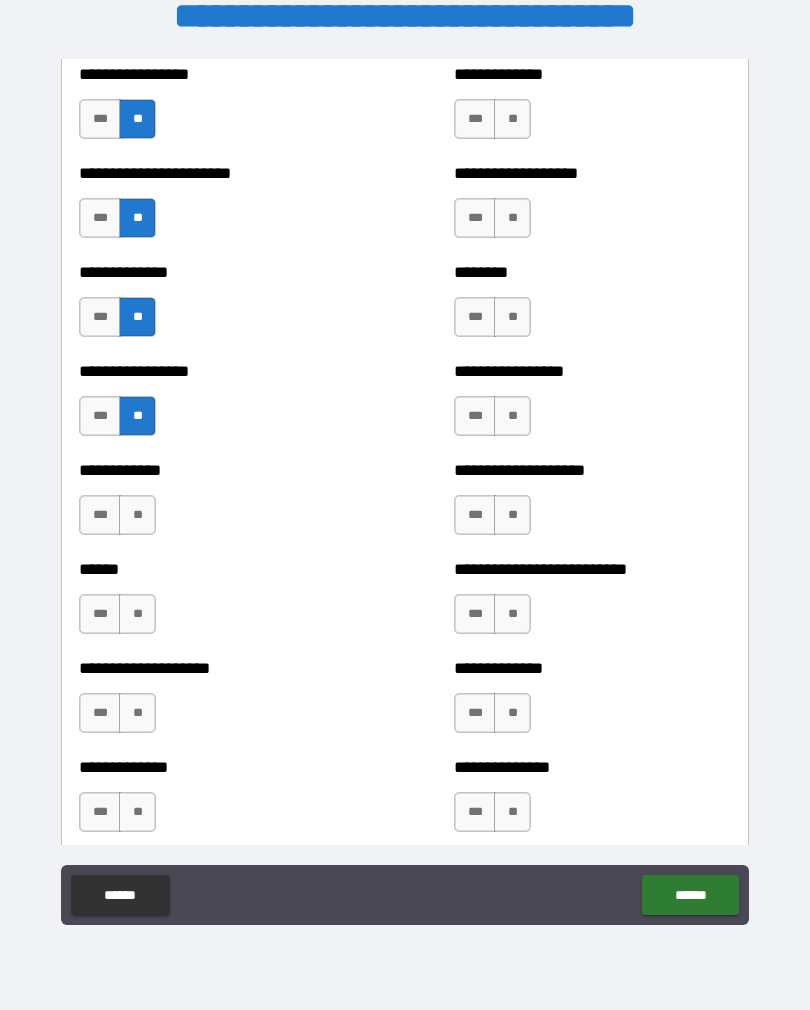scroll, scrollTop: 3545, scrollLeft: 0, axis: vertical 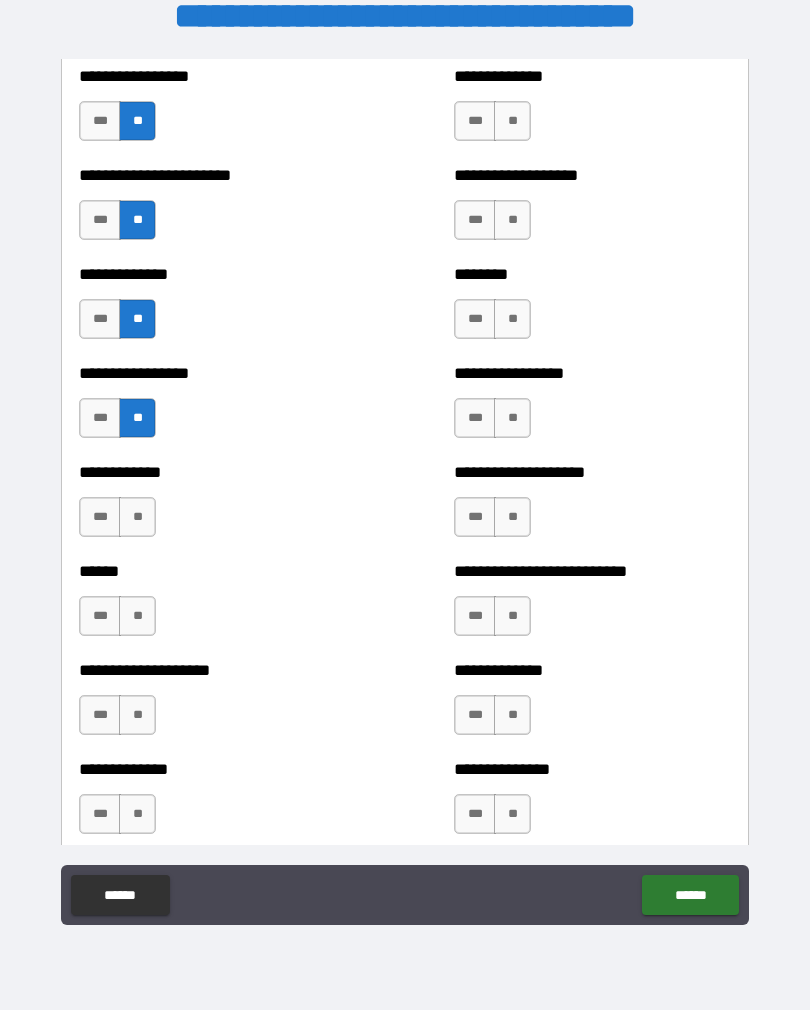 click on "**" at bounding box center [137, 517] 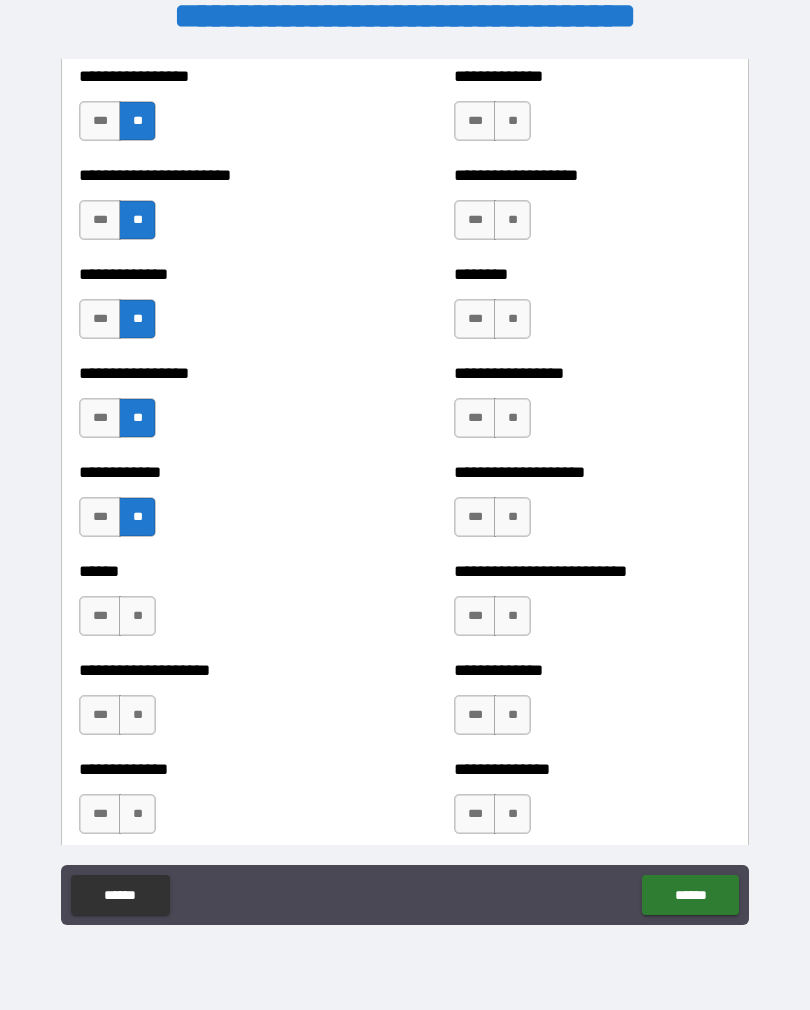 click on "**" at bounding box center [137, 616] 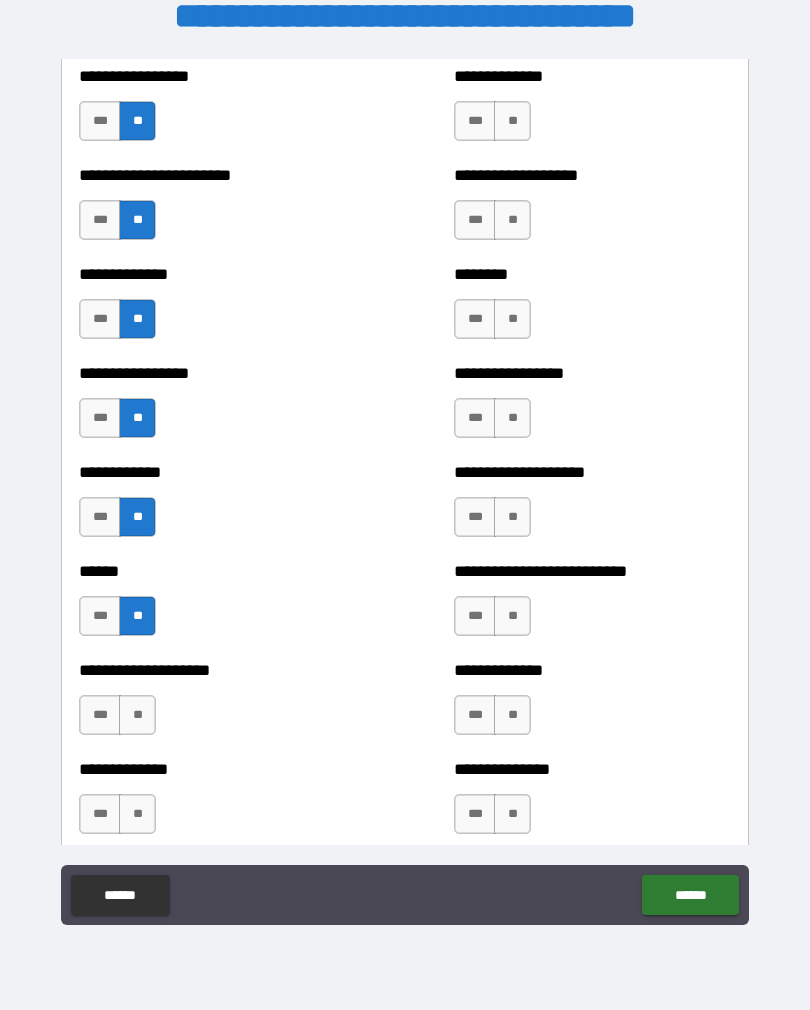 click on "**" at bounding box center (137, 715) 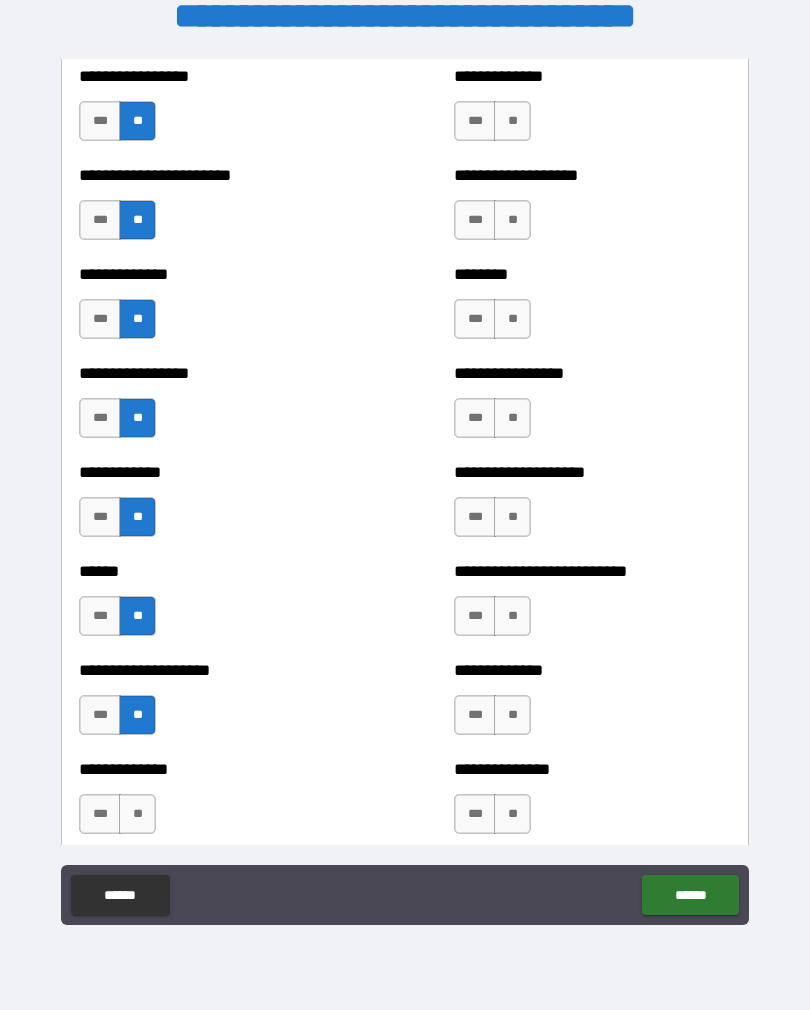 click on "**" at bounding box center [137, 814] 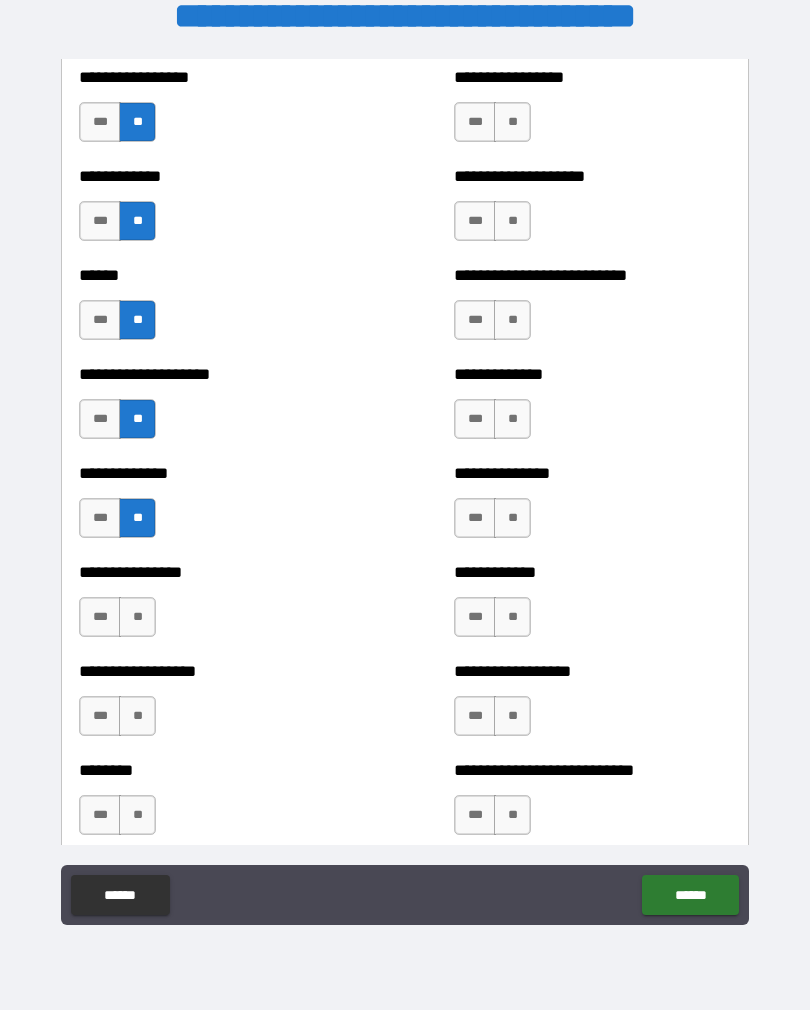scroll, scrollTop: 3840, scrollLeft: 0, axis: vertical 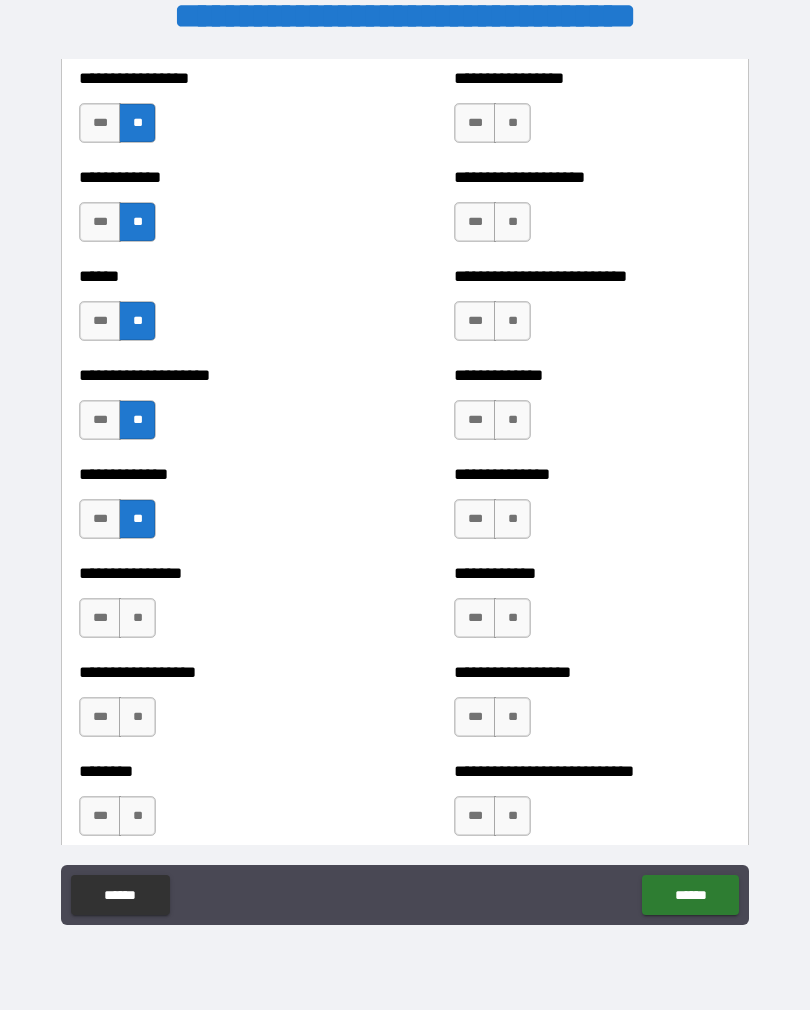 click on "**" at bounding box center [137, 618] 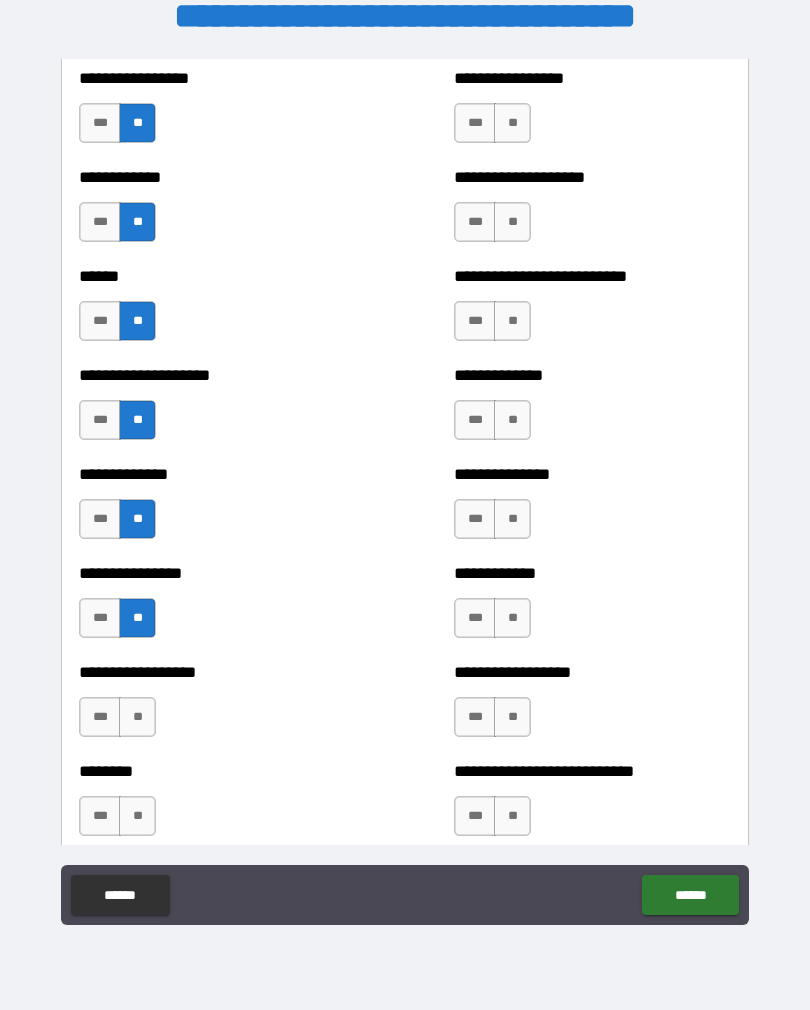 click on "**" at bounding box center [137, 717] 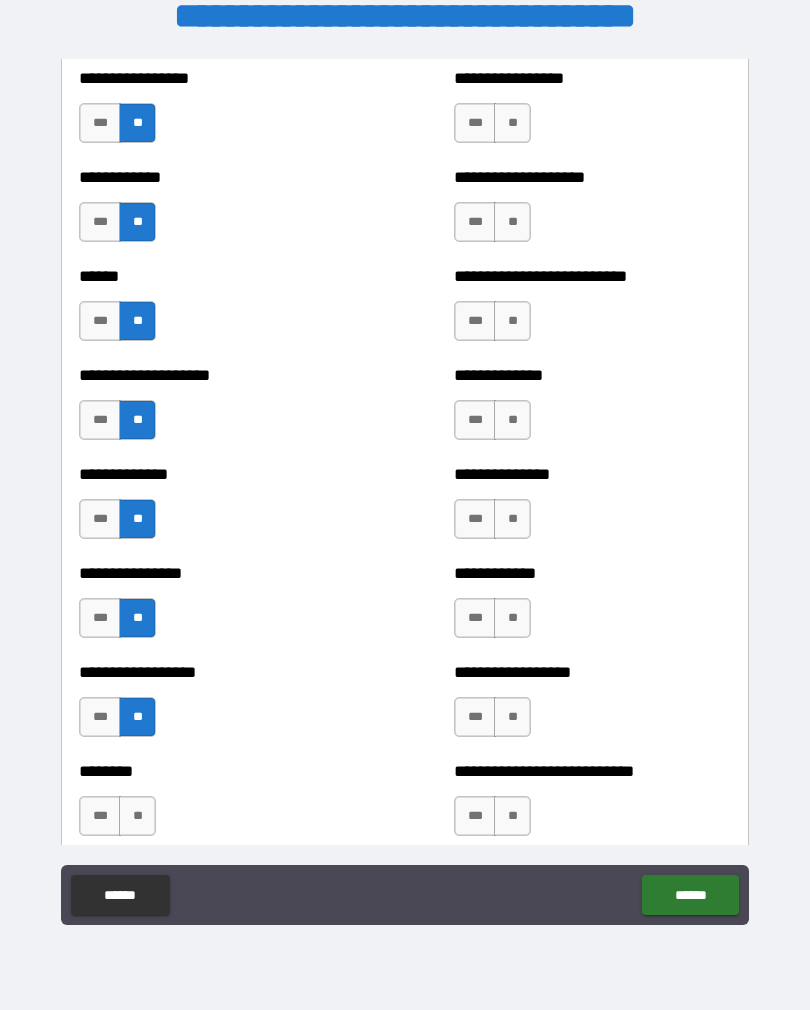 click on "******** *** **" at bounding box center [217, 806] 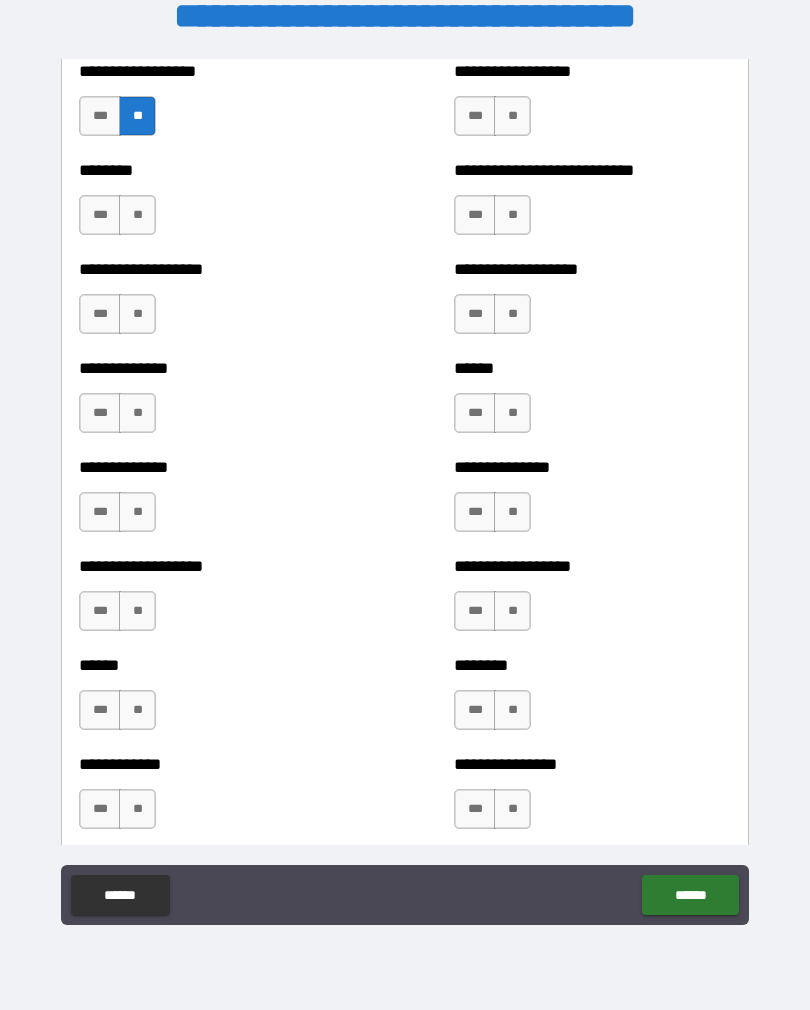 scroll, scrollTop: 4446, scrollLeft: 0, axis: vertical 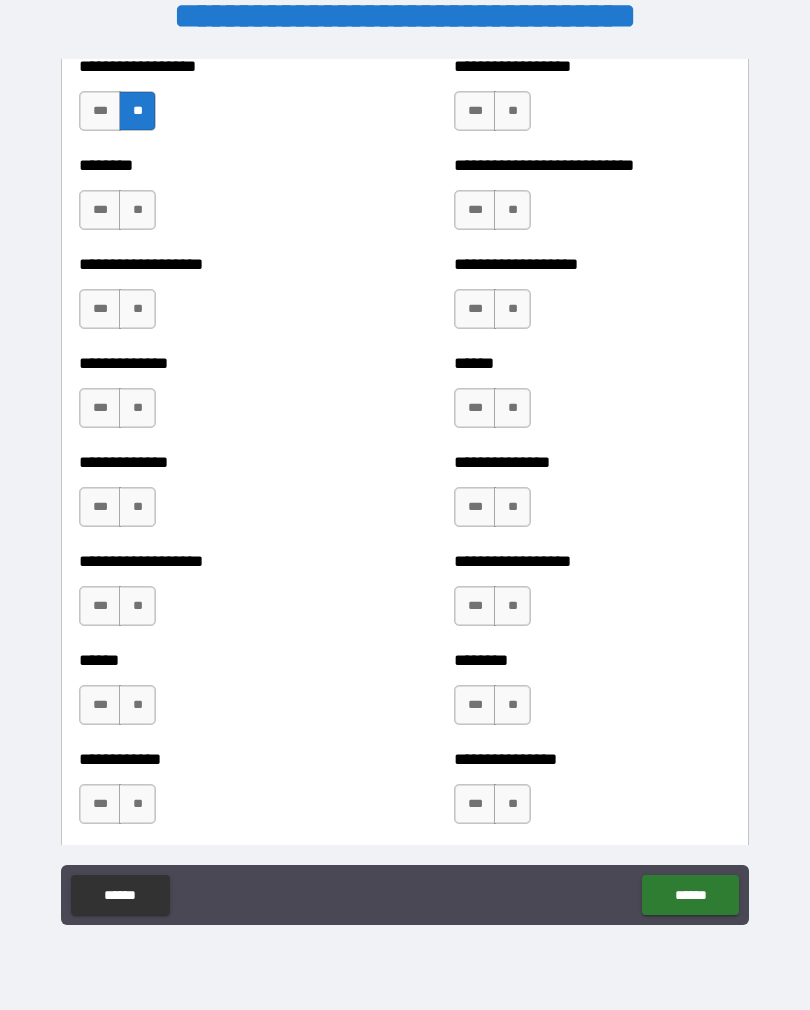 click on "**" at bounding box center [137, 507] 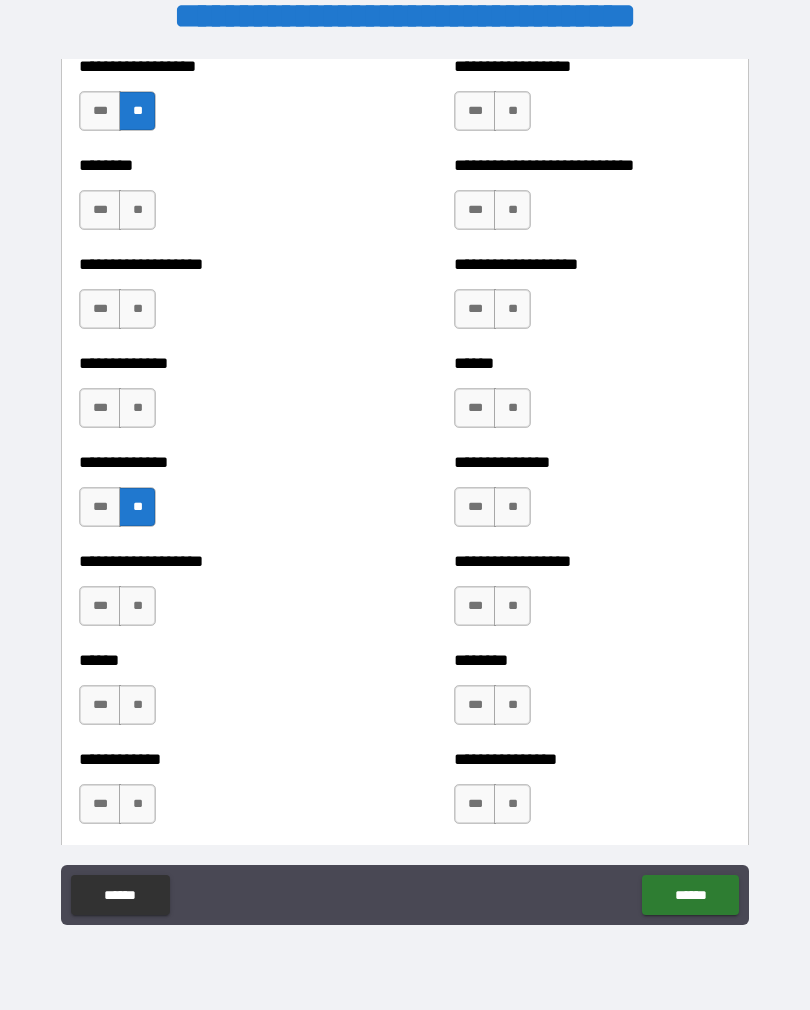 click on "**" at bounding box center [137, 408] 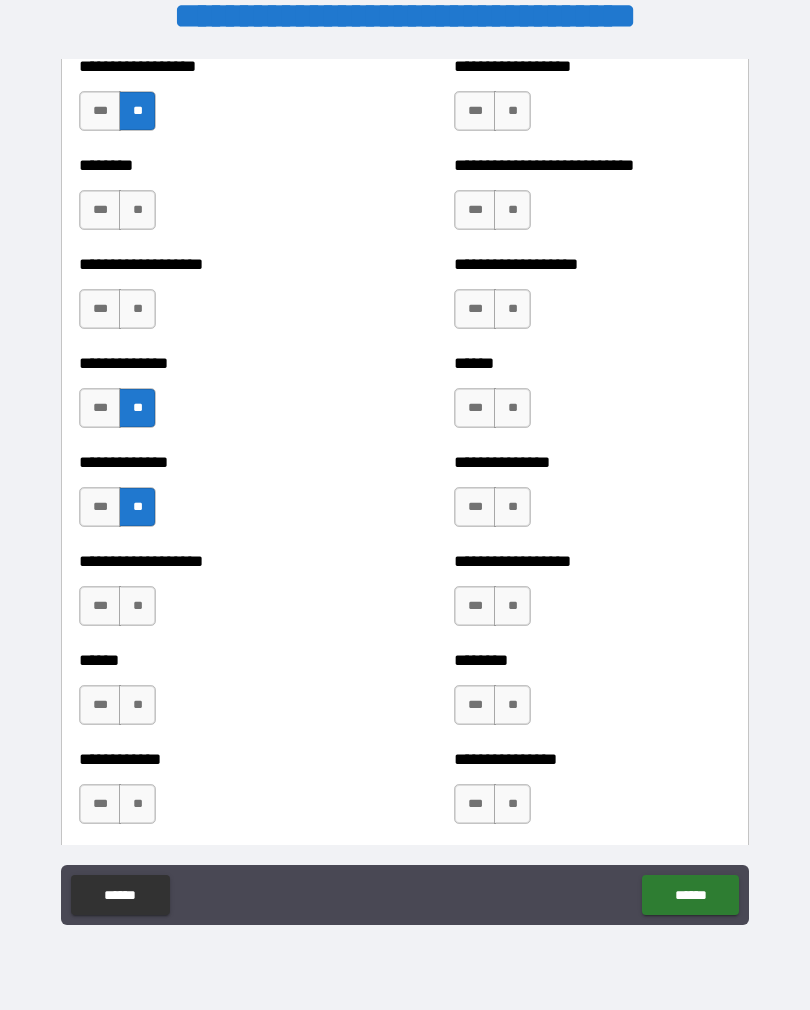 click on "**" at bounding box center (137, 309) 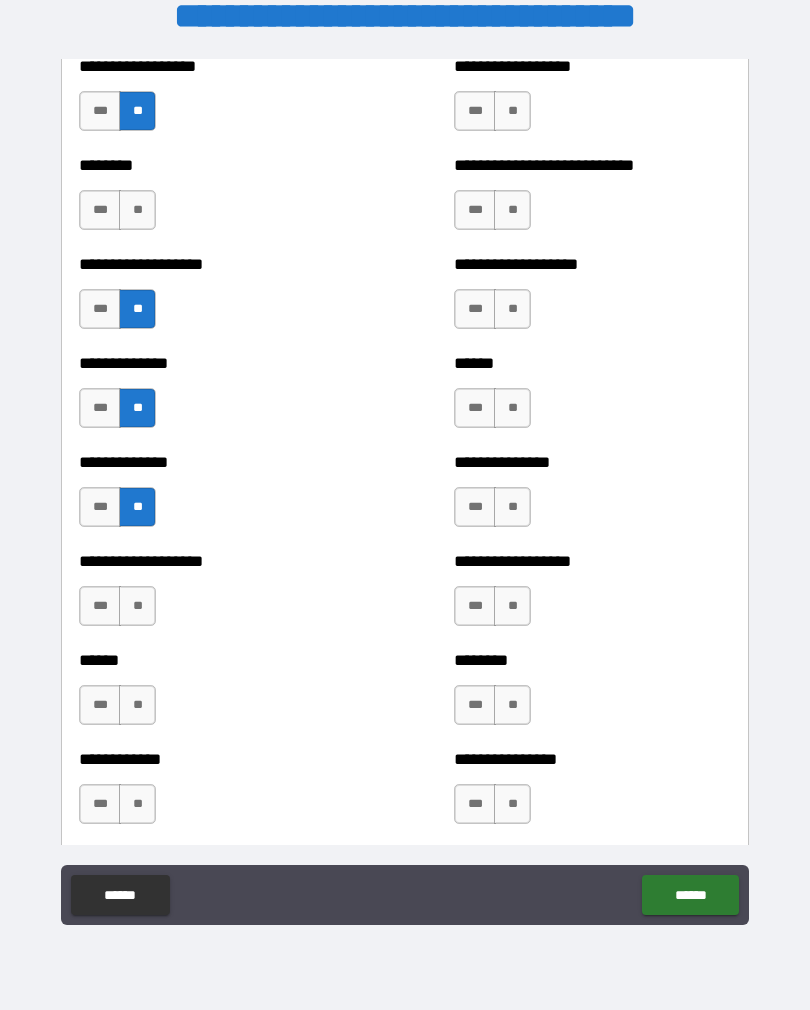 click on "**" at bounding box center [137, 210] 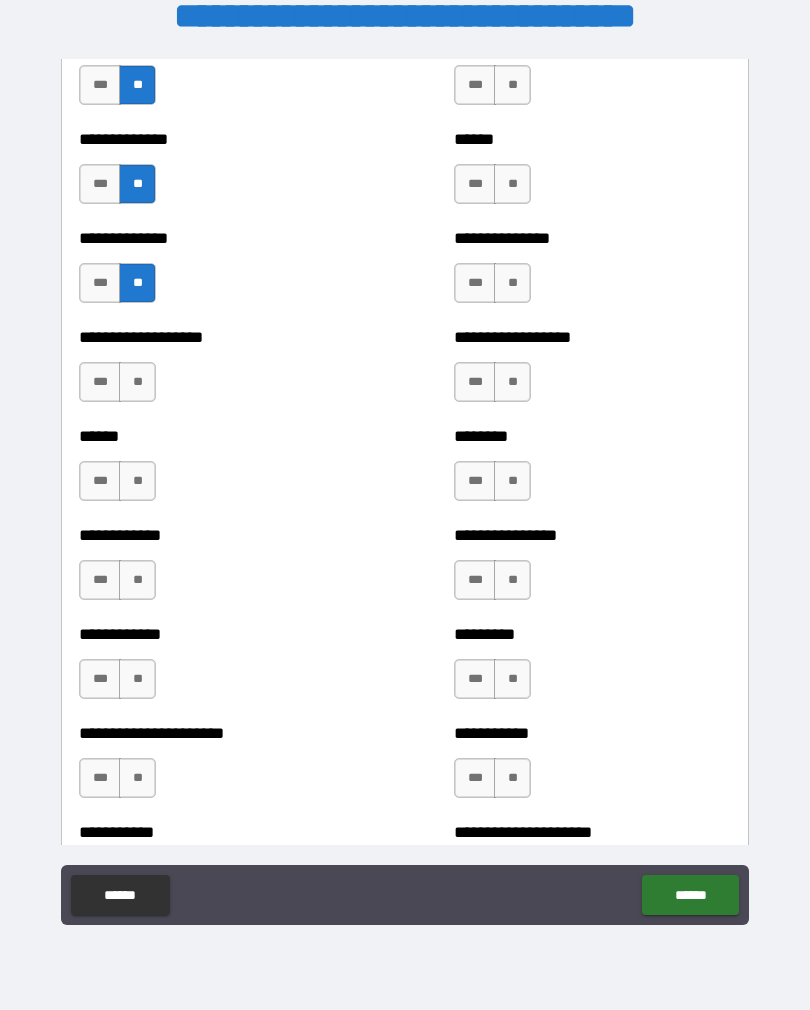 scroll, scrollTop: 4674, scrollLeft: 0, axis: vertical 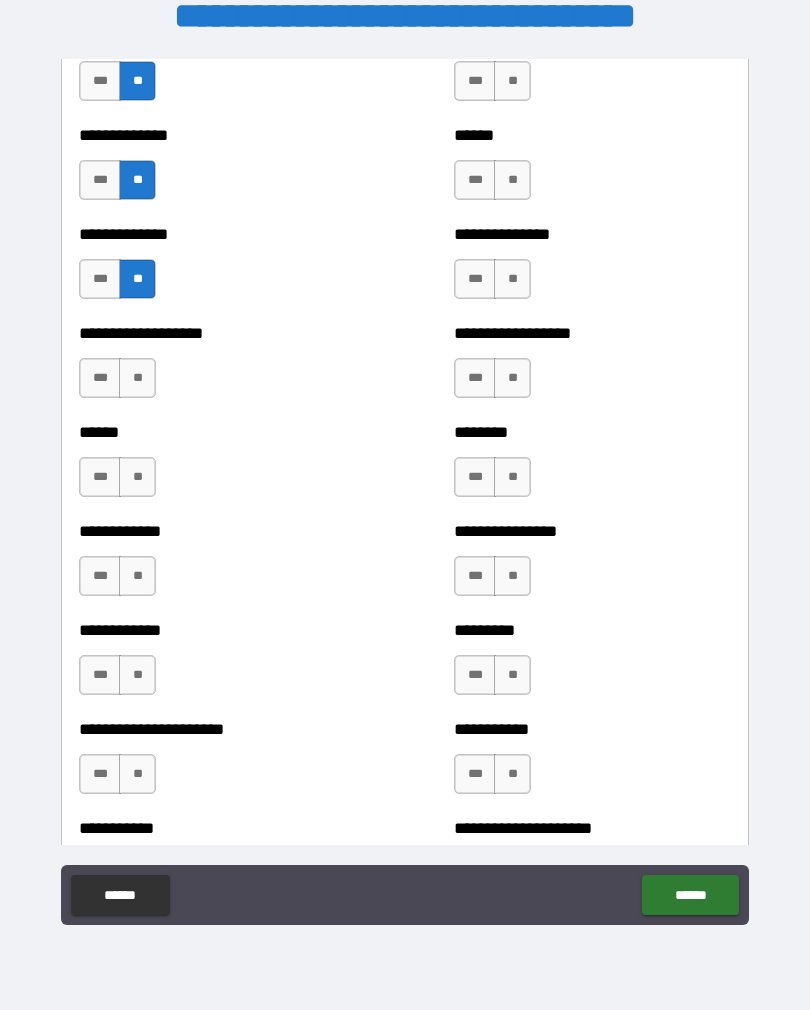 click on "**" at bounding box center (137, 378) 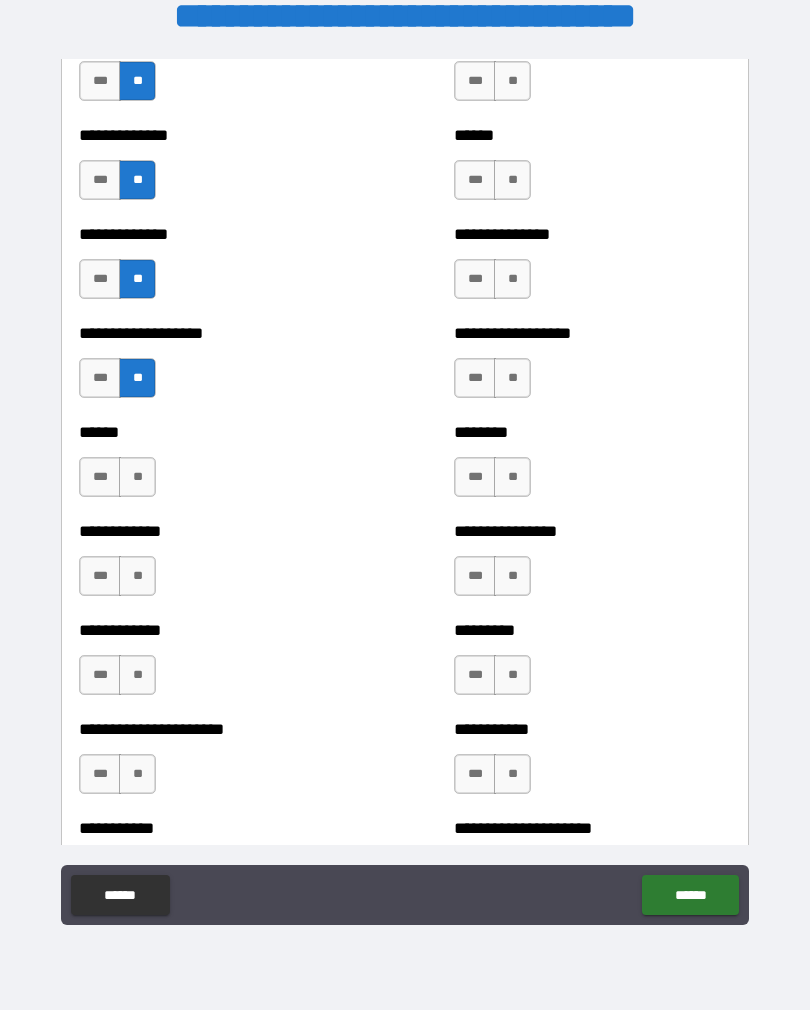 click on "**" at bounding box center [137, 477] 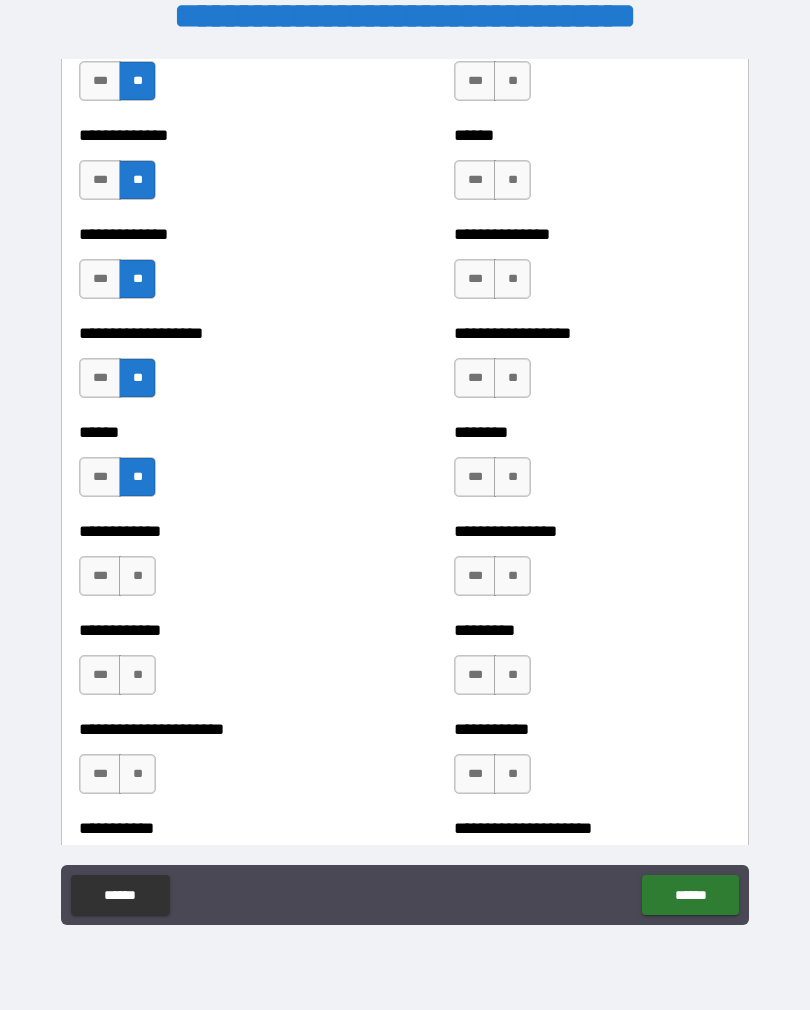 click on "**" at bounding box center (137, 576) 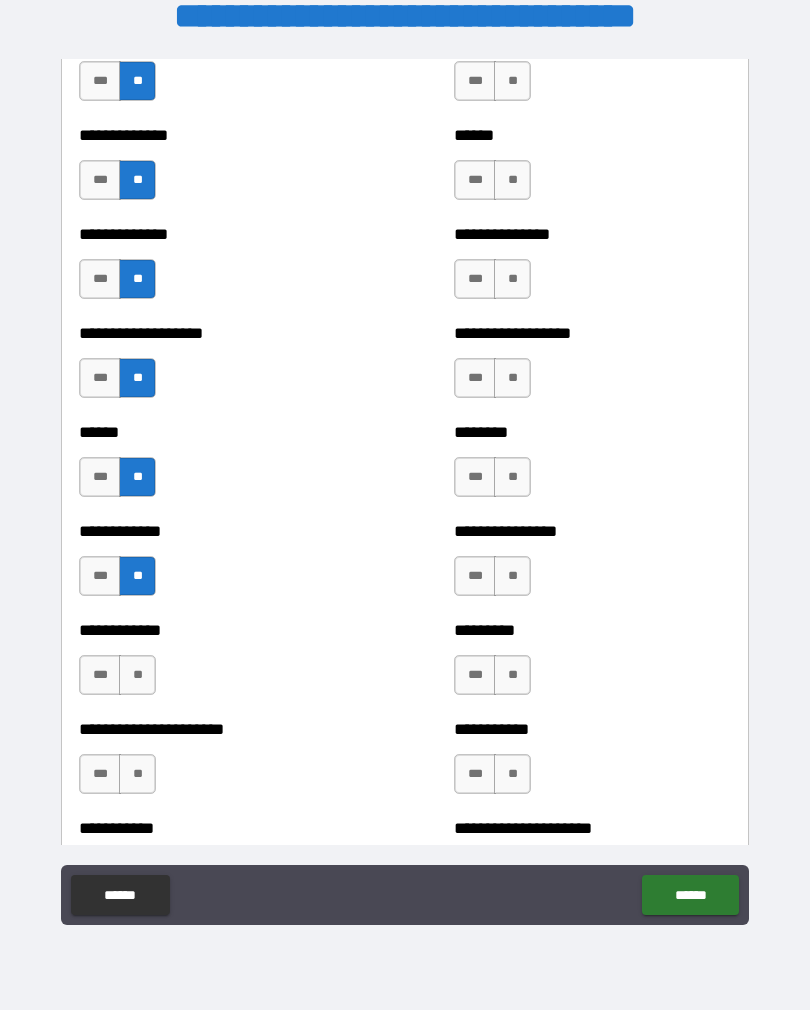 click on "**" at bounding box center [137, 675] 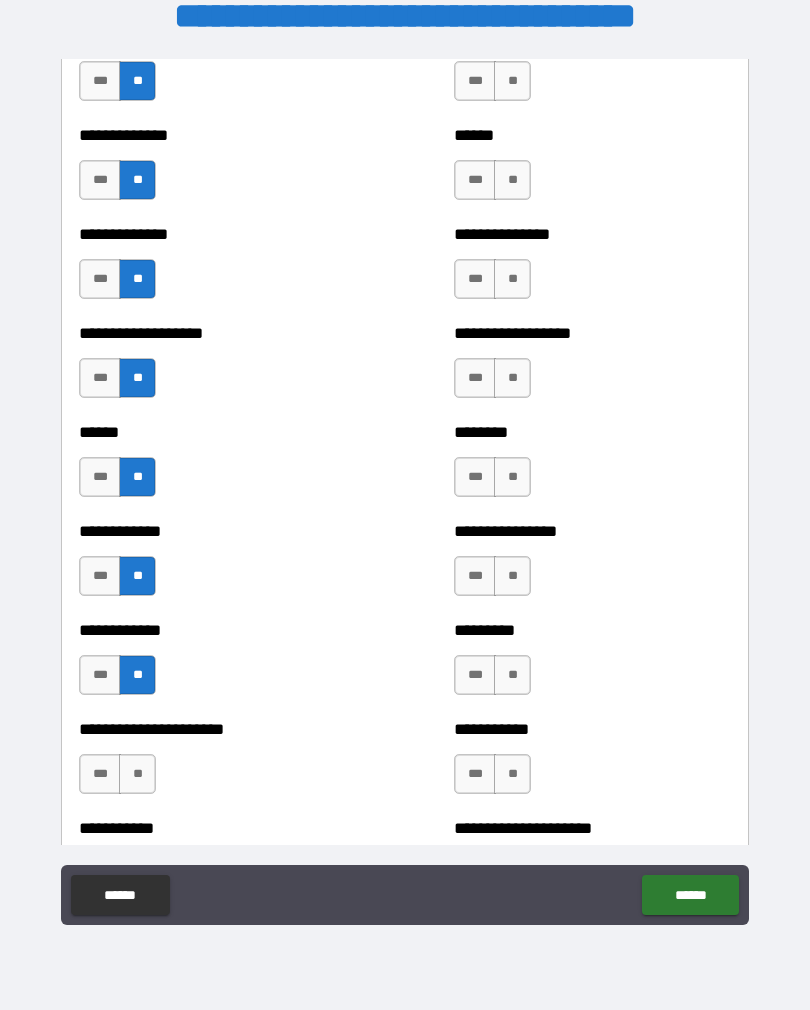 click on "**" at bounding box center [137, 774] 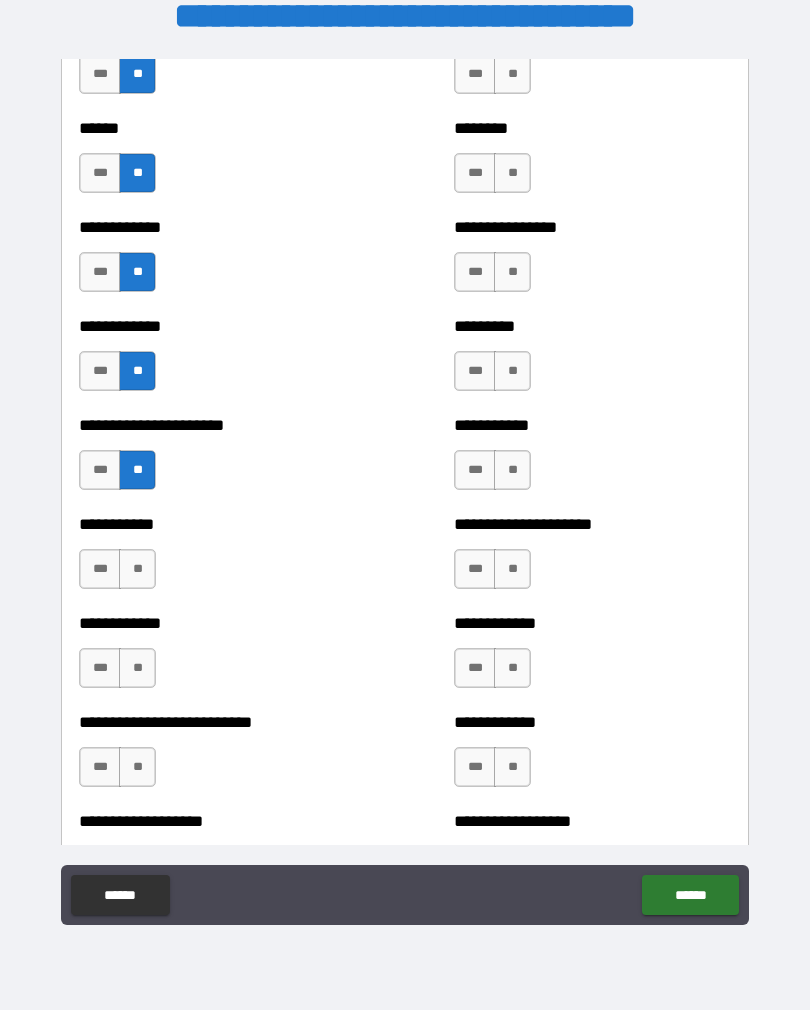 scroll, scrollTop: 4994, scrollLeft: 0, axis: vertical 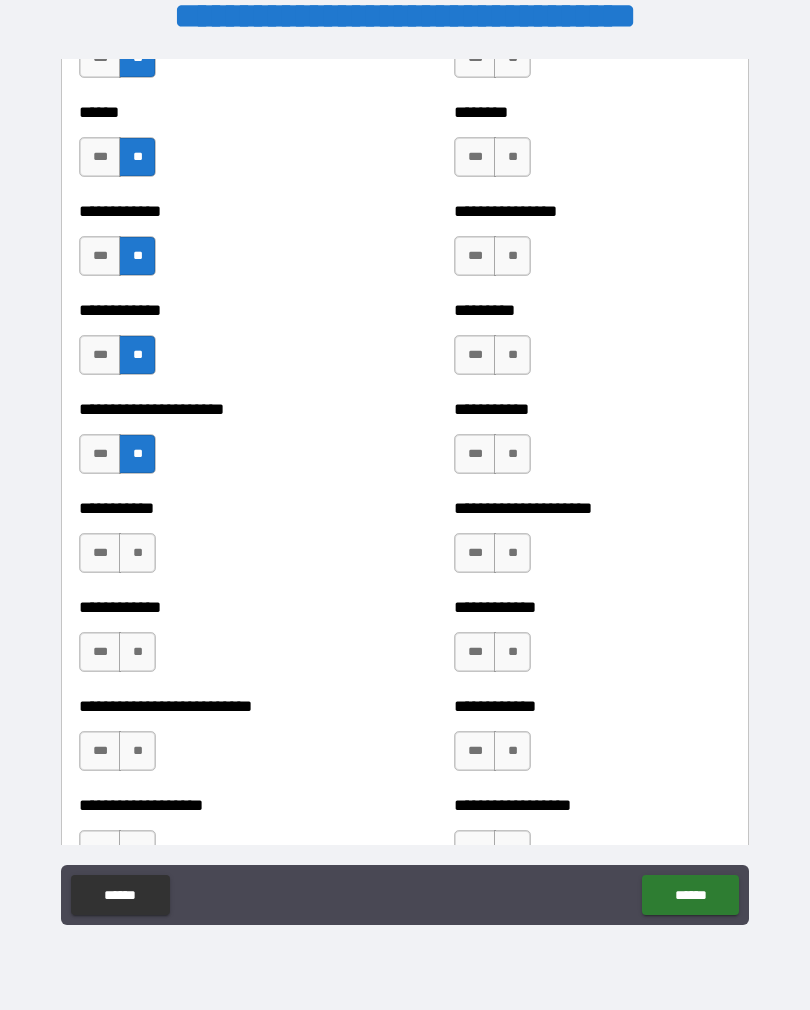 click on "**" at bounding box center [137, 553] 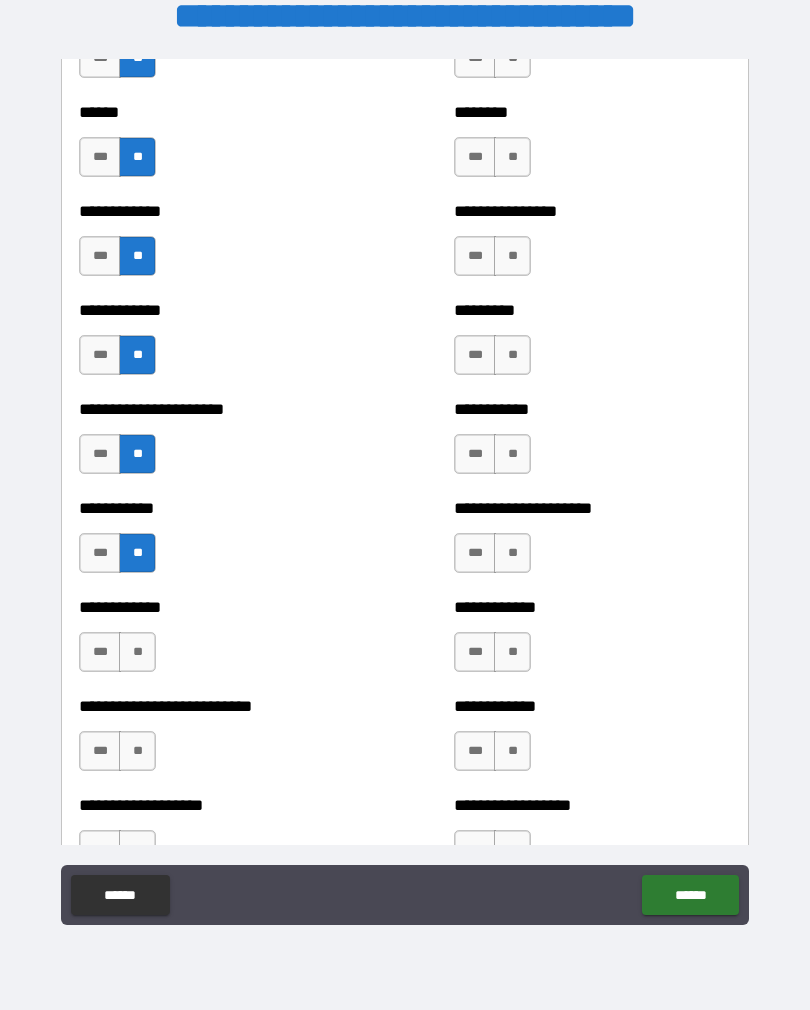 click on "**" at bounding box center [137, 652] 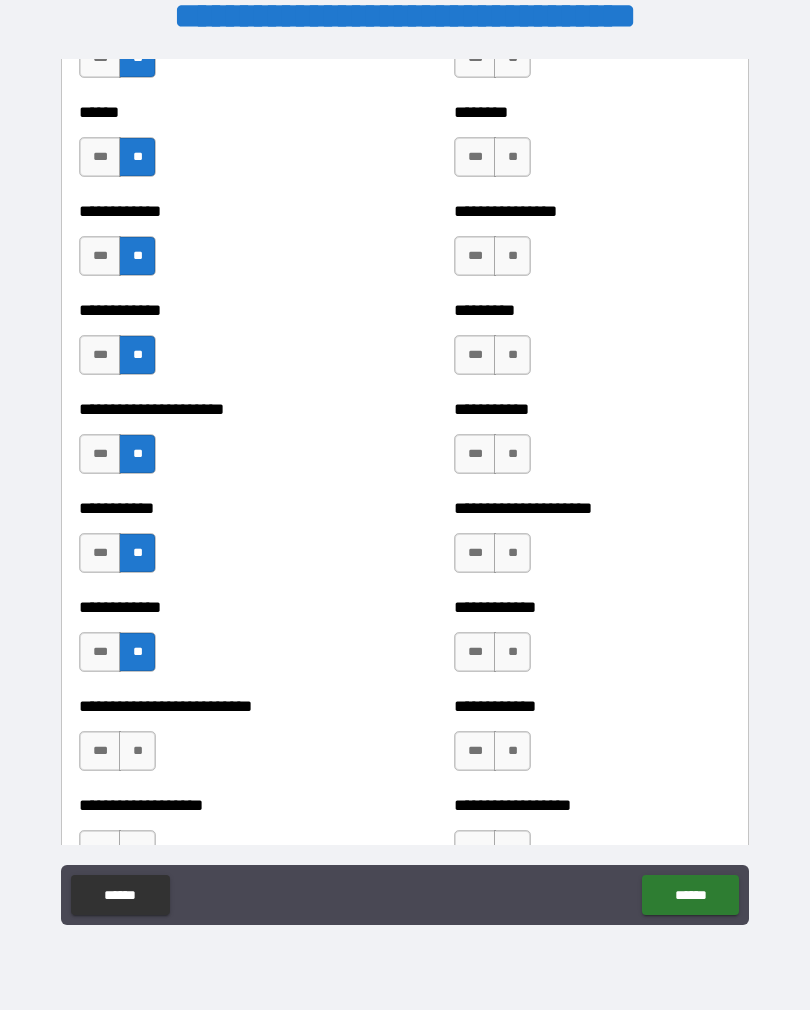 click on "**" at bounding box center [137, 751] 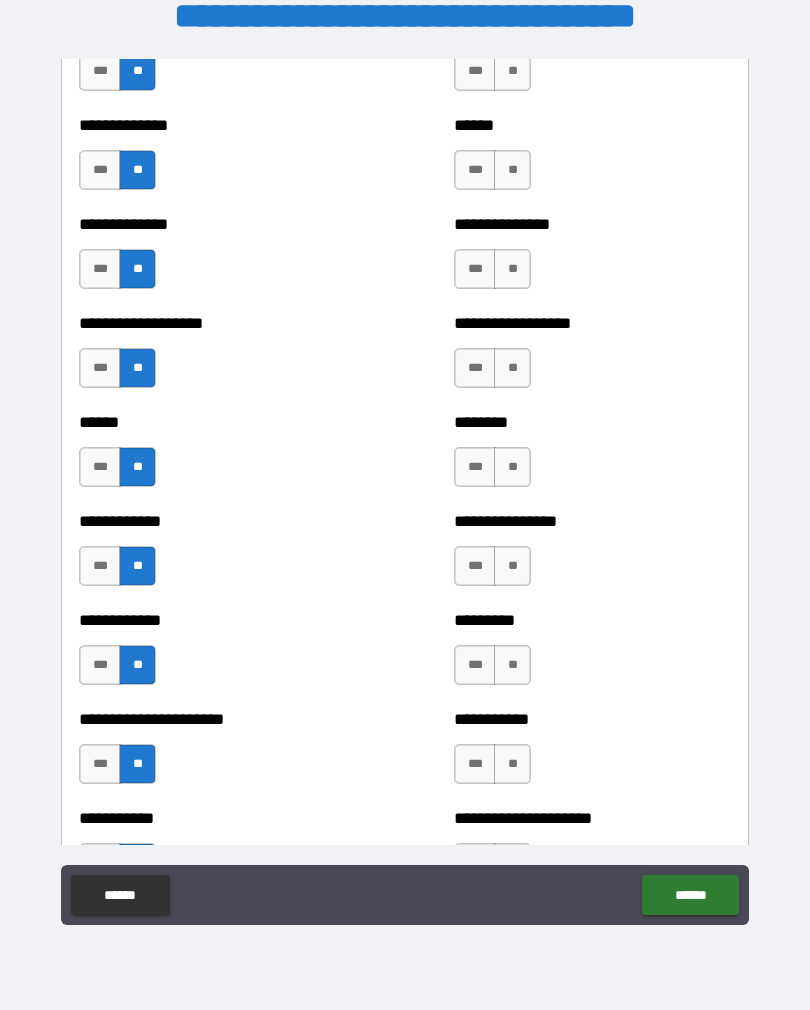 scroll, scrollTop: 4683, scrollLeft: 0, axis: vertical 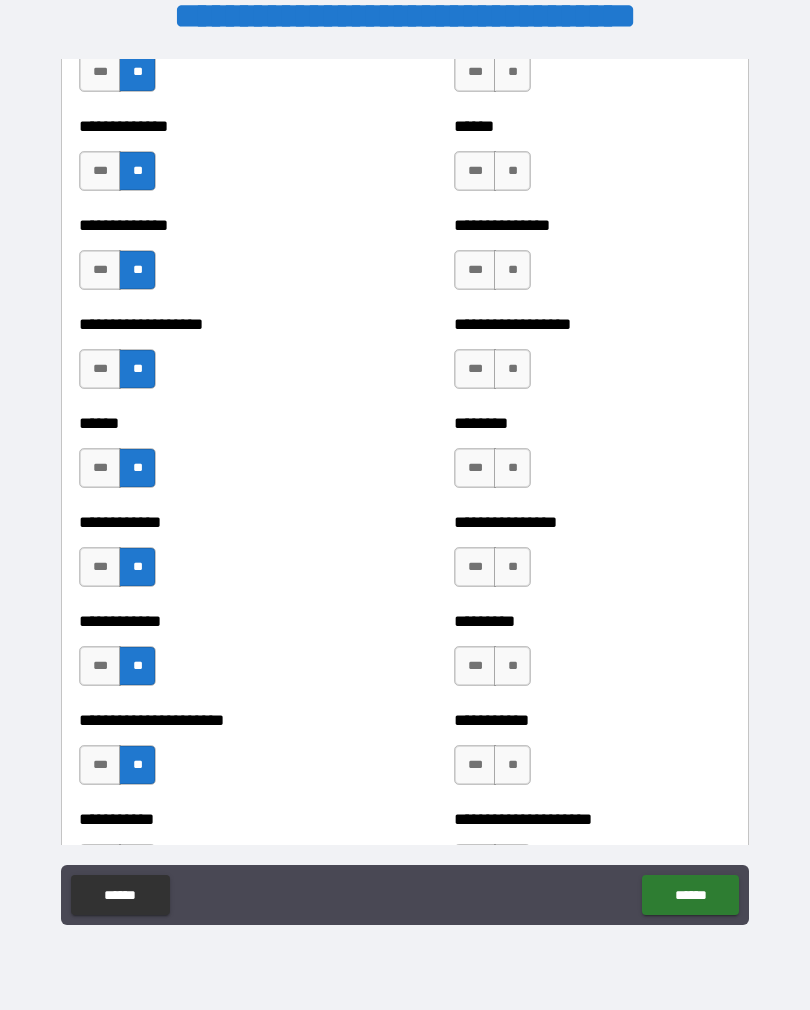 click on "***" at bounding box center [100, 270] 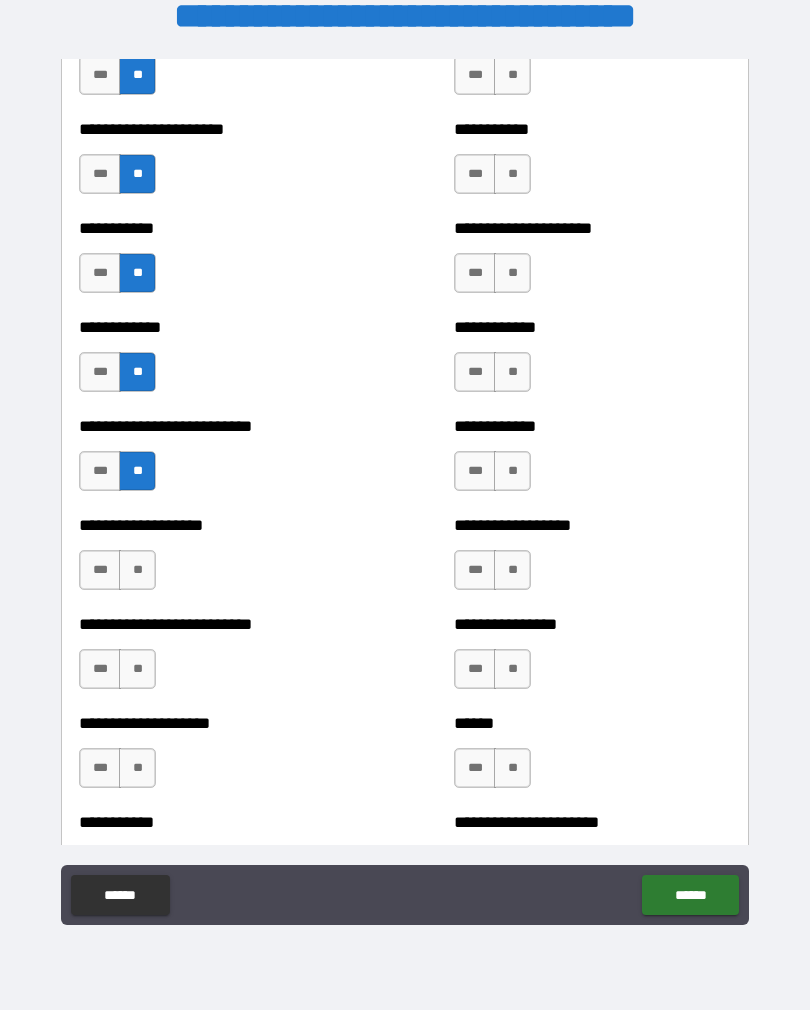 scroll, scrollTop: 5279, scrollLeft: 0, axis: vertical 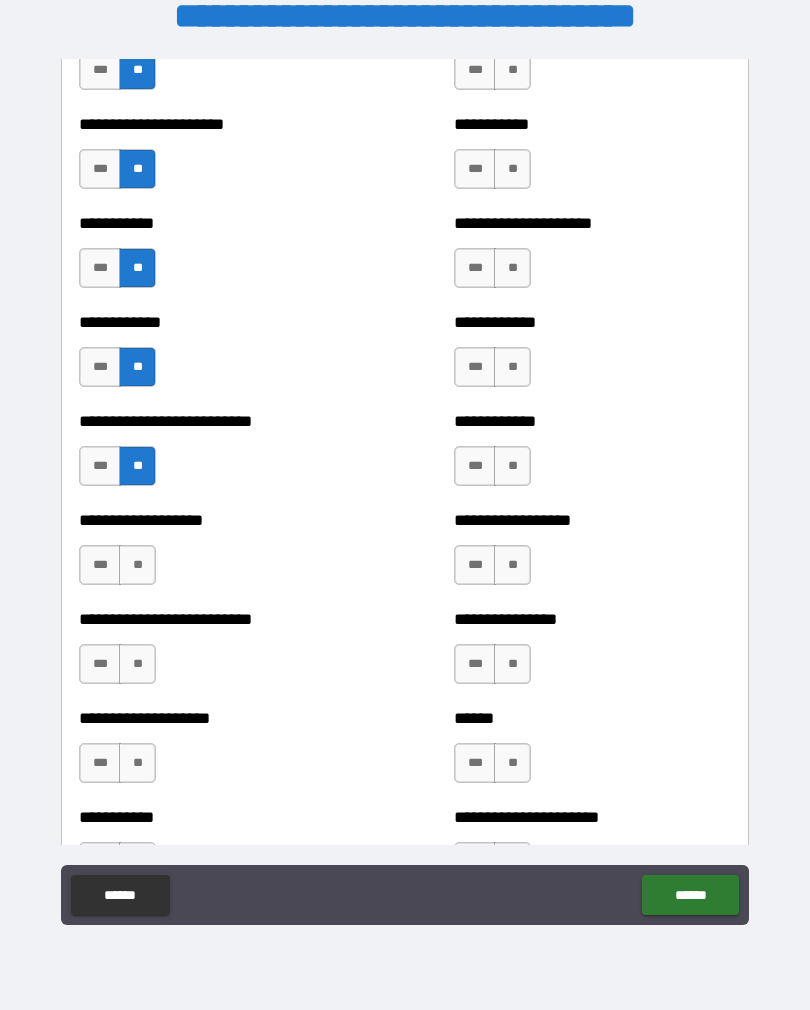 click on "**" at bounding box center (137, 565) 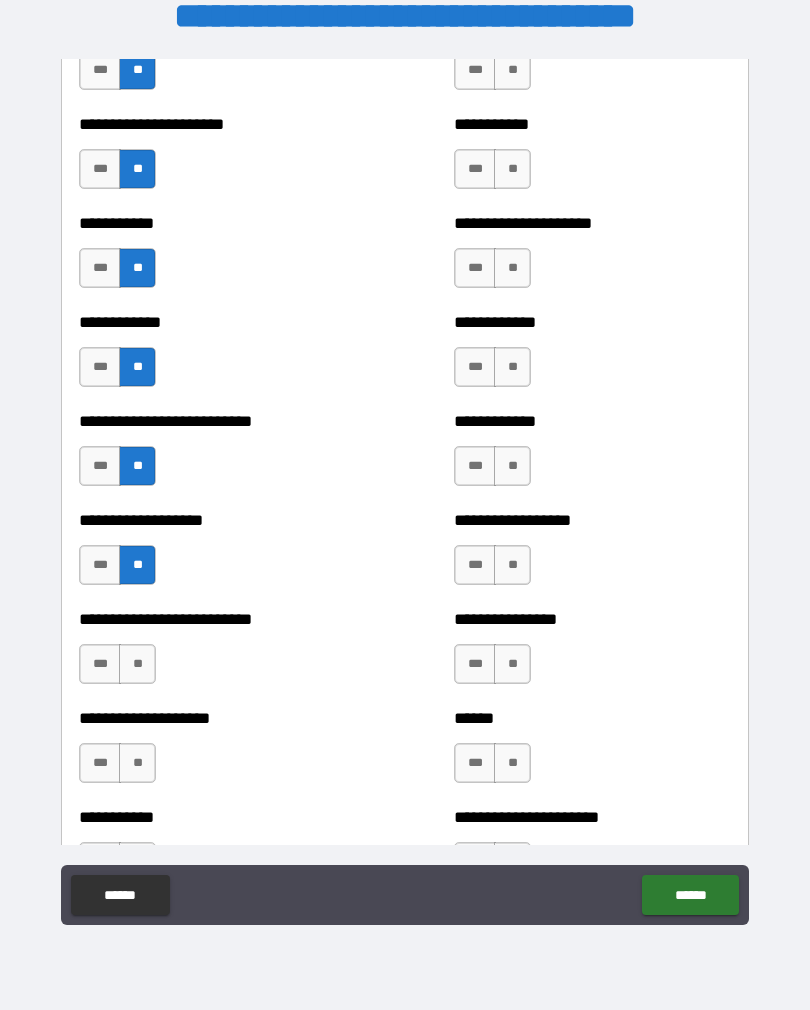 click on "**" at bounding box center (137, 664) 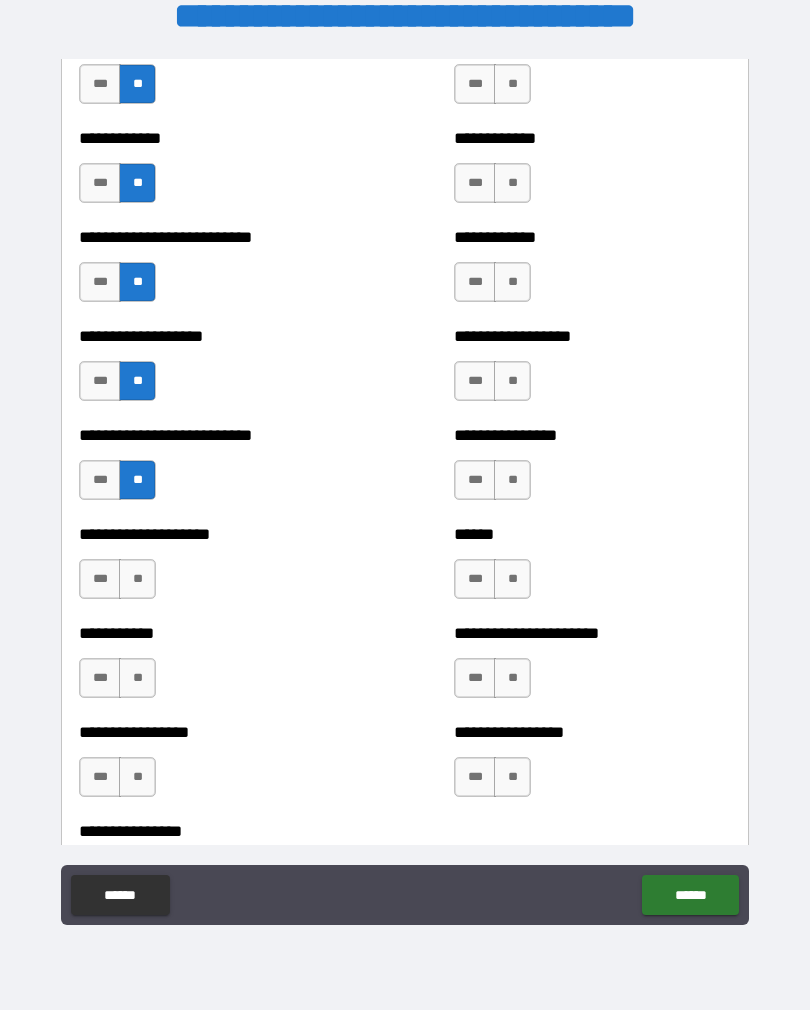 scroll, scrollTop: 5468, scrollLeft: 0, axis: vertical 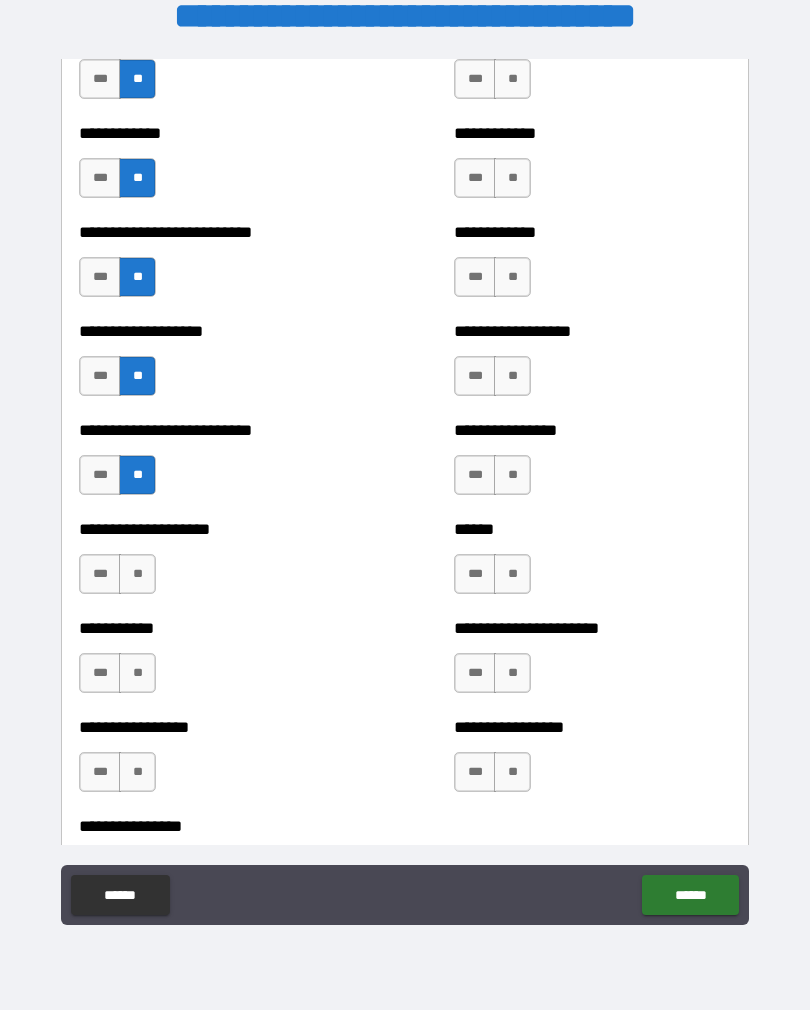 click on "**" at bounding box center [137, 574] 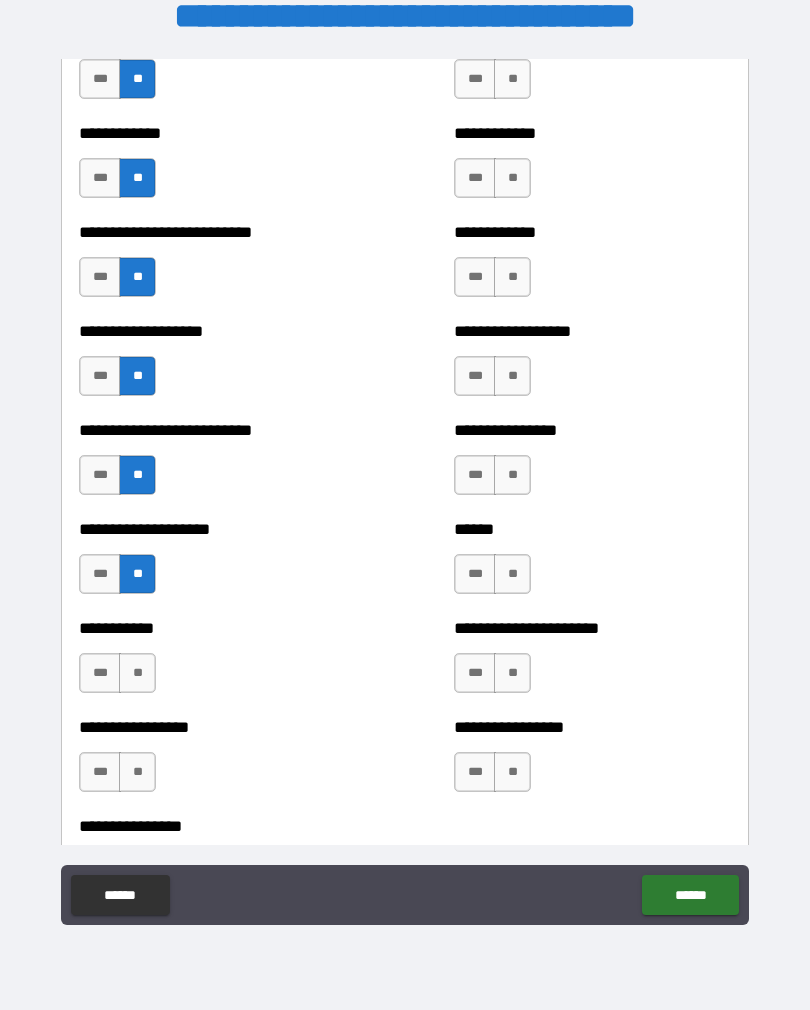 click on "**" at bounding box center [137, 673] 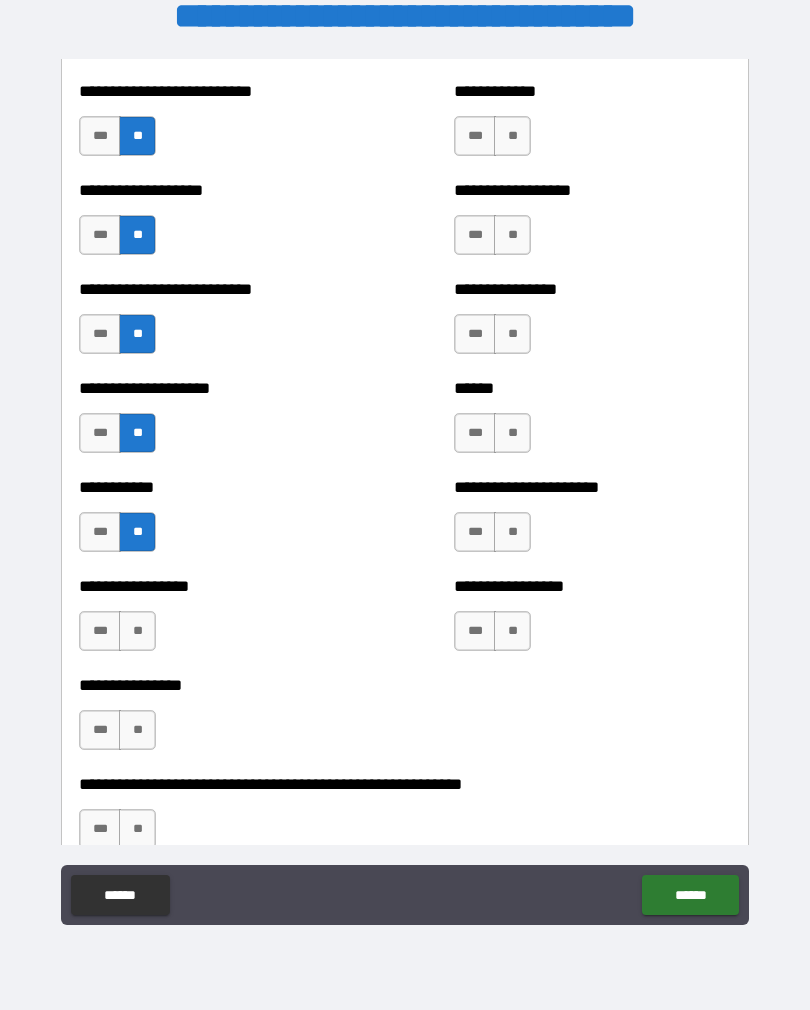 scroll, scrollTop: 5612, scrollLeft: 0, axis: vertical 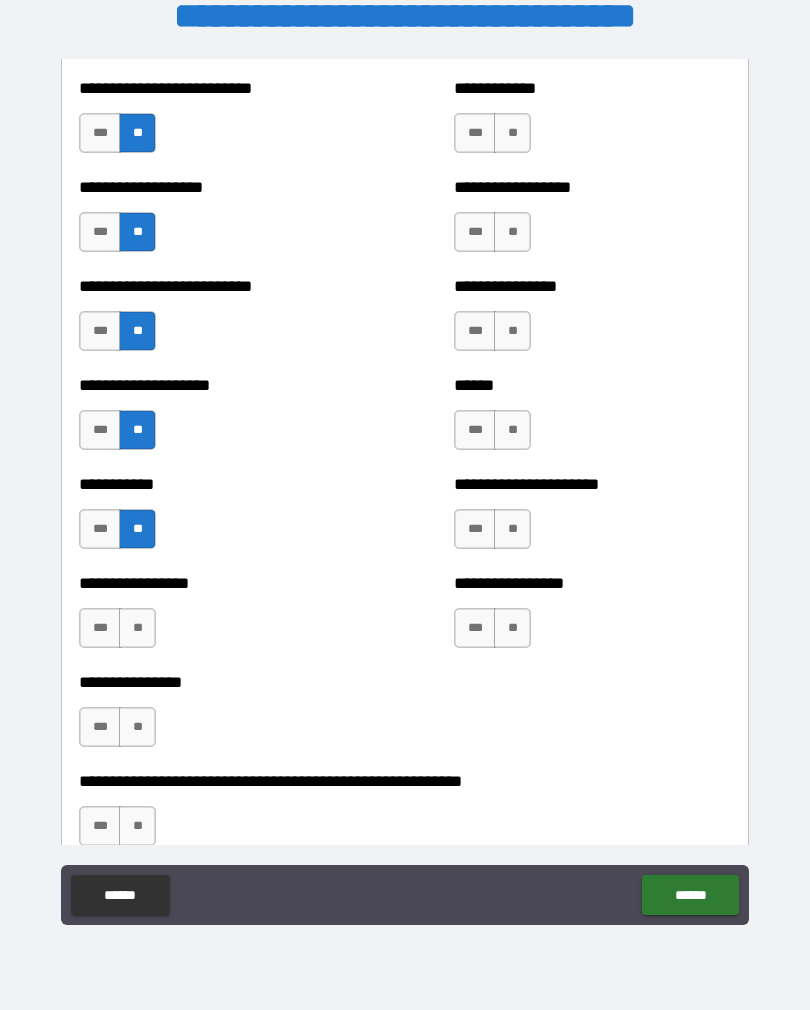 click on "**" at bounding box center (137, 628) 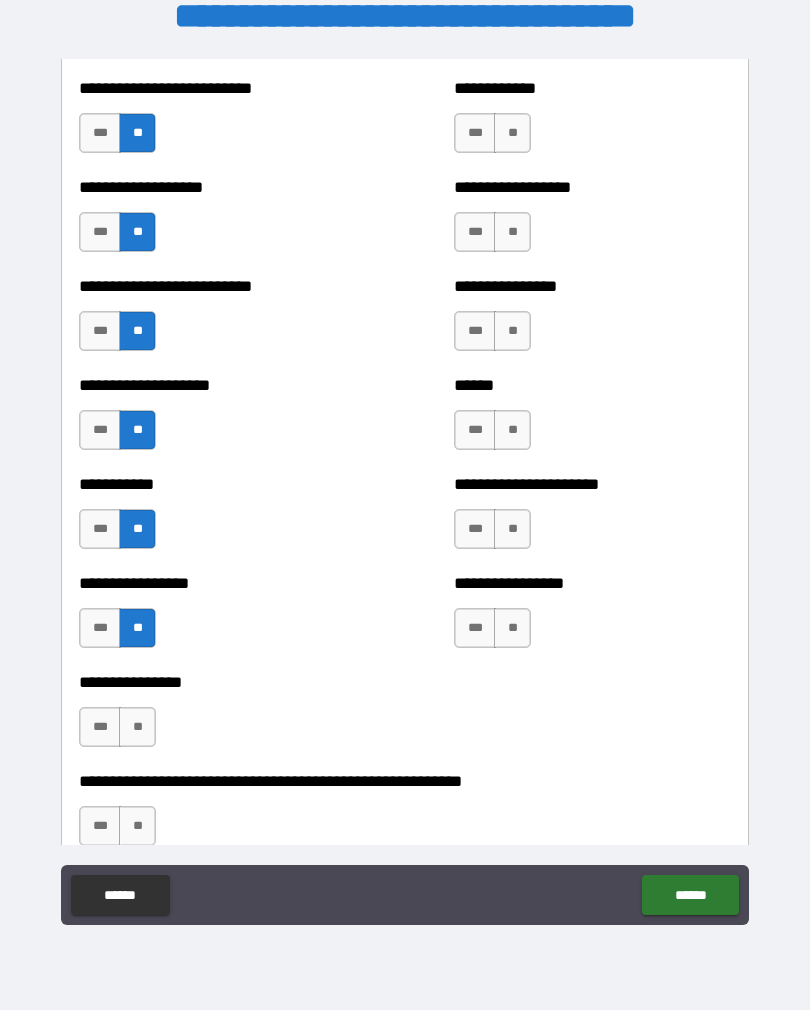 click on "**" at bounding box center [137, 727] 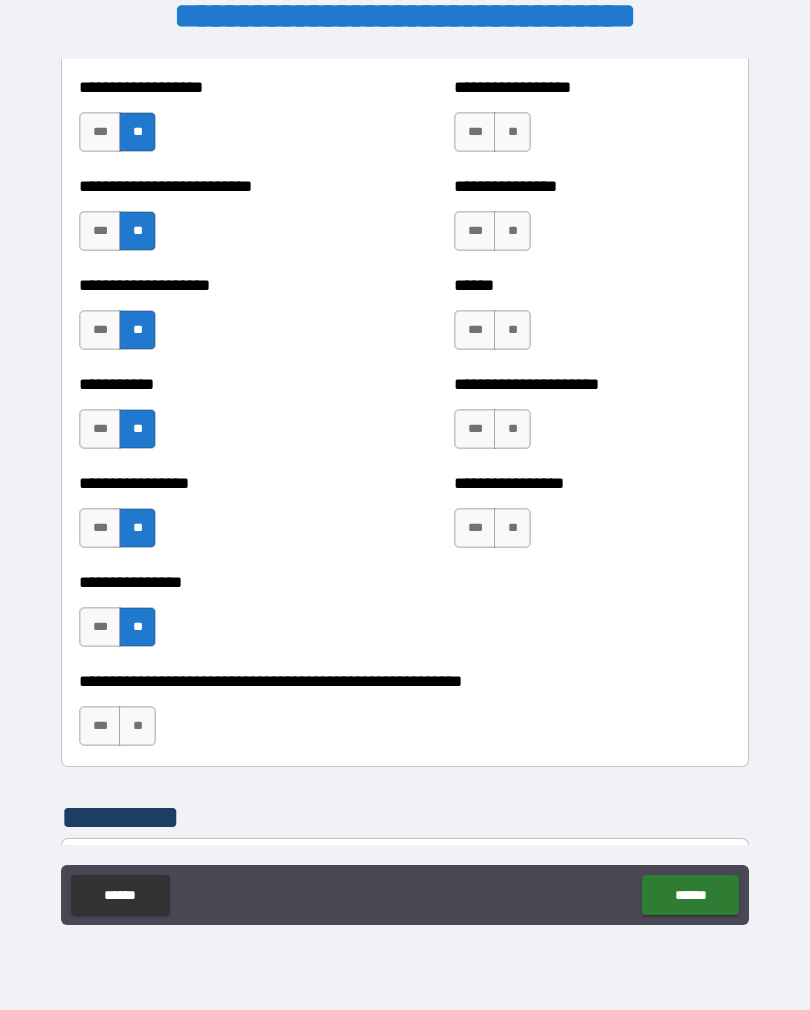 scroll, scrollTop: 5713, scrollLeft: 0, axis: vertical 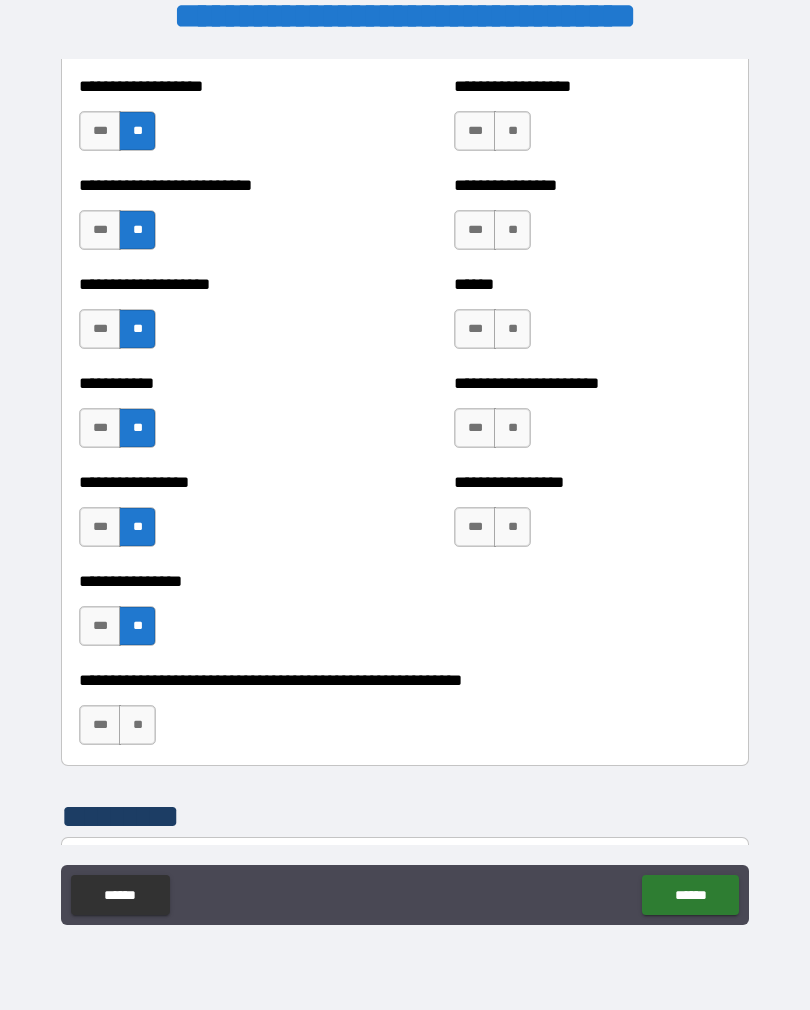 click on "**" at bounding box center [137, 725] 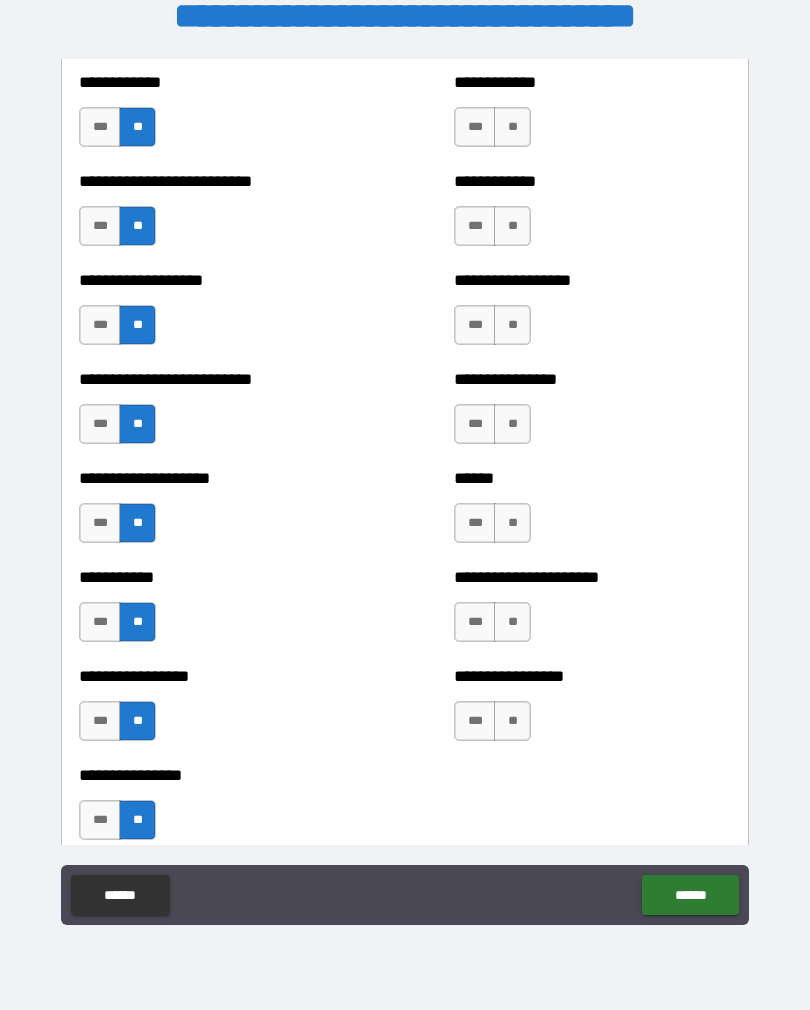 scroll, scrollTop: 5516, scrollLeft: 0, axis: vertical 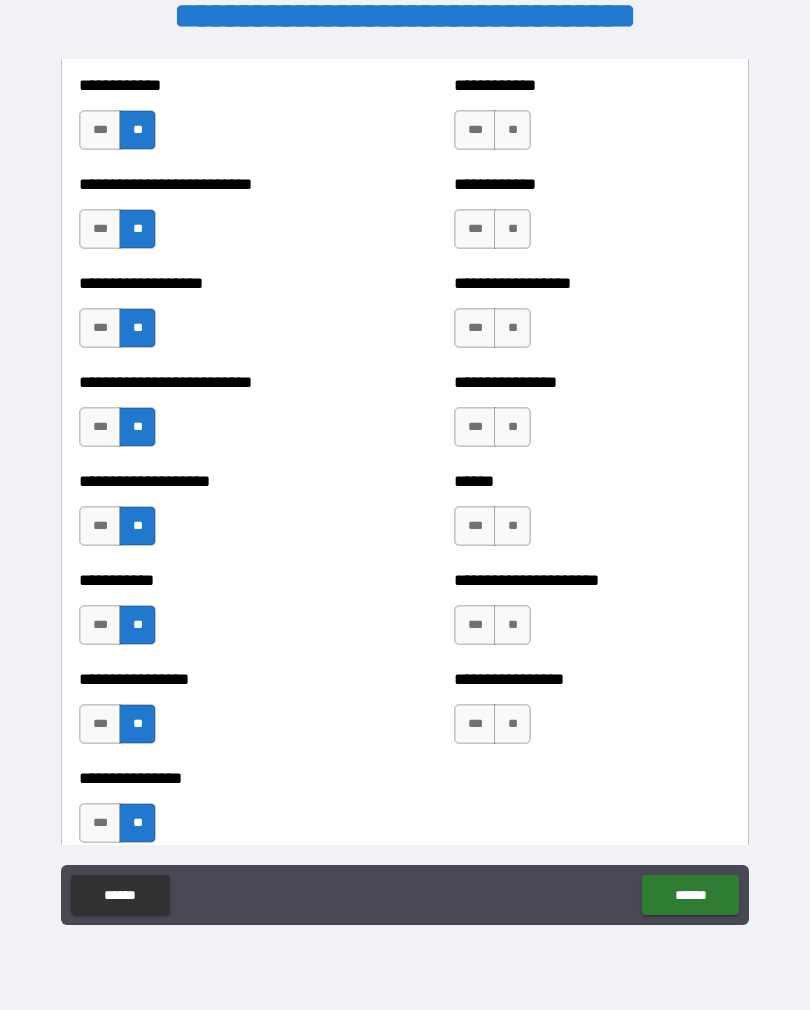 click on "**" at bounding box center [512, 724] 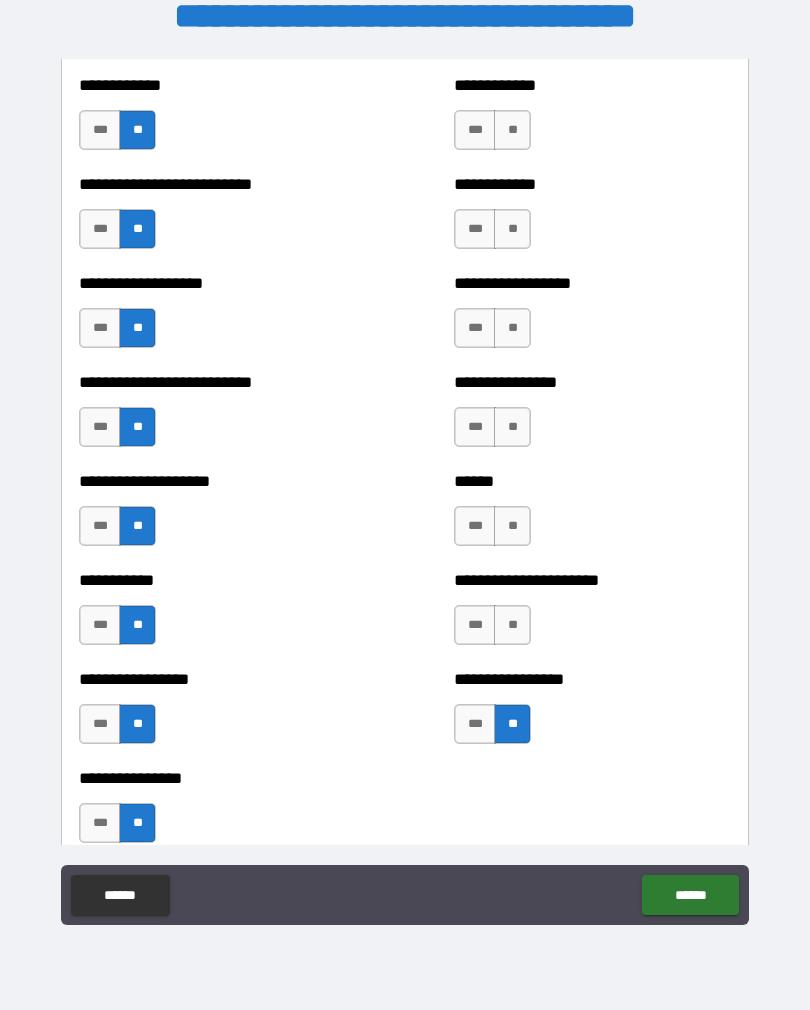 click on "**" at bounding box center (512, 625) 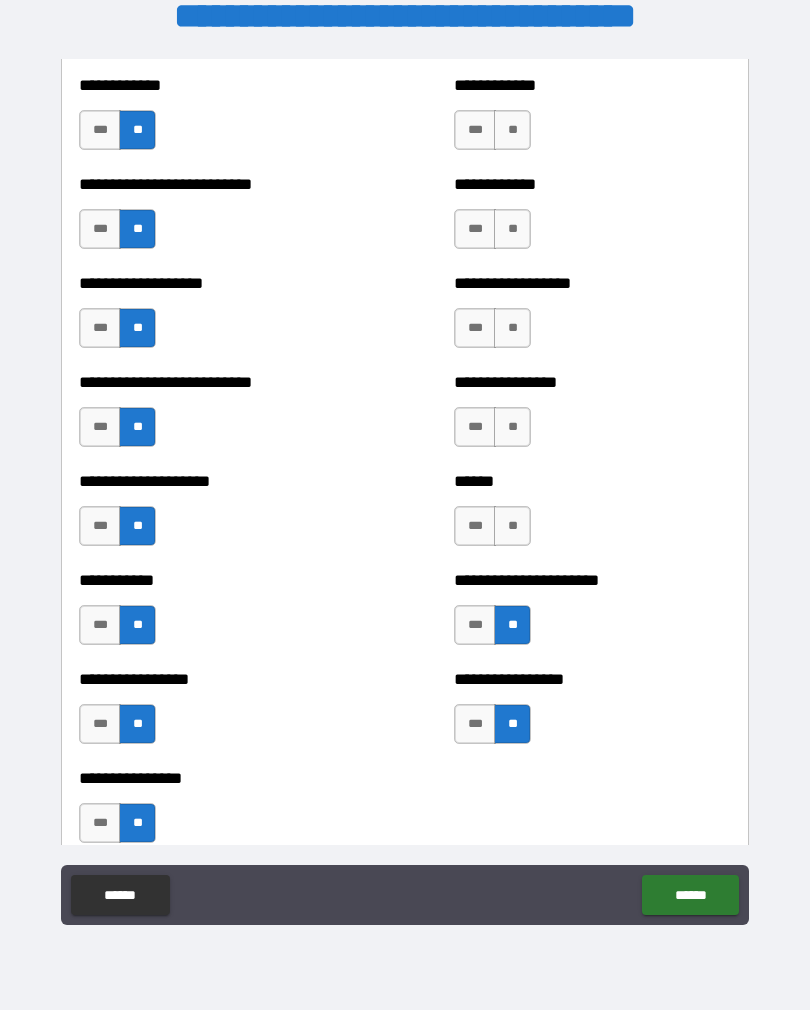click on "**" at bounding box center (512, 526) 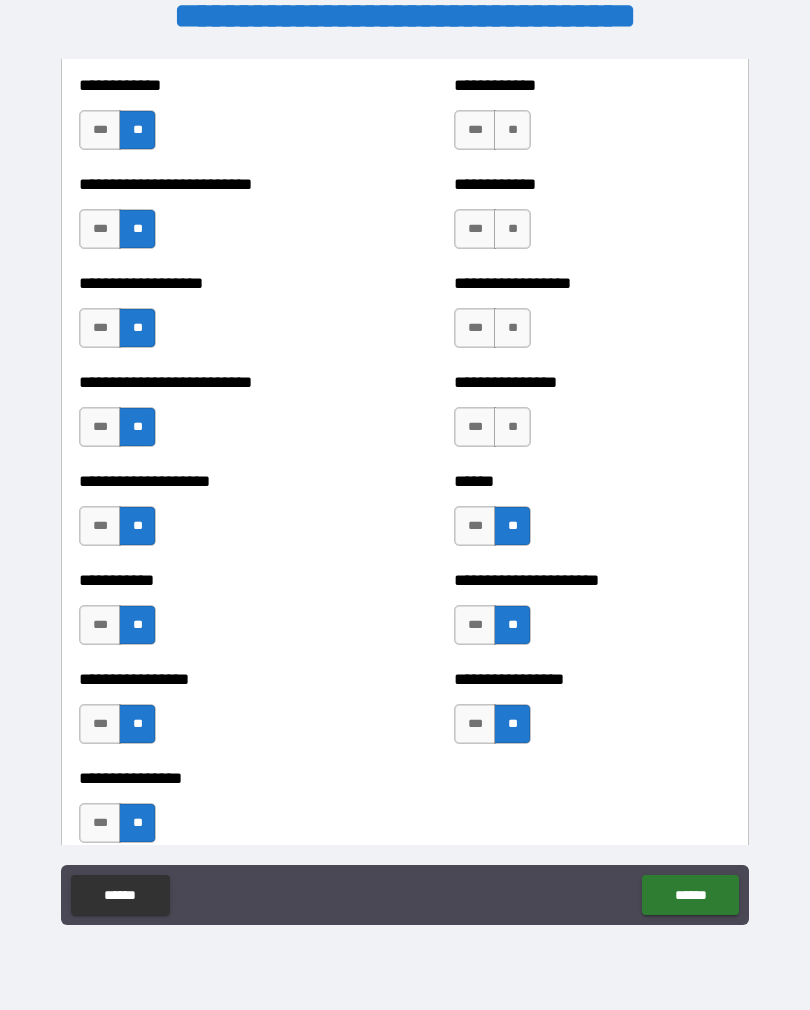 click on "**" at bounding box center [512, 427] 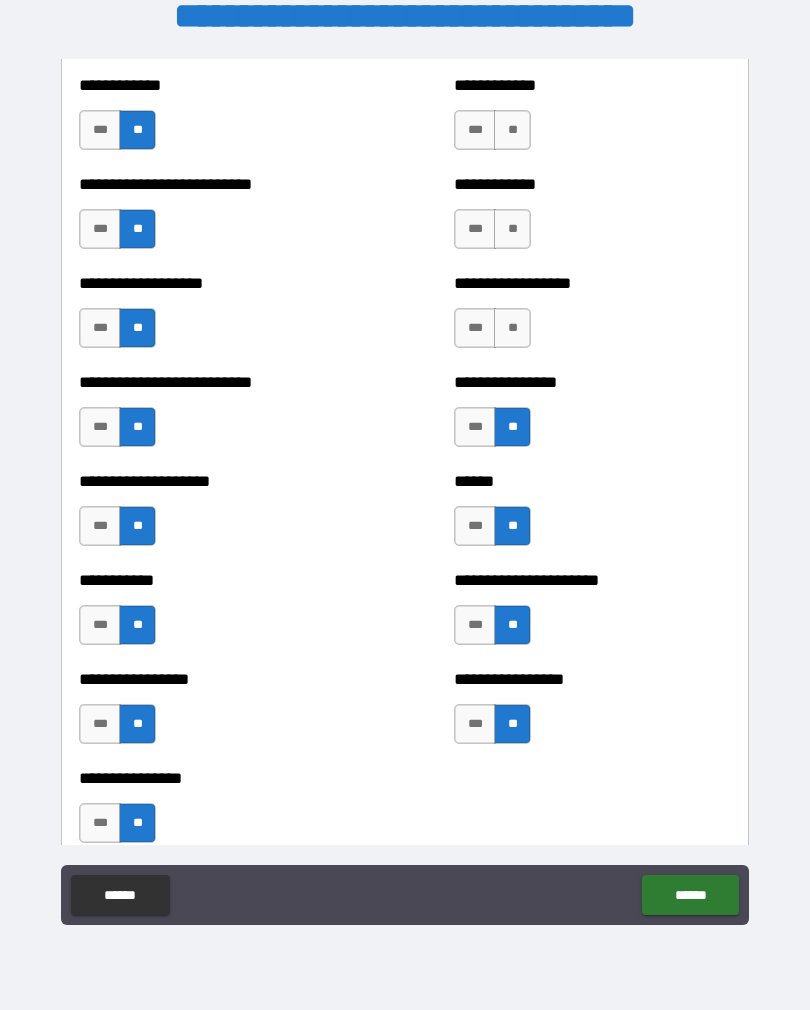 click on "**" at bounding box center [512, 328] 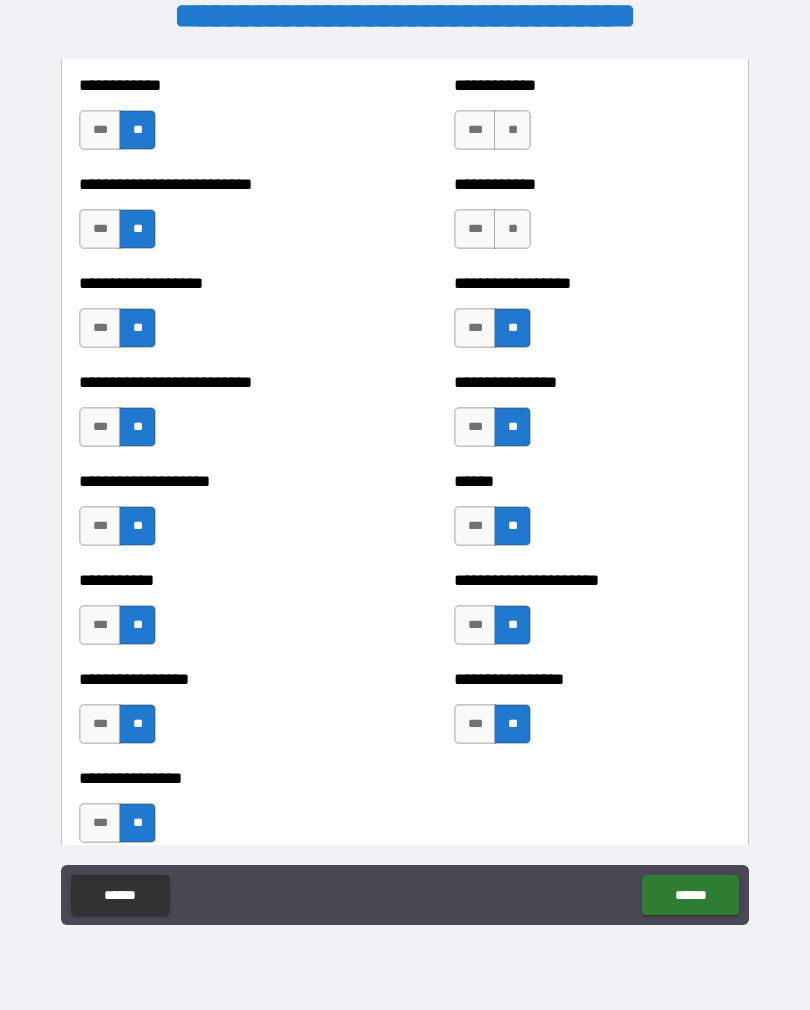 click on "**" at bounding box center [512, 229] 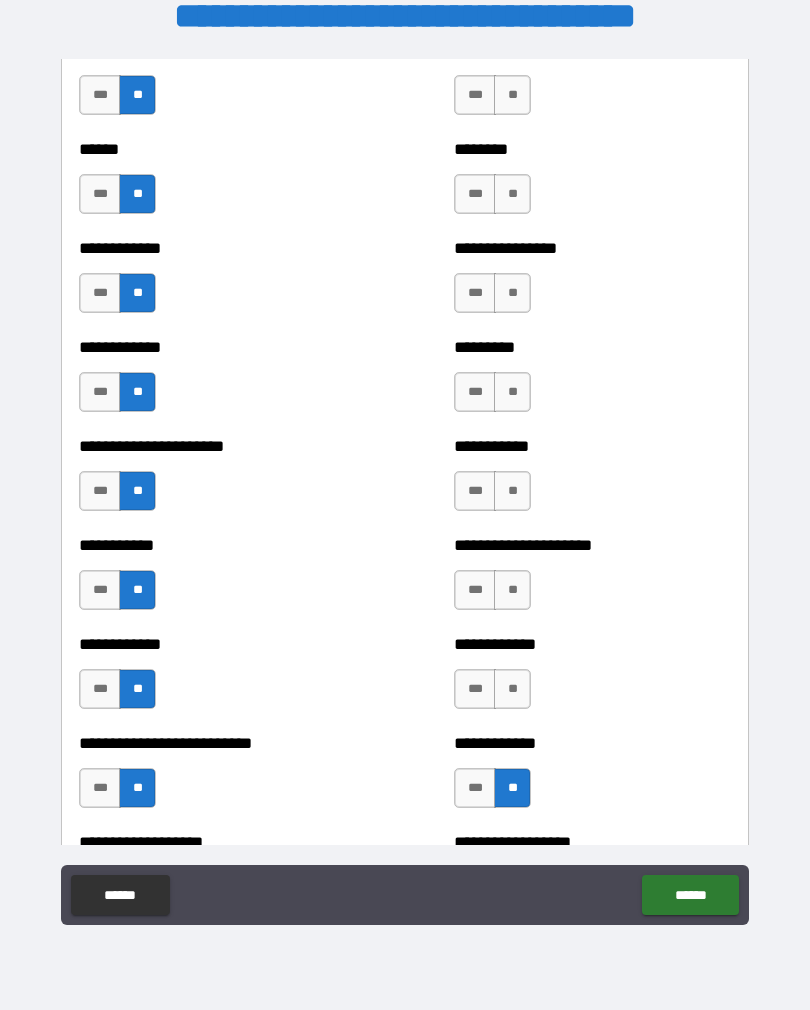 scroll, scrollTop: 4958, scrollLeft: 0, axis: vertical 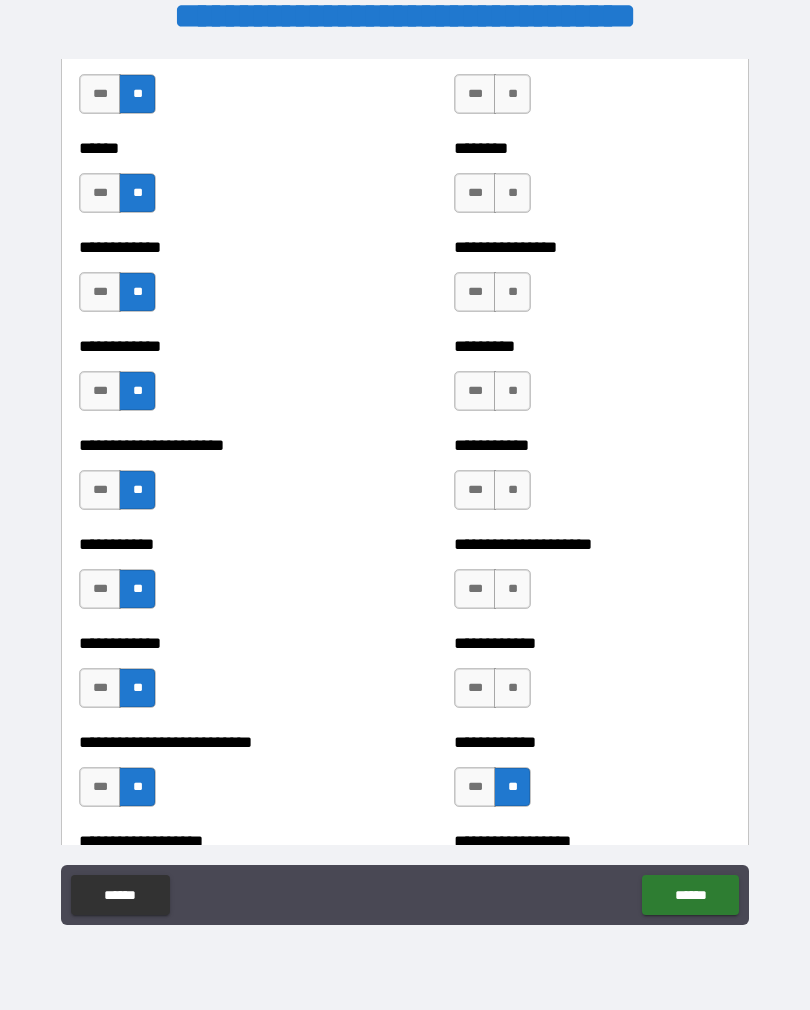 click on "**" at bounding box center [512, 688] 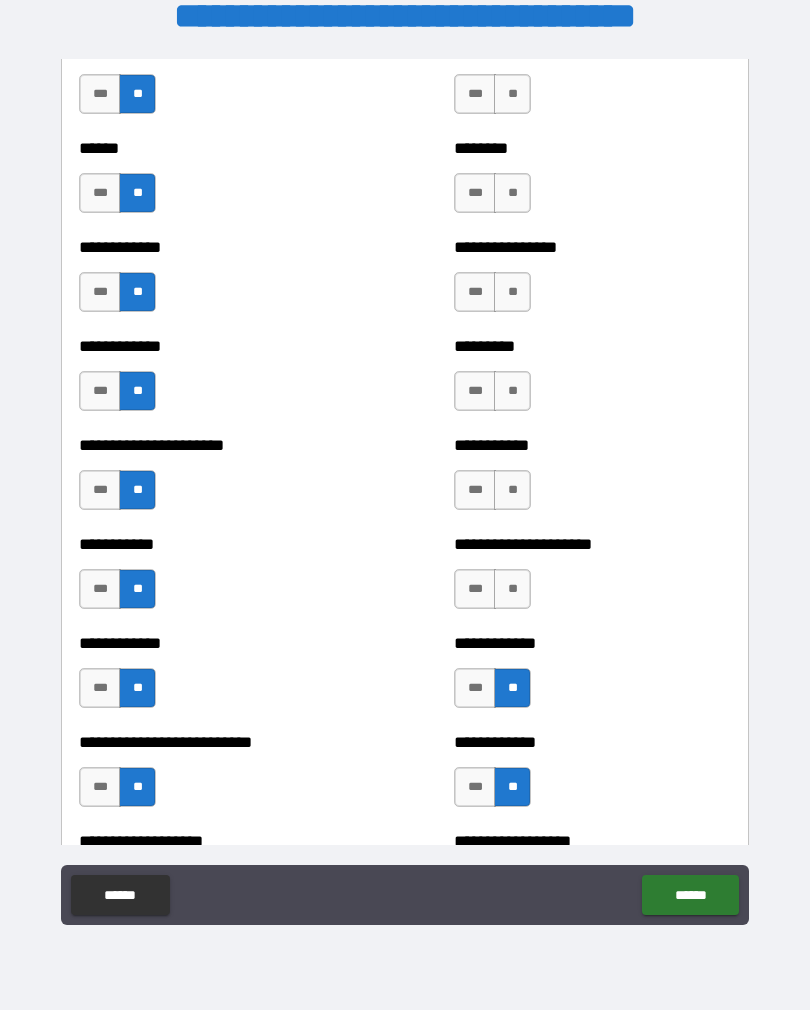 click on "**" at bounding box center (512, 589) 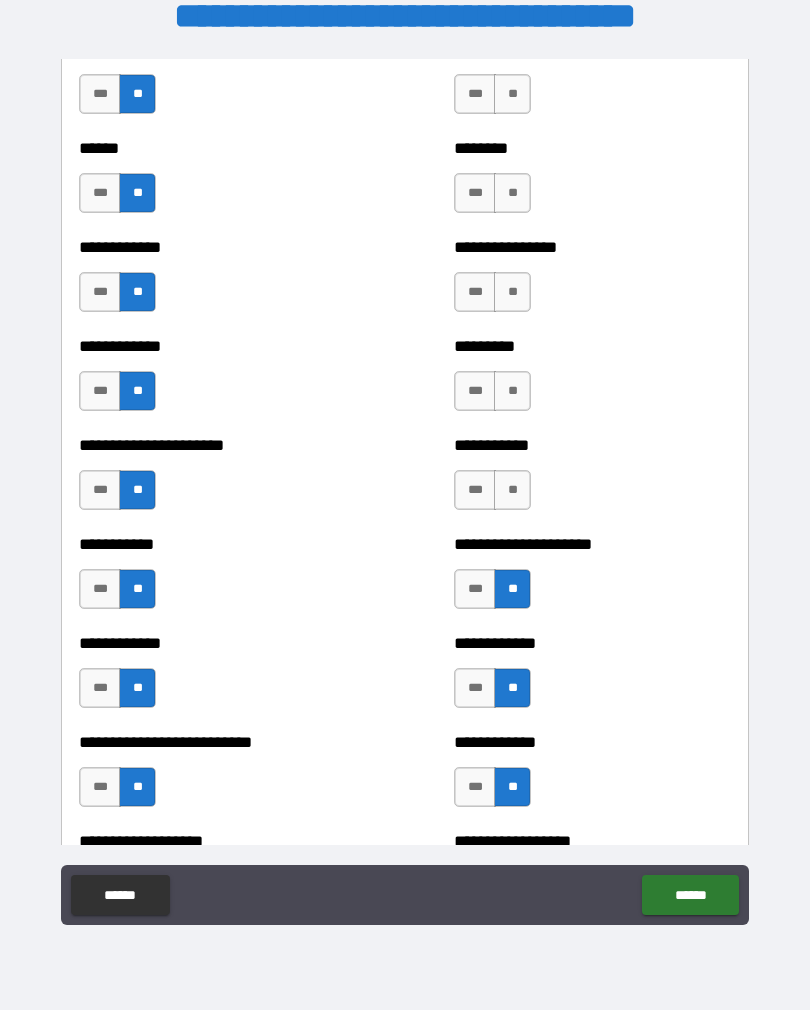 click on "**" at bounding box center (512, 490) 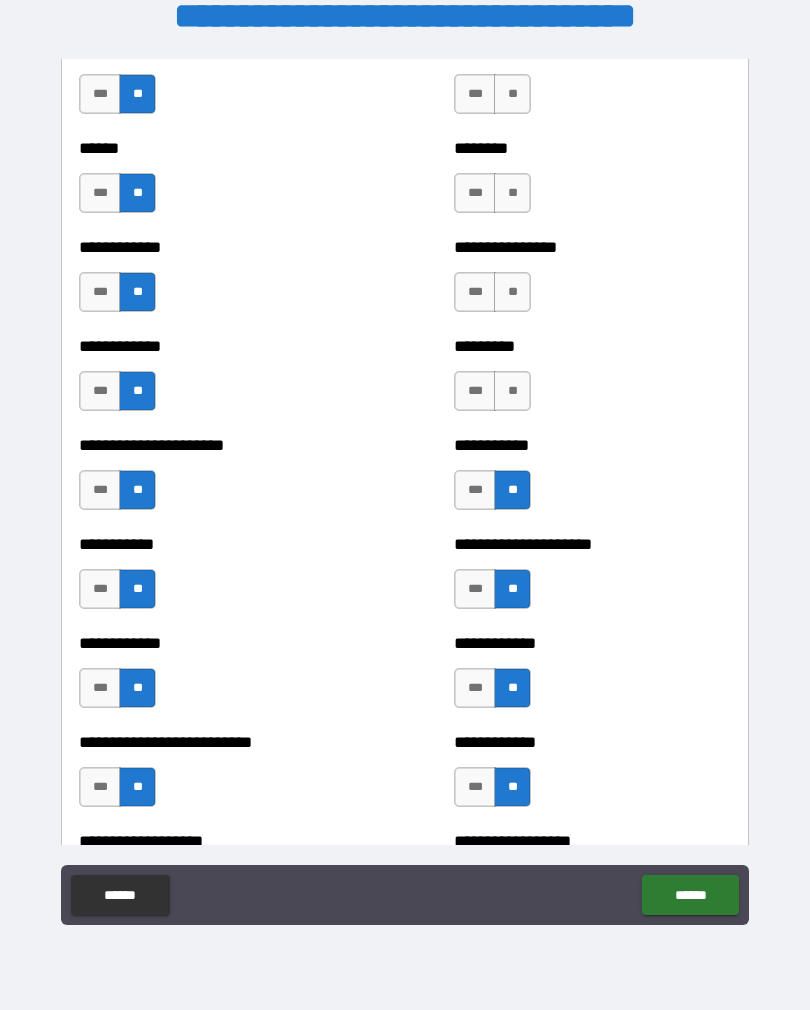 click on "**" at bounding box center [512, 391] 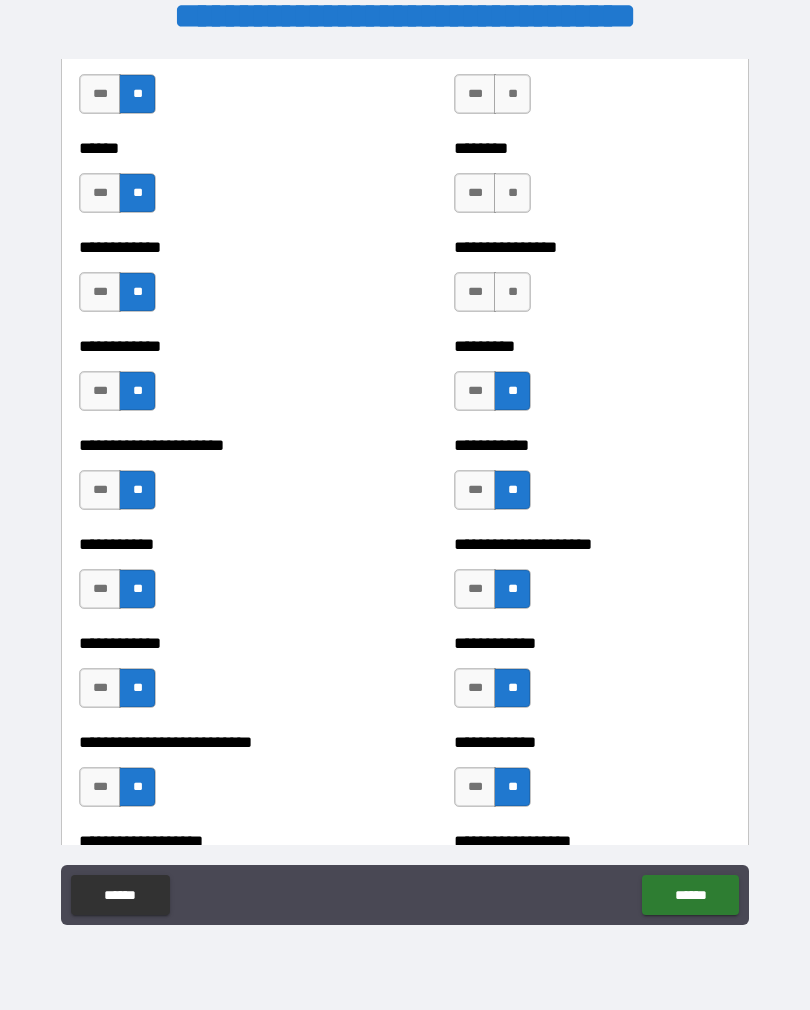 click on "**" at bounding box center [512, 292] 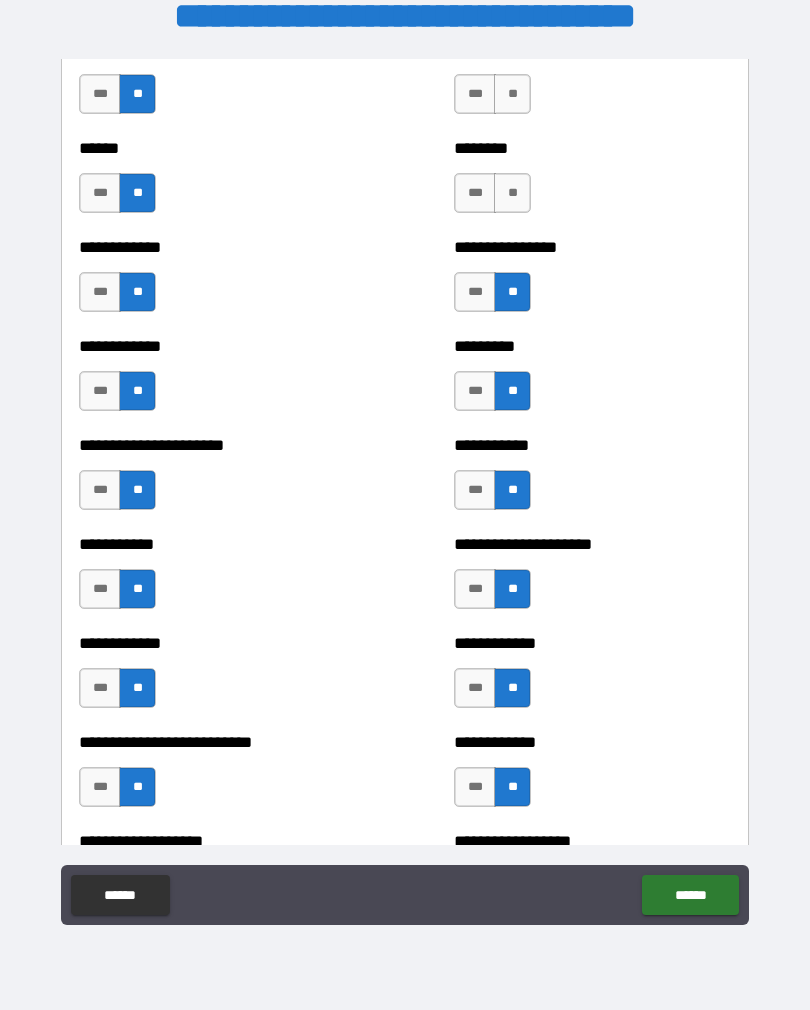 click on "**" at bounding box center (512, 193) 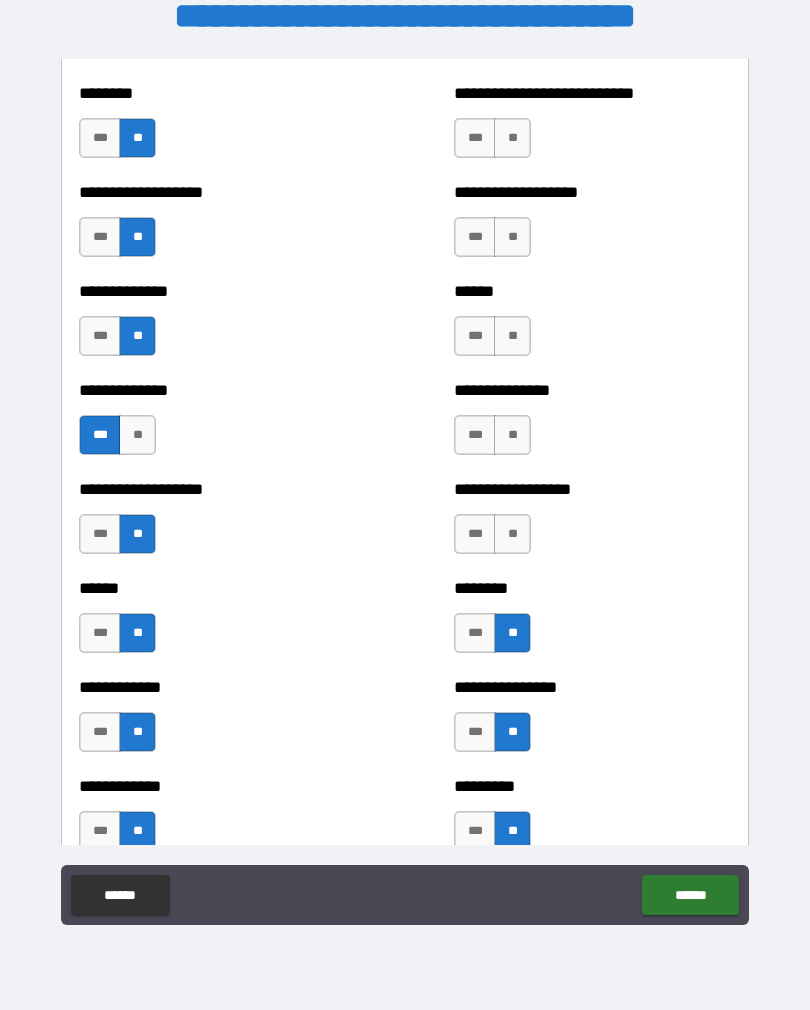 scroll, scrollTop: 4515, scrollLeft: 0, axis: vertical 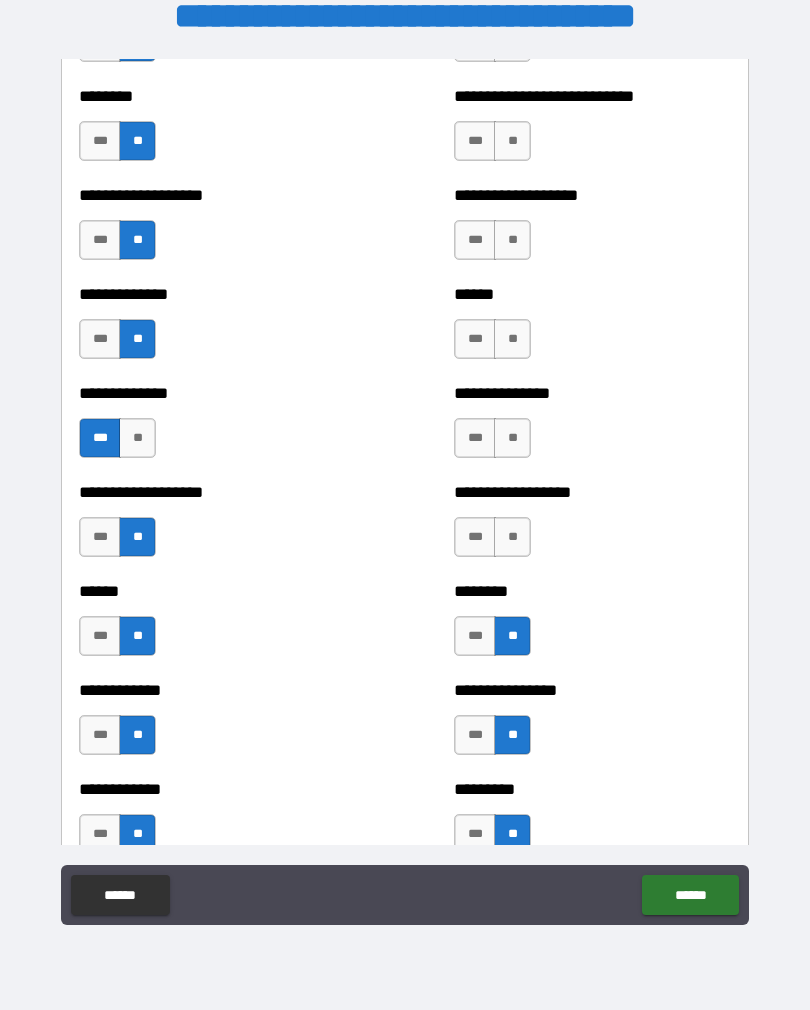 click on "**" at bounding box center [512, 537] 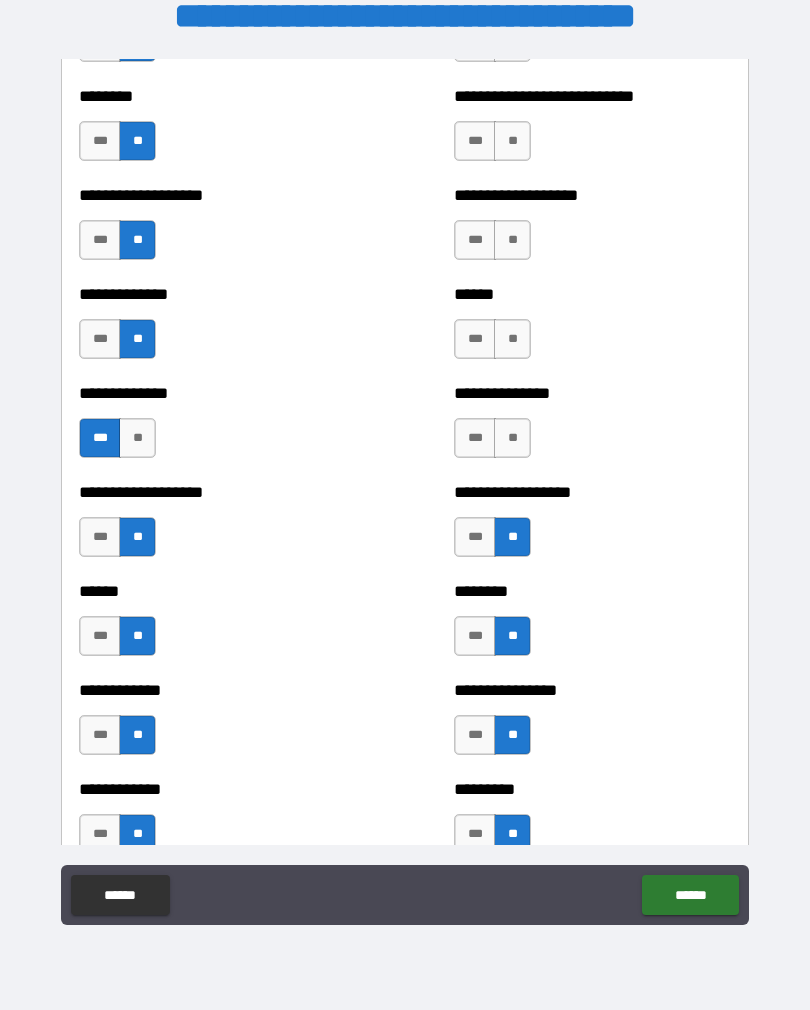 click on "**" at bounding box center (512, 438) 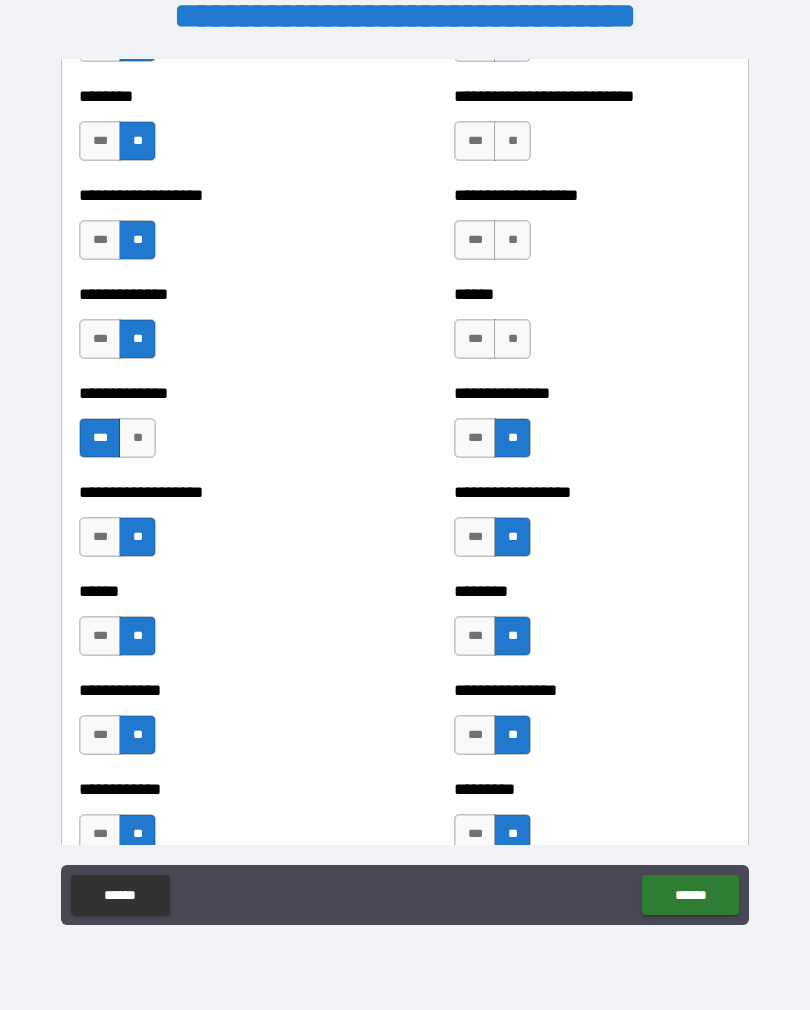 click on "**" at bounding box center (512, 339) 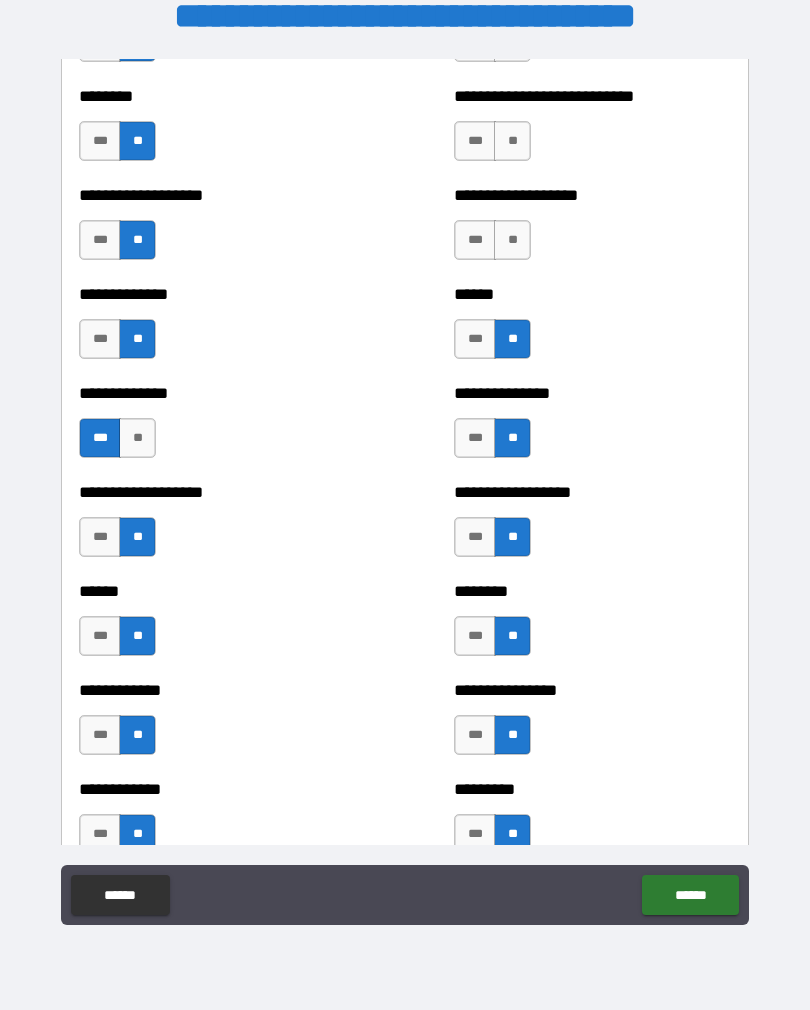 click on "**" at bounding box center [512, 240] 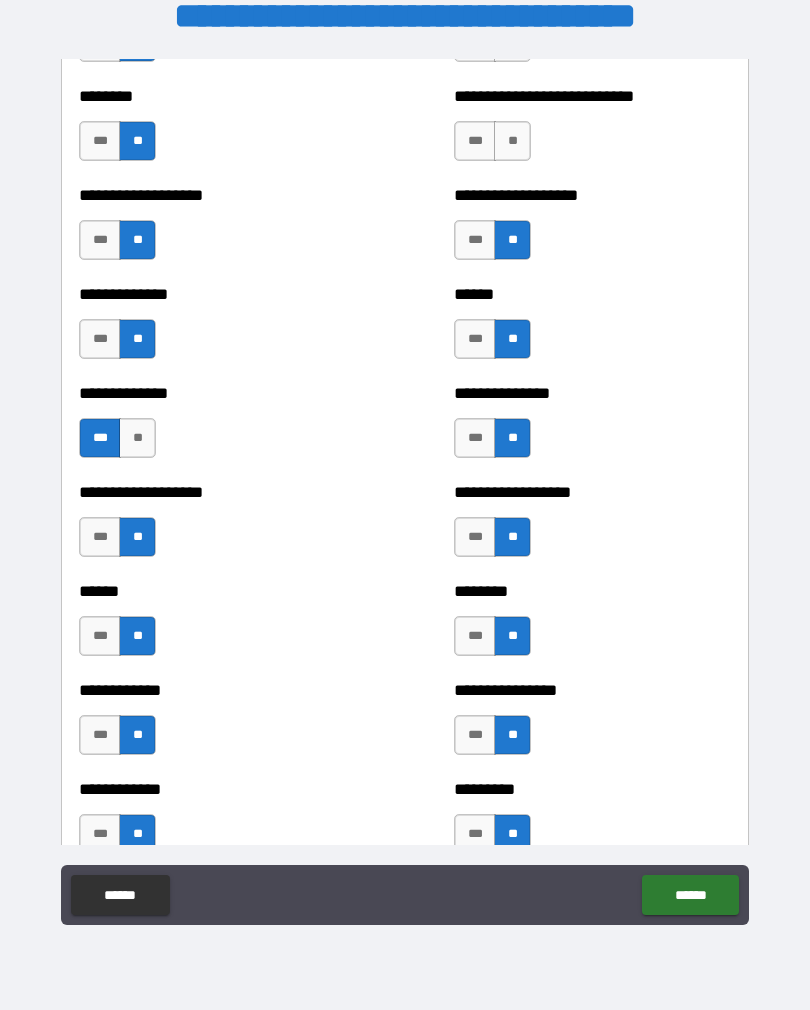 click on "**" at bounding box center [512, 141] 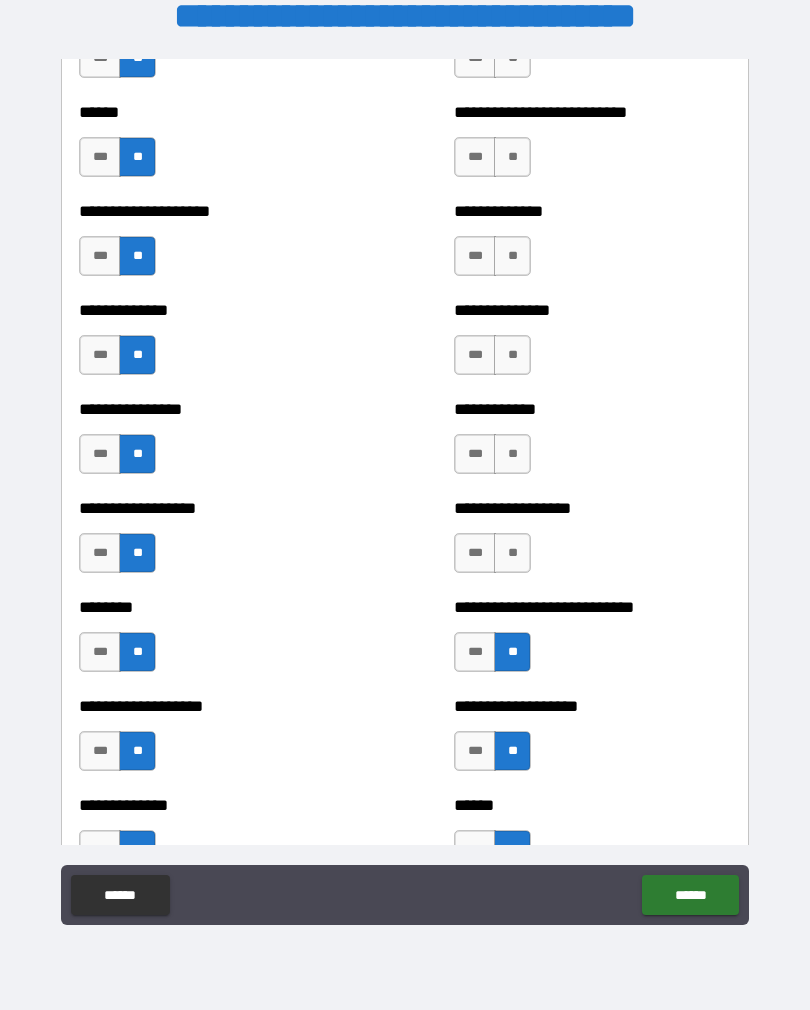 scroll, scrollTop: 4008, scrollLeft: 0, axis: vertical 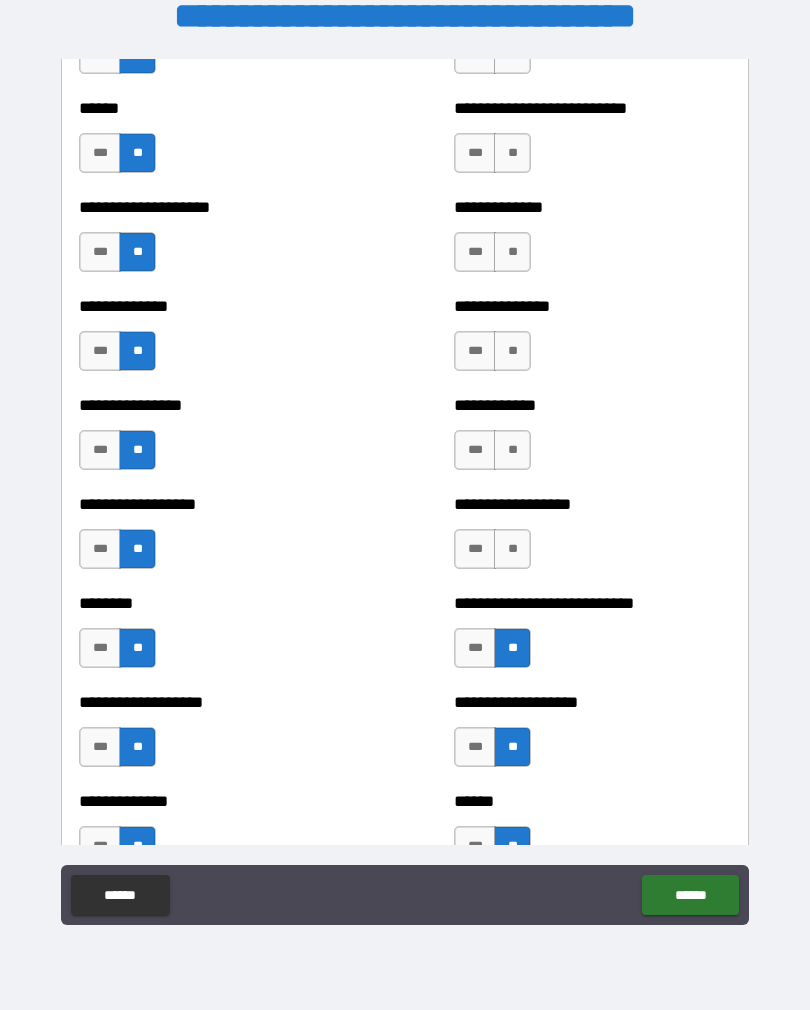 click on "**" at bounding box center (512, 549) 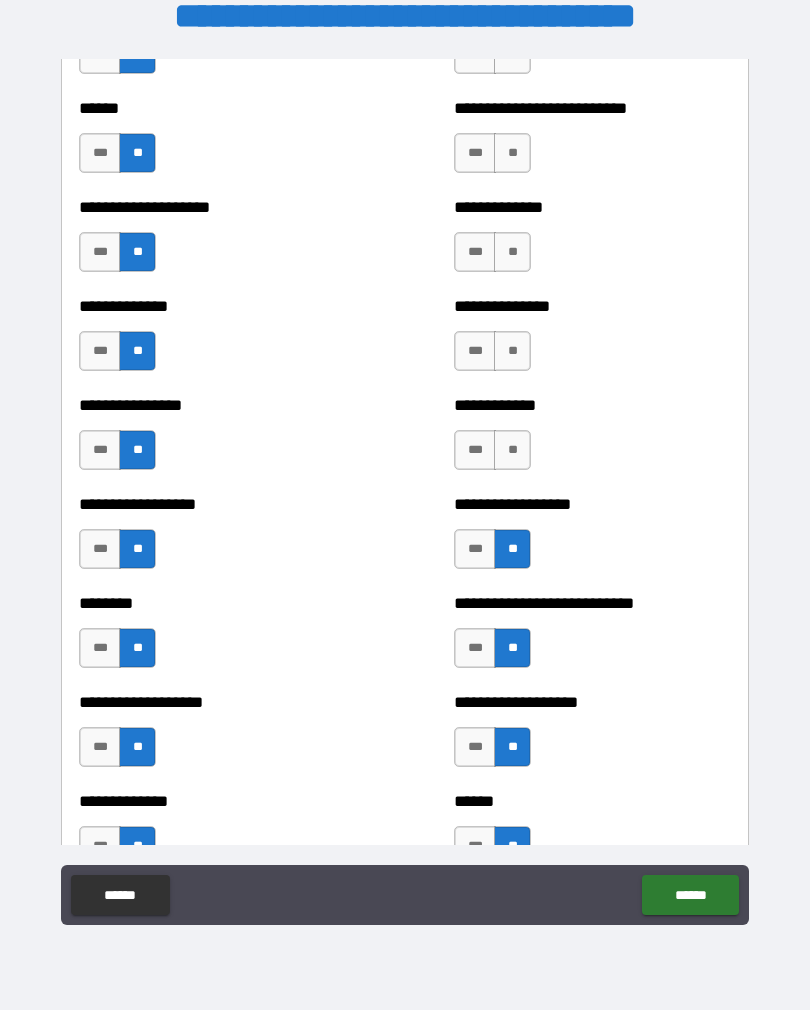 click on "**" at bounding box center [512, 450] 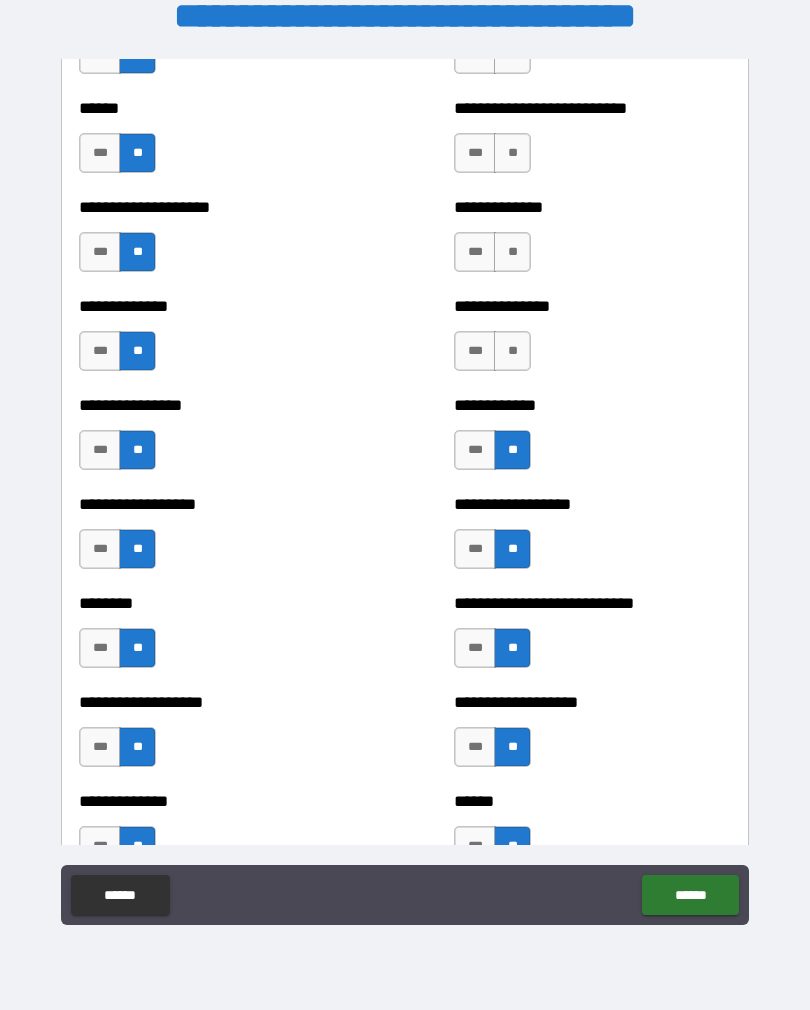 click on "**" at bounding box center (512, 351) 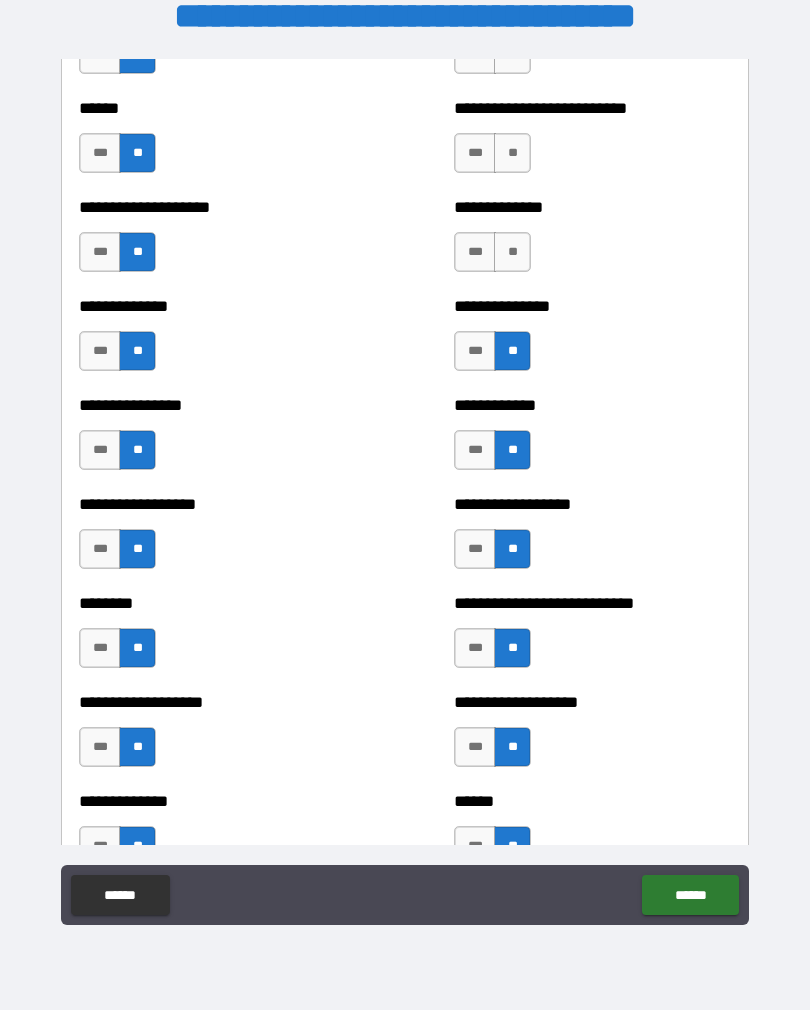 click on "**" at bounding box center [512, 252] 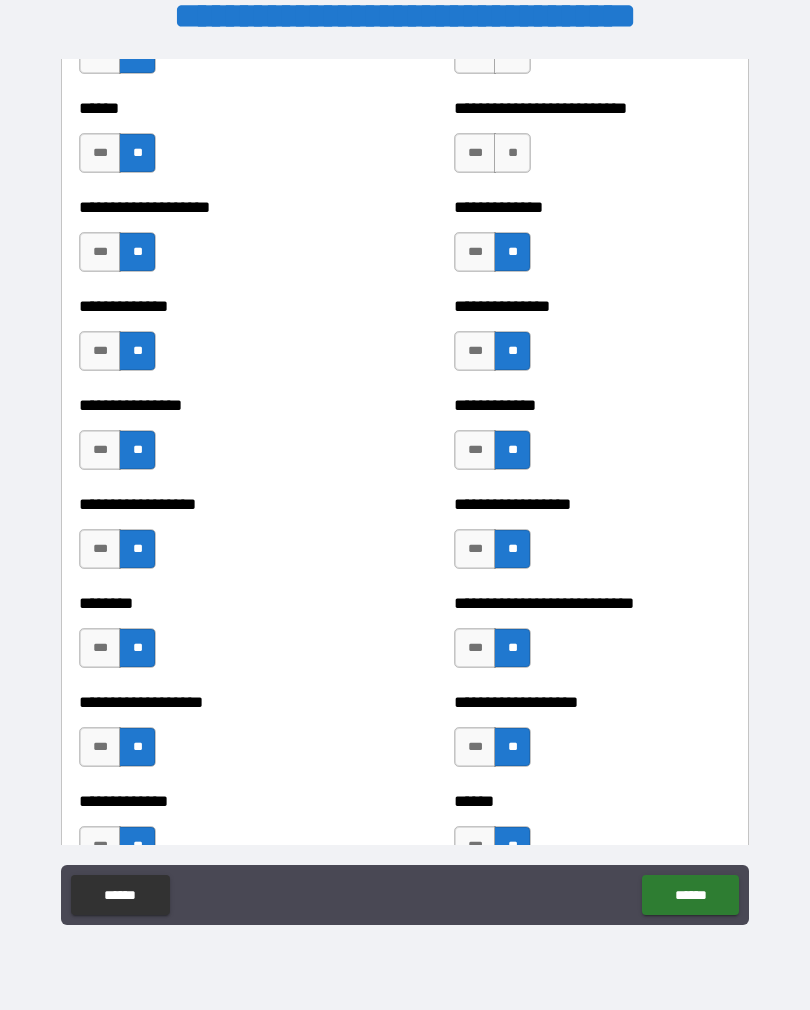 click on "**" at bounding box center (512, 153) 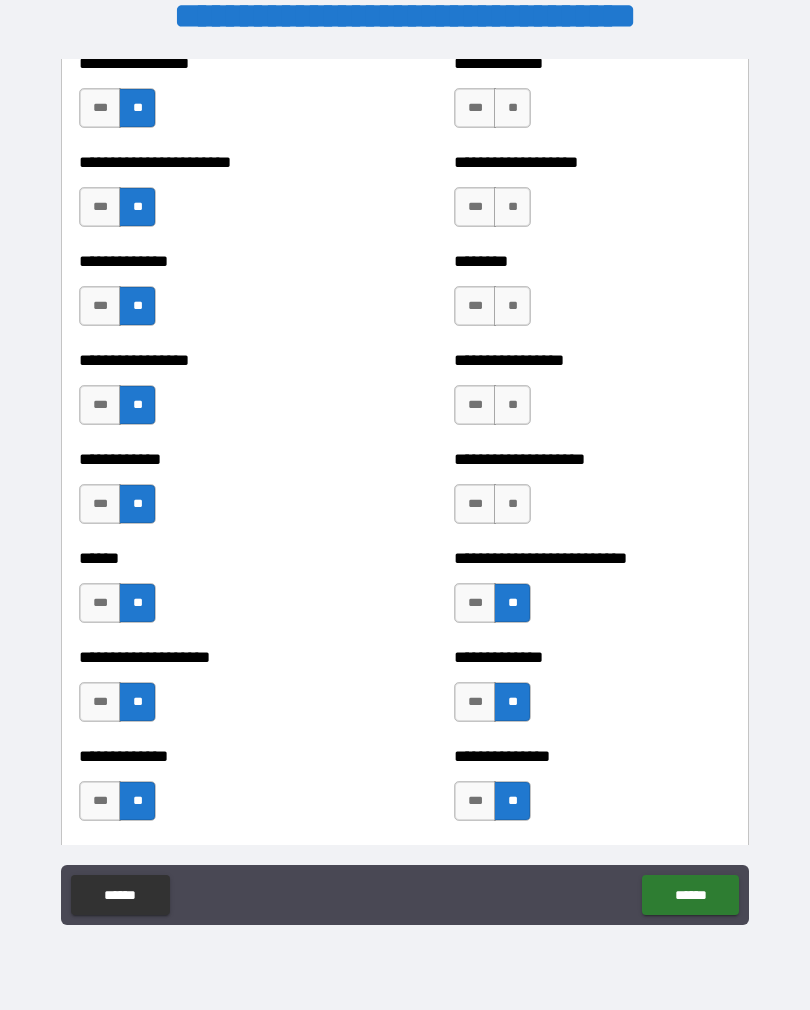 scroll, scrollTop: 3560, scrollLeft: 0, axis: vertical 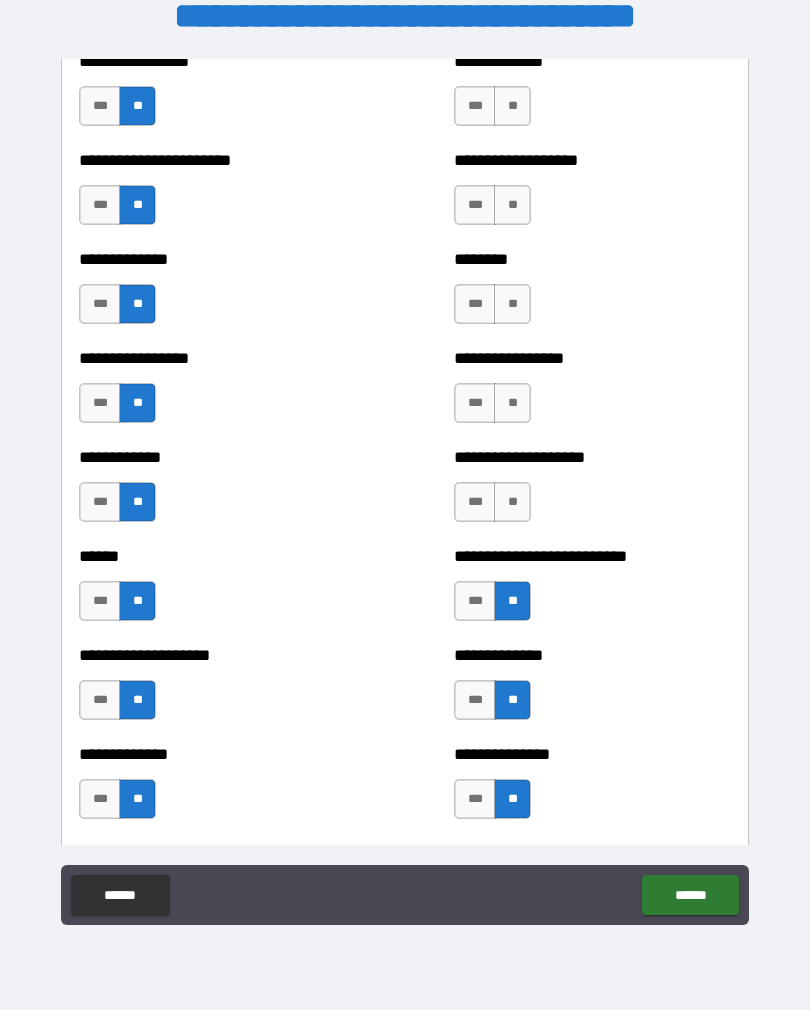 click on "**" at bounding box center (512, 502) 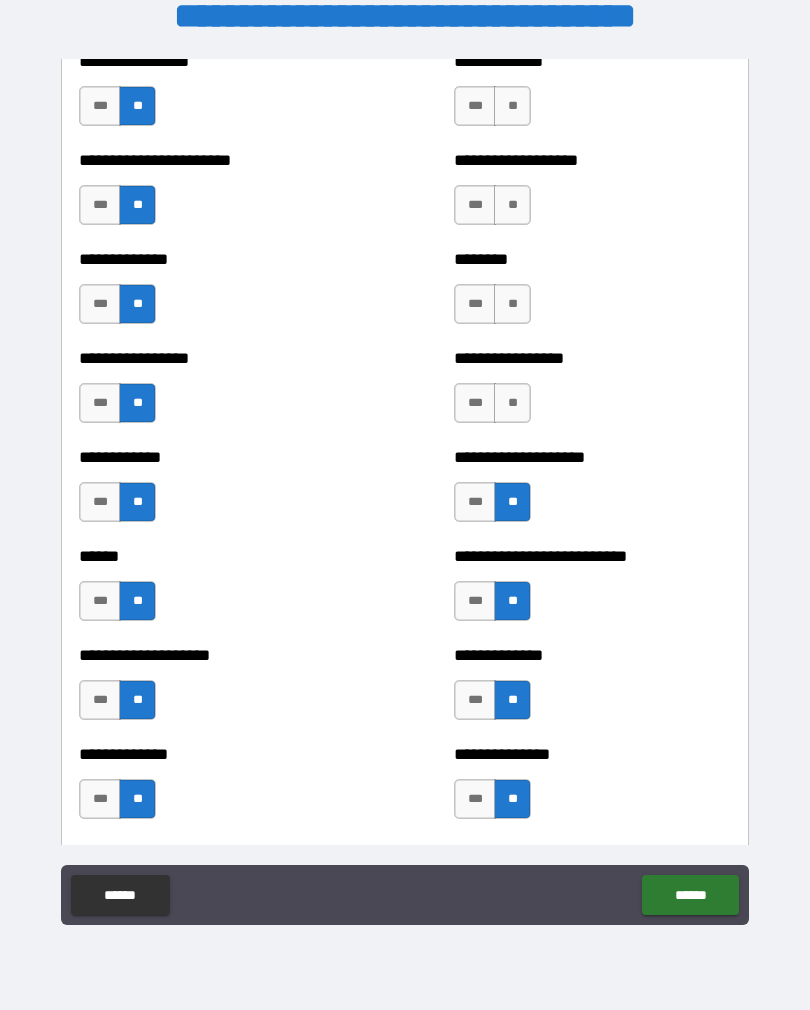 click on "**" at bounding box center (512, 403) 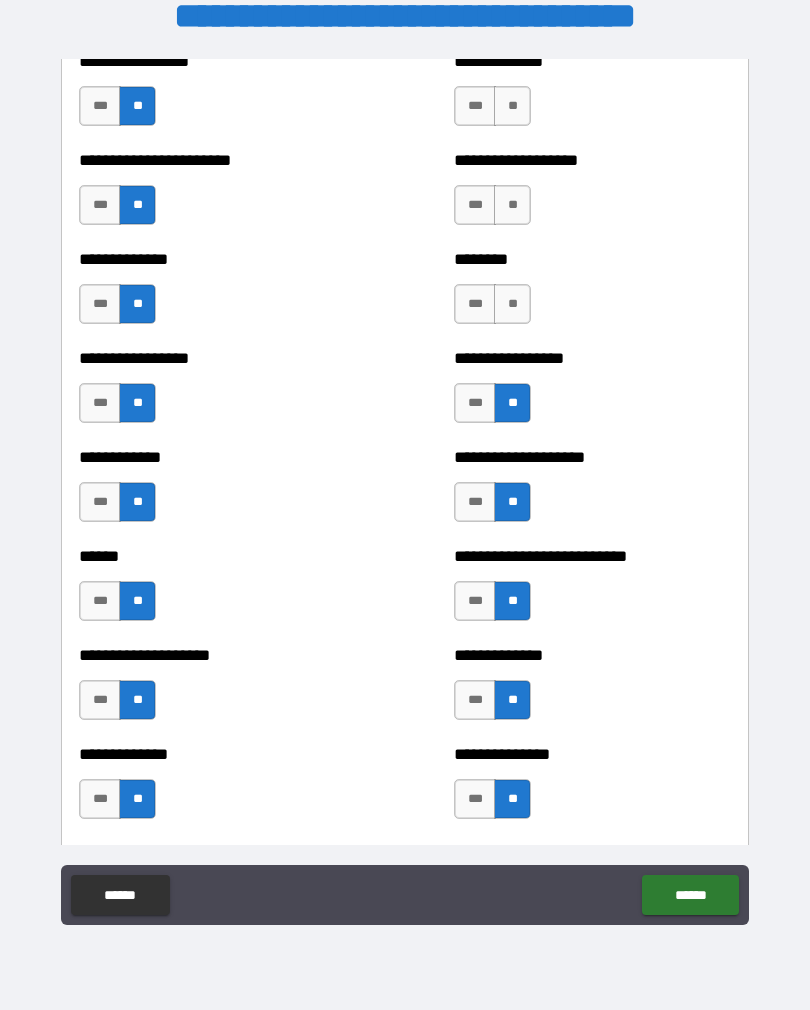 click on "**" at bounding box center (512, 304) 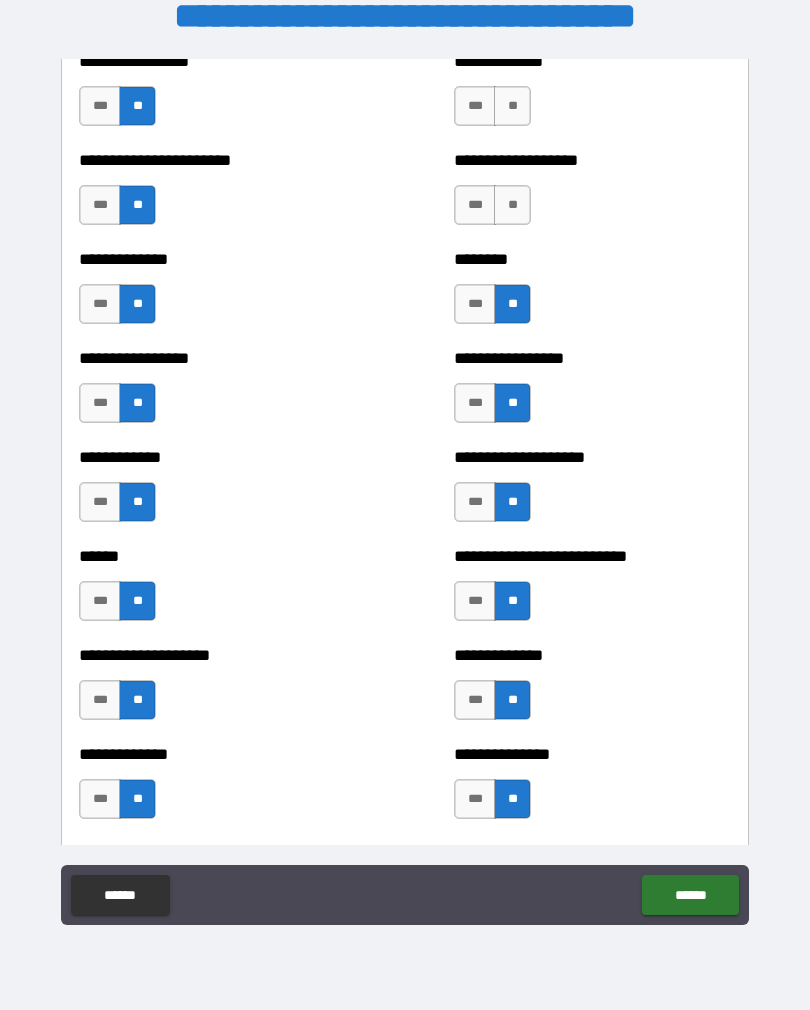 click on "**" at bounding box center (512, 205) 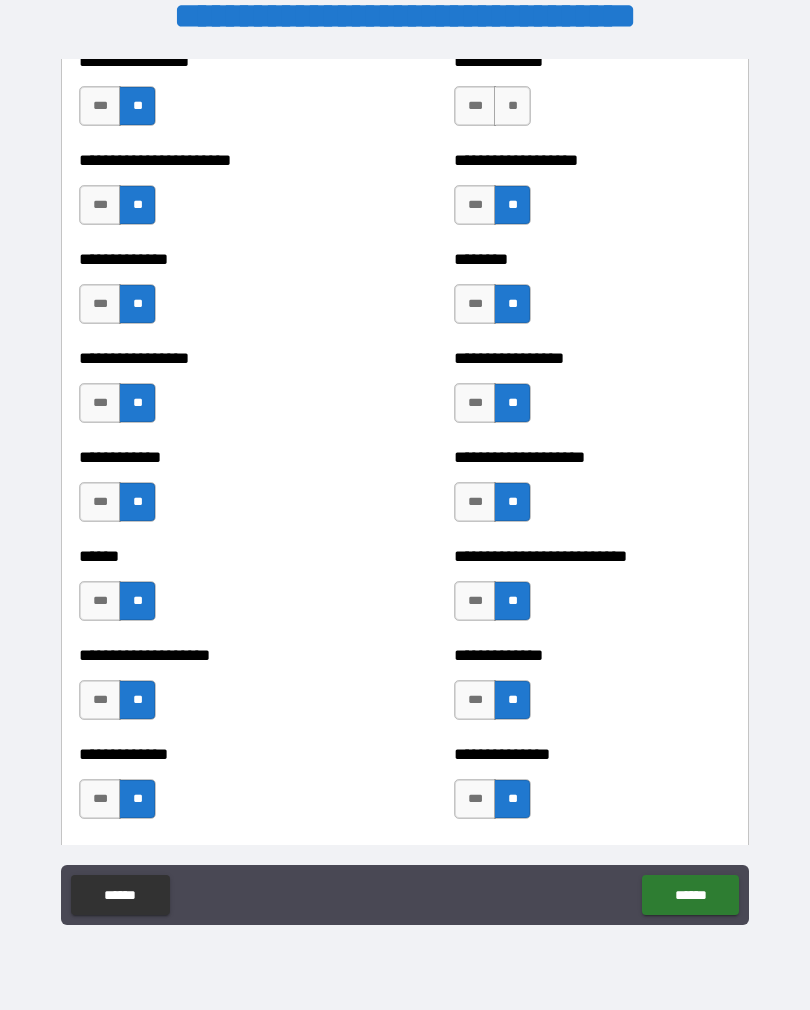 click on "**" at bounding box center (512, 106) 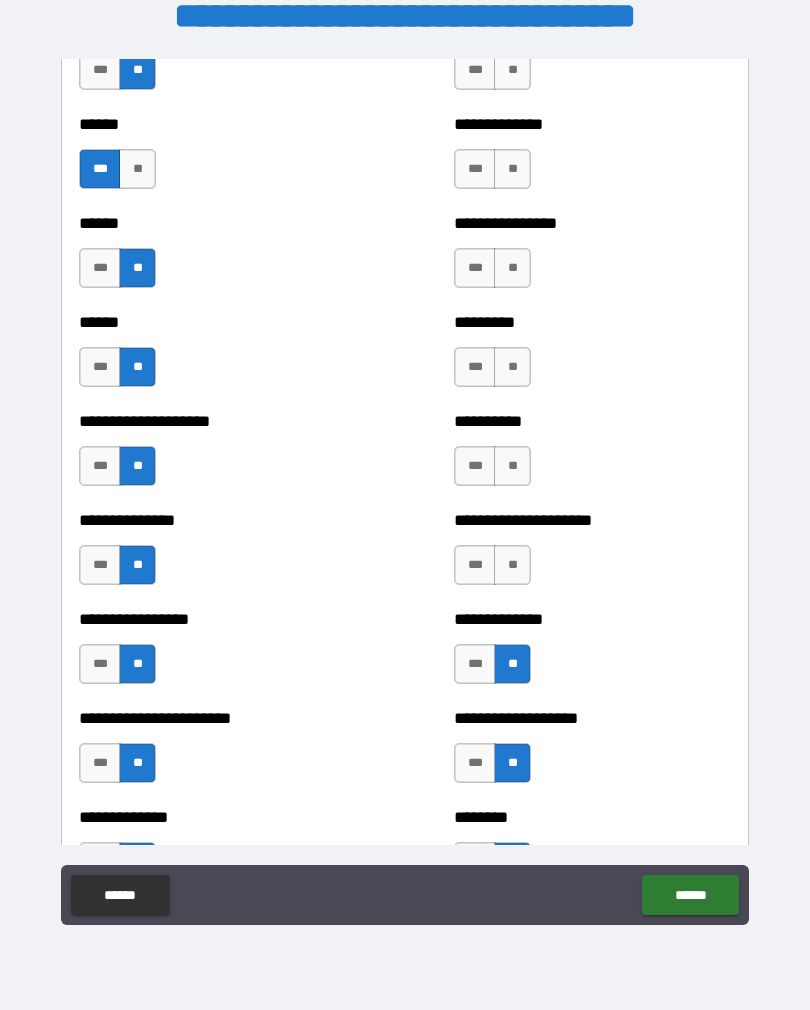 scroll, scrollTop: 3001, scrollLeft: 0, axis: vertical 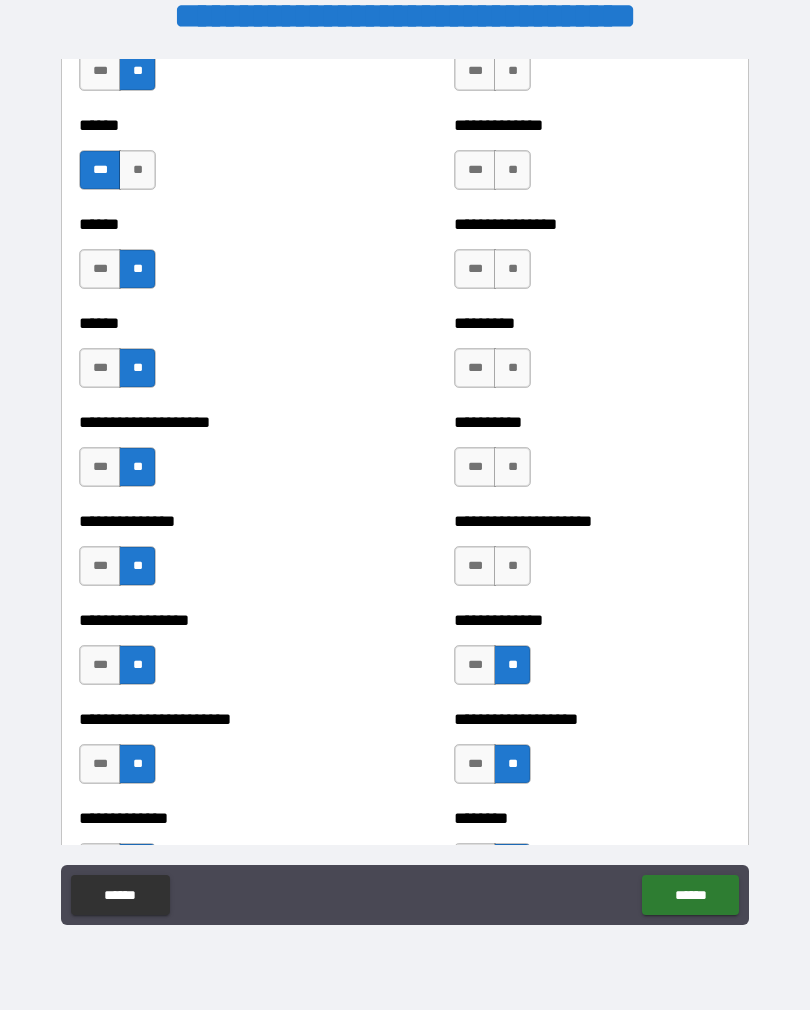 click on "**" at bounding box center (512, 566) 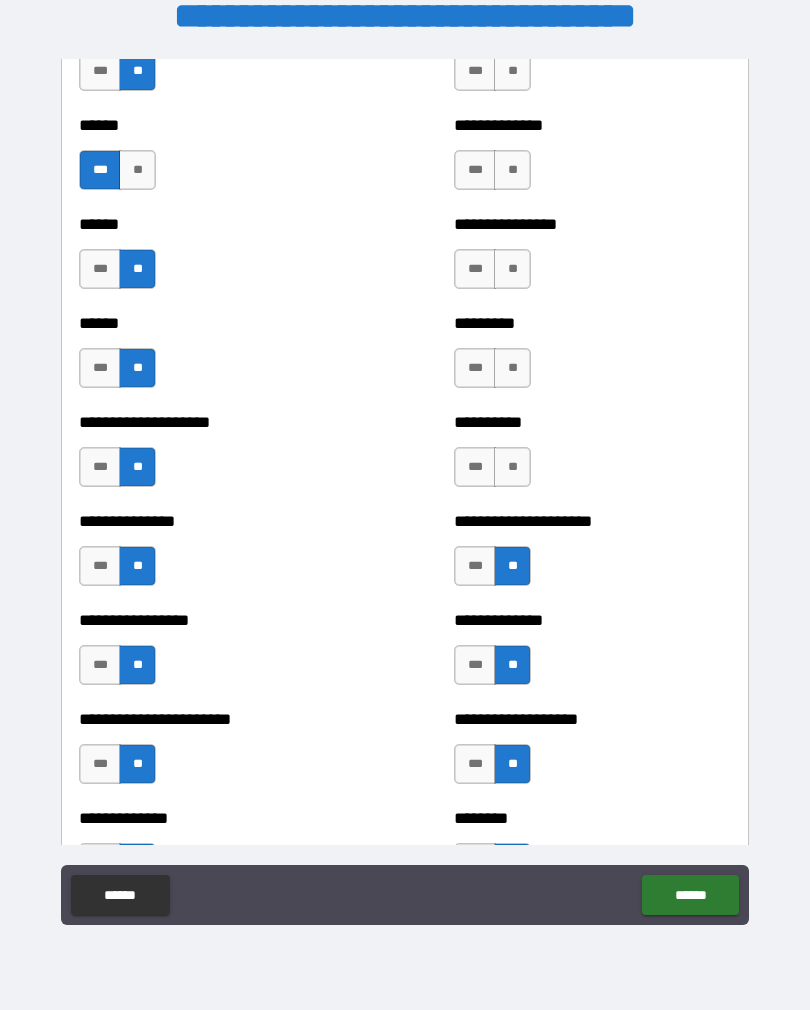 click on "**" at bounding box center [512, 467] 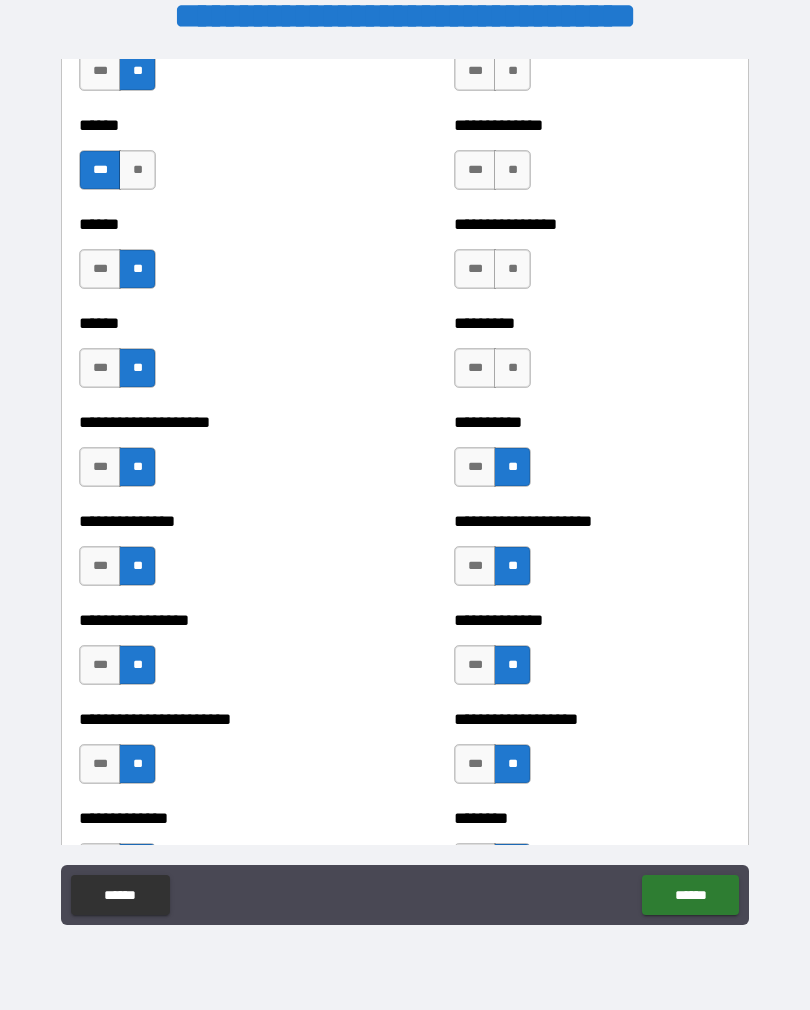 click on "**" at bounding box center (512, 368) 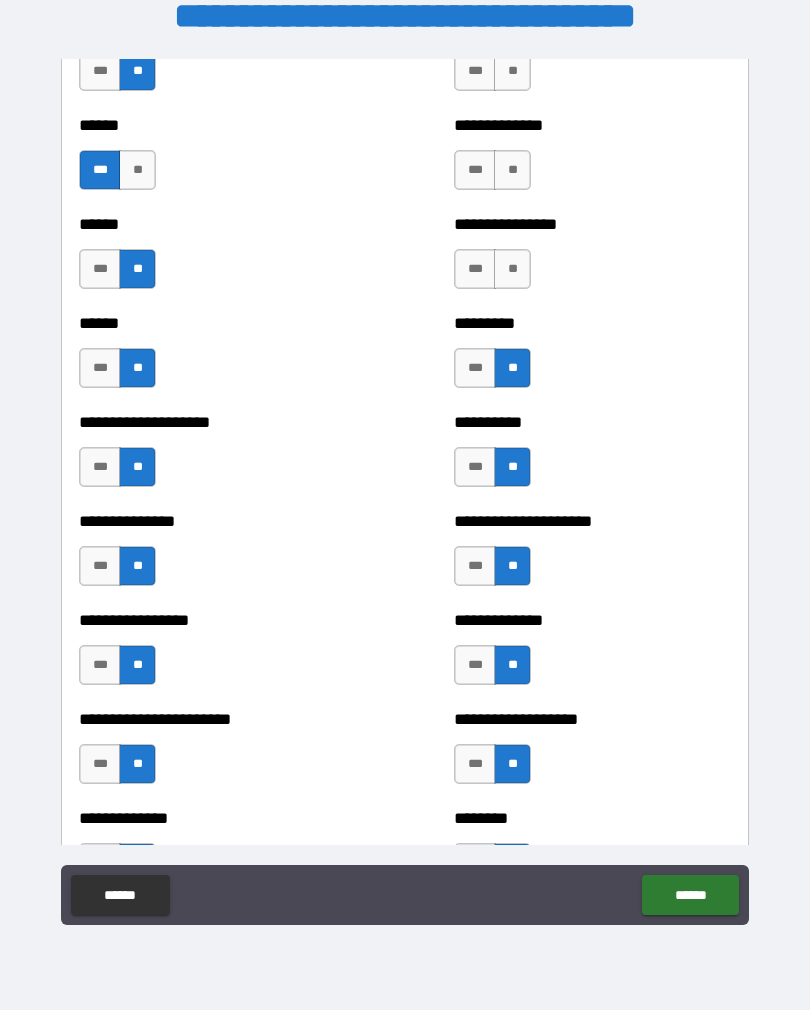 click on "**" at bounding box center (512, 269) 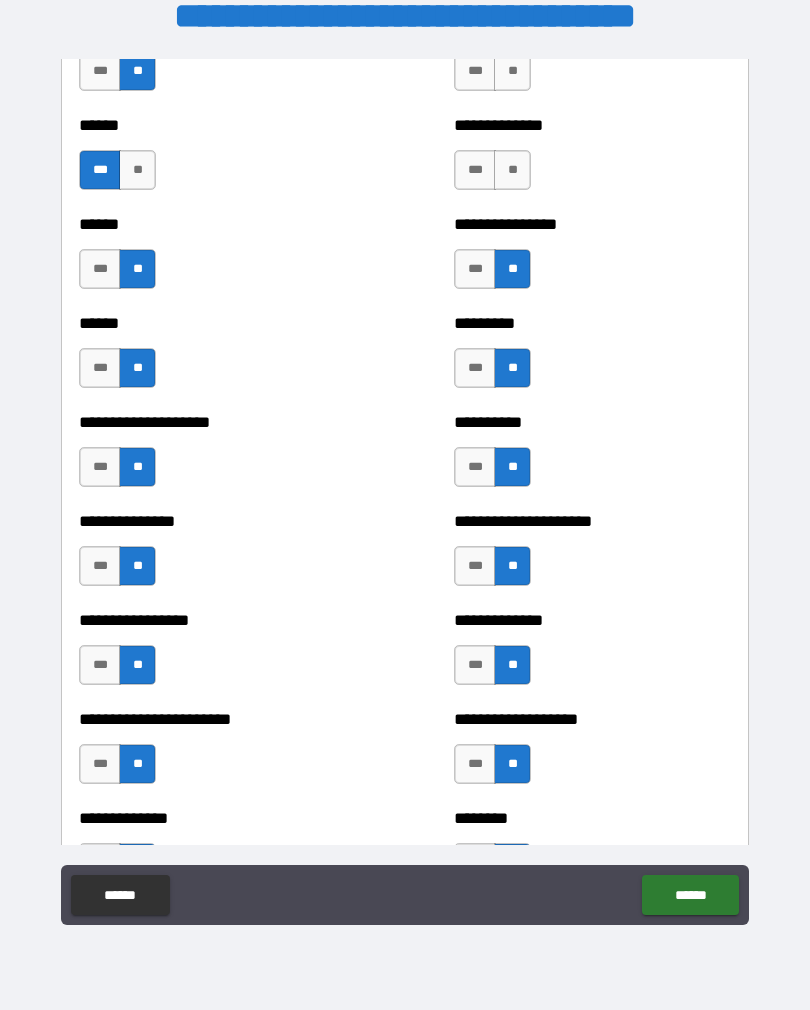 click on "**" at bounding box center (512, 170) 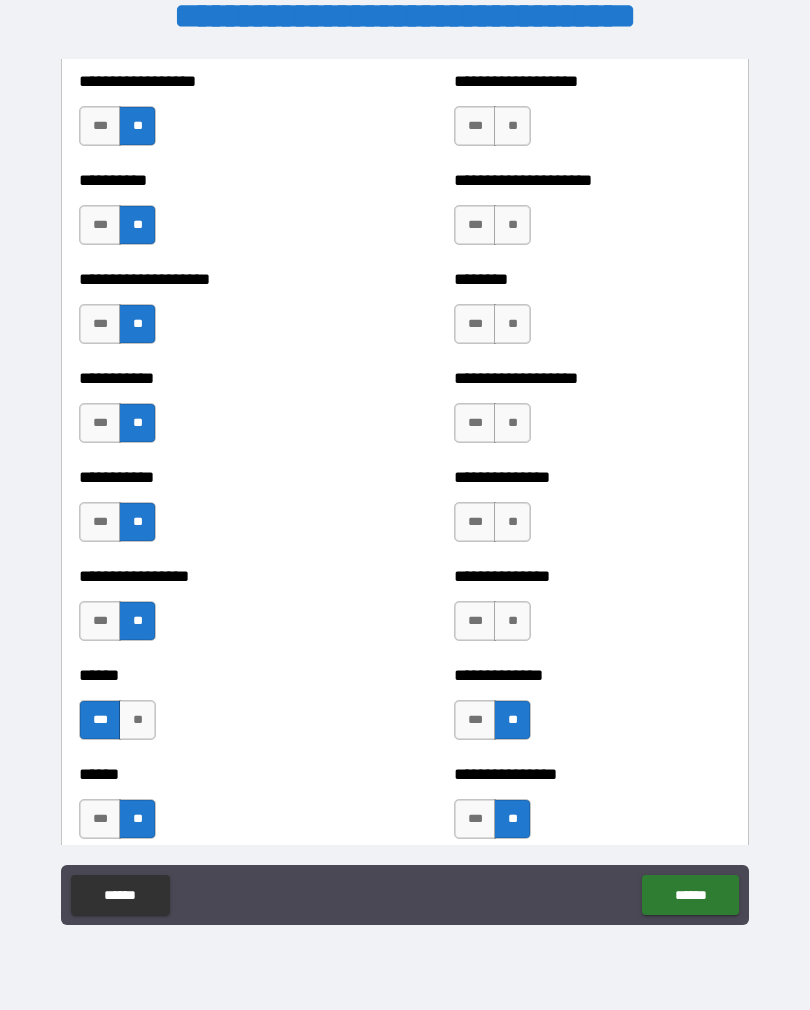 scroll, scrollTop: 2450, scrollLeft: 0, axis: vertical 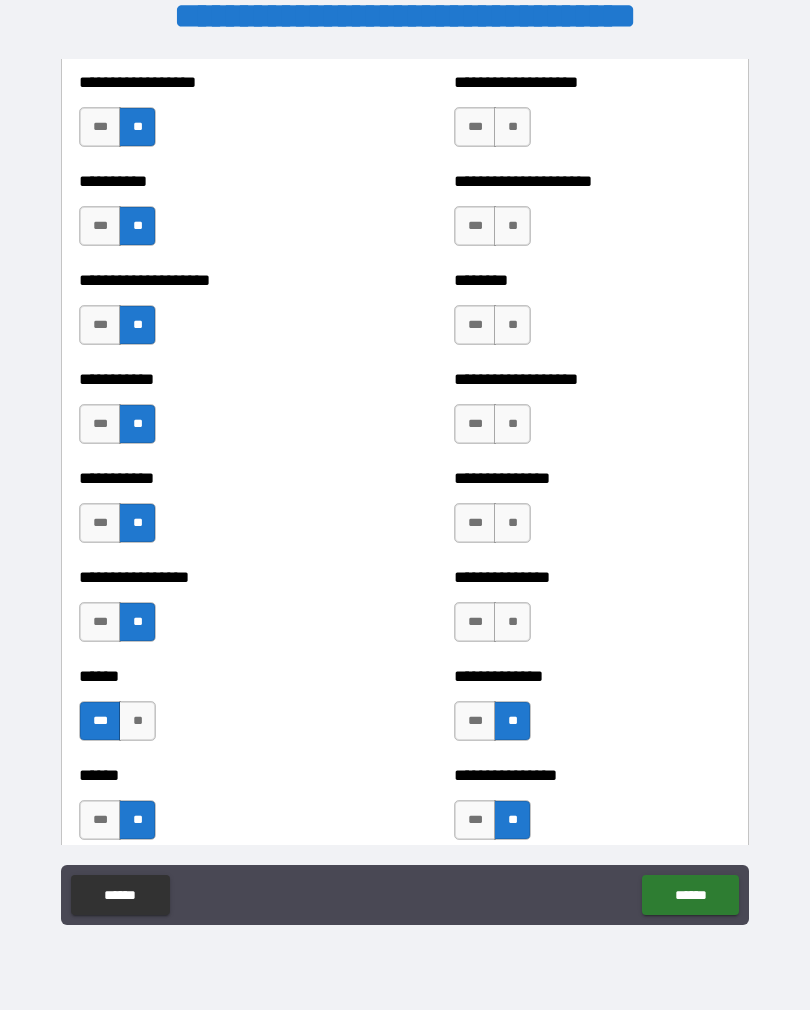 click on "**********" at bounding box center (592, 612) 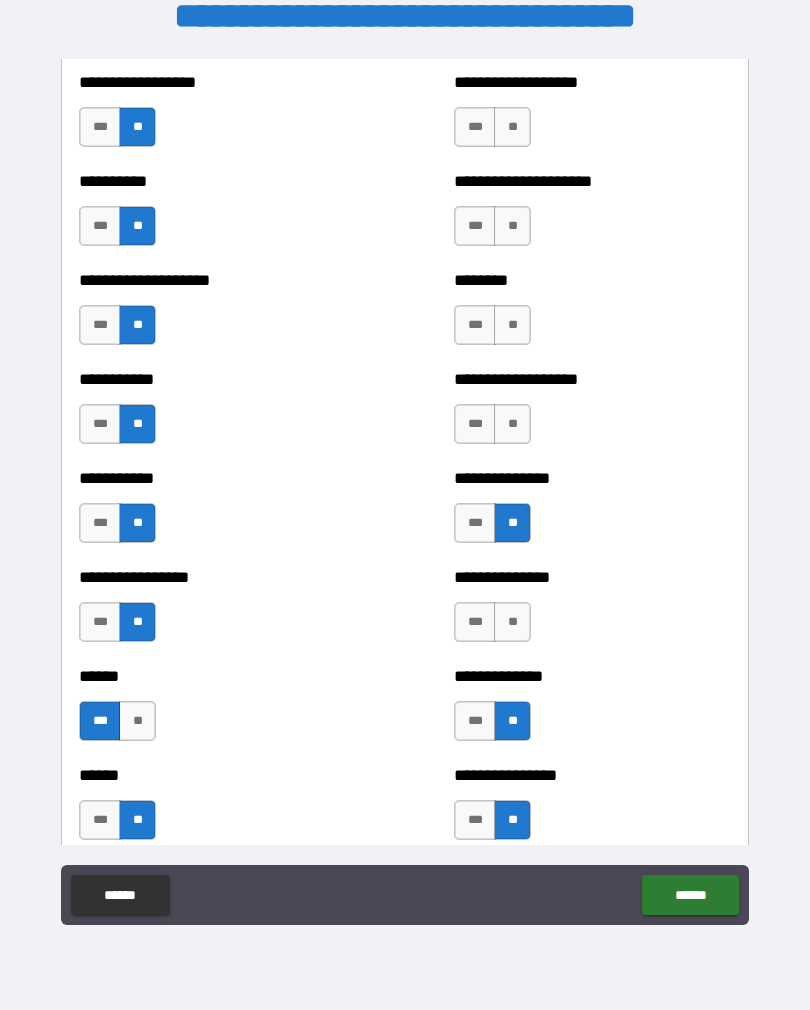 click on "**" at bounding box center (512, 424) 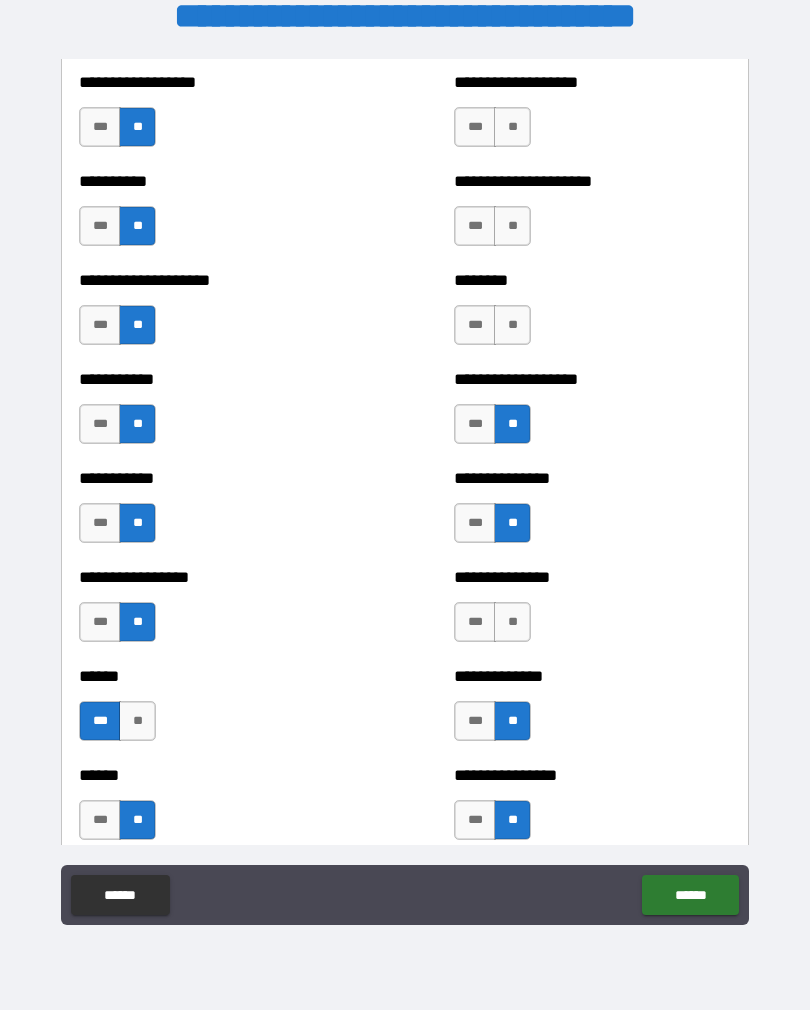 click on "**" at bounding box center (512, 325) 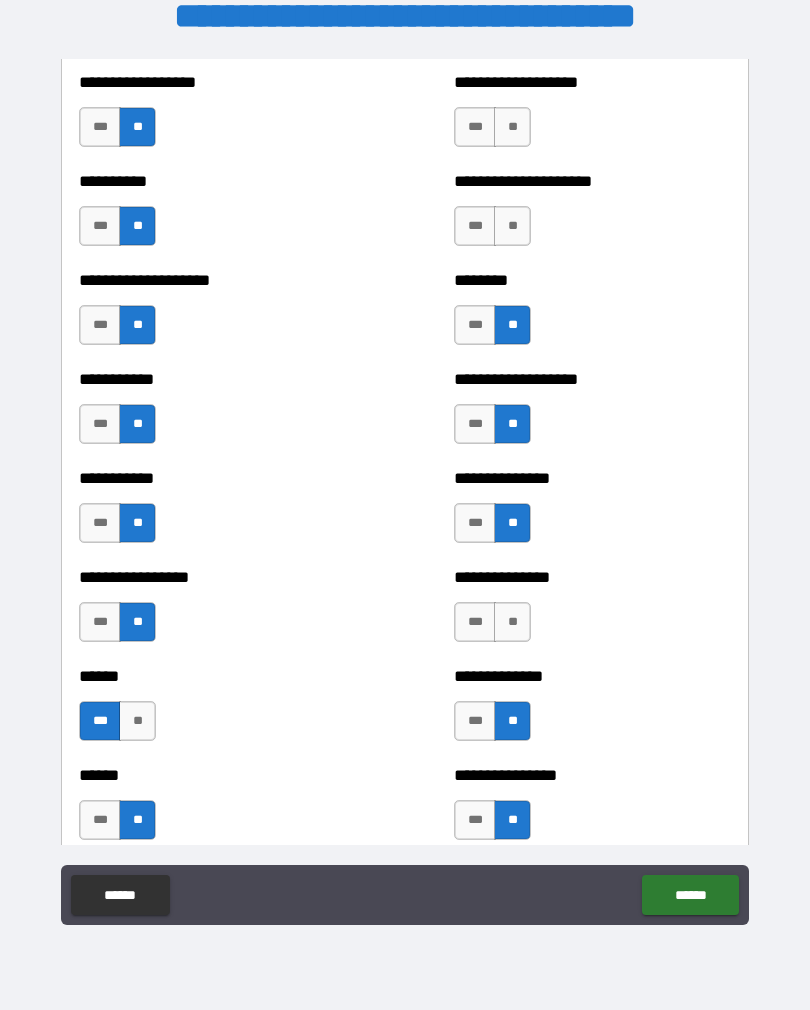 click on "**" at bounding box center (512, 226) 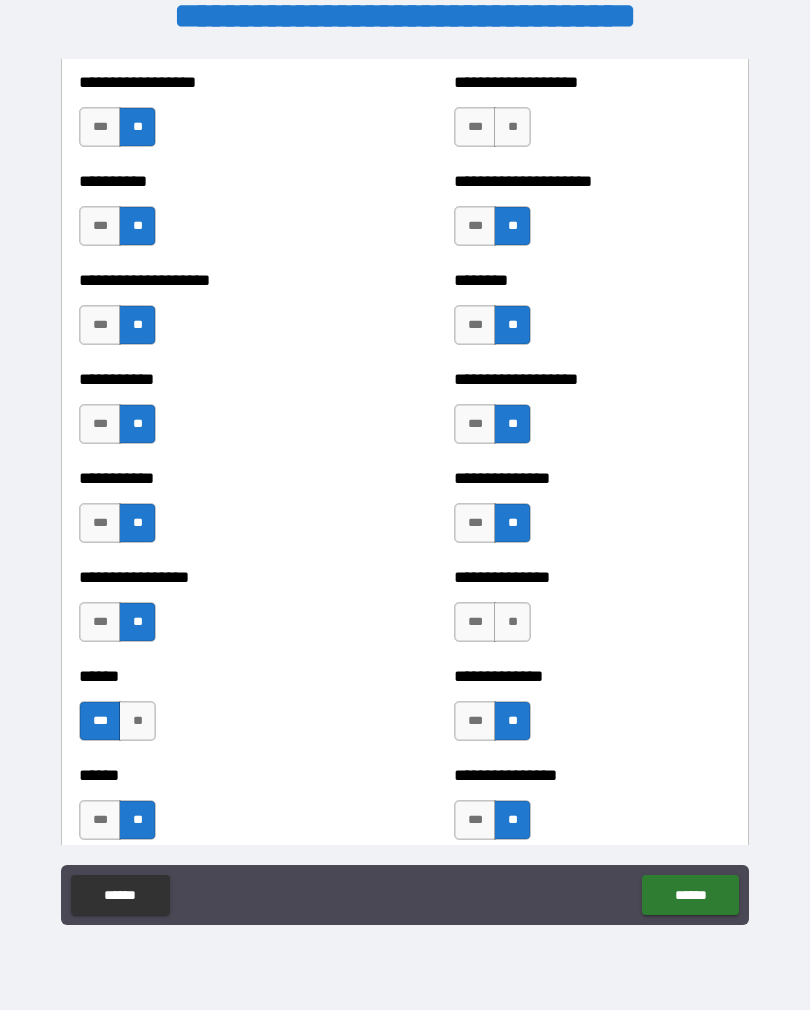 click on "**" at bounding box center (512, 127) 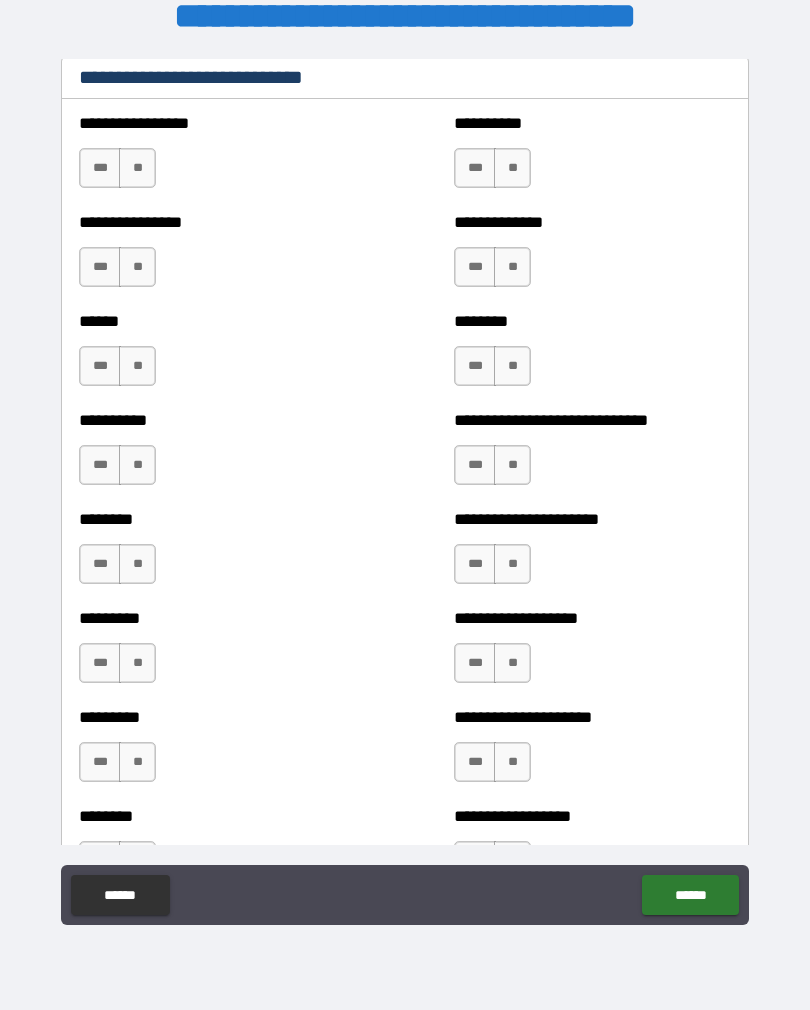 scroll, scrollTop: 6687, scrollLeft: 0, axis: vertical 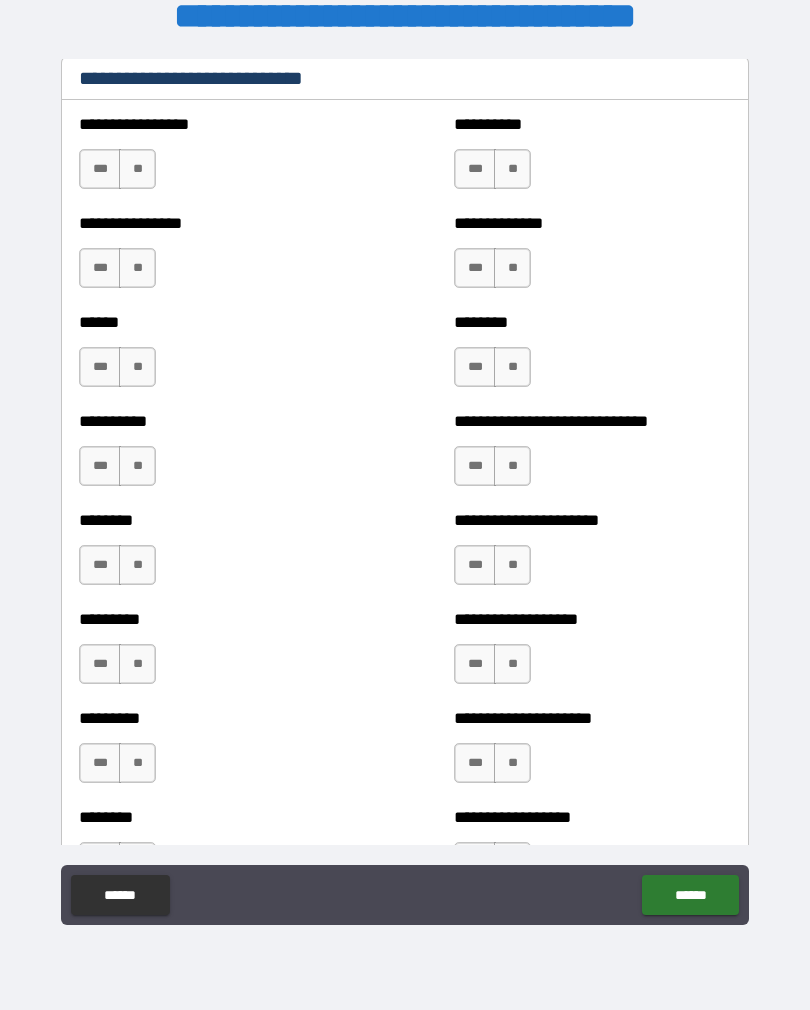 click on "**" at bounding box center [512, 565] 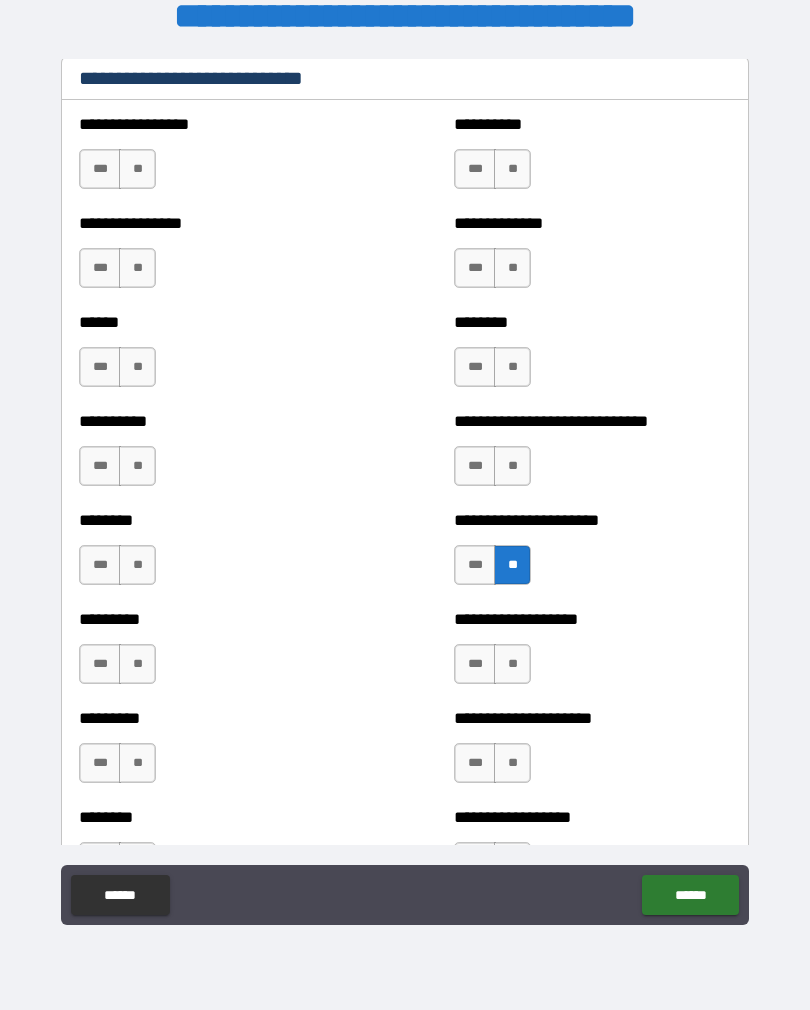click on "**" at bounding box center (512, 466) 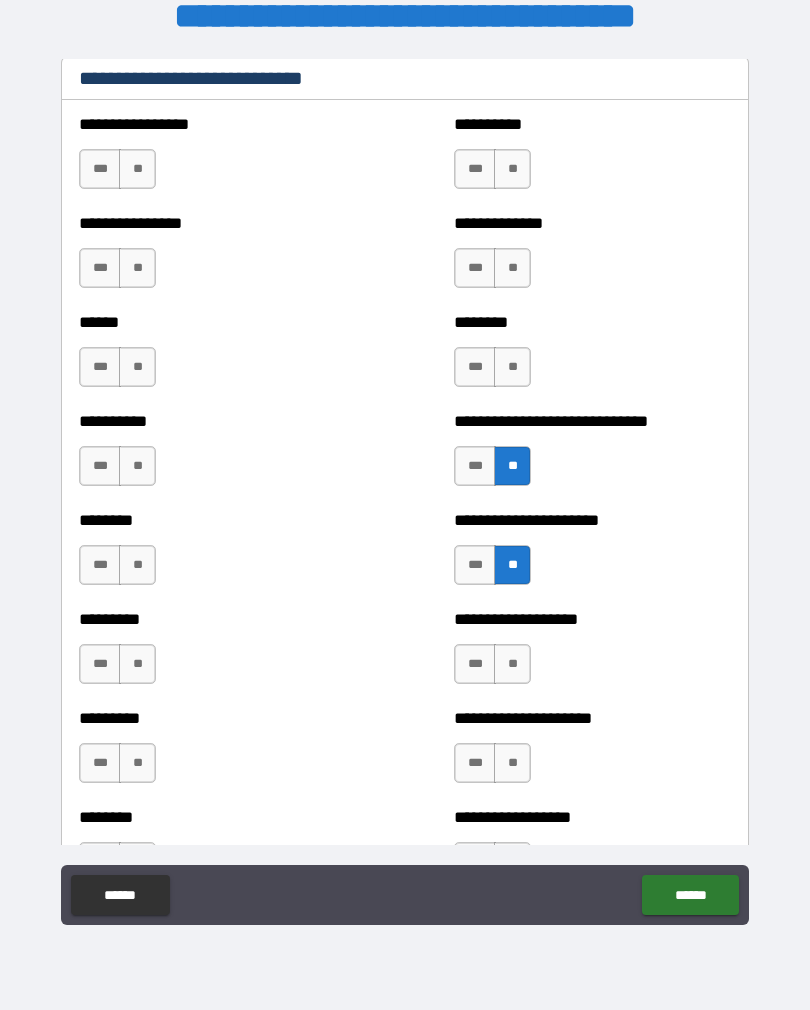 click on "**" at bounding box center [512, 367] 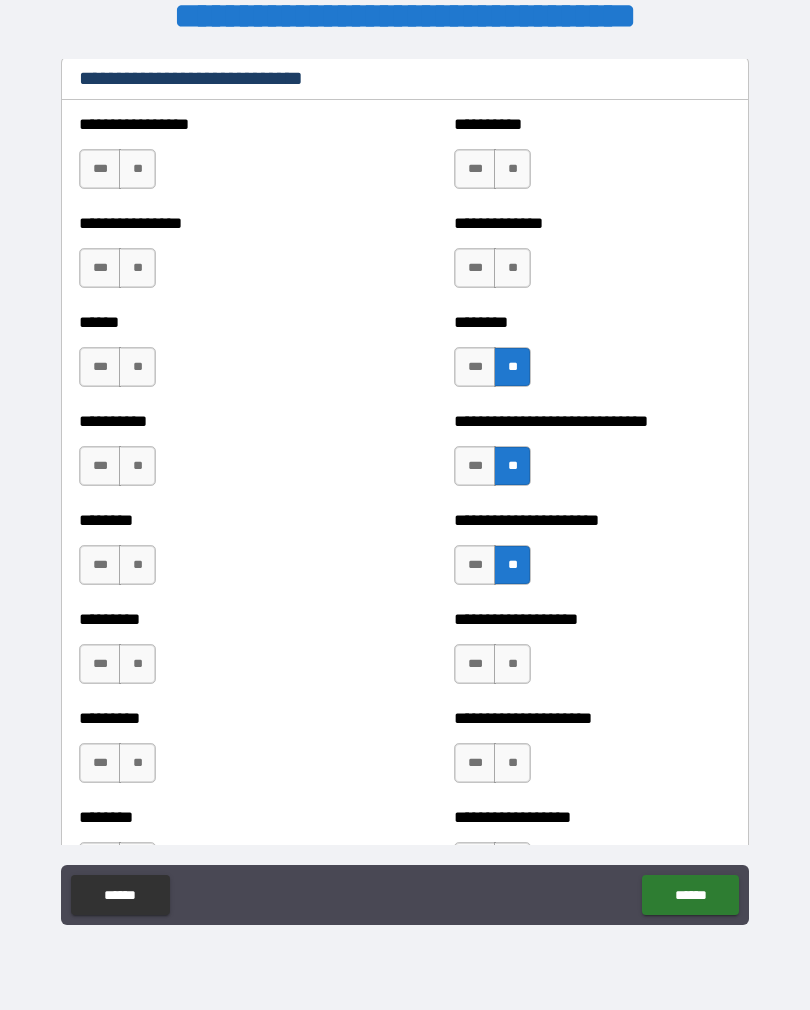 click on "**" at bounding box center [512, 268] 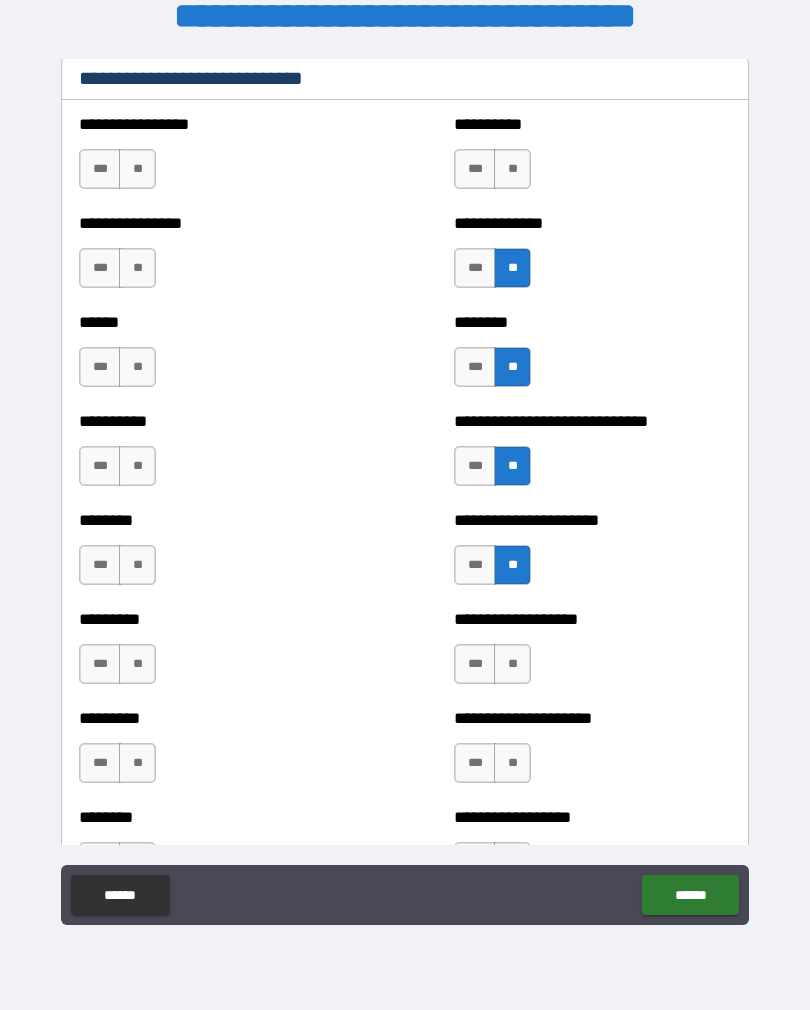 click on "**" at bounding box center (512, 169) 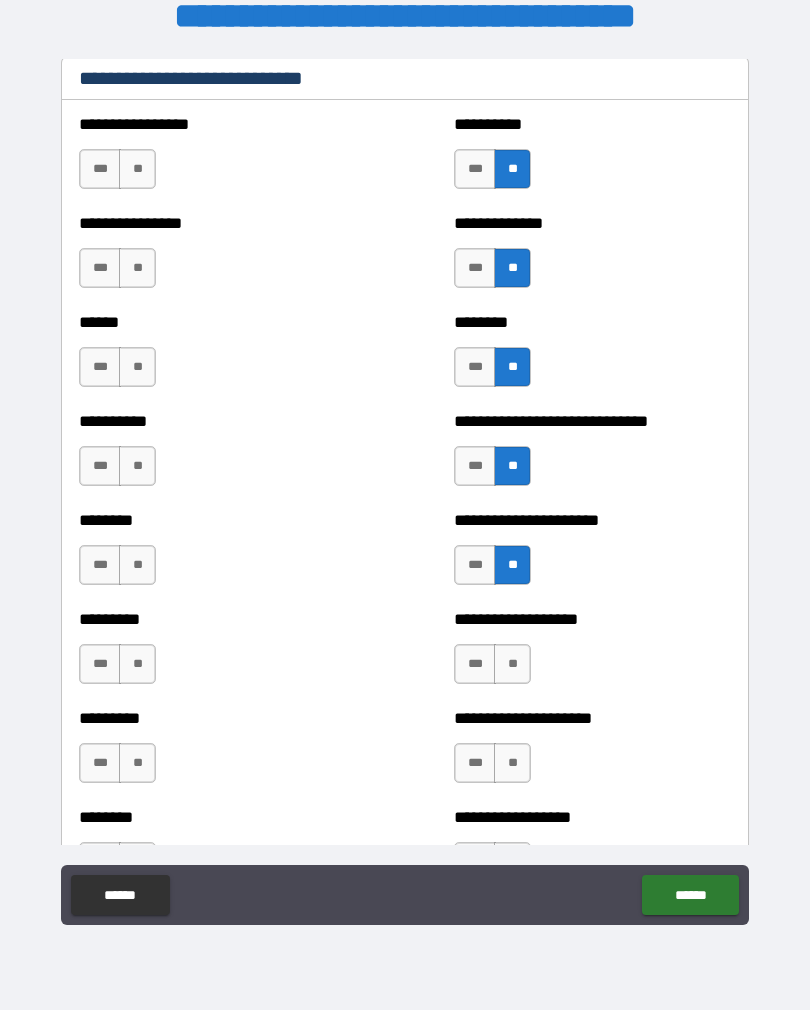 click on "**" at bounding box center [137, 169] 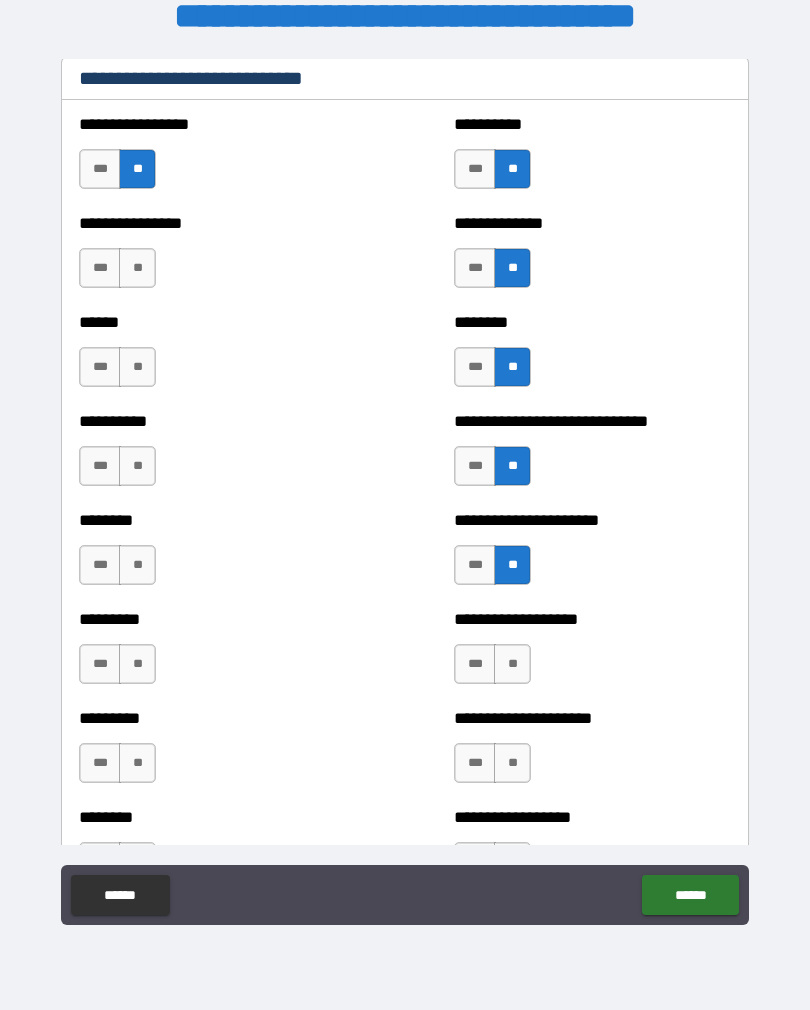 click on "**" at bounding box center (137, 268) 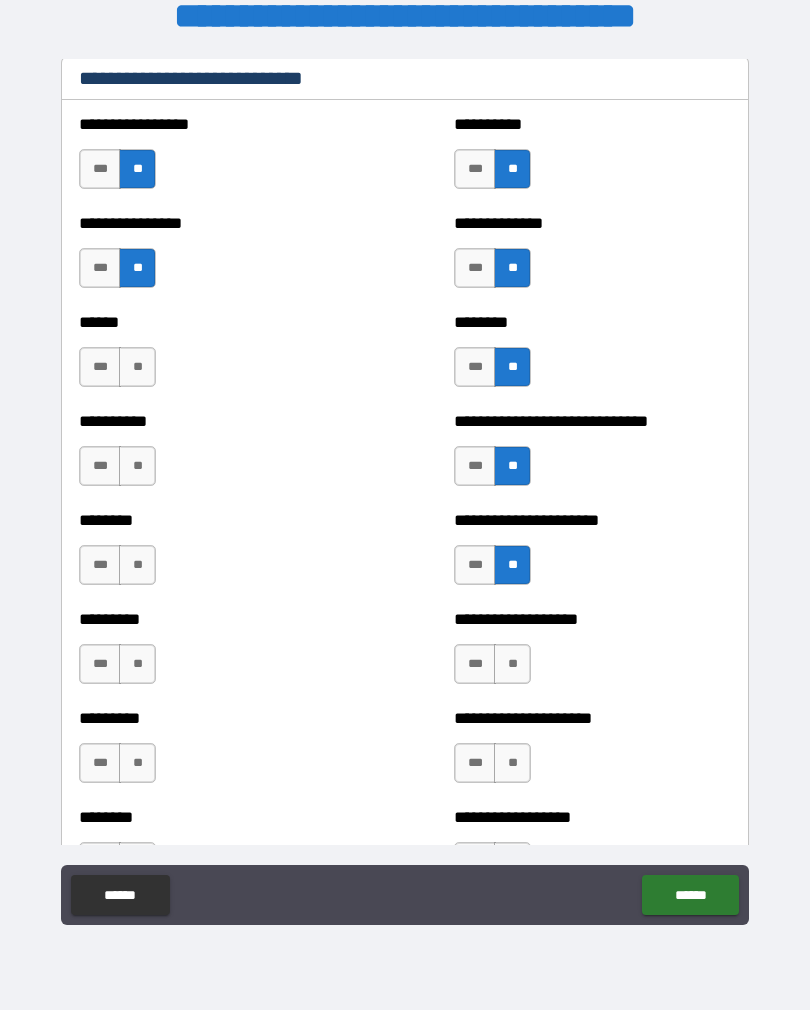 click on "**" at bounding box center [137, 367] 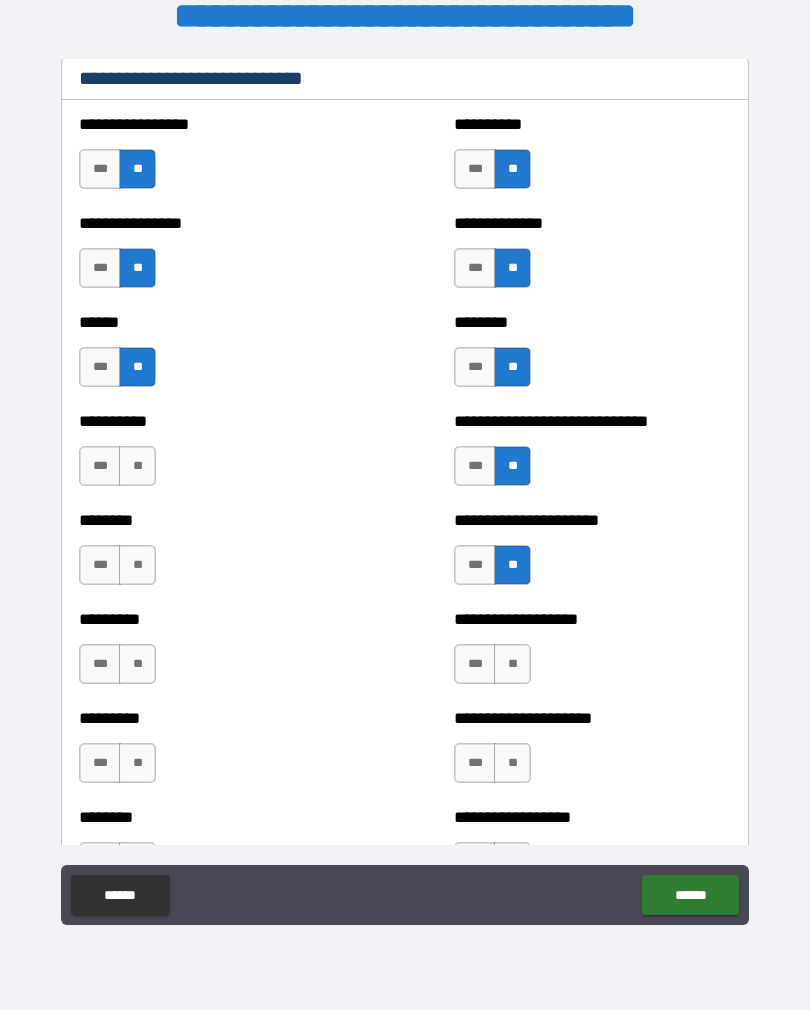 click on "**" at bounding box center (137, 466) 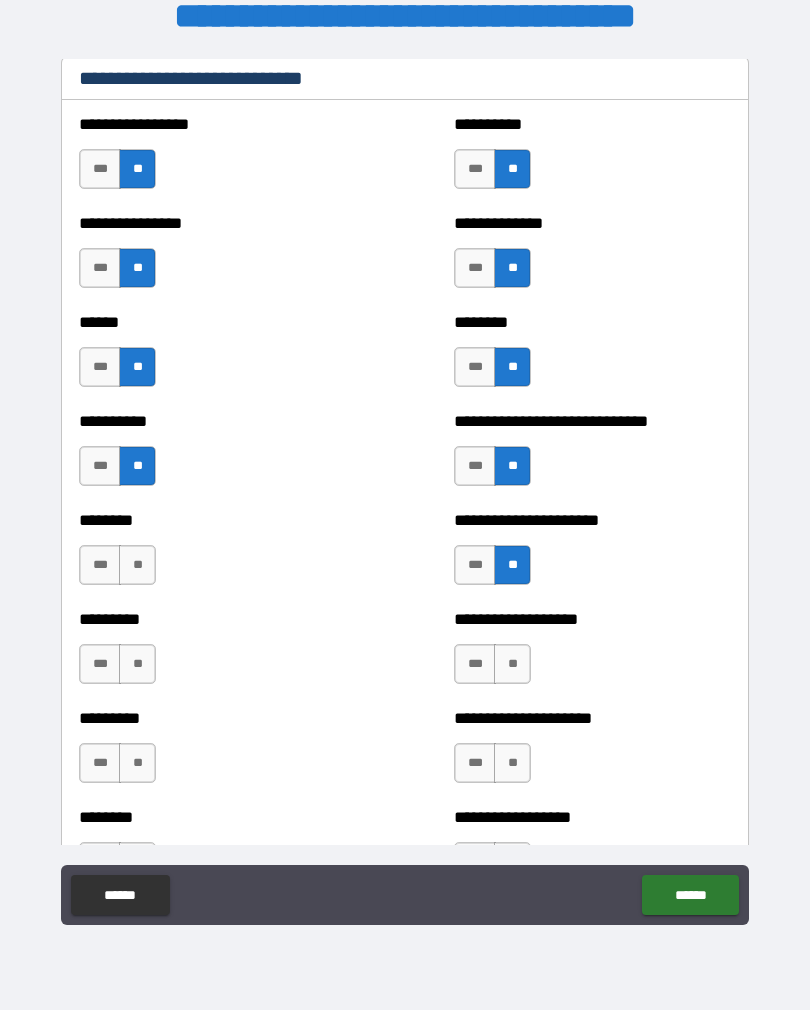 click on "**" at bounding box center [137, 565] 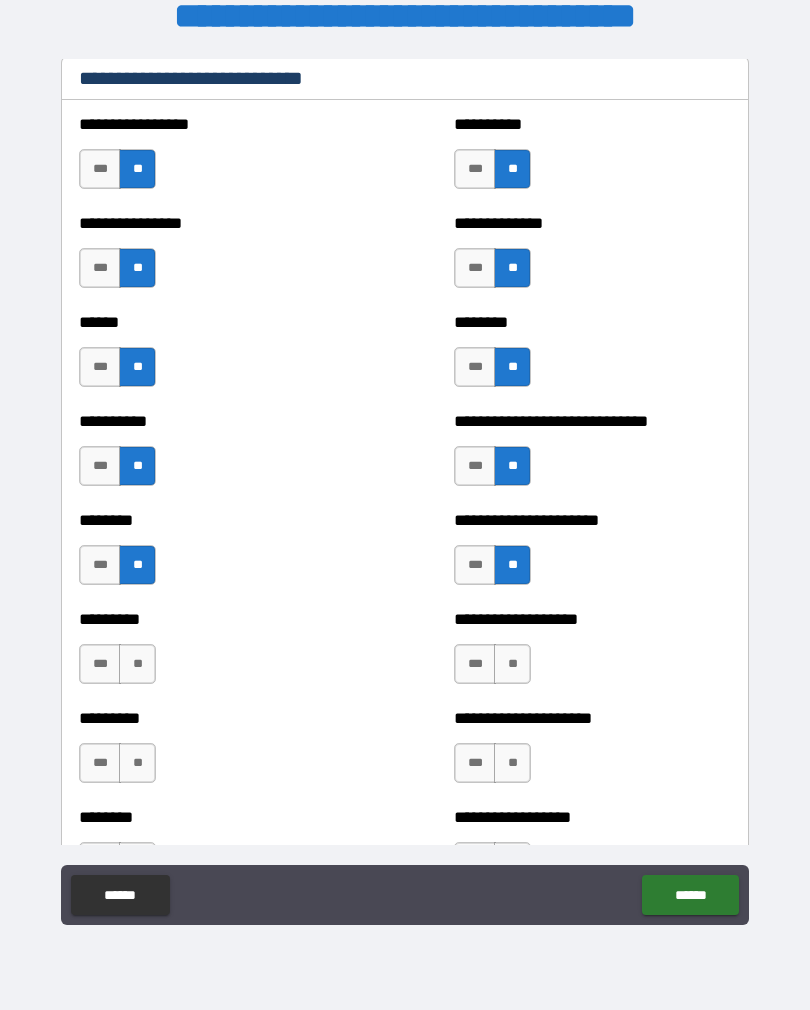 click on "**" at bounding box center [137, 664] 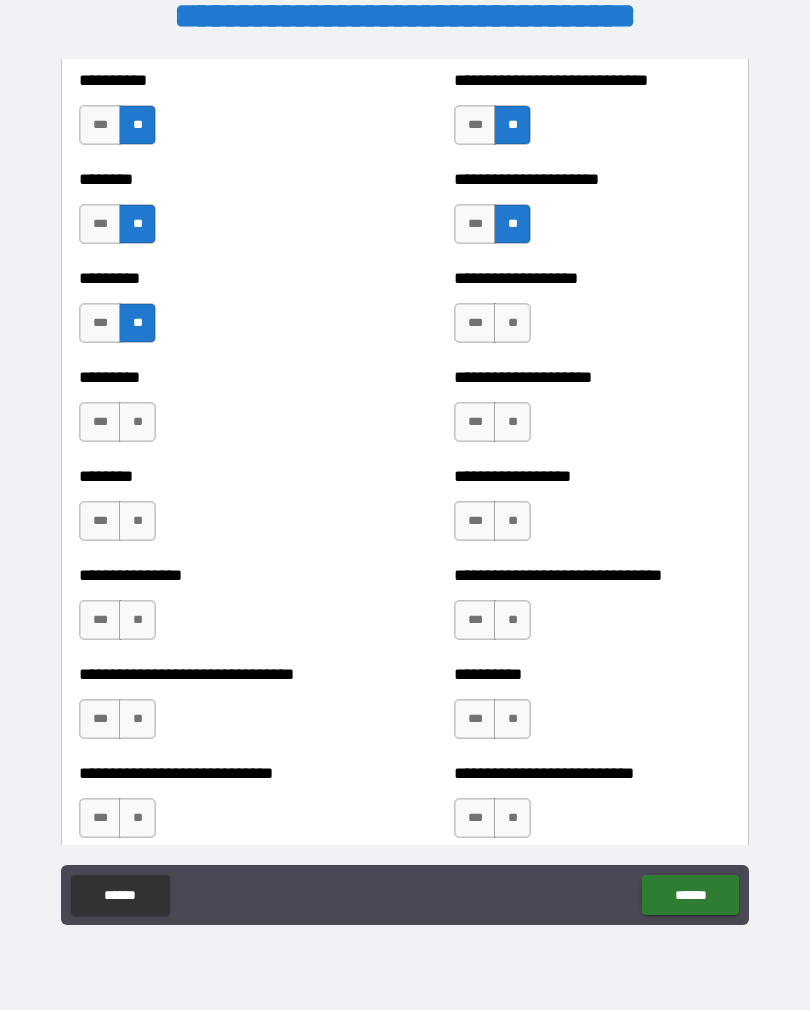 scroll, scrollTop: 7029, scrollLeft: 0, axis: vertical 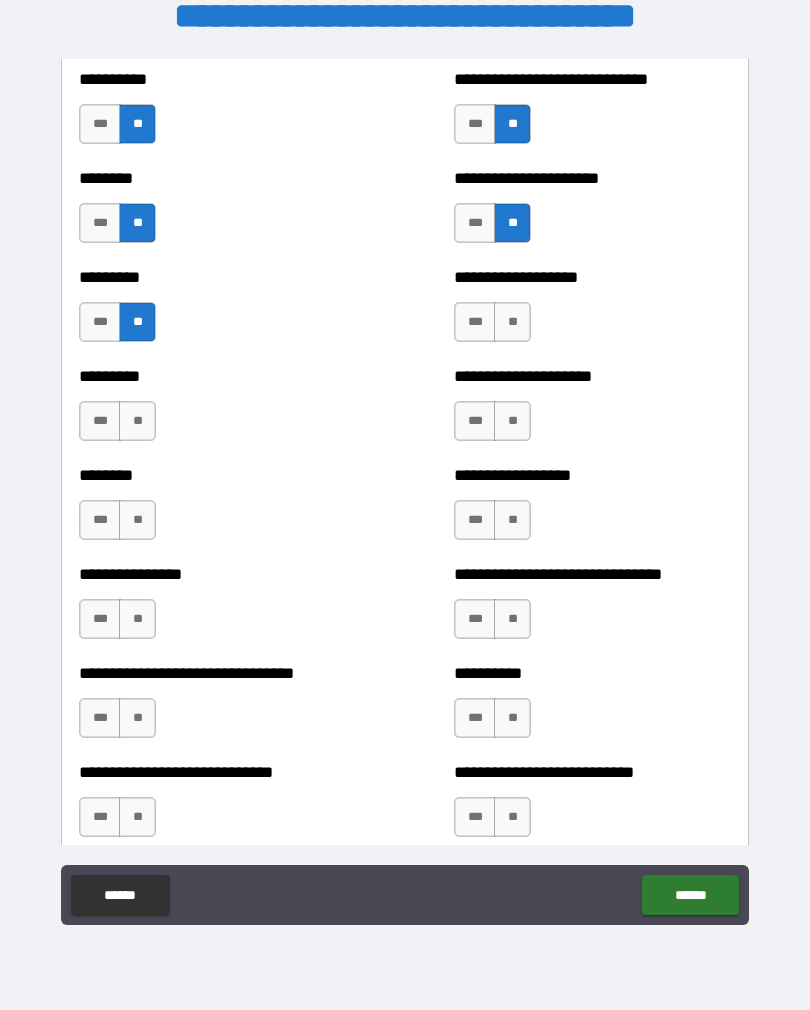 click on "***" at bounding box center [100, 421] 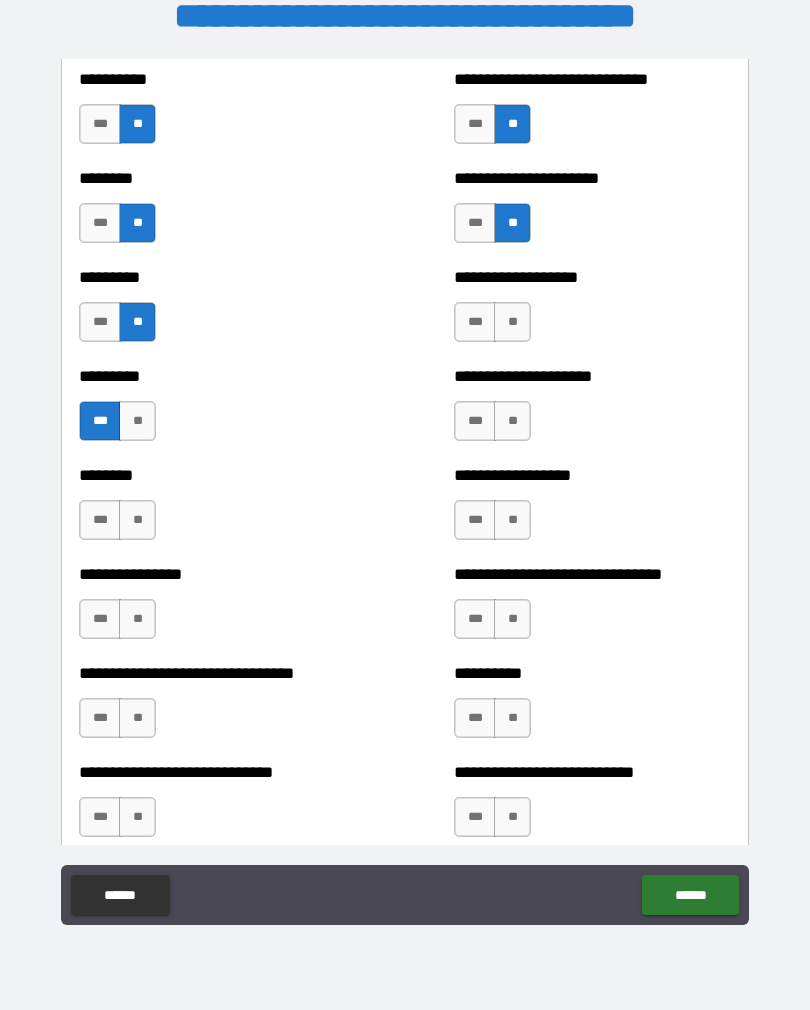 click on "***" at bounding box center [475, 421] 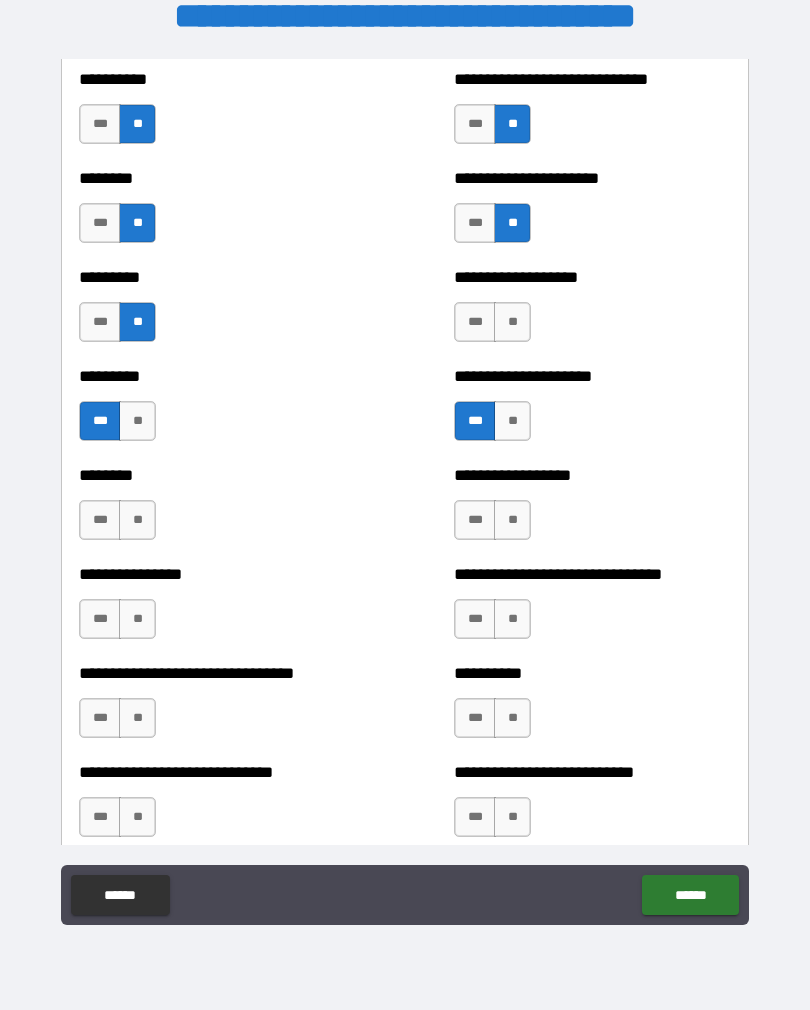 click on "**" at bounding box center [137, 520] 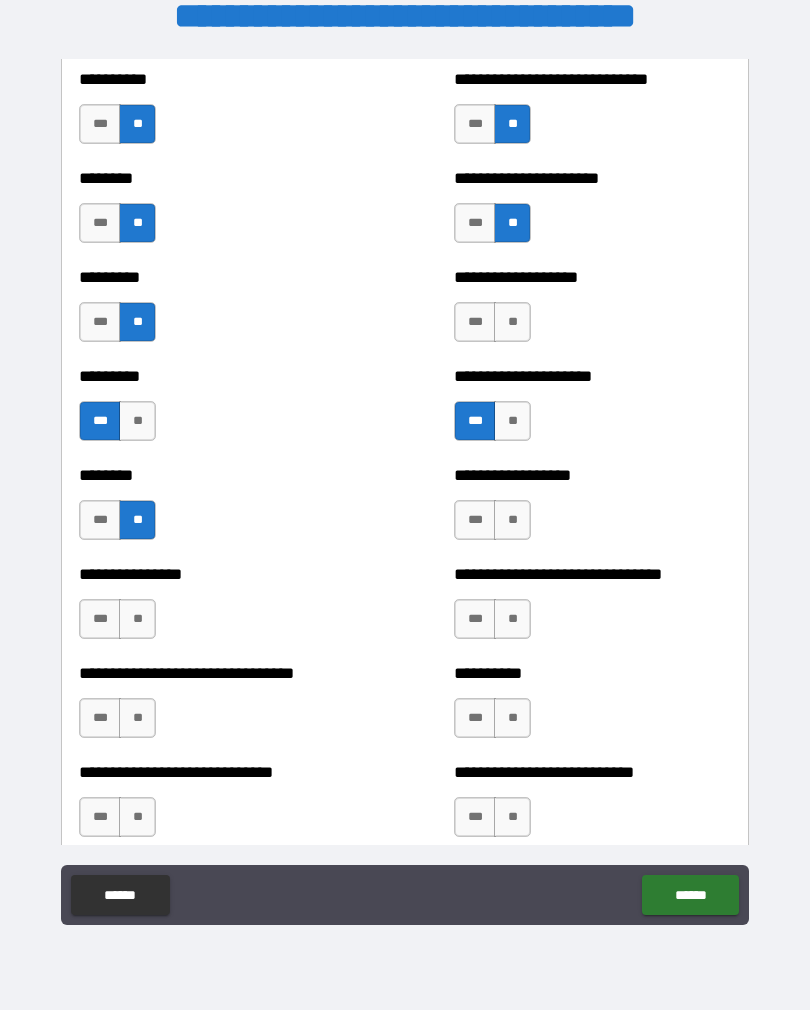 click on "**" at bounding box center (137, 619) 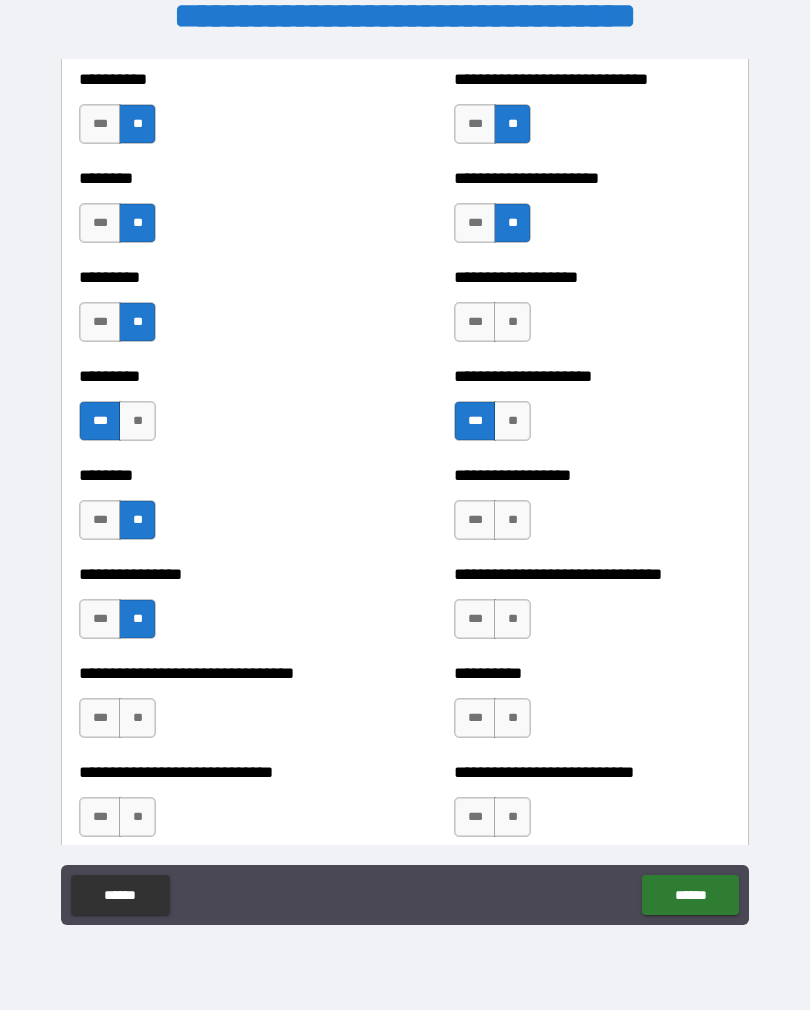 click on "**" at bounding box center (137, 718) 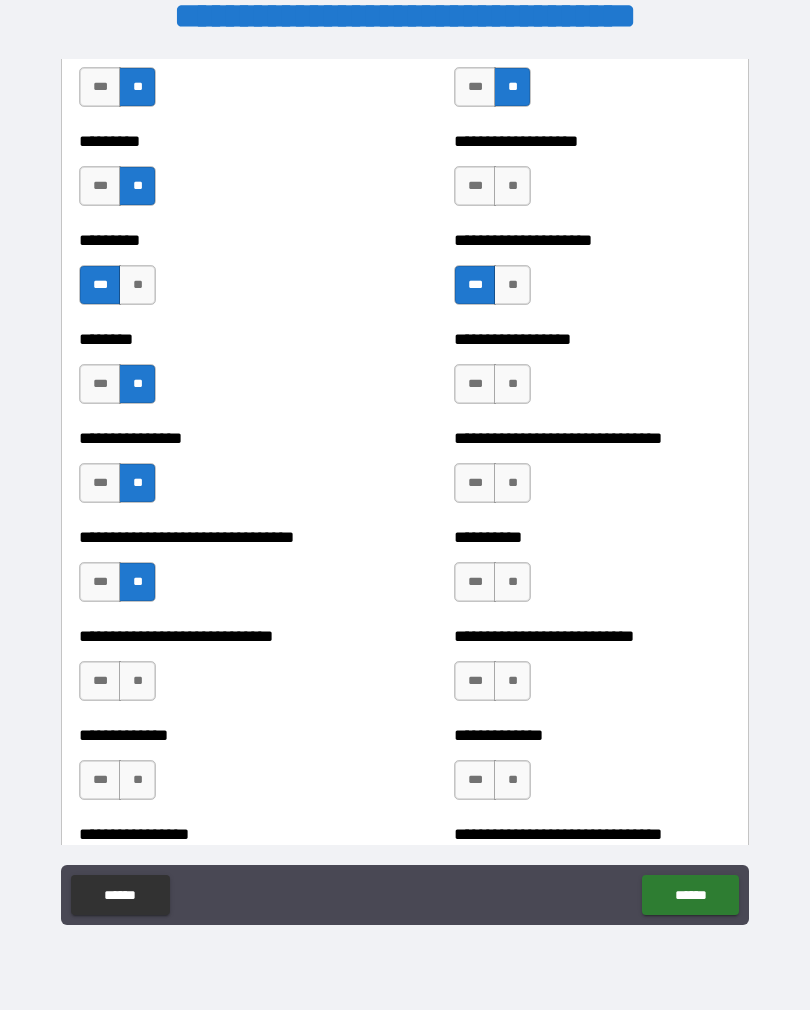 scroll, scrollTop: 7184, scrollLeft: 0, axis: vertical 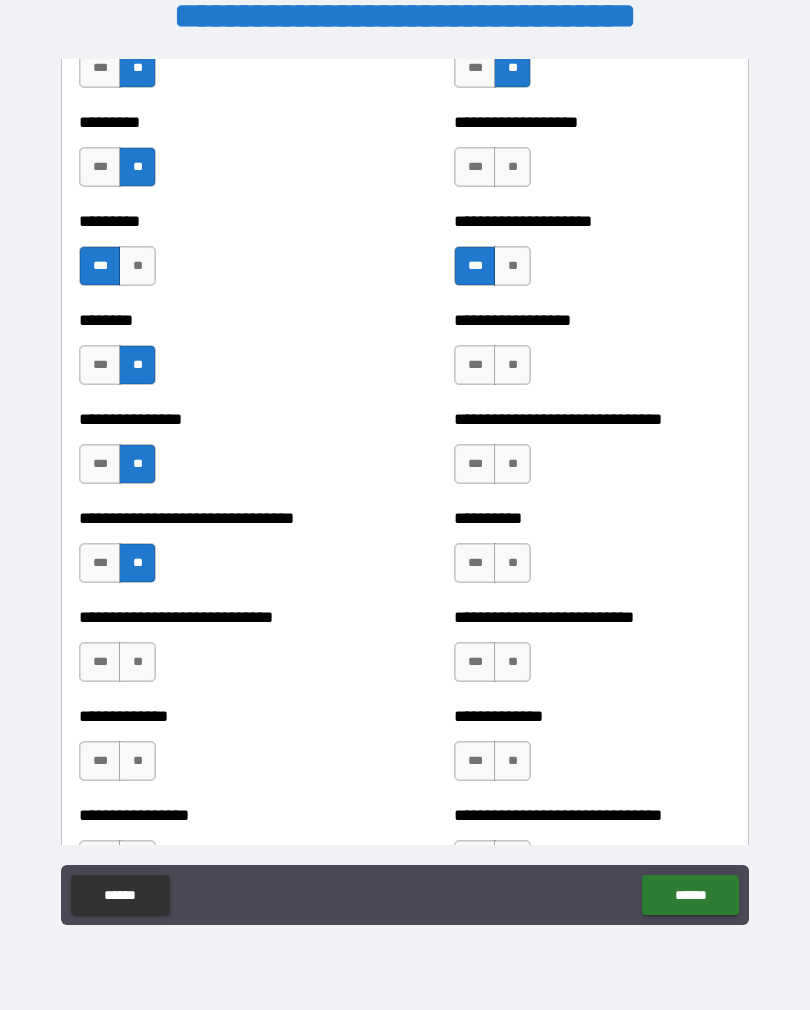 click on "**" at bounding box center (137, 662) 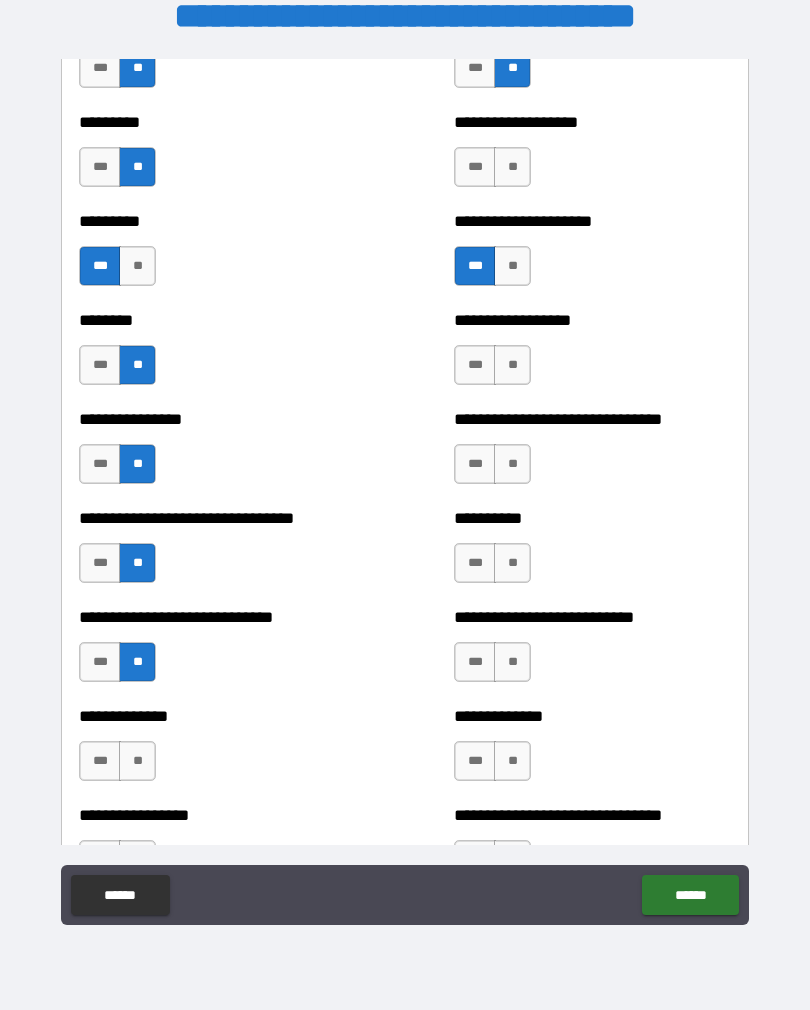click on "**" at bounding box center (137, 761) 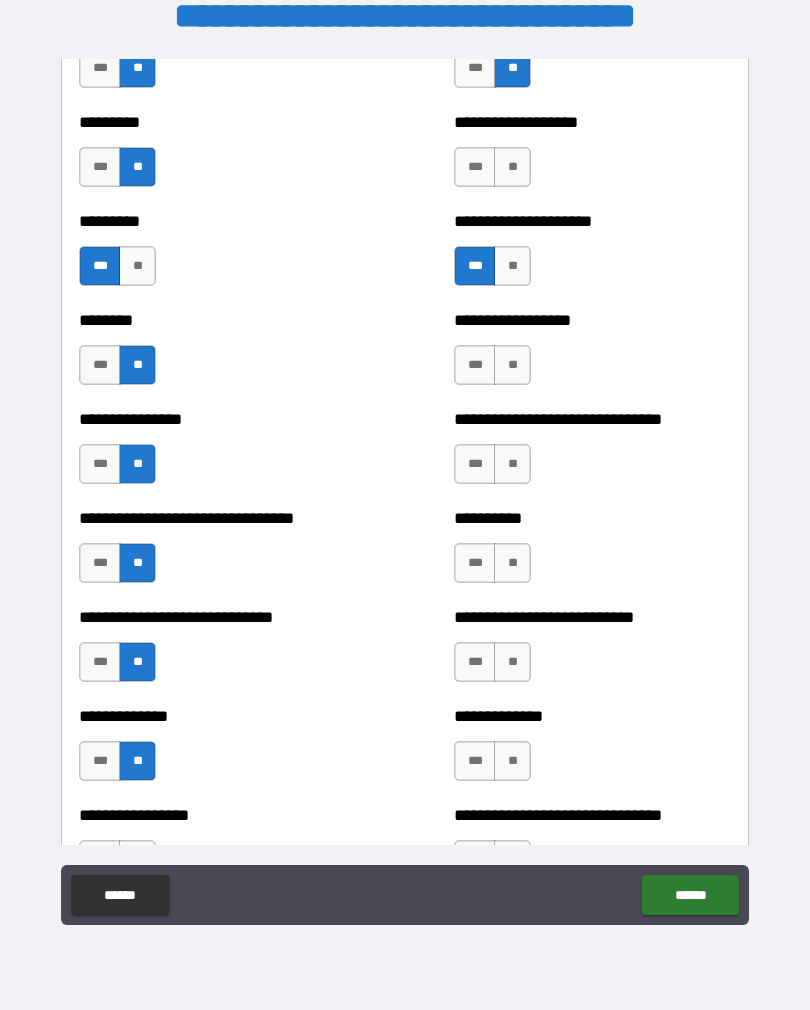 click on "**" at bounding box center [512, 761] 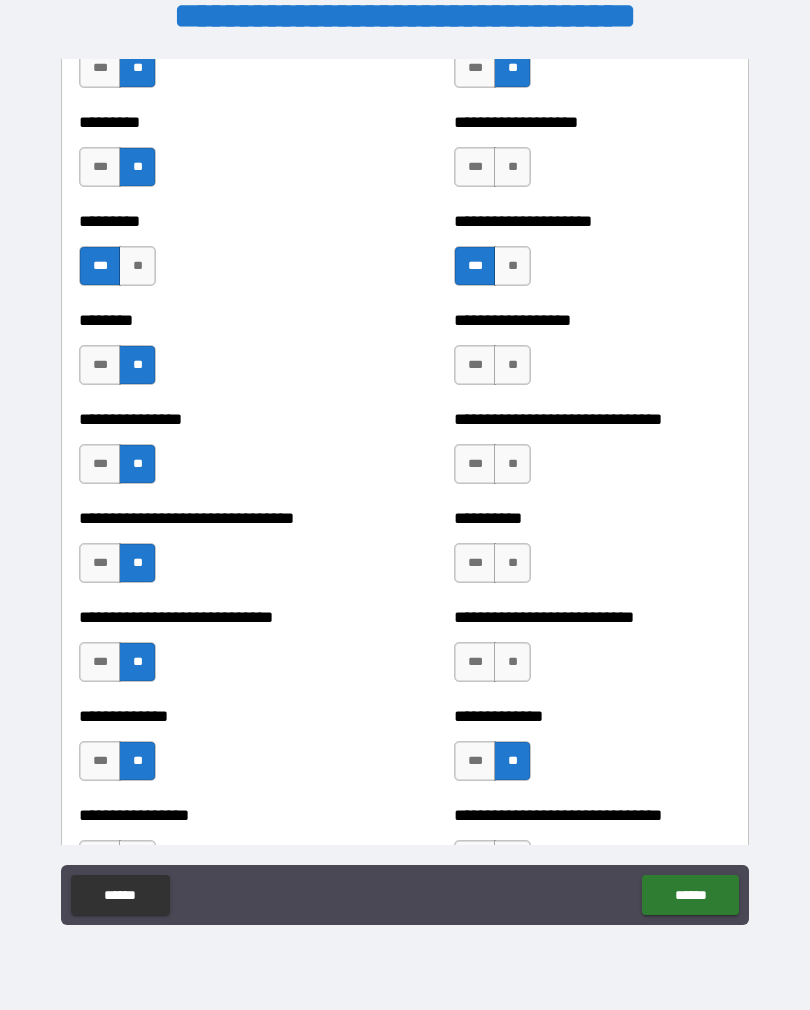 click on "**" at bounding box center [512, 662] 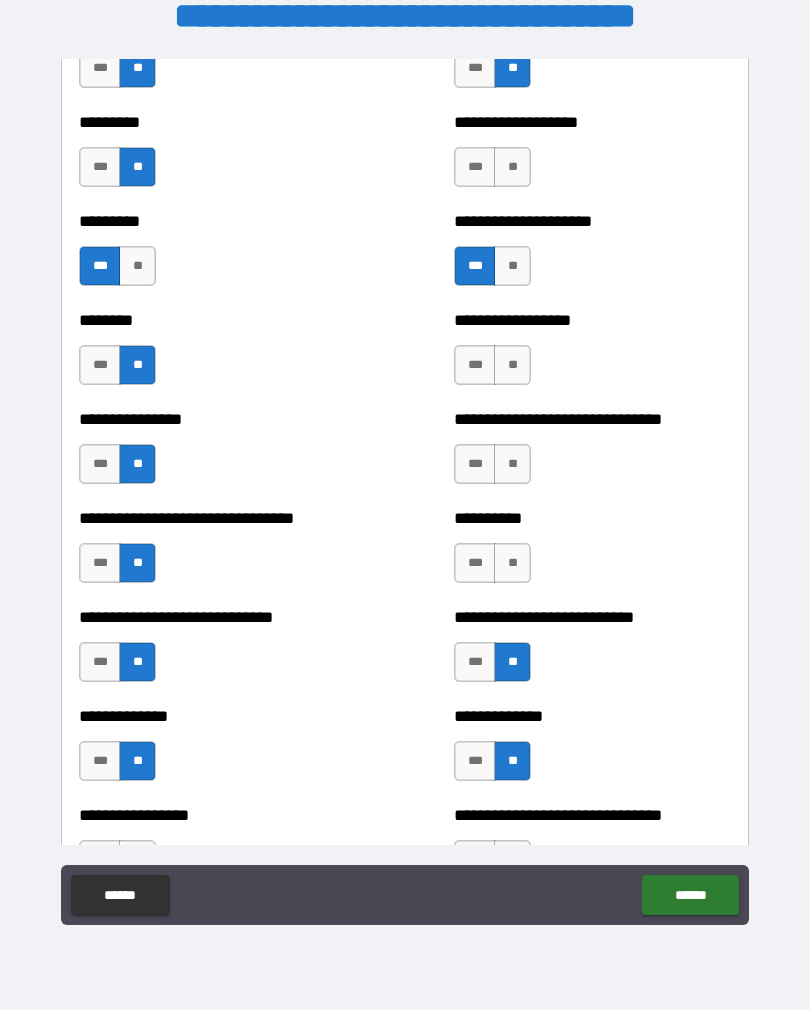 click on "**" at bounding box center [512, 563] 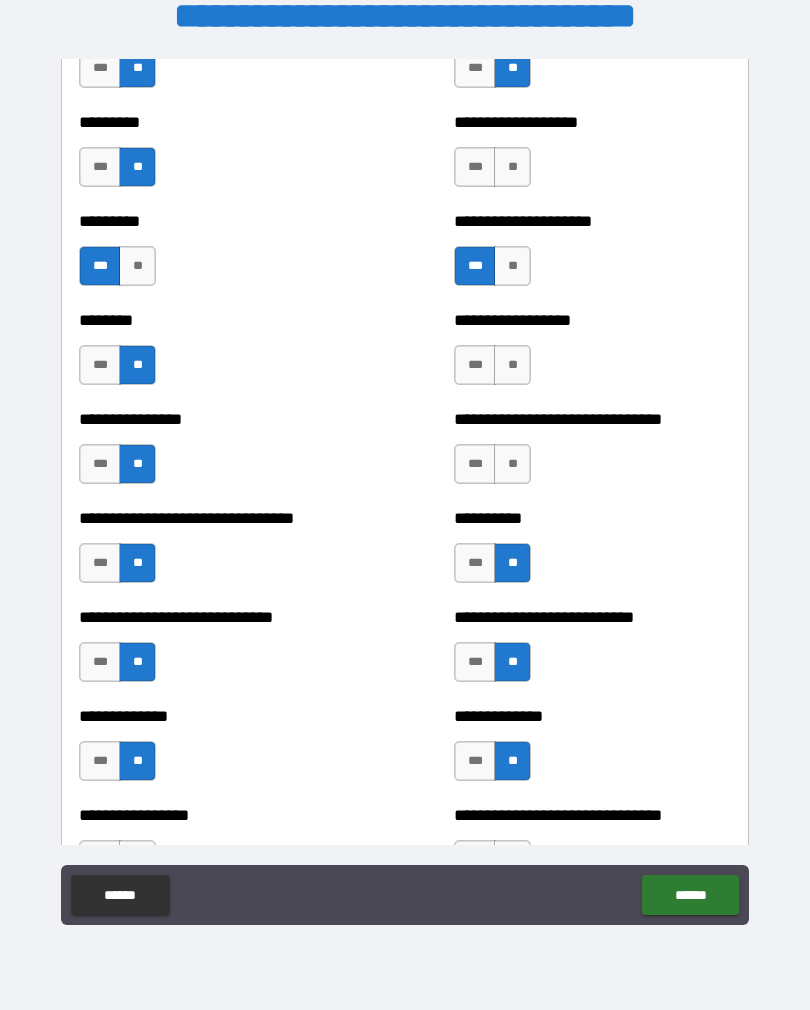 click on "**" at bounding box center [512, 464] 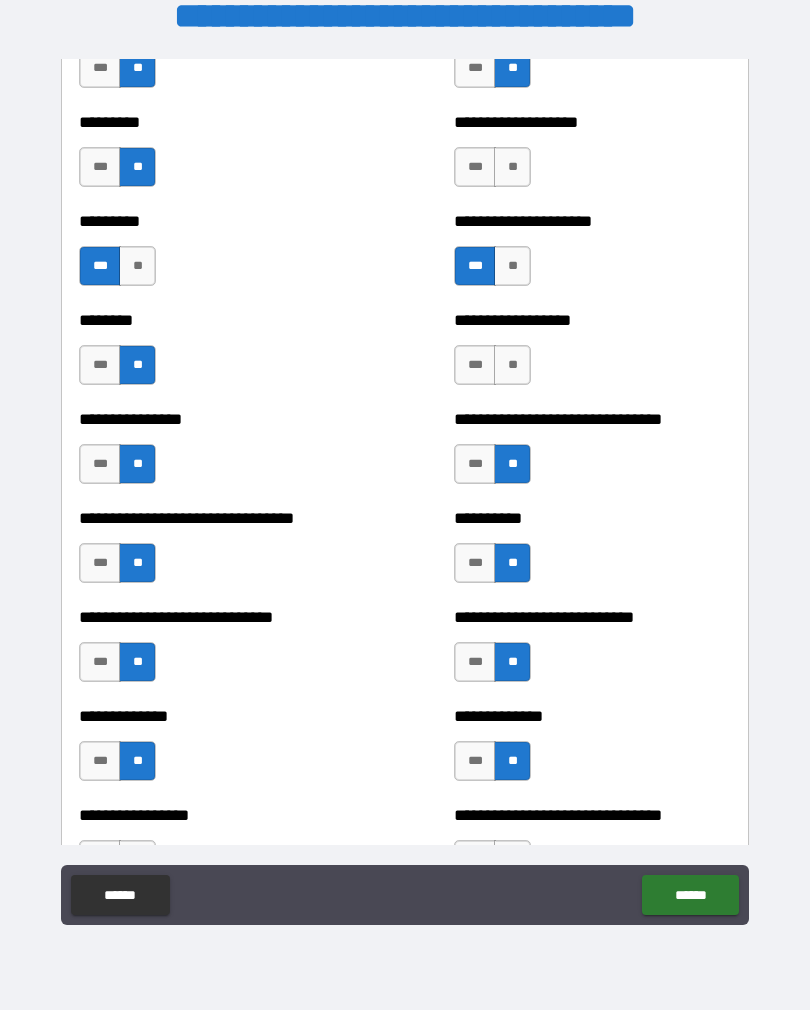 click on "**" at bounding box center (512, 365) 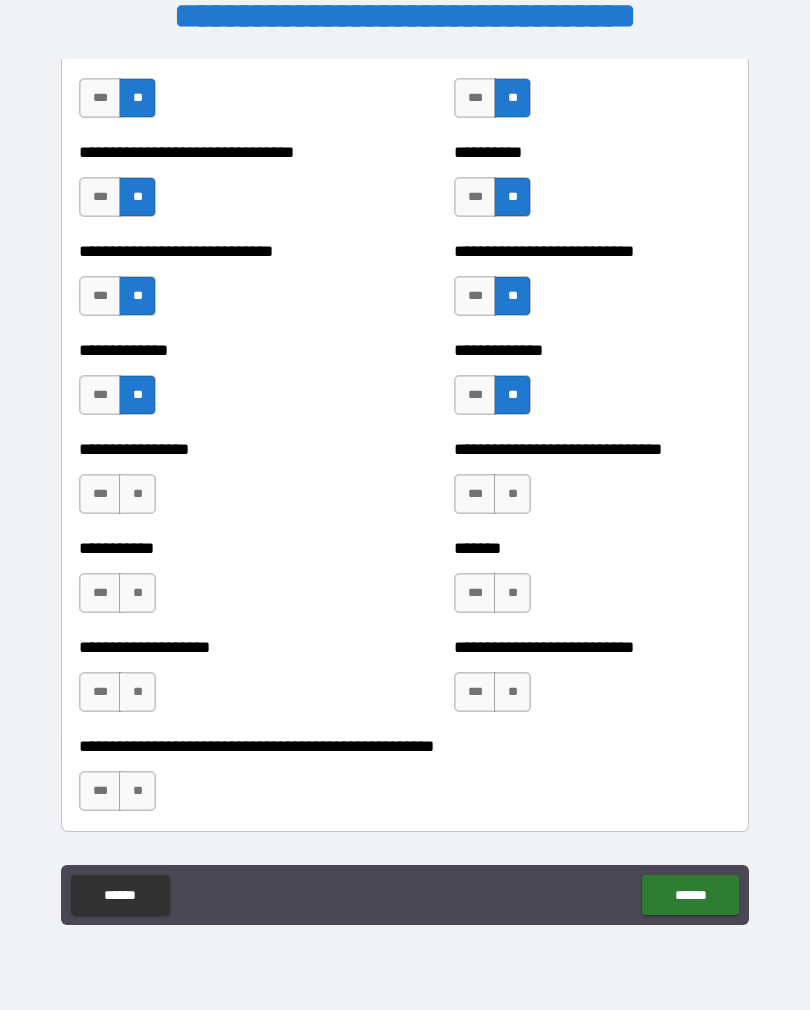 scroll, scrollTop: 7552, scrollLeft: 0, axis: vertical 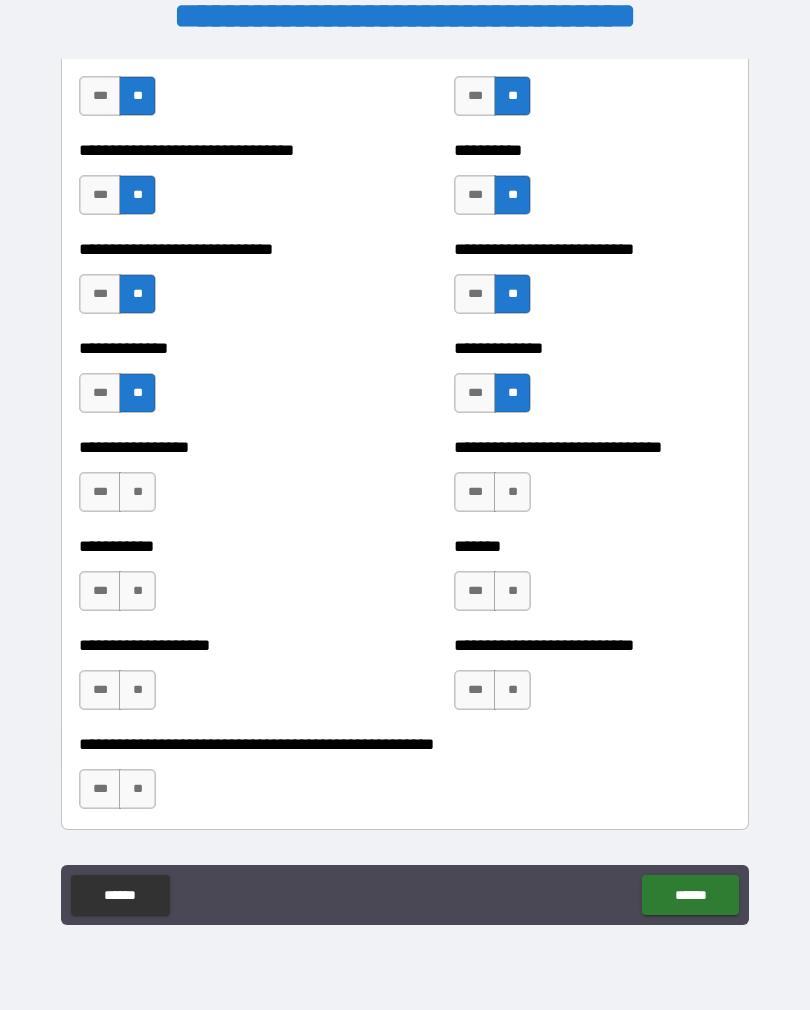click on "**" at bounding box center [137, 492] 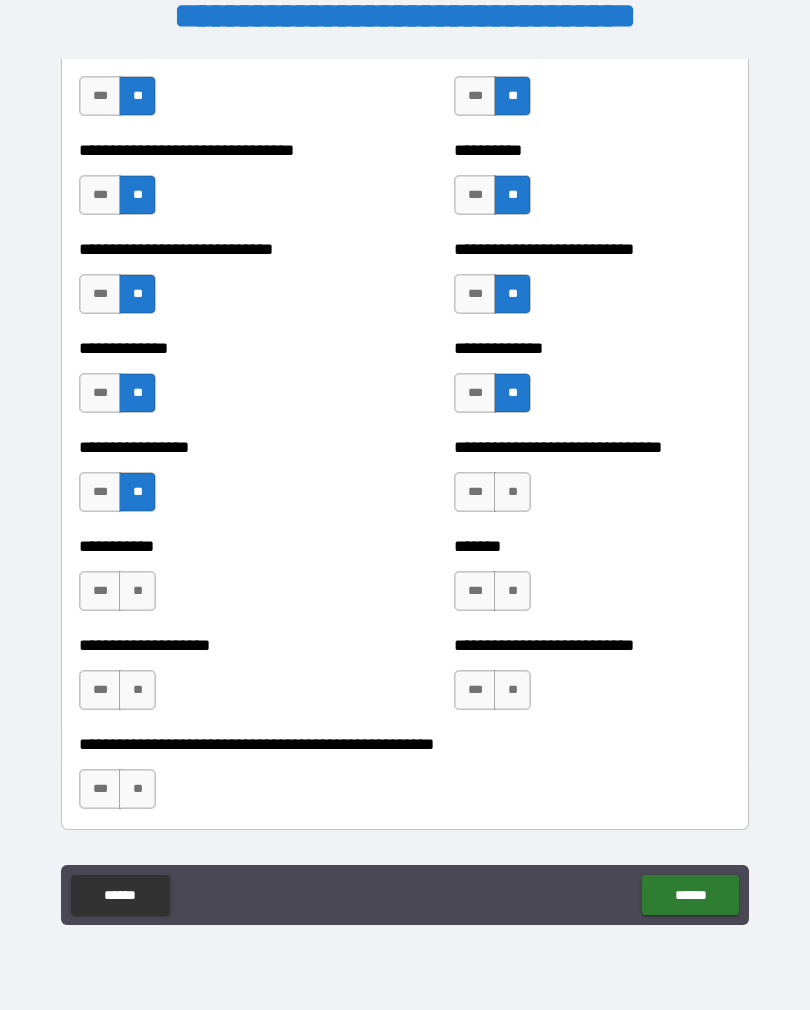 click on "**" at bounding box center (137, 591) 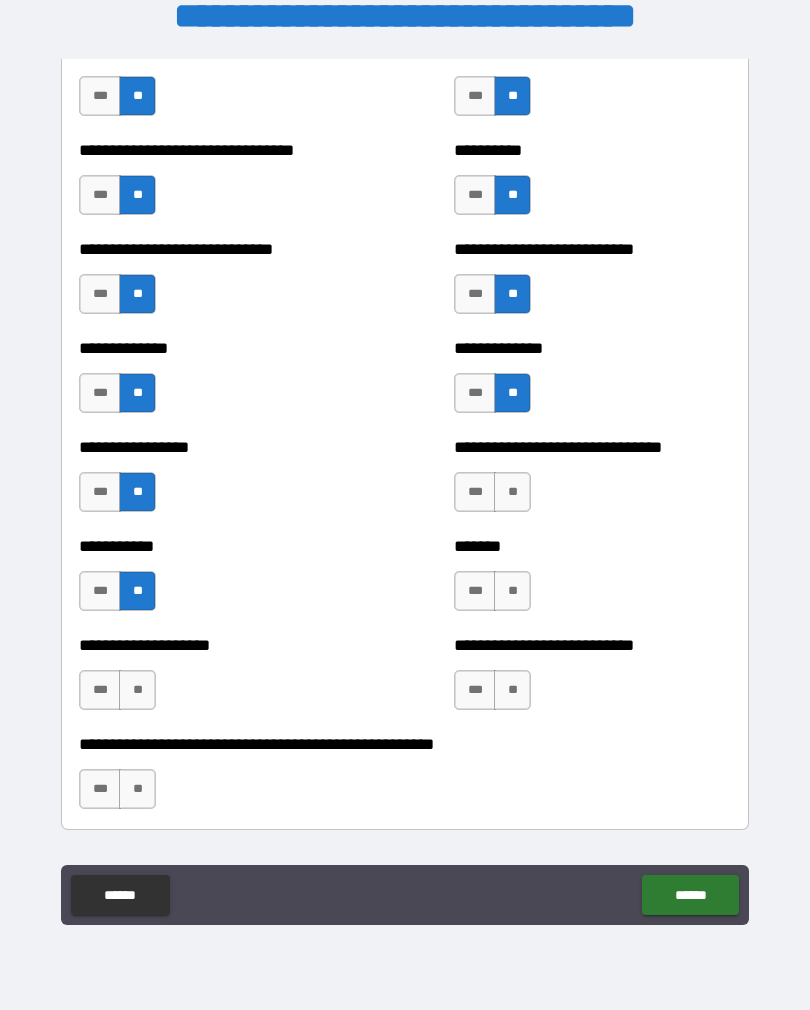 click on "**" at bounding box center (137, 690) 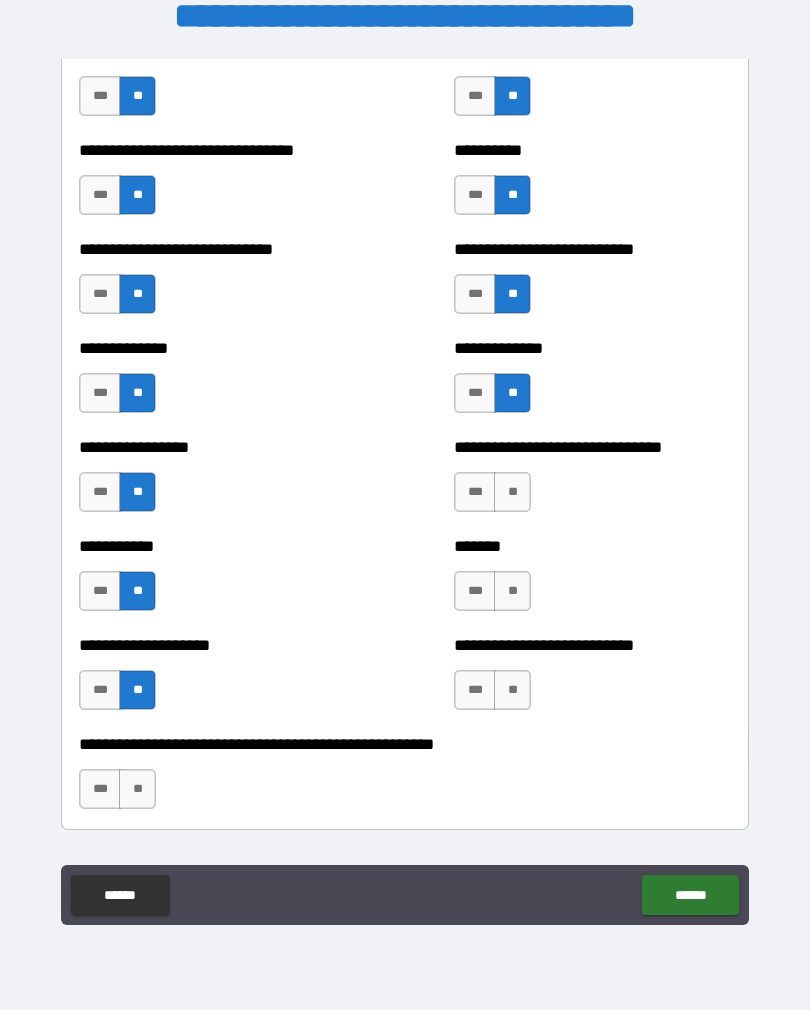 click on "**" at bounding box center (137, 789) 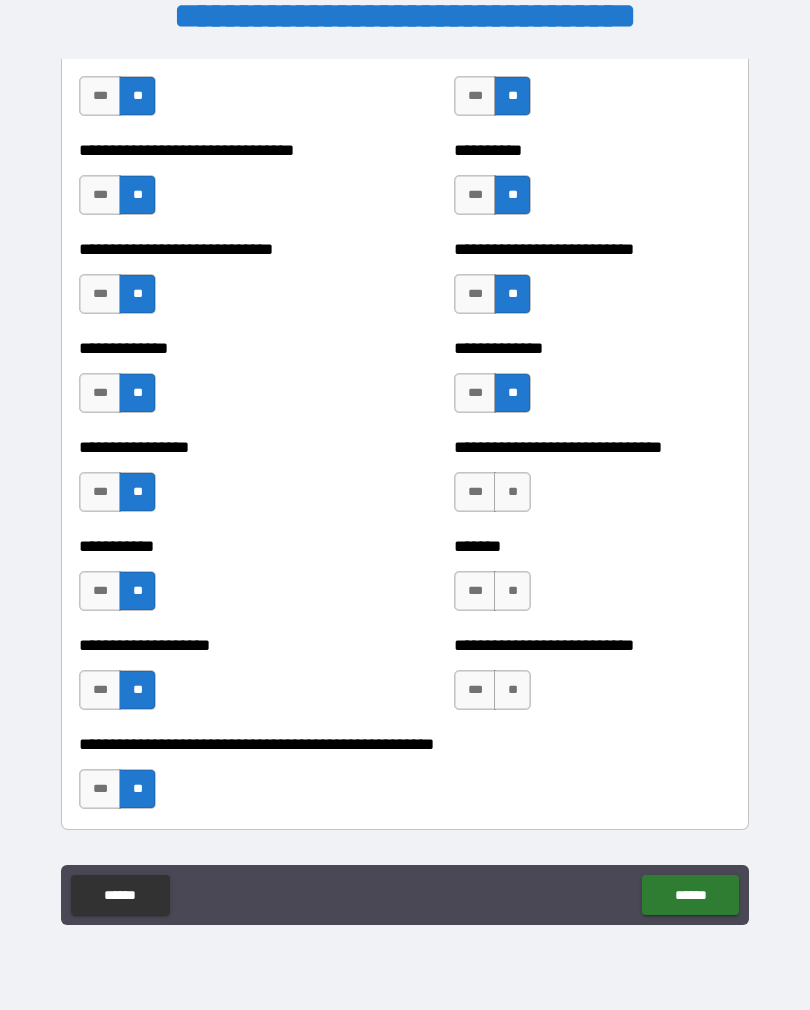 click on "**" at bounding box center (512, 690) 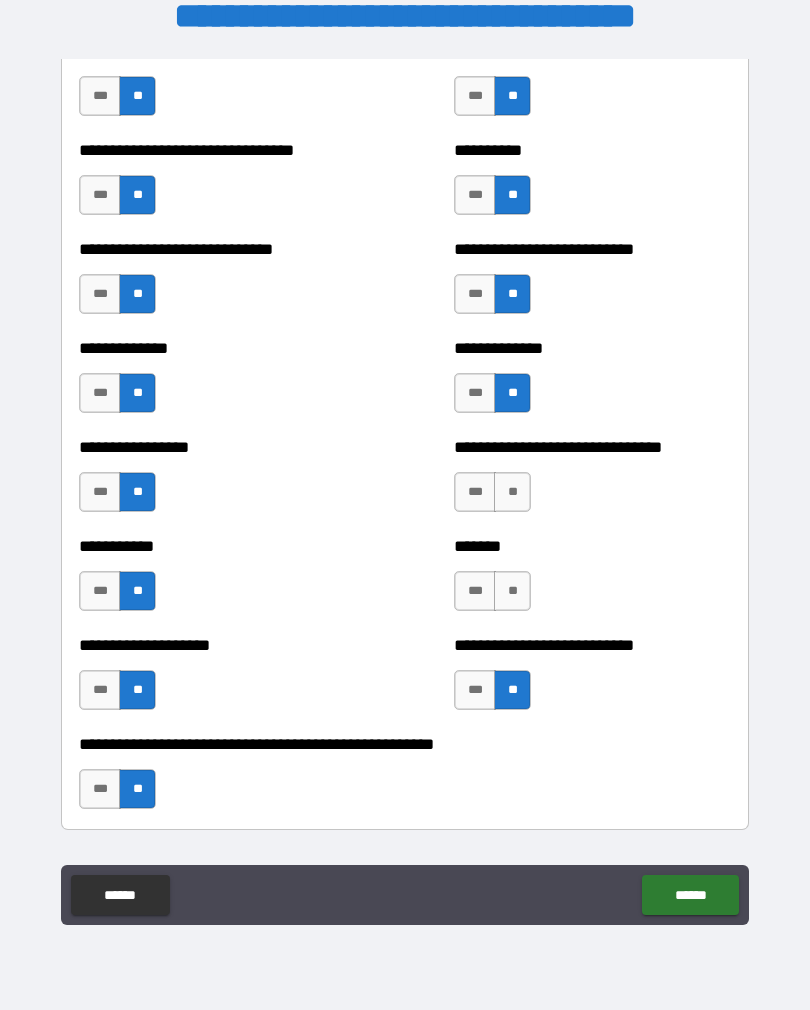 click on "**" at bounding box center [512, 591] 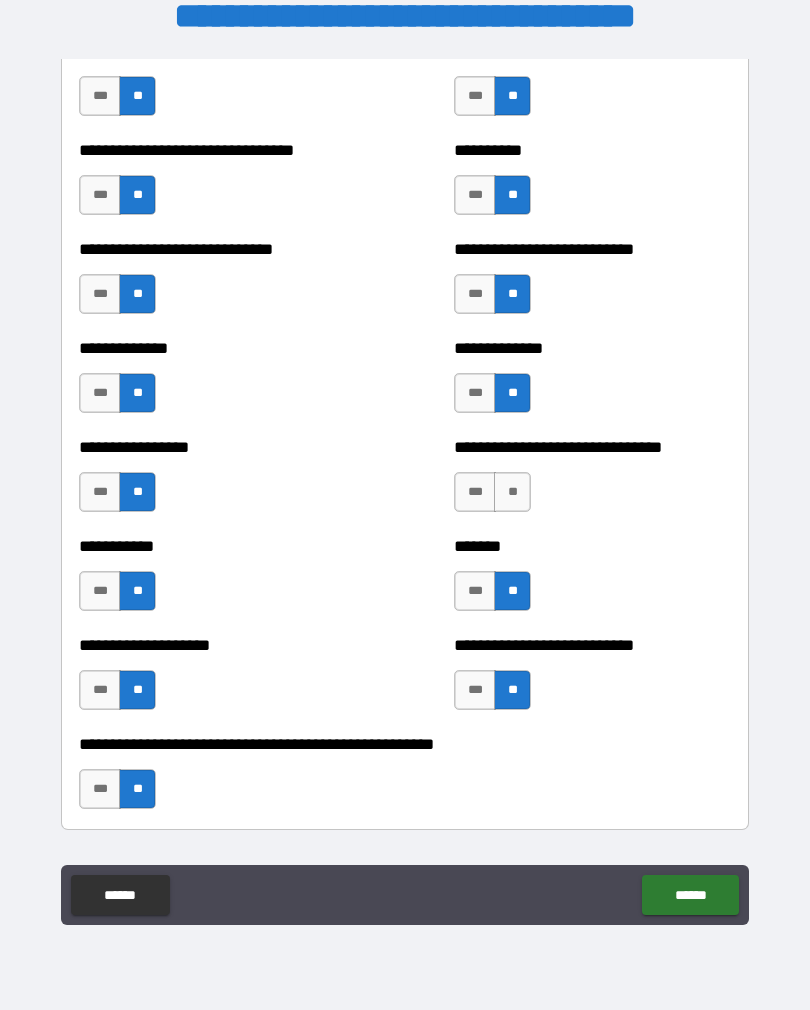 click on "**" at bounding box center [512, 492] 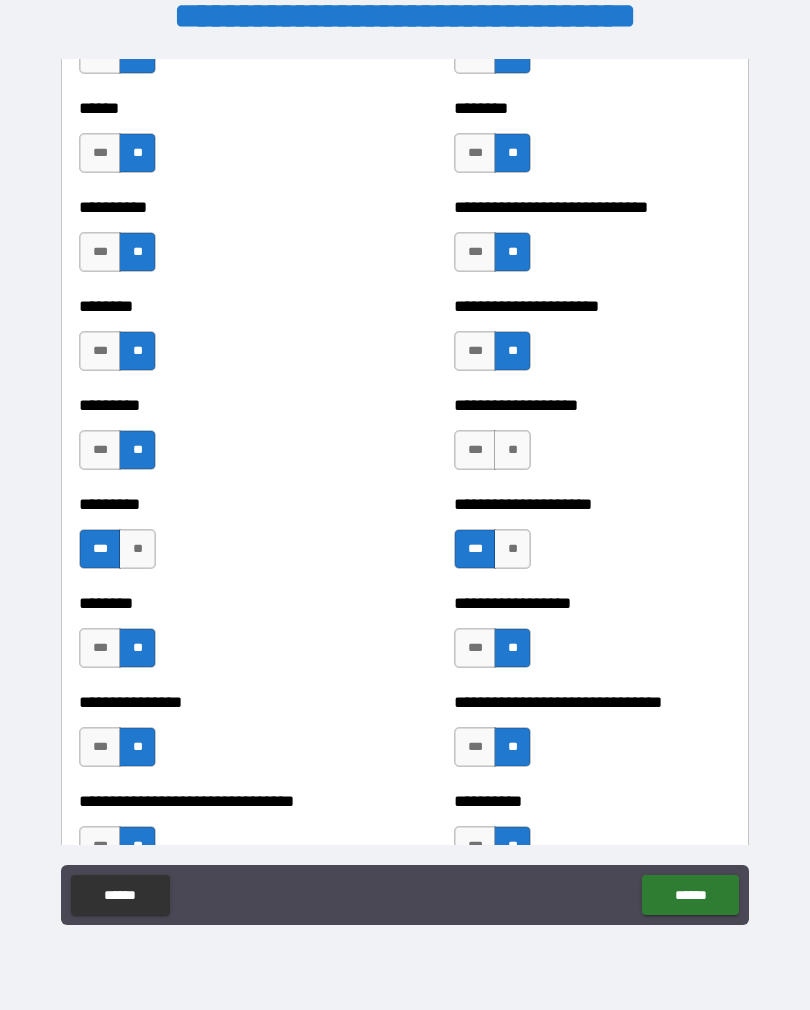 scroll, scrollTop: 6900, scrollLeft: 0, axis: vertical 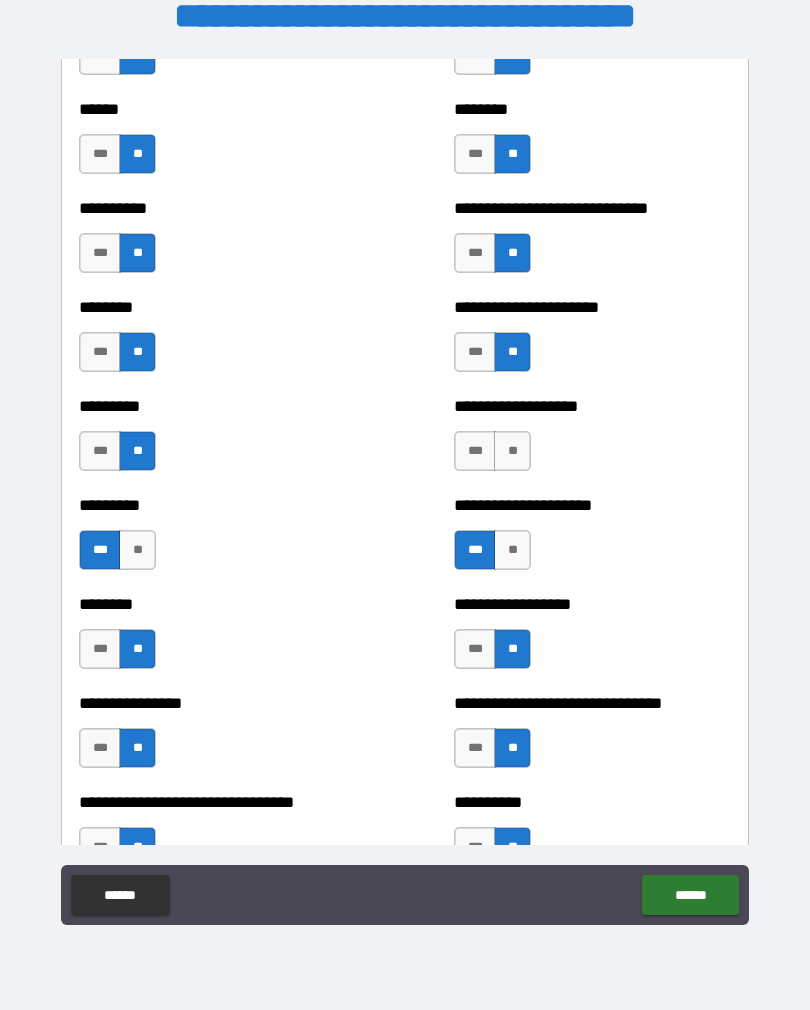 click on "**" at bounding box center [512, 451] 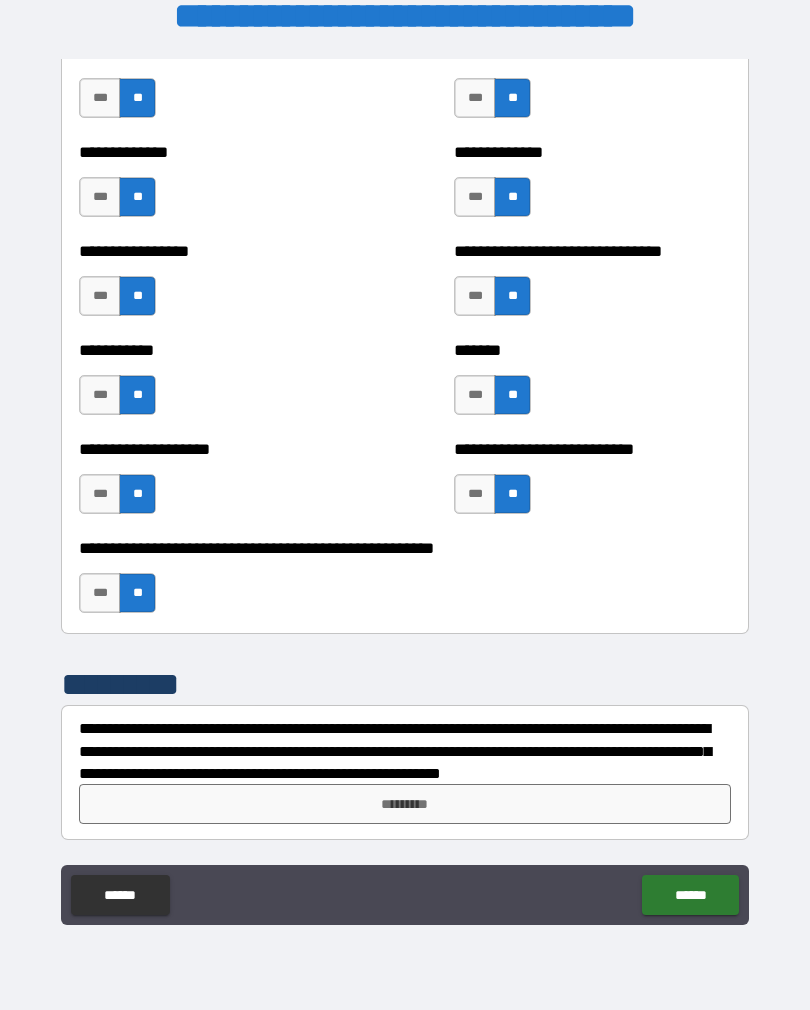 scroll, scrollTop: 7748, scrollLeft: 0, axis: vertical 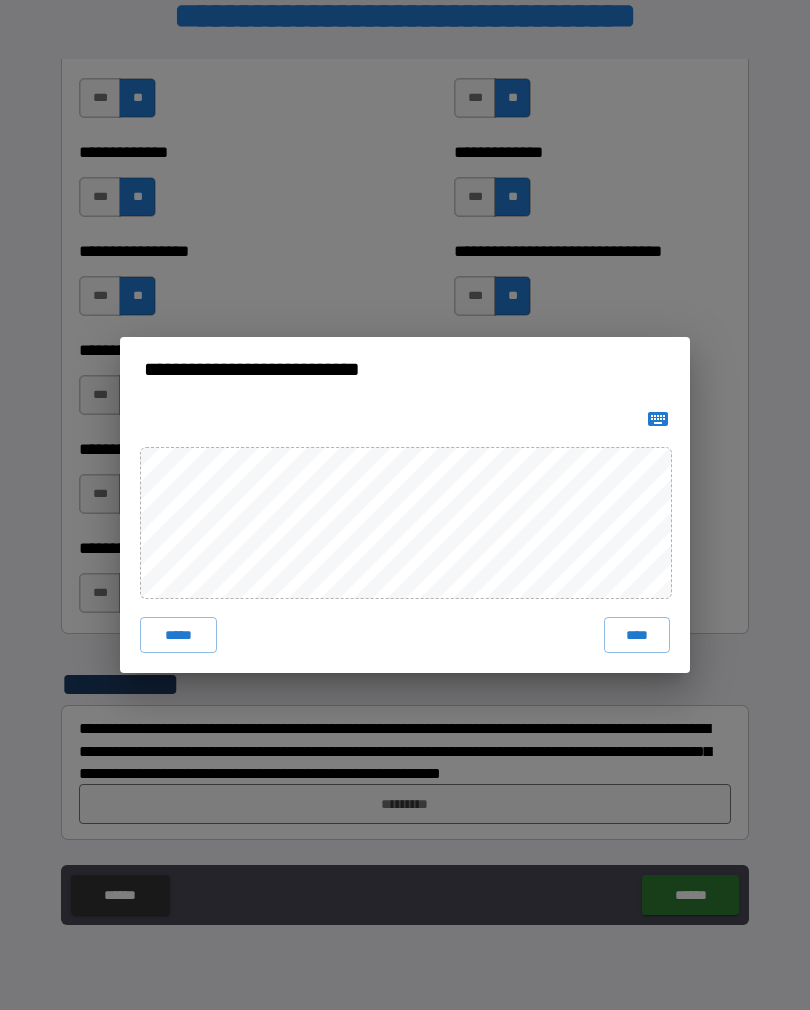 click on "****" at bounding box center (637, 635) 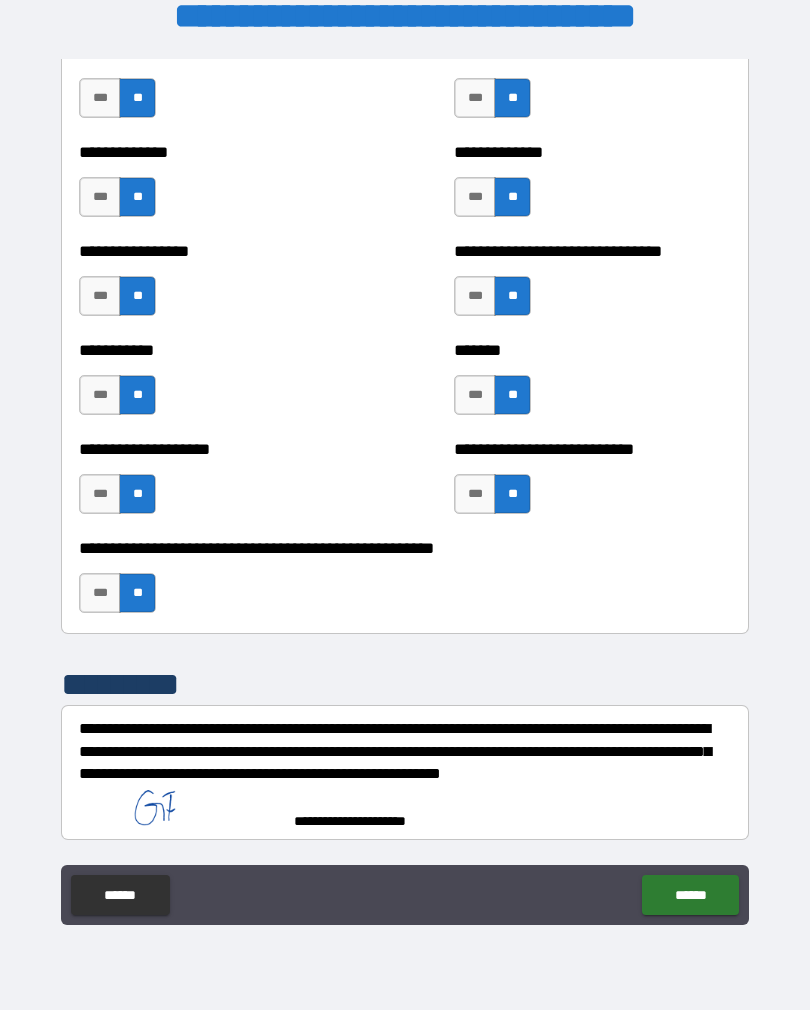 scroll, scrollTop: 7738, scrollLeft: 0, axis: vertical 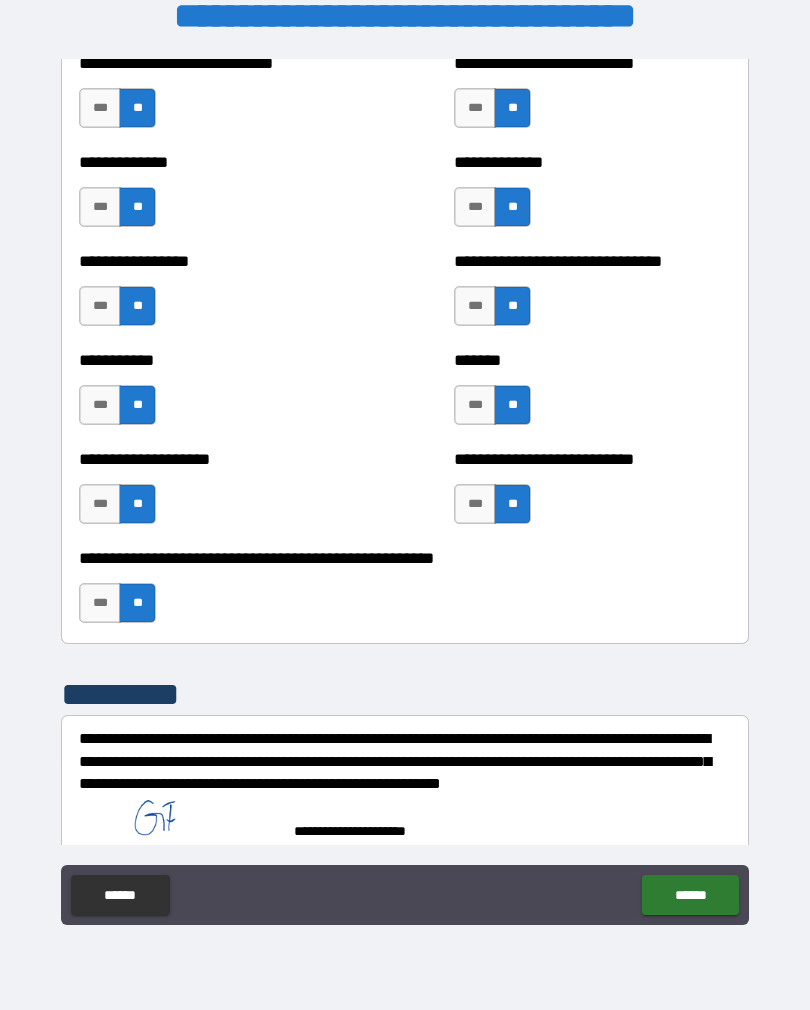 click on "******" at bounding box center (690, 895) 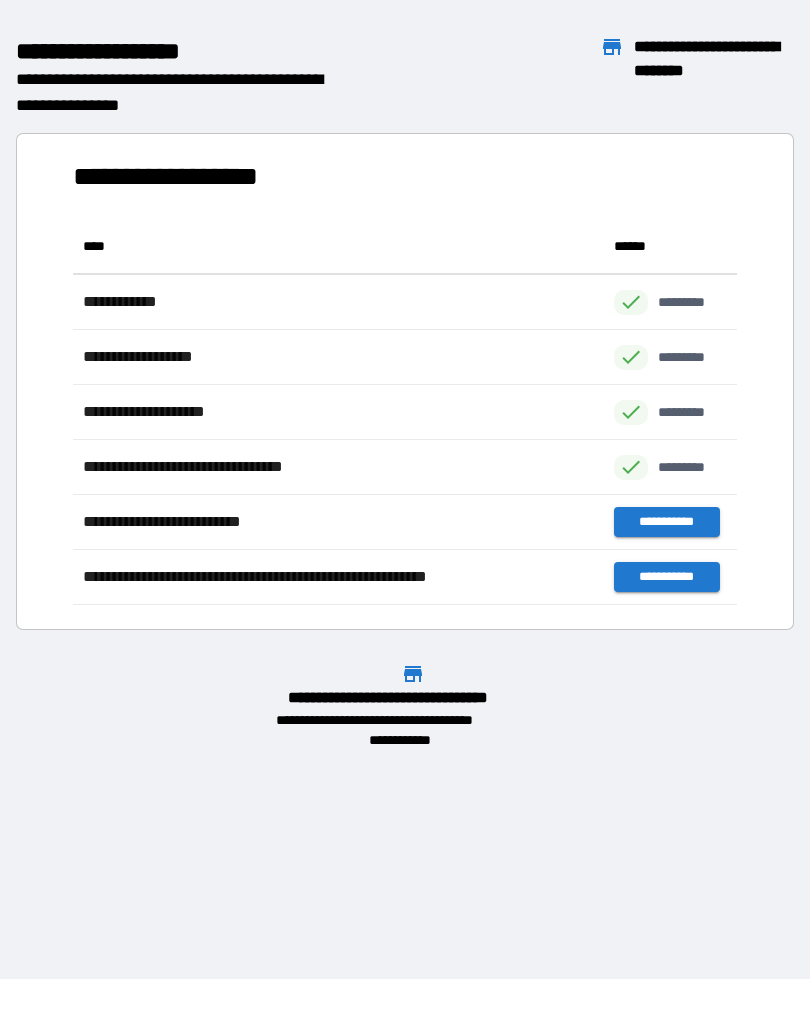 scroll, scrollTop: 1, scrollLeft: 1, axis: both 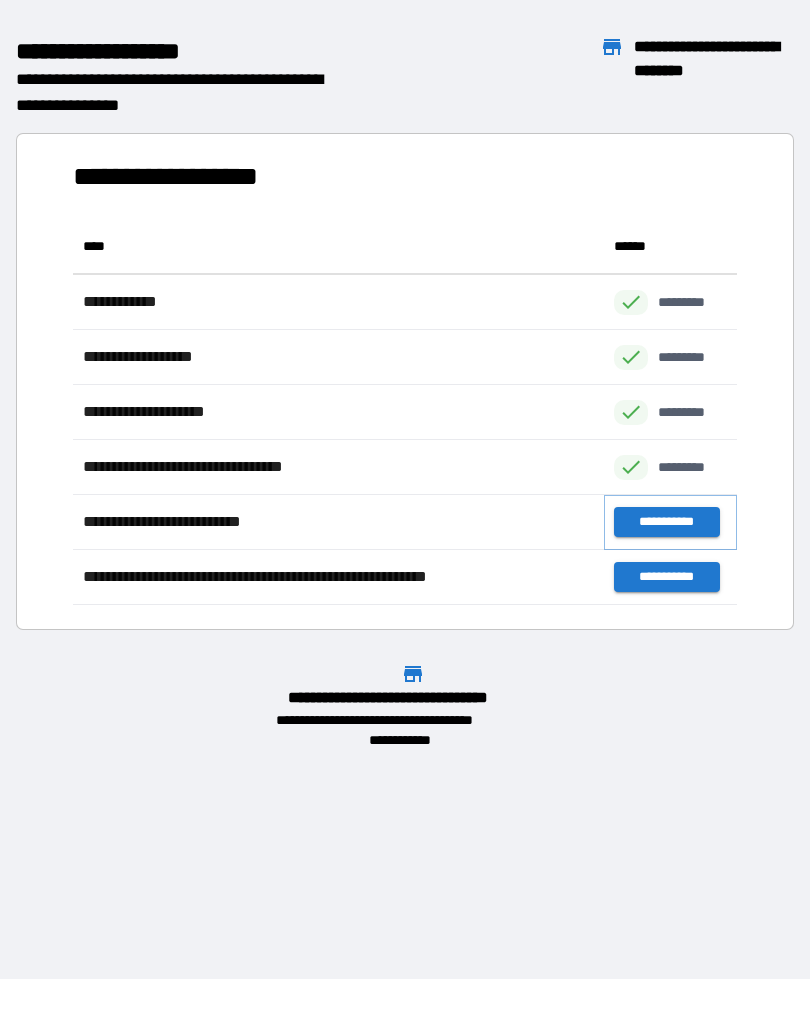 click on "**********" at bounding box center [666, 522] 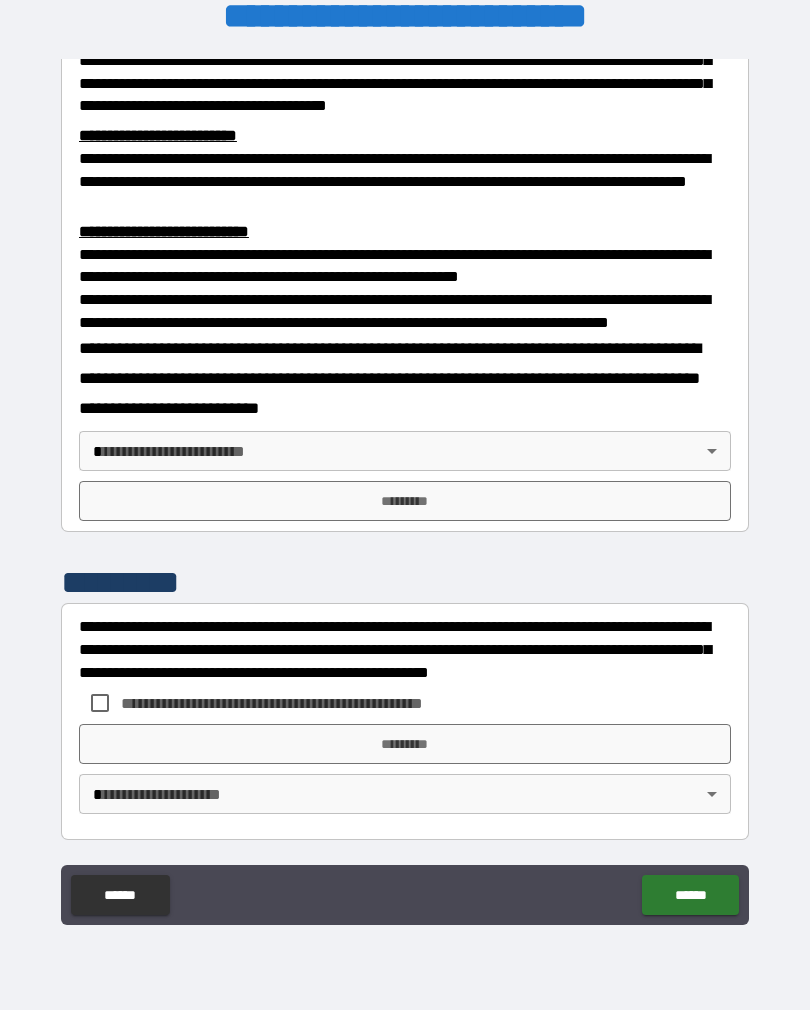 scroll, scrollTop: 603, scrollLeft: 0, axis: vertical 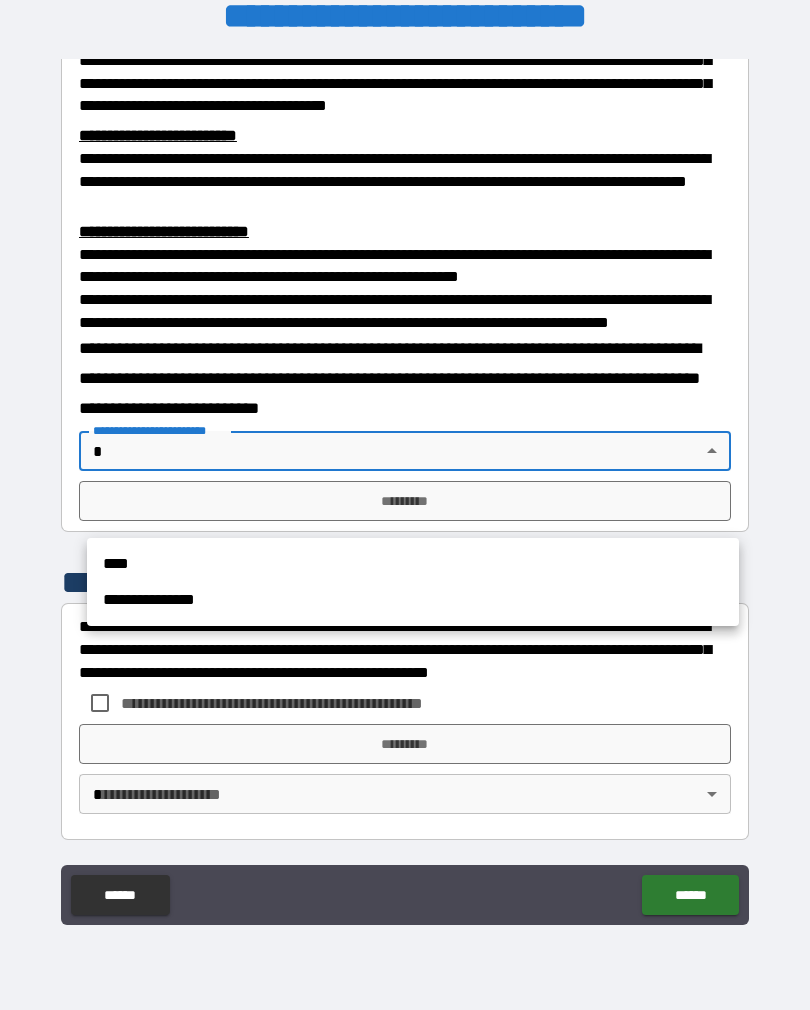 click on "****" at bounding box center (413, 564) 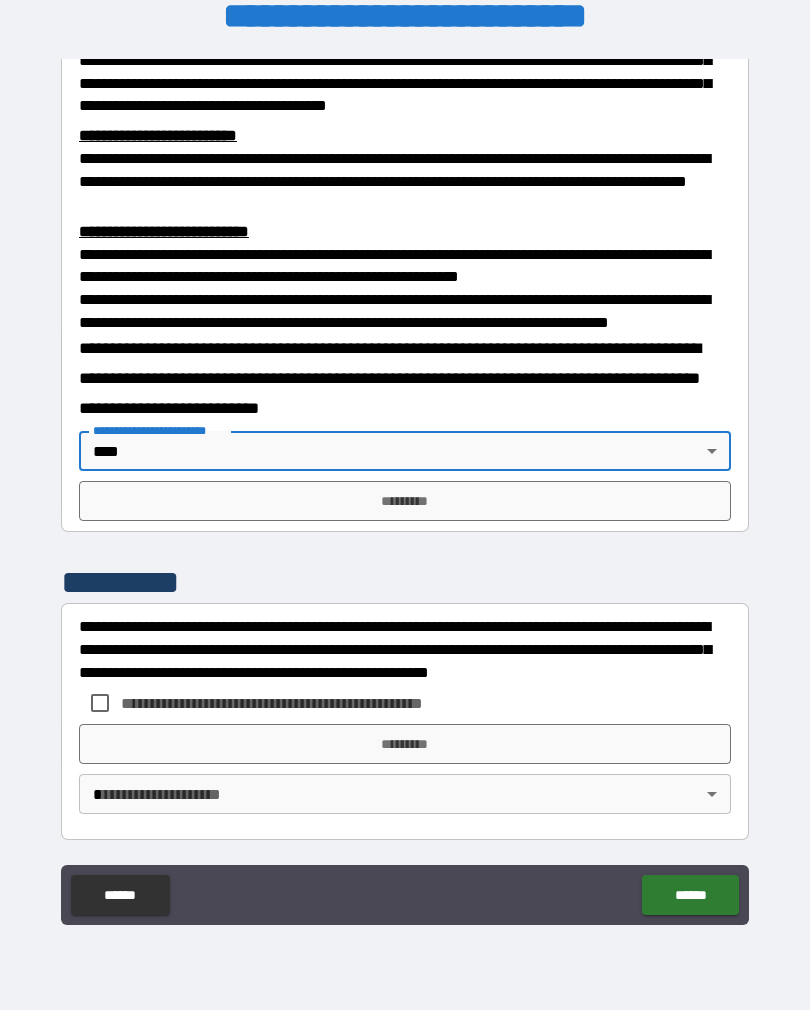 click on "*********" at bounding box center [405, 501] 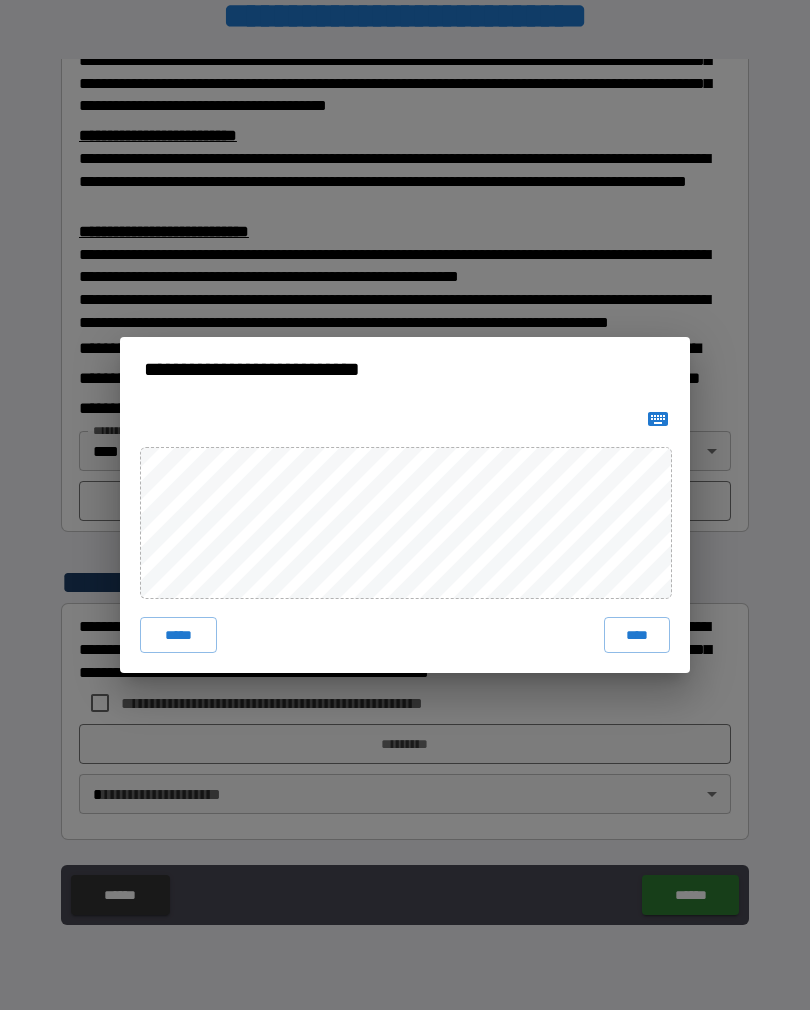 click on "****" at bounding box center (637, 635) 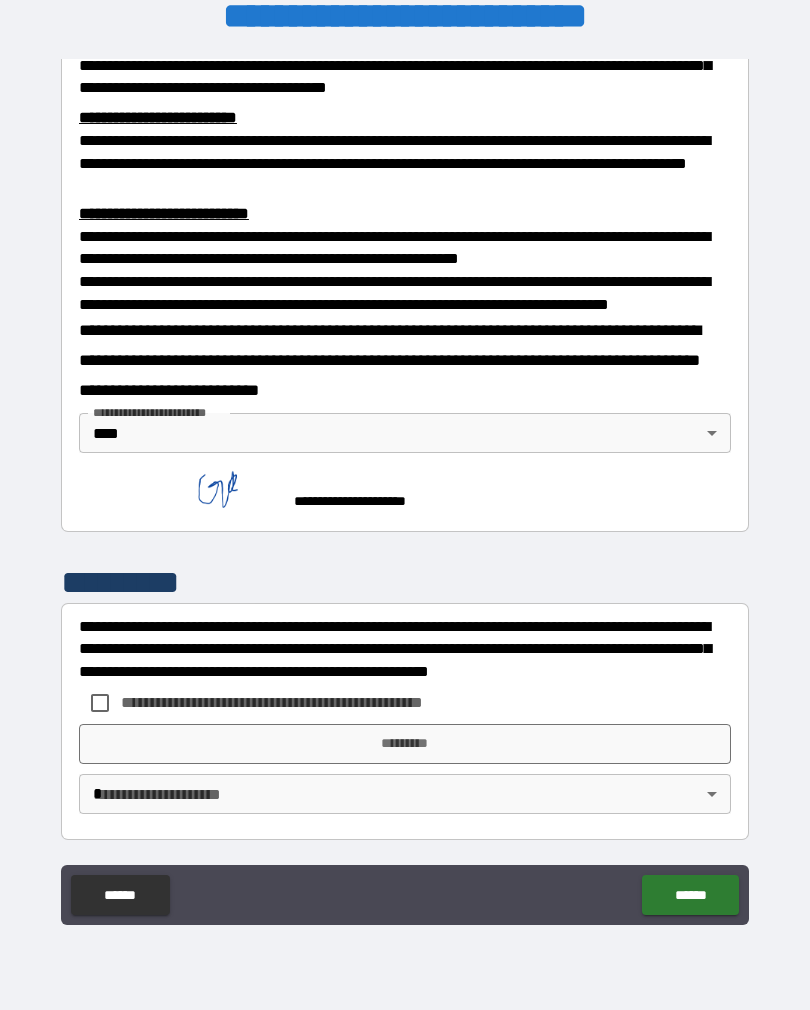 scroll, scrollTop: 677, scrollLeft: 0, axis: vertical 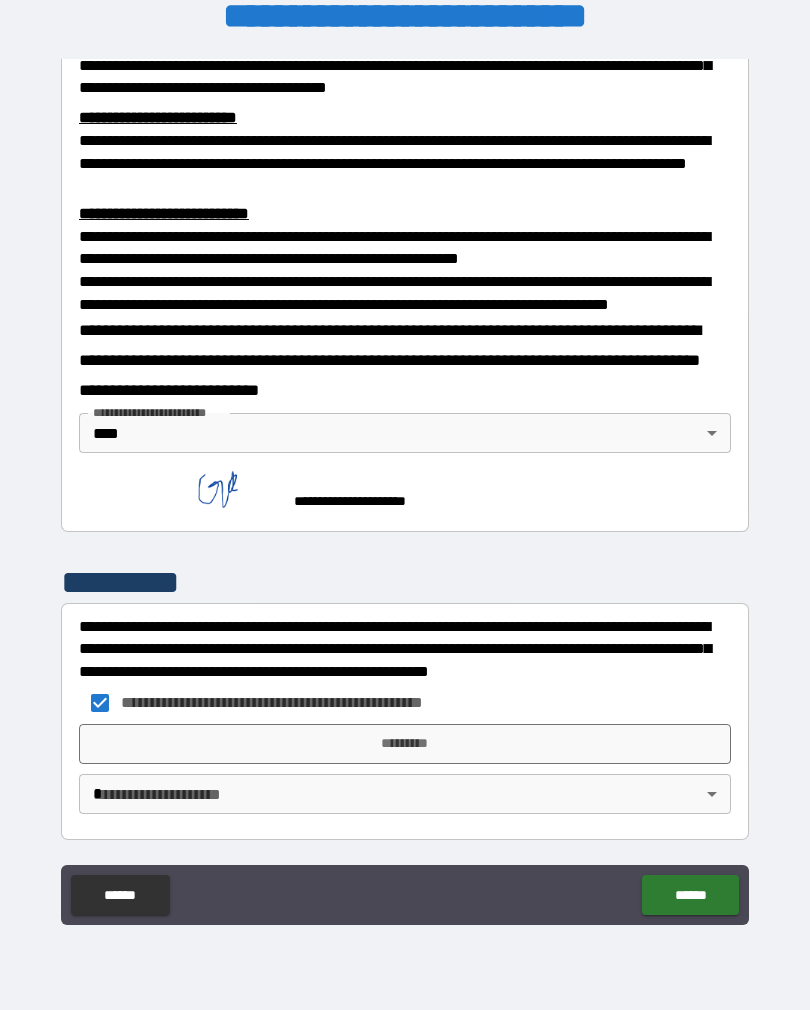 click on "*********" at bounding box center (405, 744) 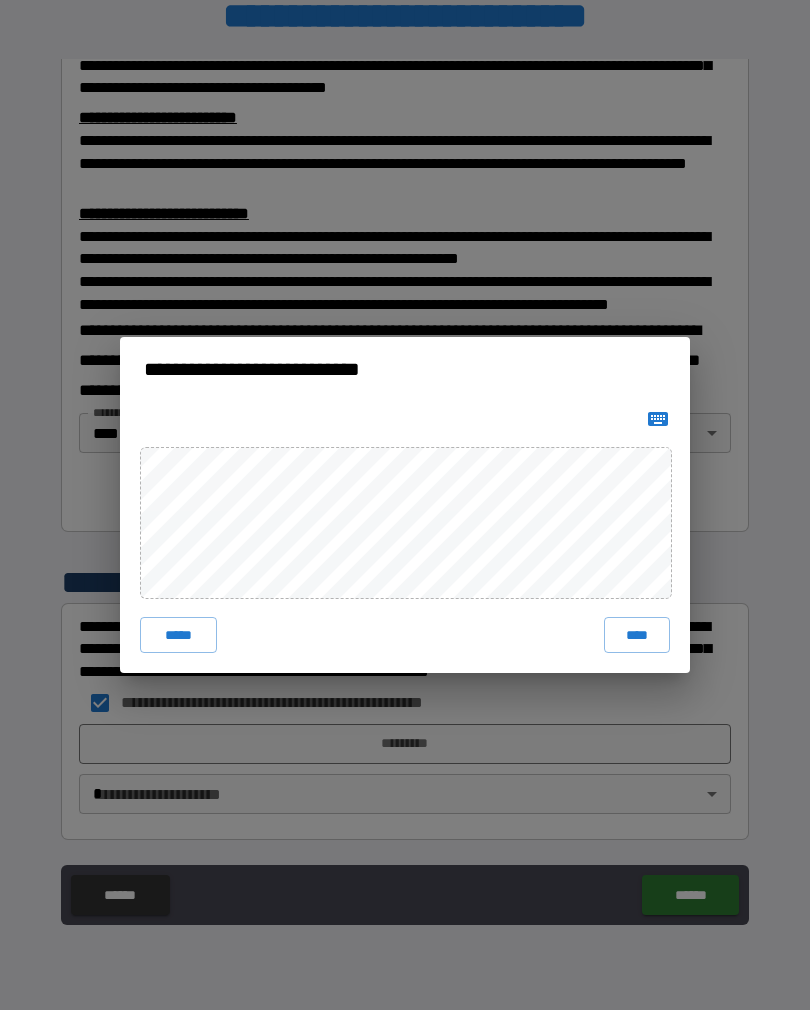 click on "****" at bounding box center [637, 635] 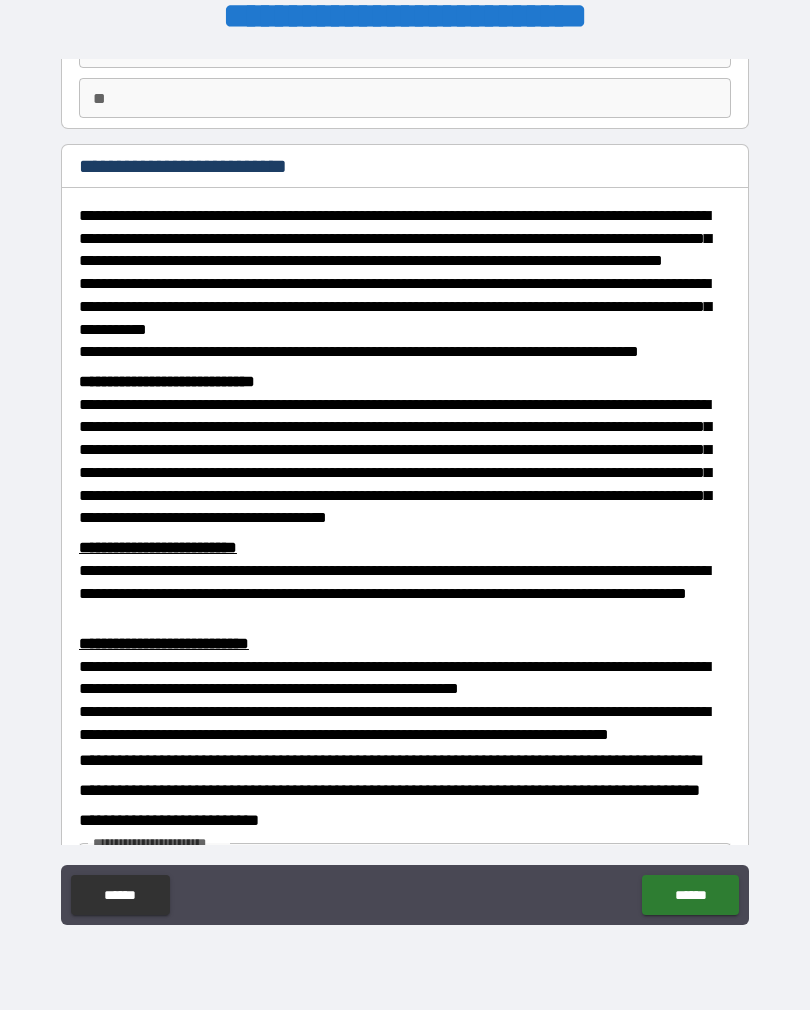 scroll, scrollTop: 175, scrollLeft: 0, axis: vertical 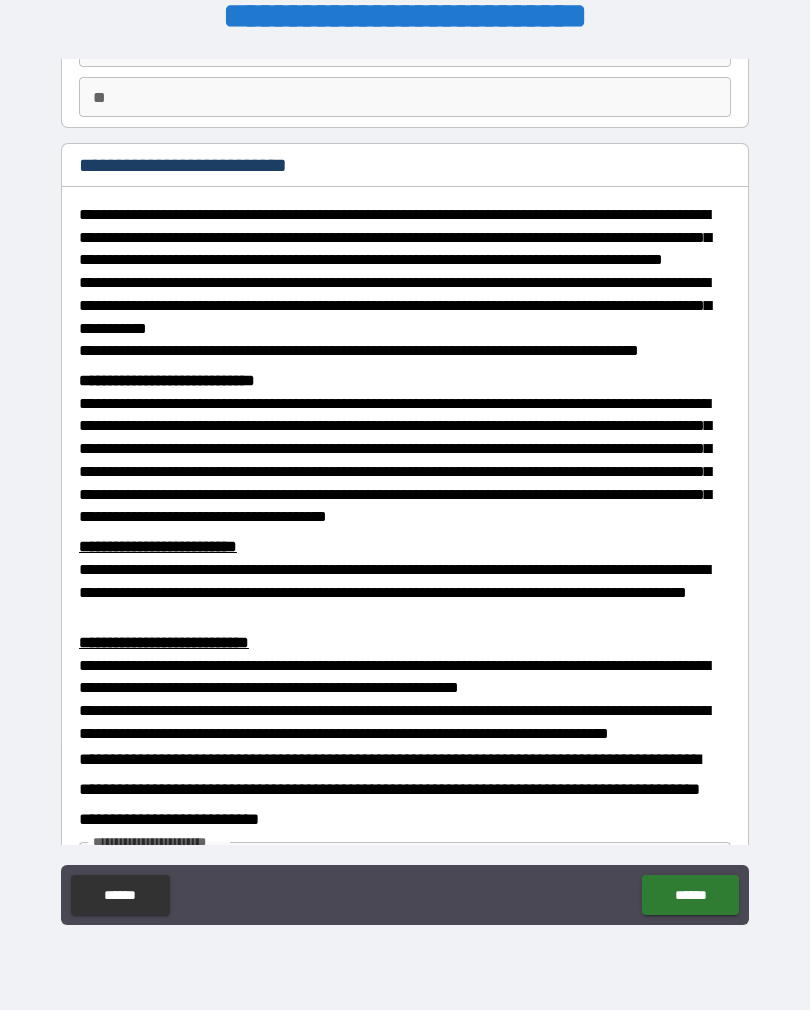 click on "******" at bounding box center [690, 895] 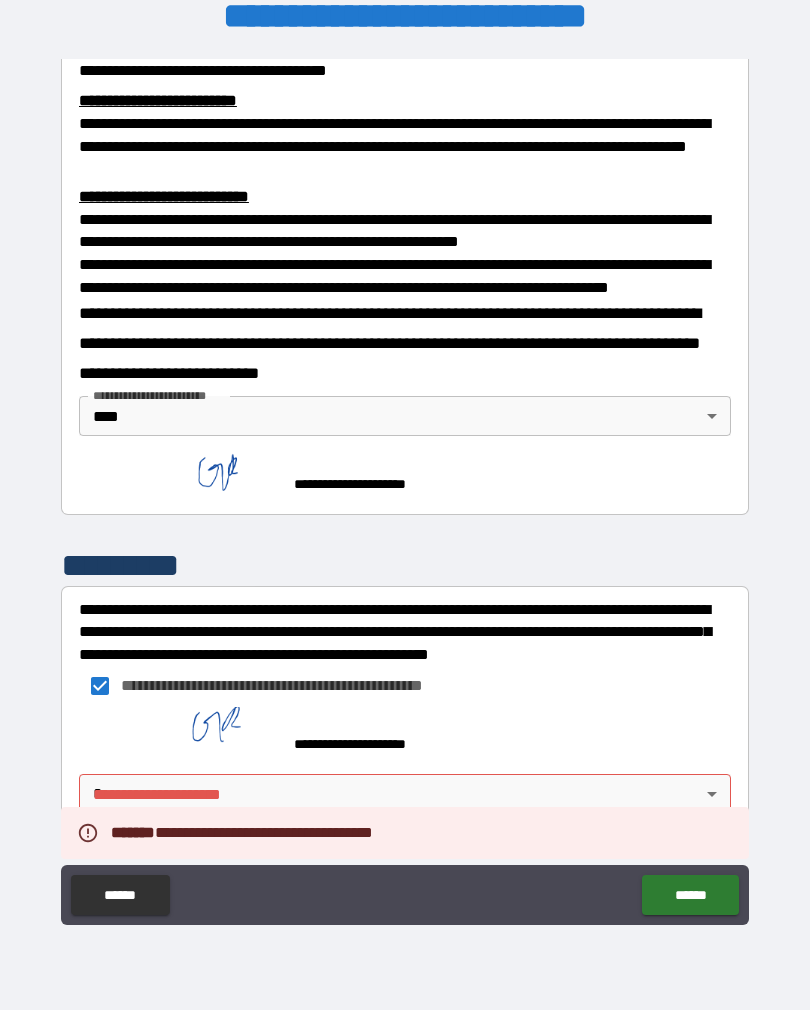 scroll, scrollTop: 694, scrollLeft: 0, axis: vertical 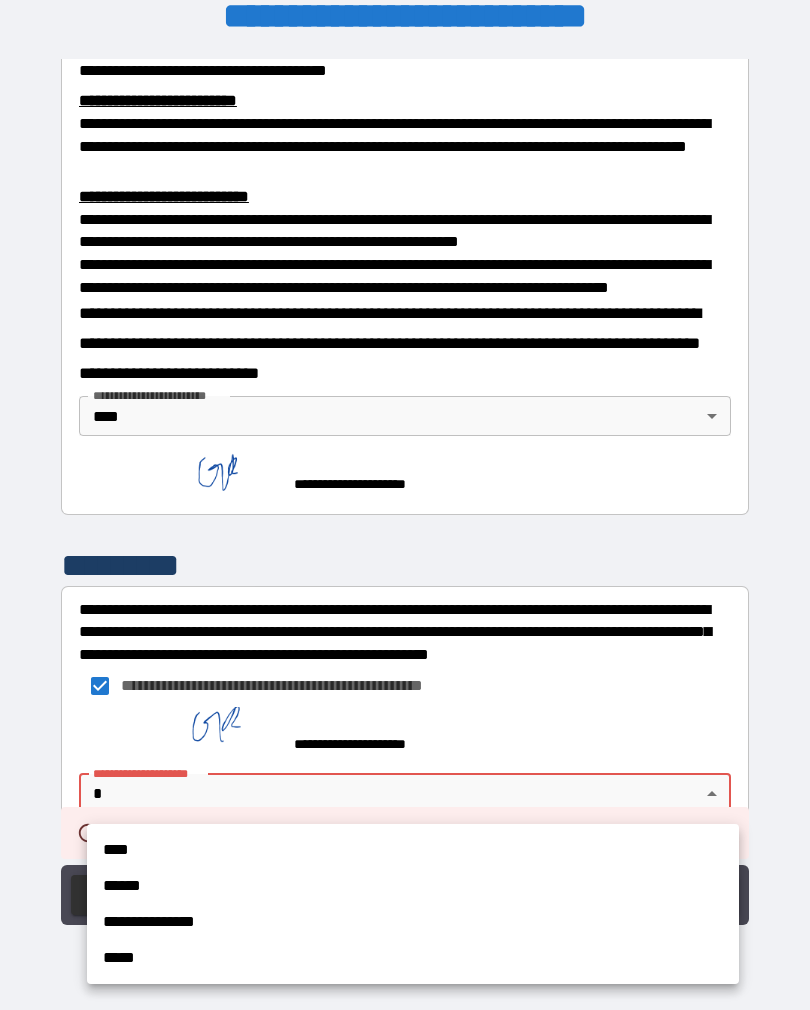 click on "**********" at bounding box center [413, 904] 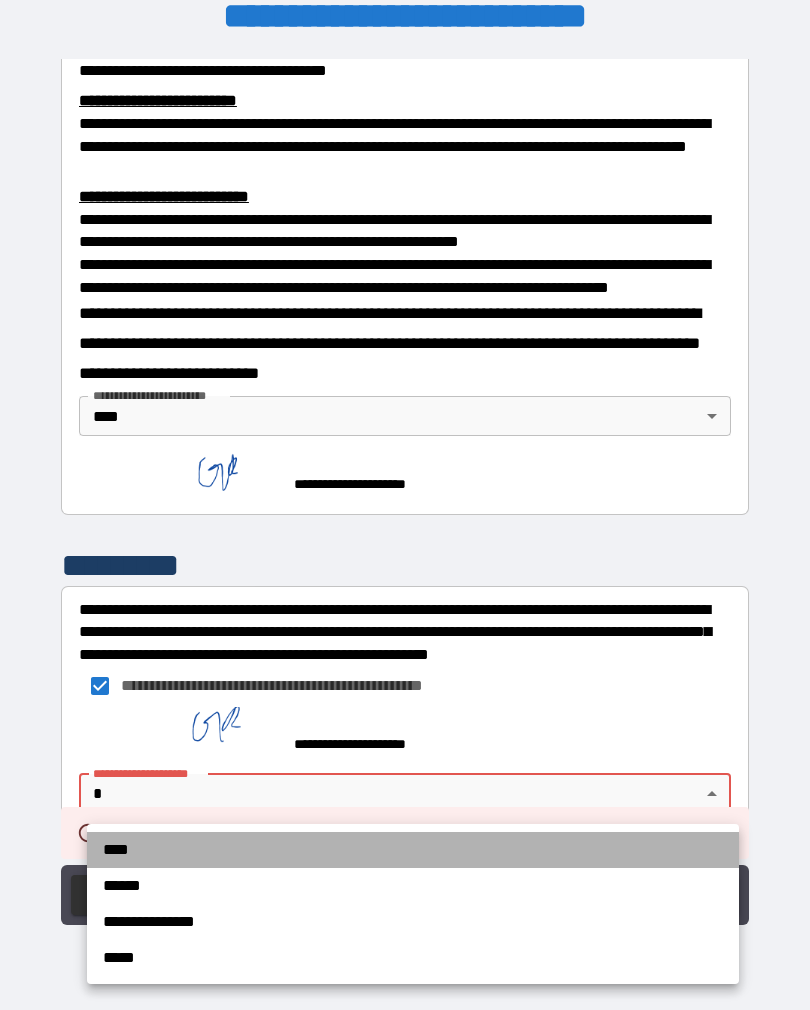 click on "****" at bounding box center [413, 850] 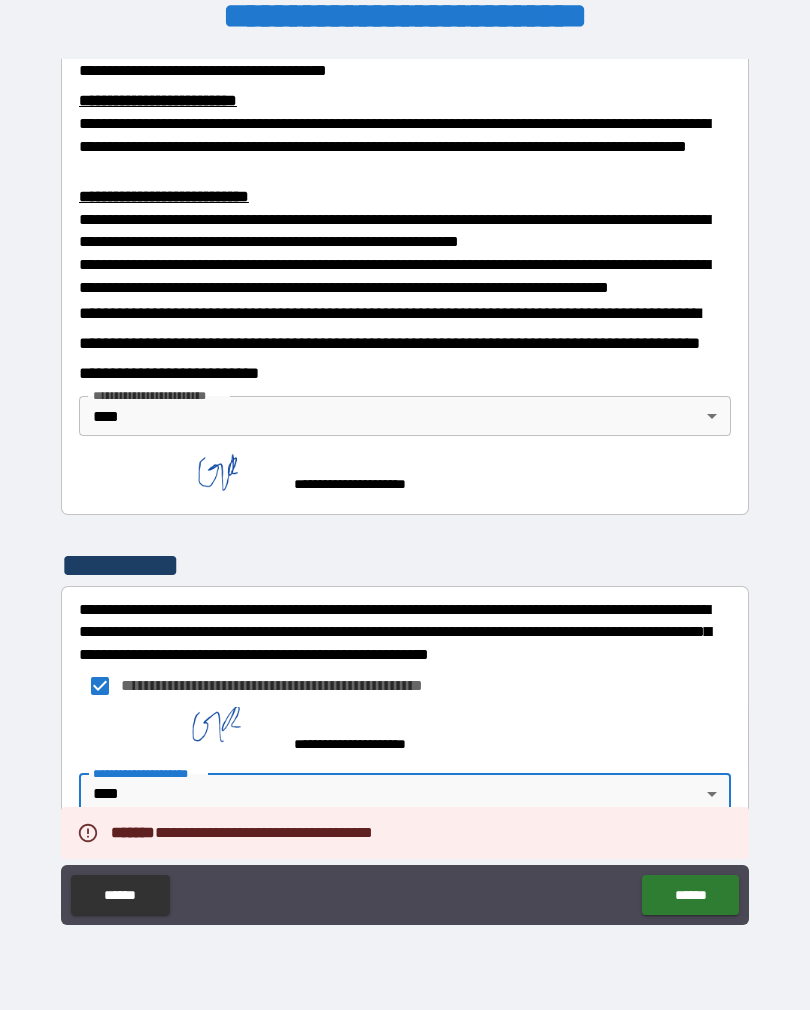 click on "******" at bounding box center [690, 895] 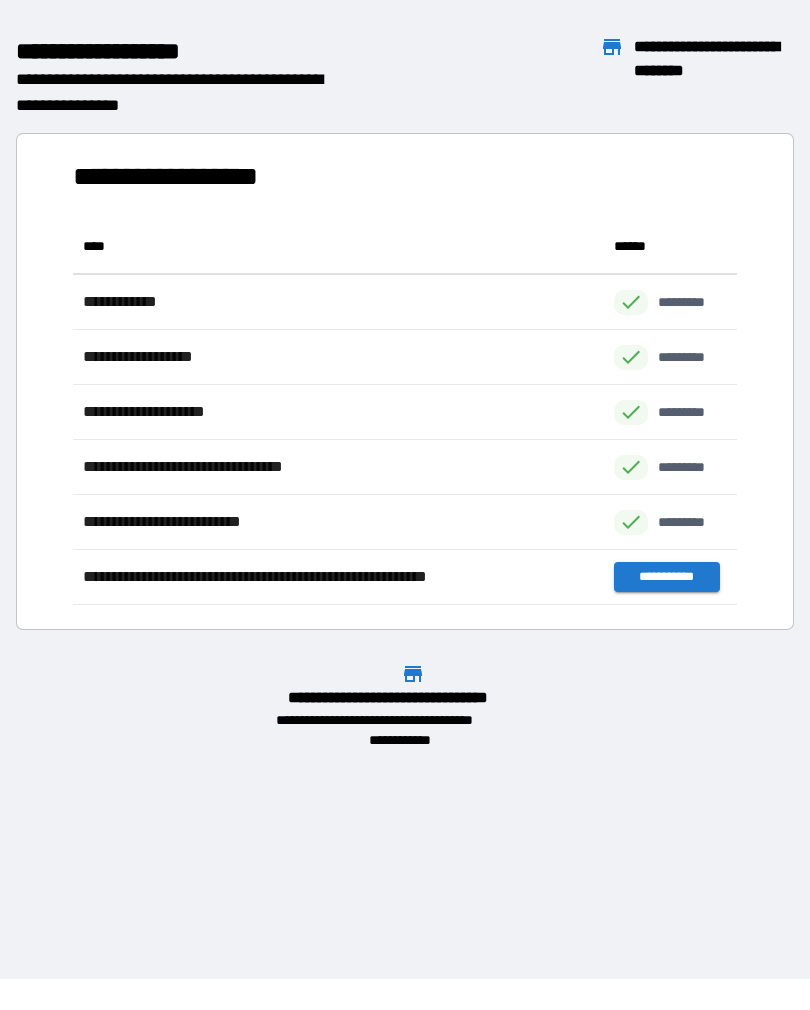 scroll, scrollTop: 1, scrollLeft: 1, axis: both 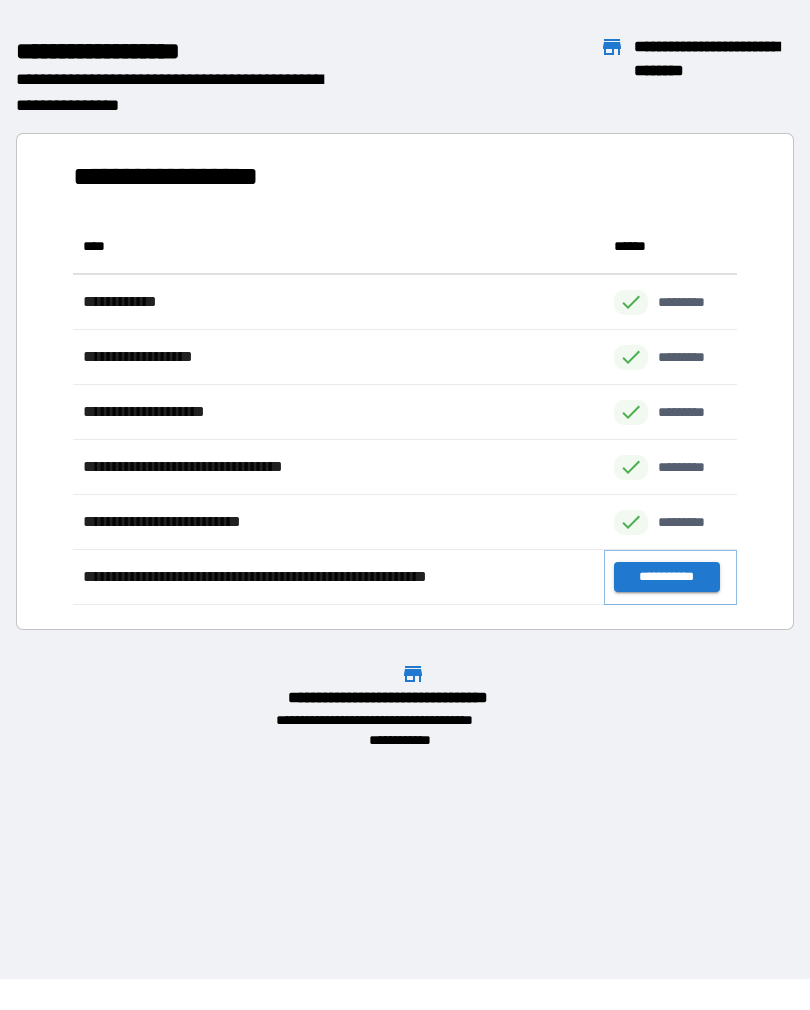 click on "**********" at bounding box center [666, 577] 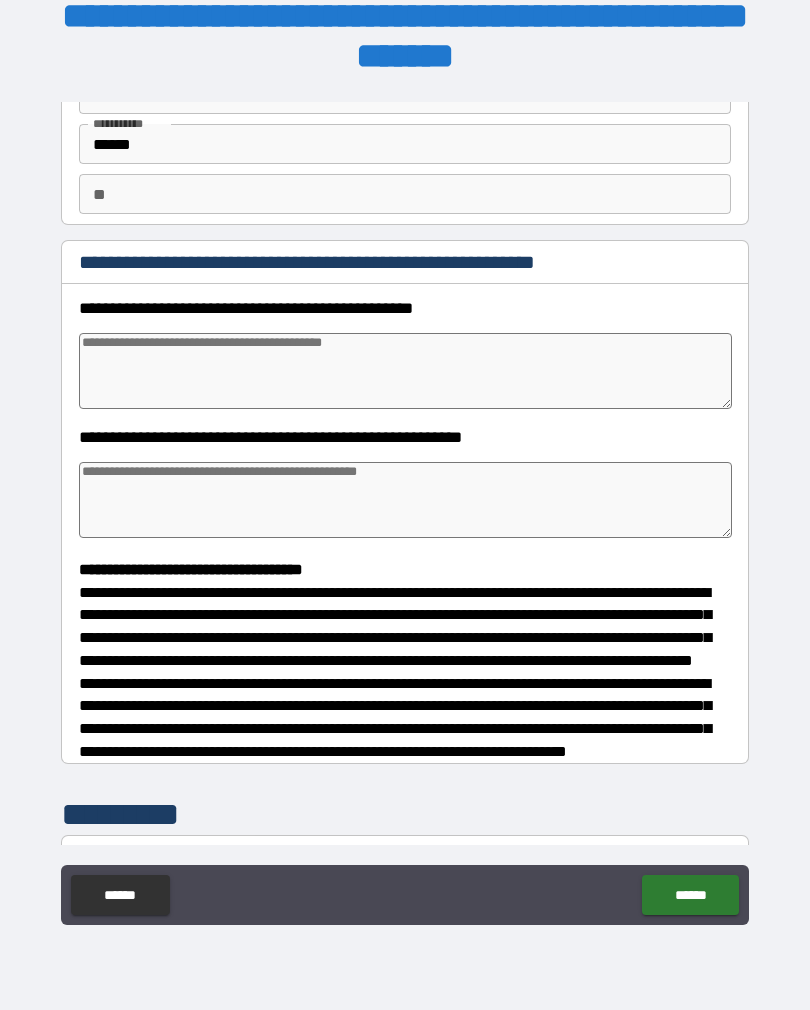 scroll, scrollTop: 124, scrollLeft: 0, axis: vertical 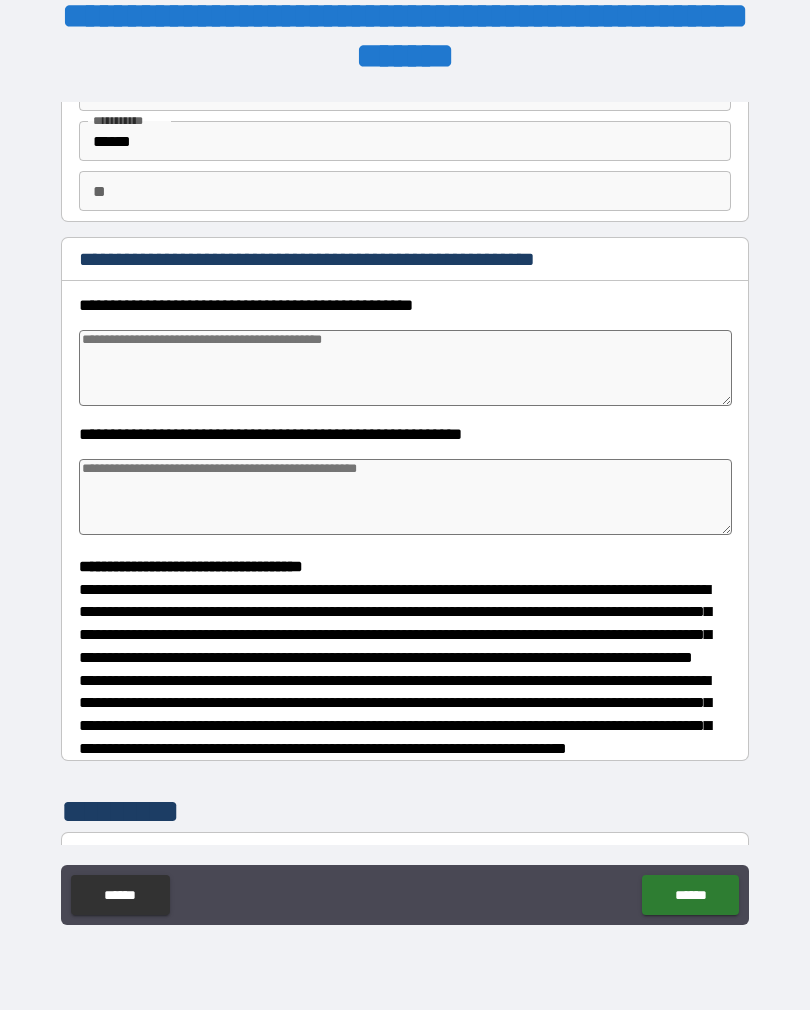 click at bounding box center (405, 368) 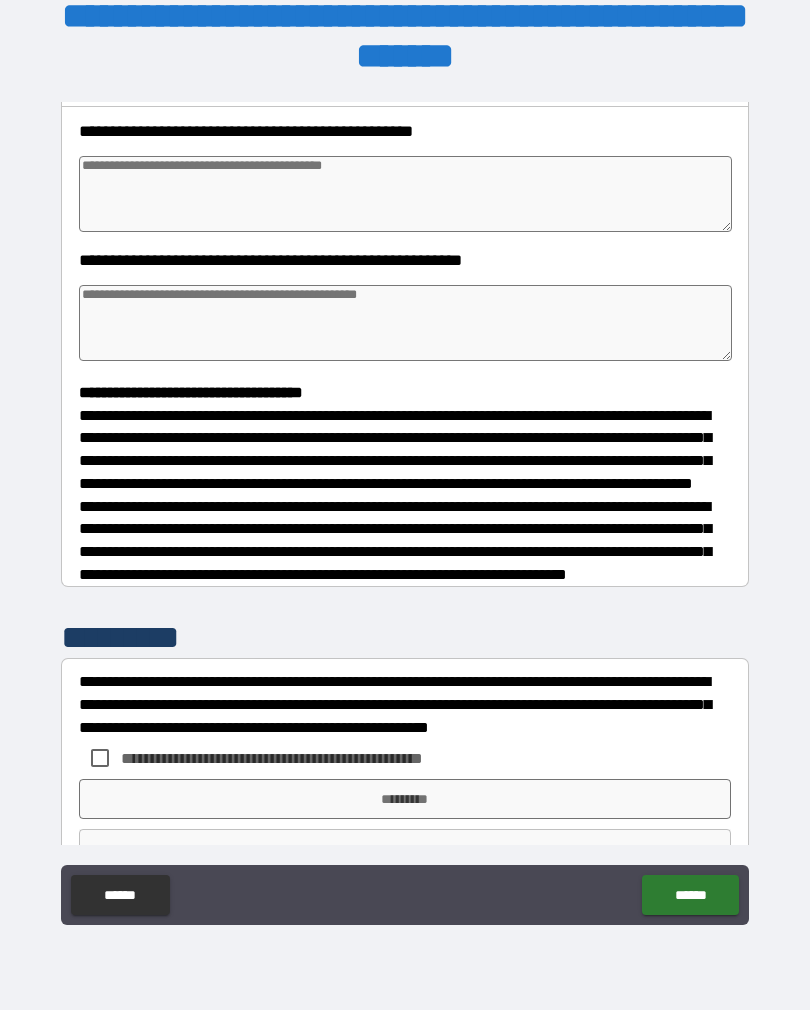scroll, scrollTop: 296, scrollLeft: 0, axis: vertical 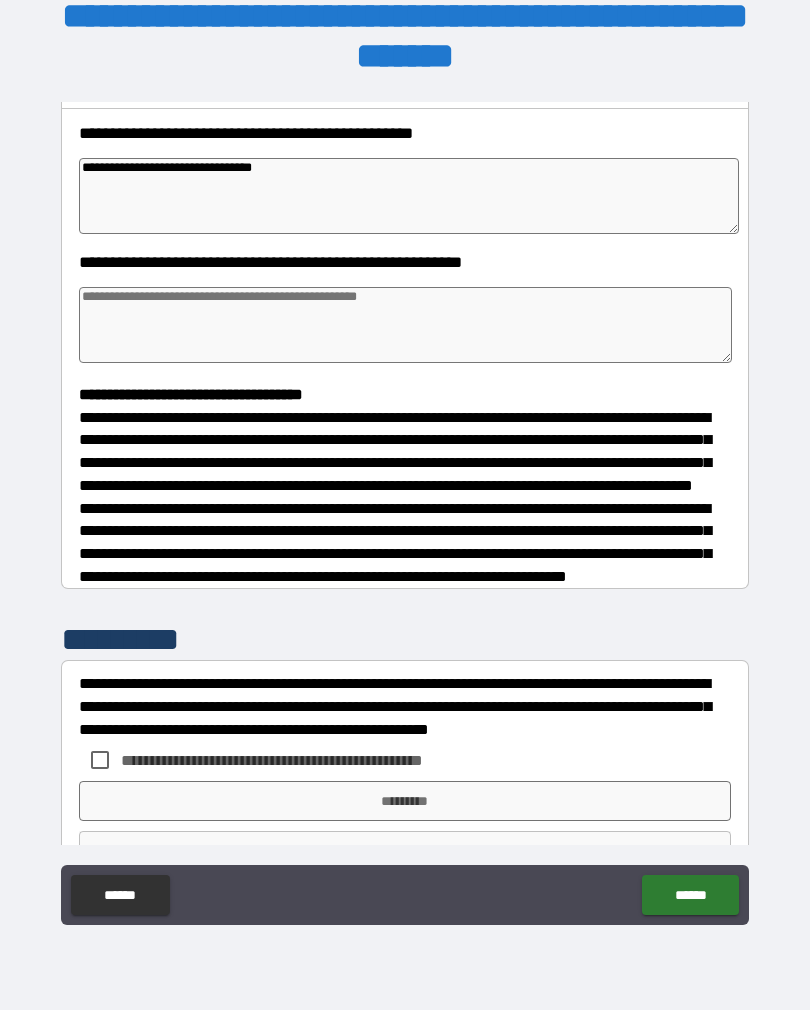 click at bounding box center [405, 325] 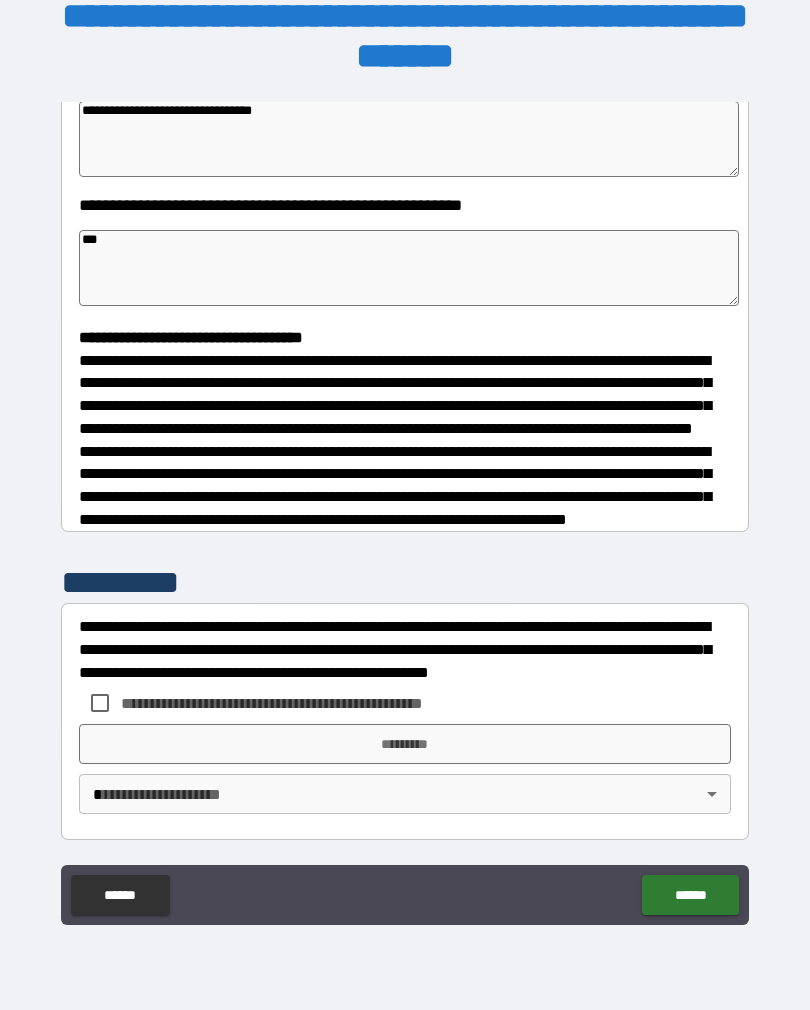 scroll, scrollTop: 391, scrollLeft: 0, axis: vertical 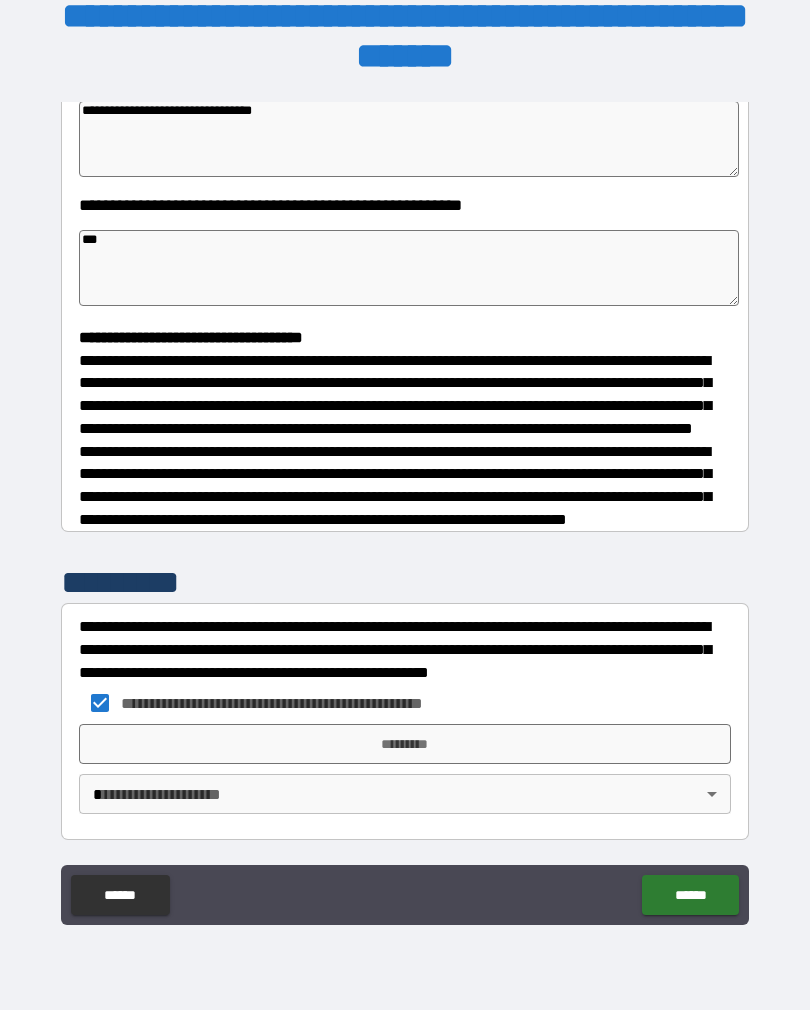 click on "*********" at bounding box center (405, 744) 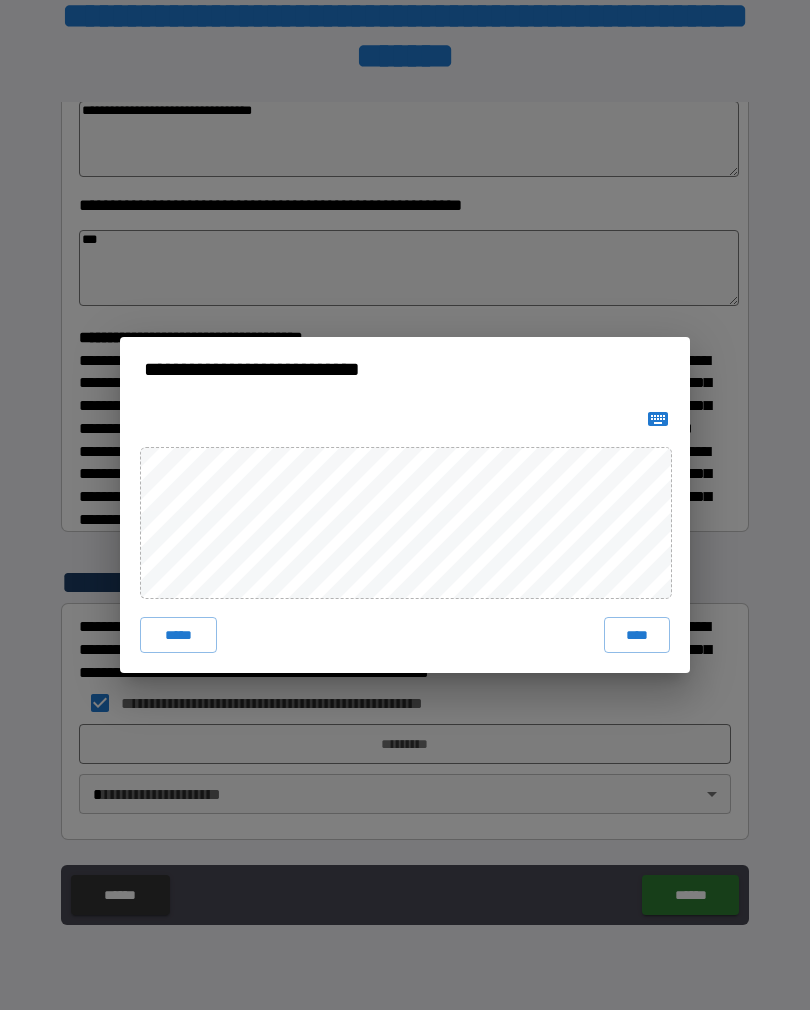 click on "****" at bounding box center [637, 635] 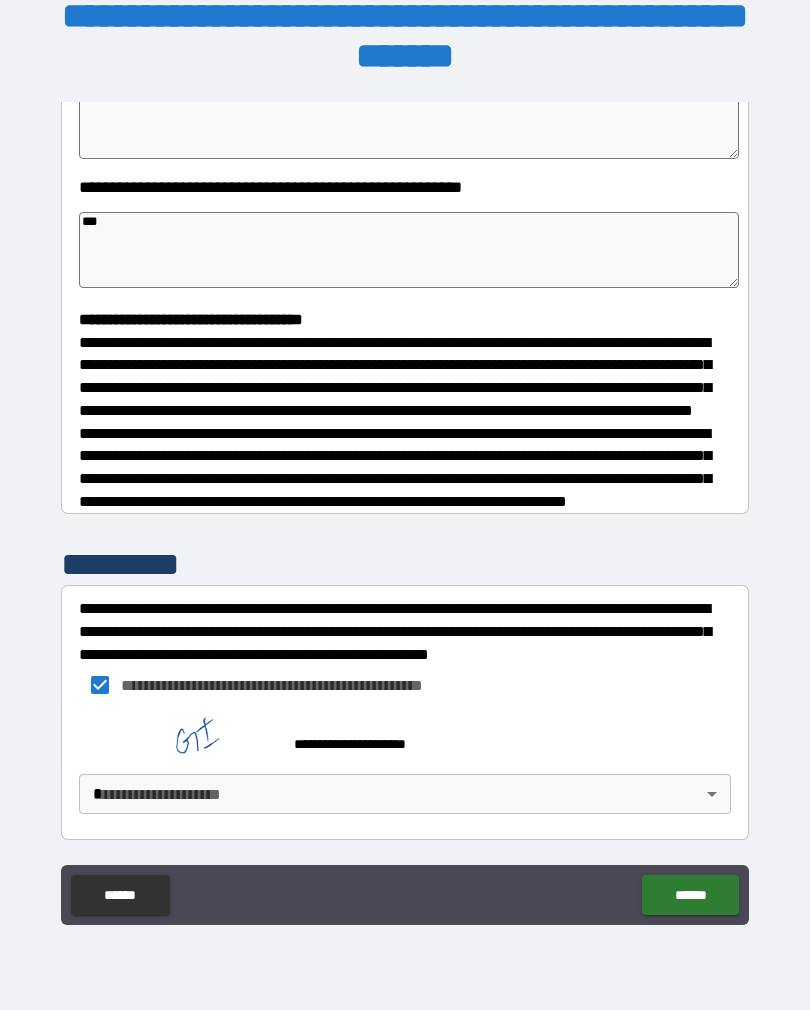 scroll, scrollTop: 408, scrollLeft: 0, axis: vertical 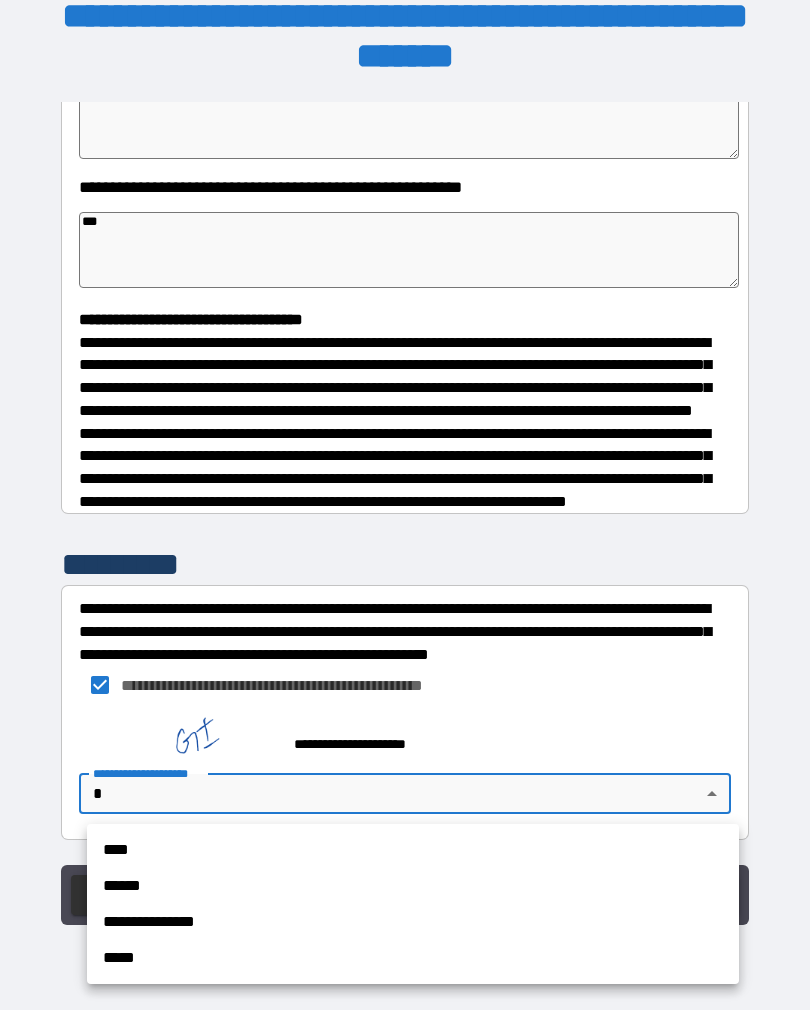 click on "****" at bounding box center [413, 850] 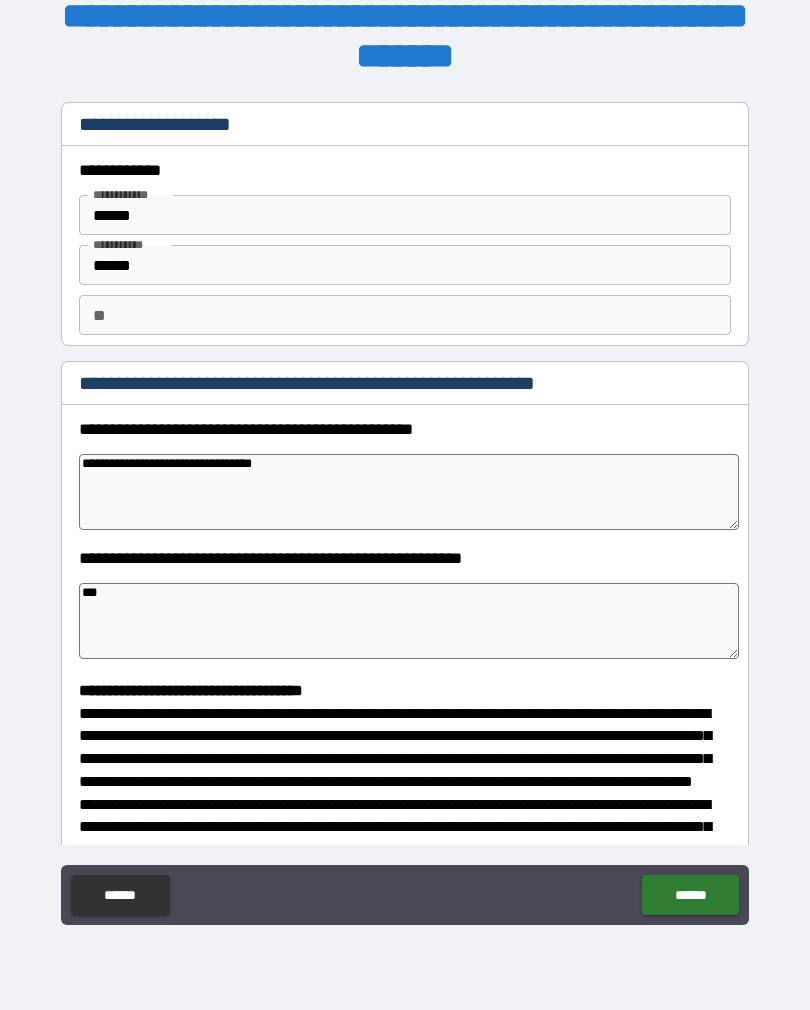 scroll, scrollTop: -1, scrollLeft: 0, axis: vertical 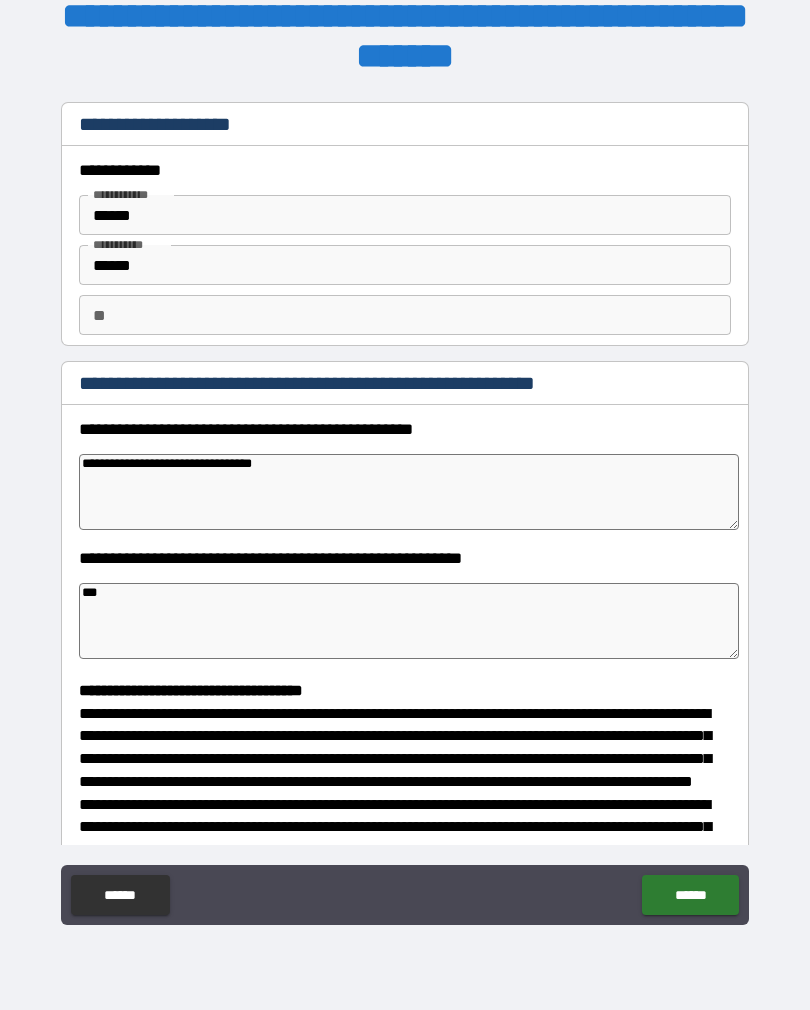 click on "******" at bounding box center [690, 895] 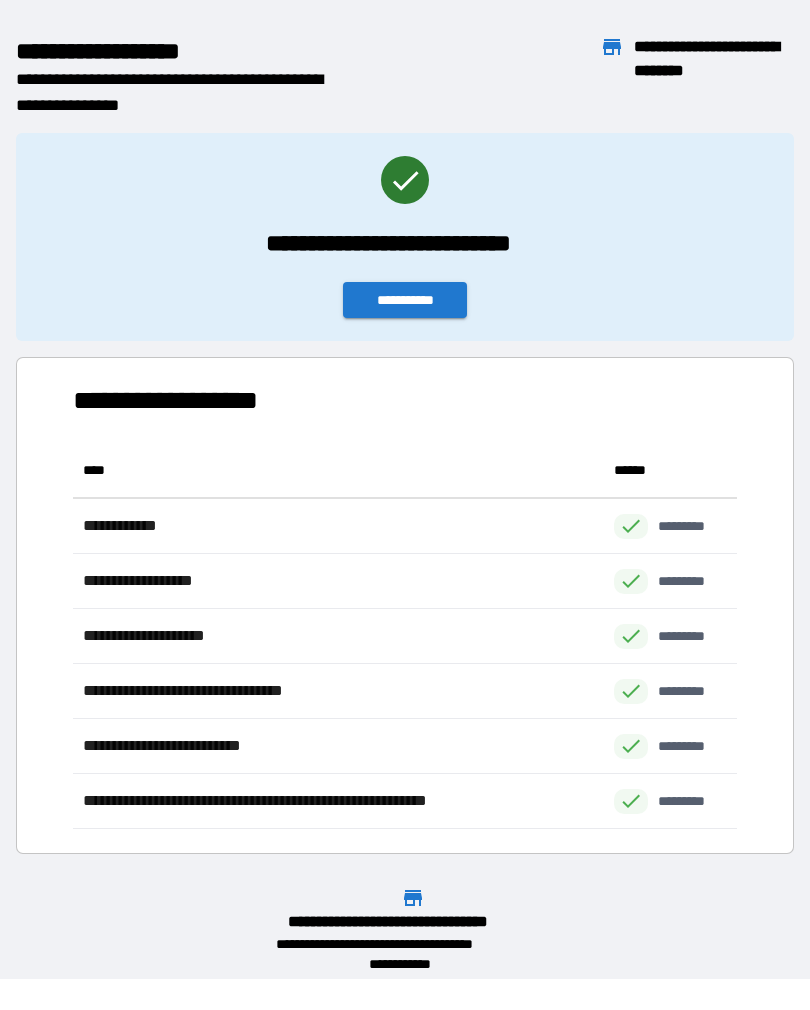 scroll, scrollTop: 1, scrollLeft: 1, axis: both 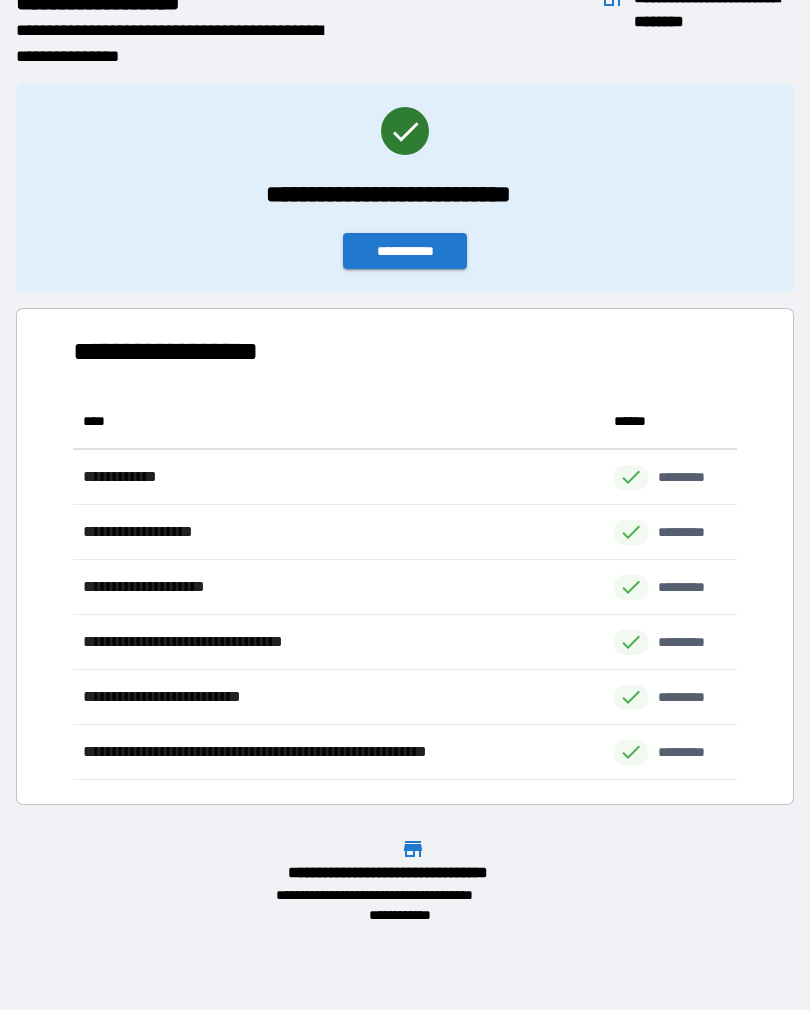 click on "**********" at bounding box center [405, 251] 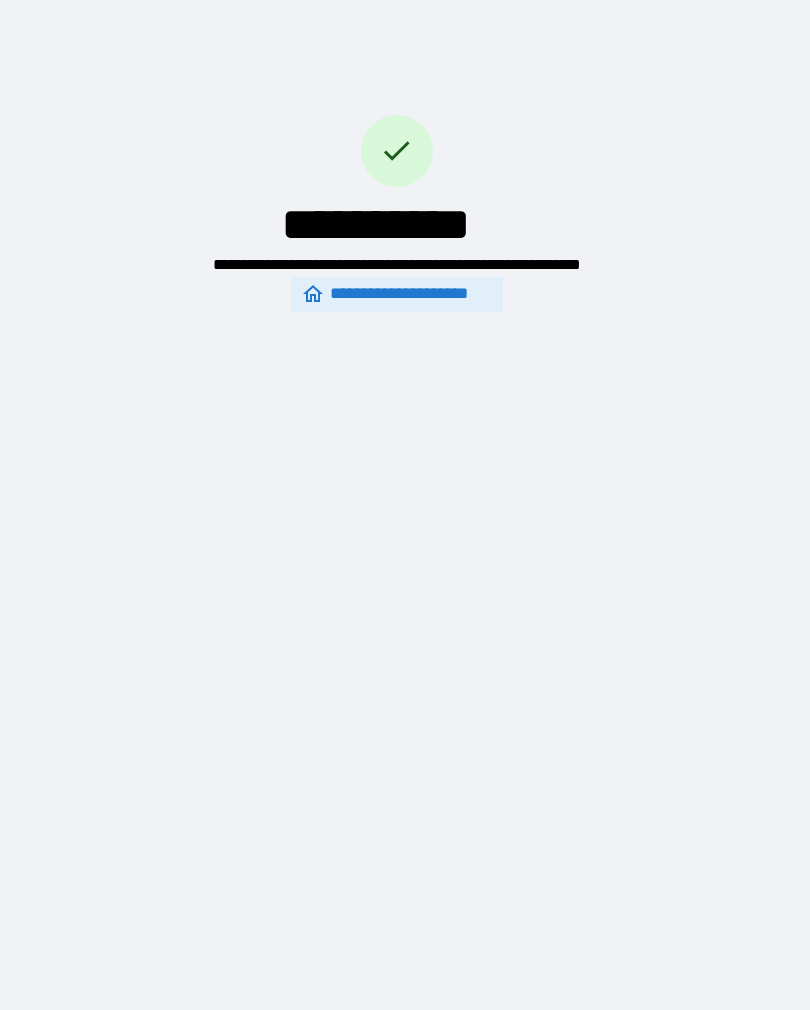 scroll, scrollTop: 0, scrollLeft: 0, axis: both 